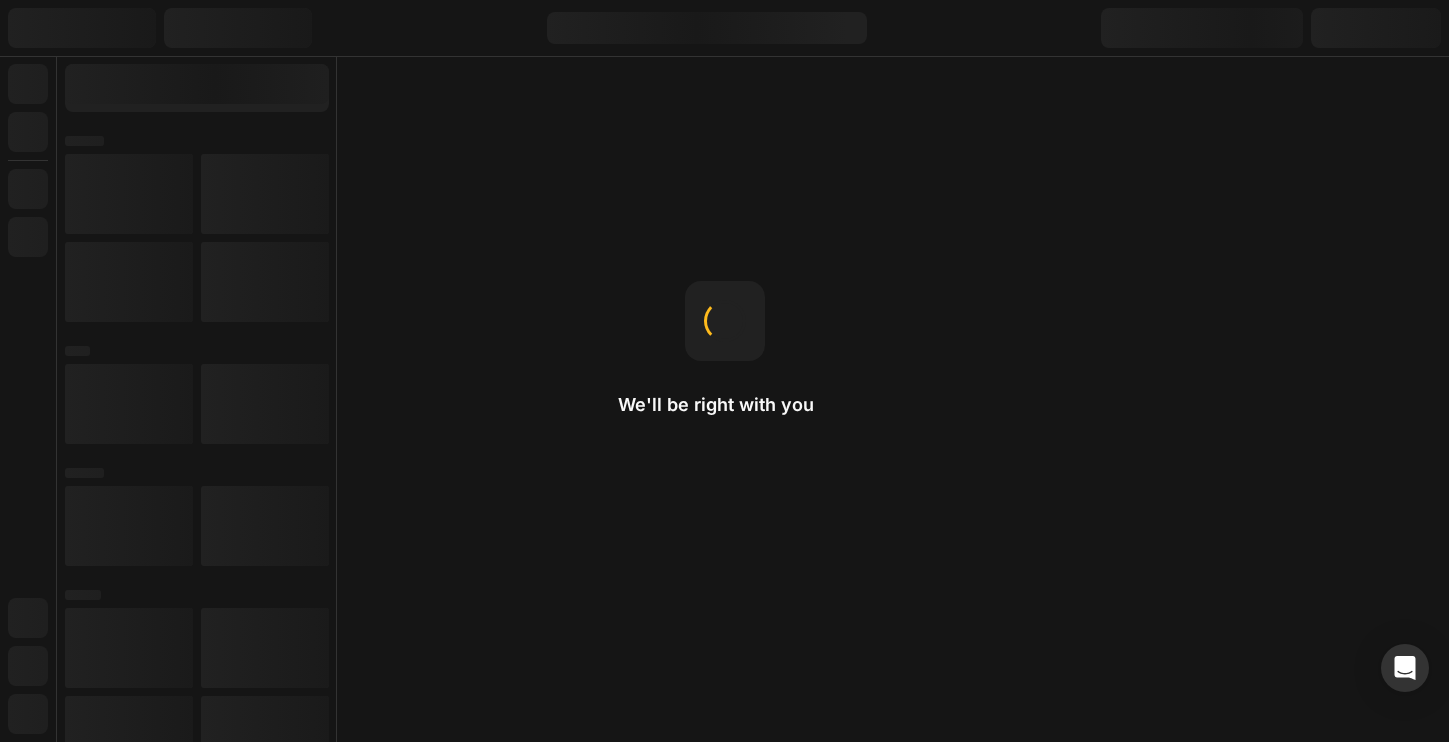 scroll, scrollTop: 0, scrollLeft: 0, axis: both 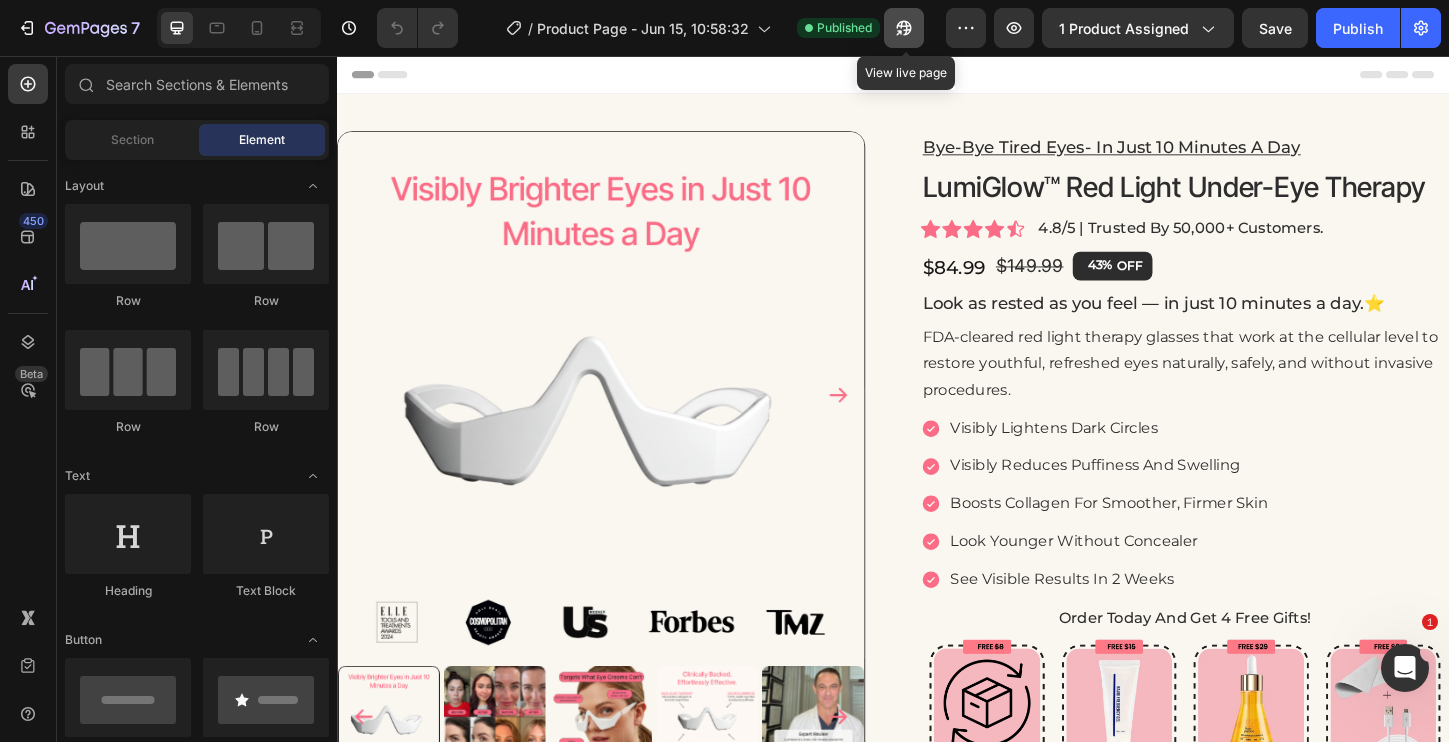 click 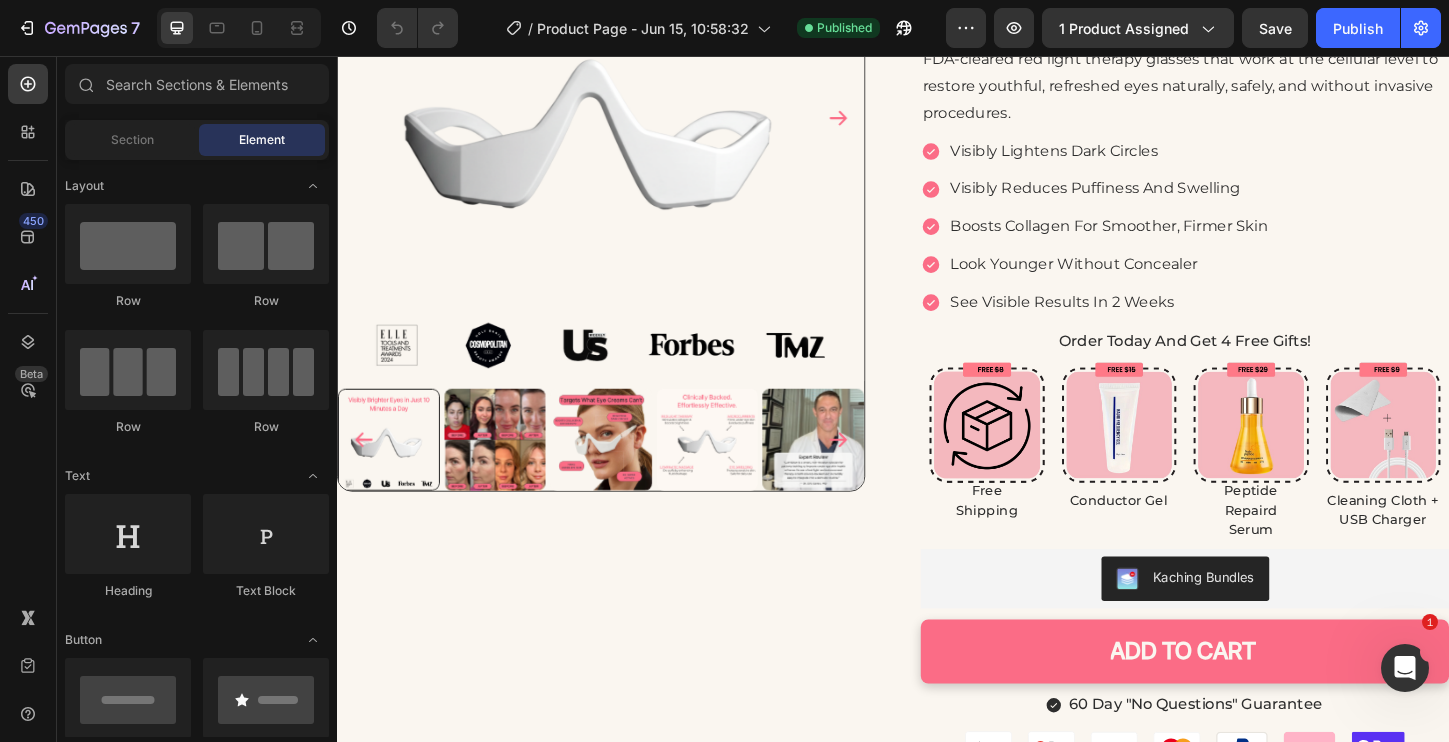 scroll, scrollTop: 331, scrollLeft: 0, axis: vertical 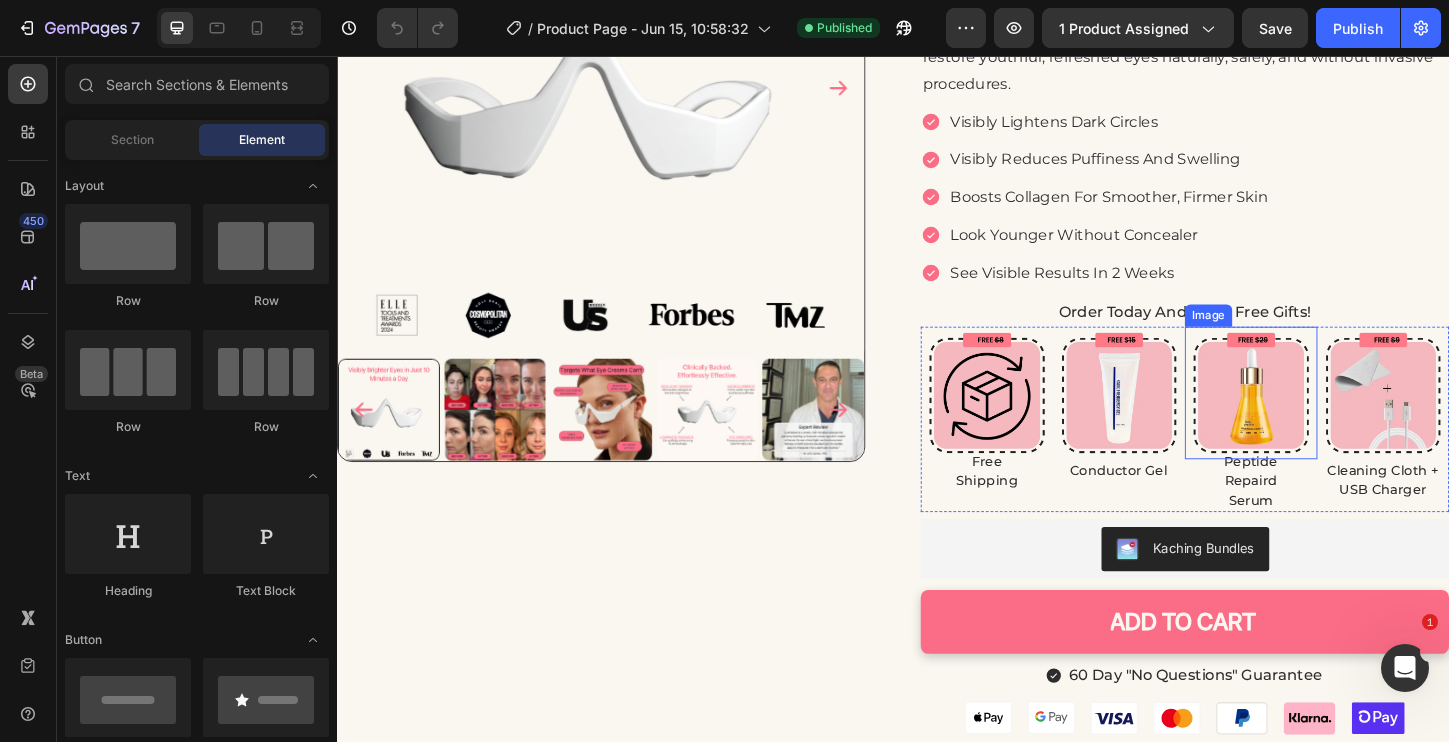 click at bounding box center [1323, 419] 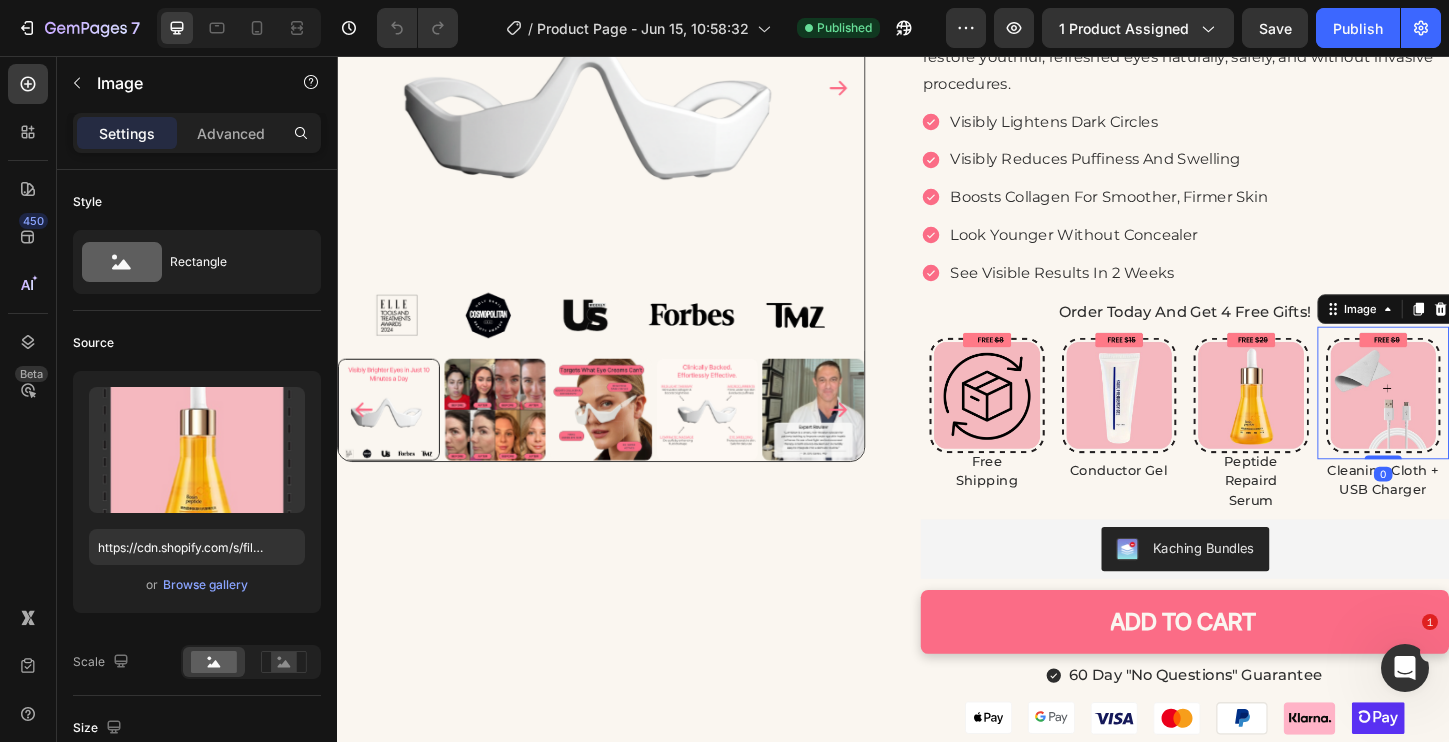 click at bounding box center [1466, 419] 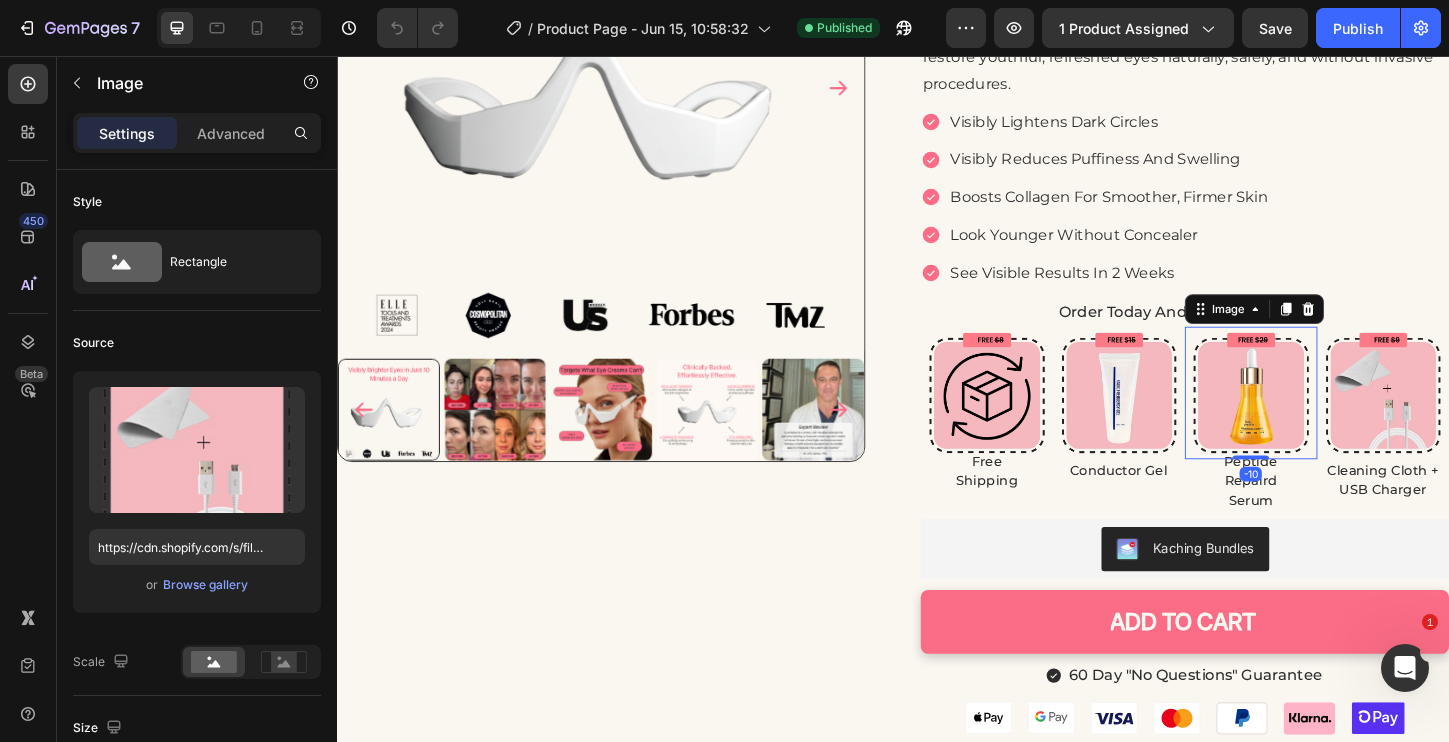 click at bounding box center (1323, 419) 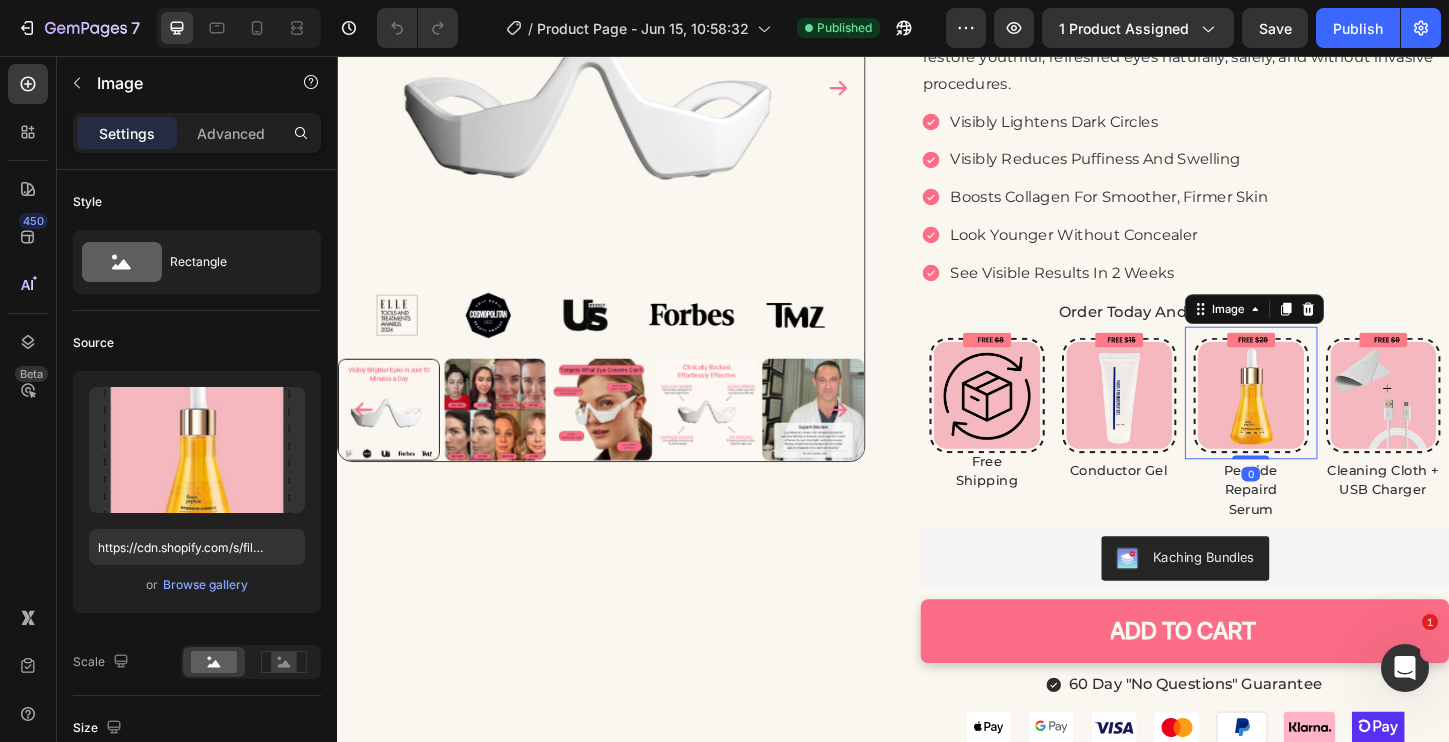 drag, startPoint x: 1330, startPoint y: 488, endPoint x: 1403, endPoint y: 400, distance: 114.33722 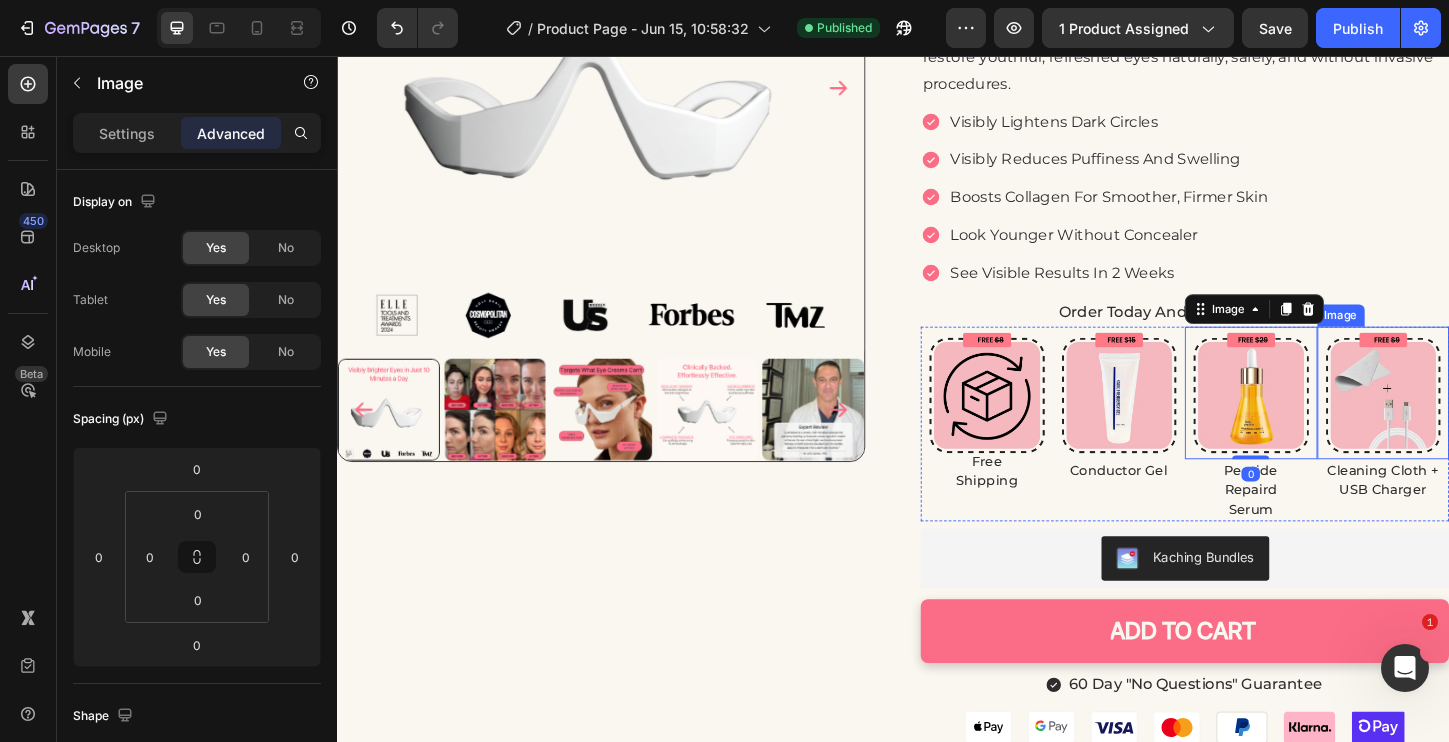 click at bounding box center [1466, 419] 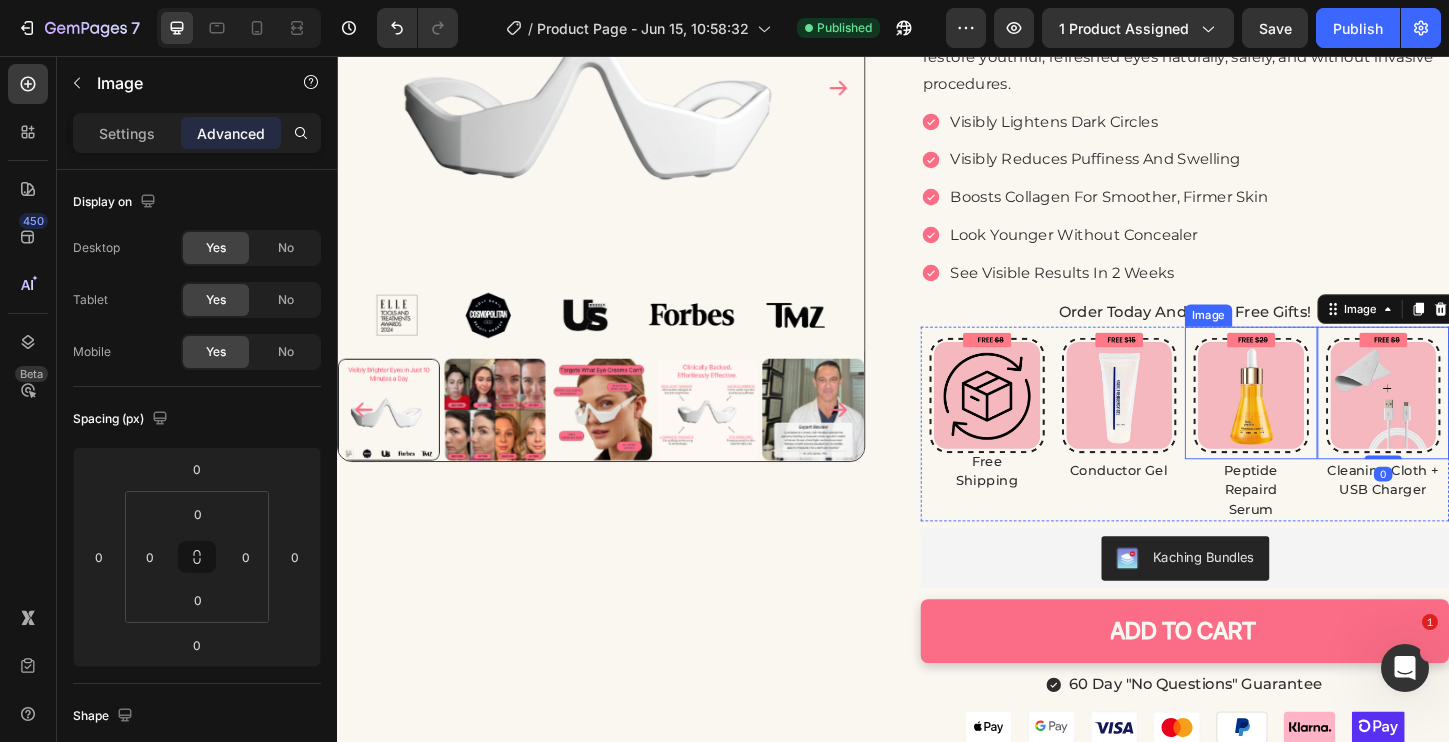 click on "Serum" at bounding box center (1323, 545) 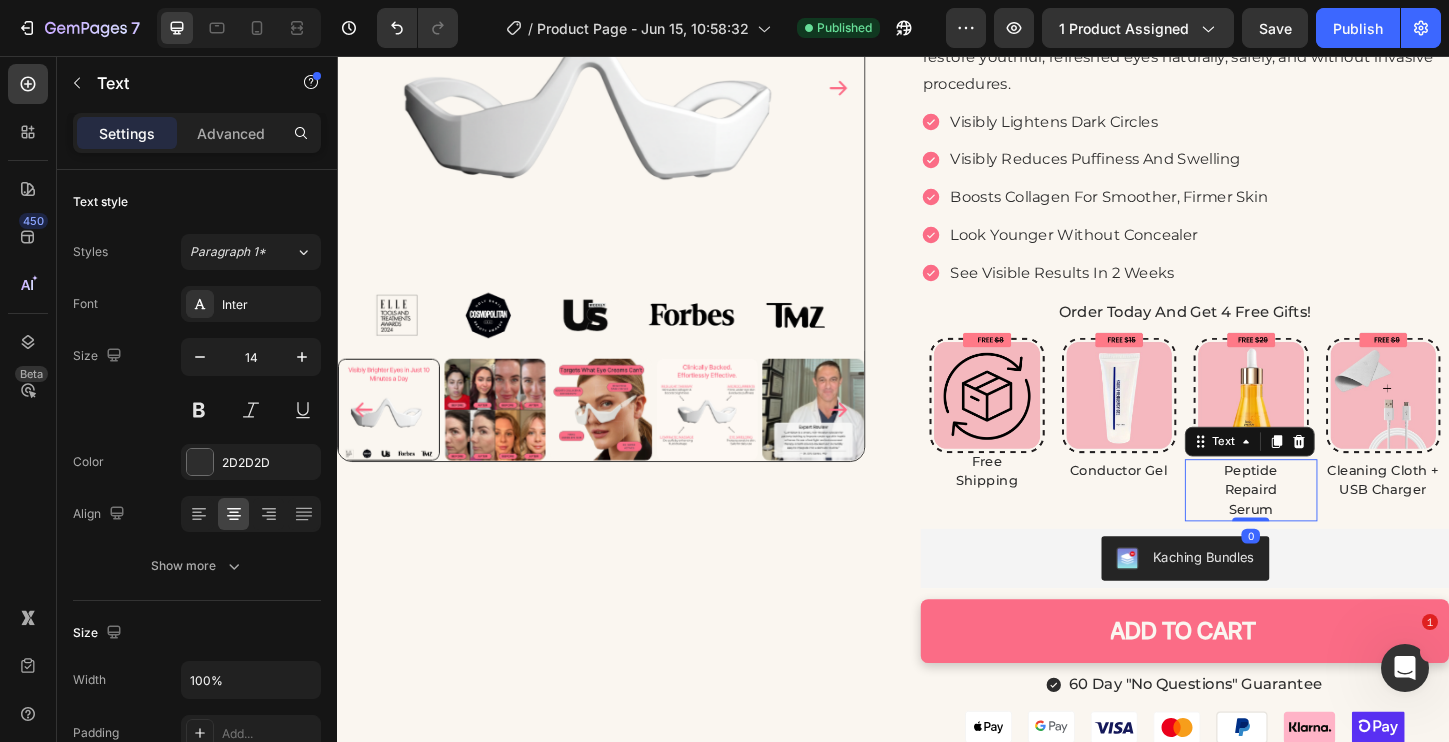 click on "Repaird" at bounding box center (1323, 524) 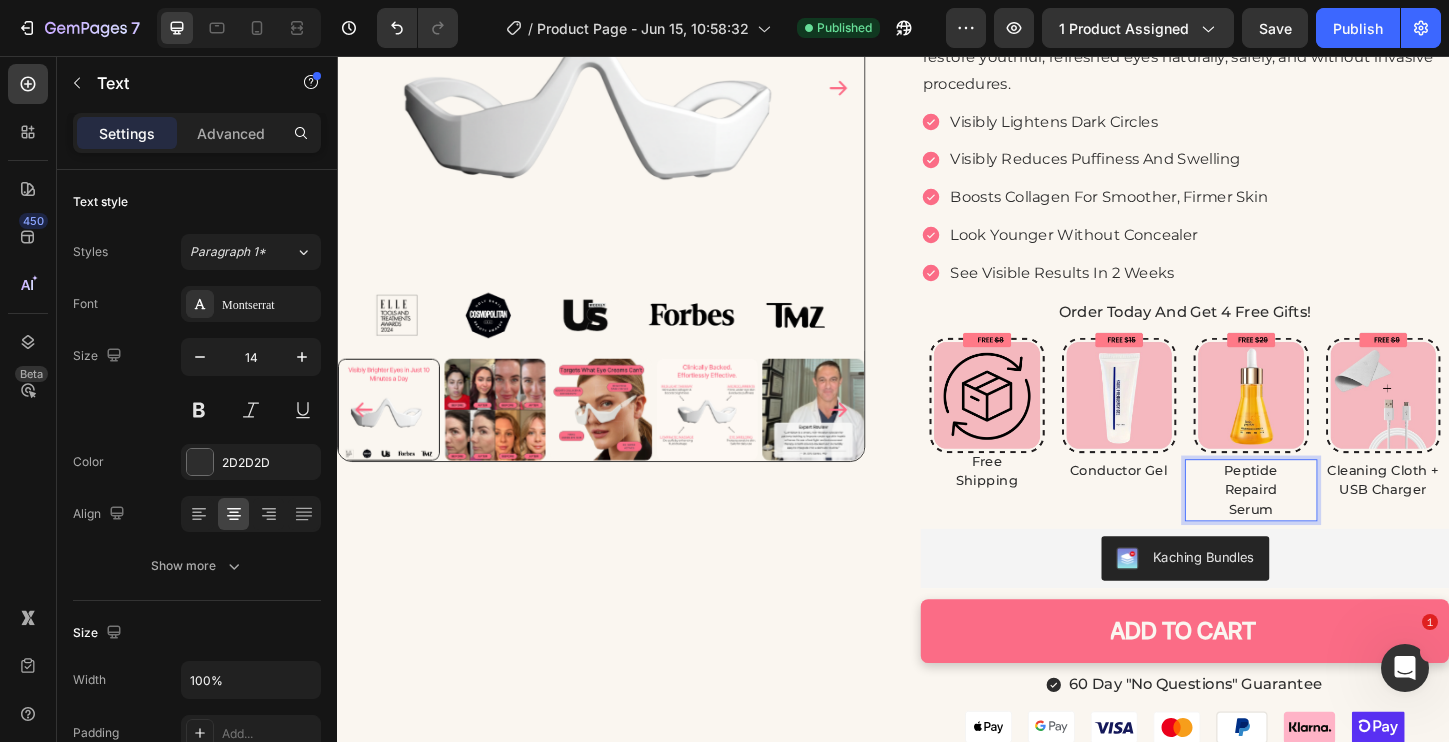 click on "Repaird" at bounding box center [1323, 524] 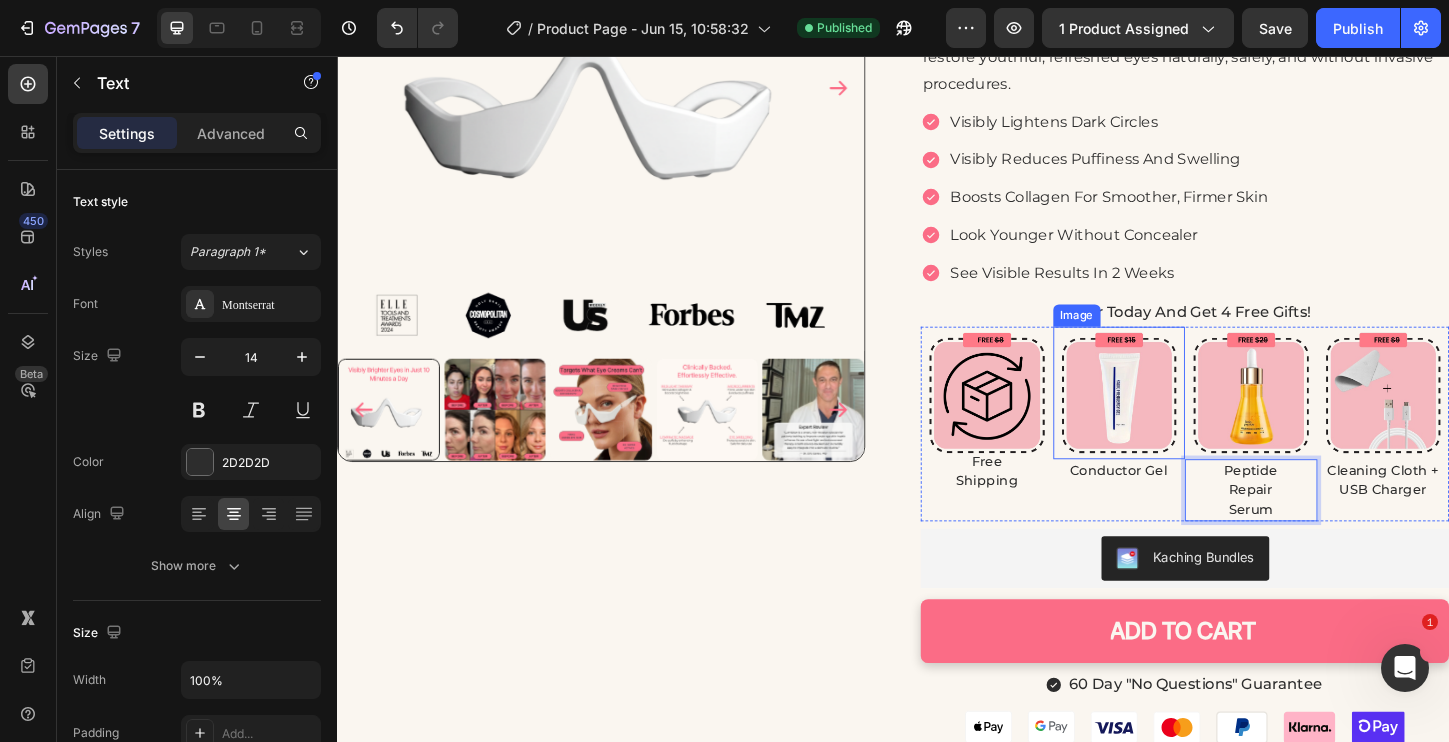 click at bounding box center [1038, 419] 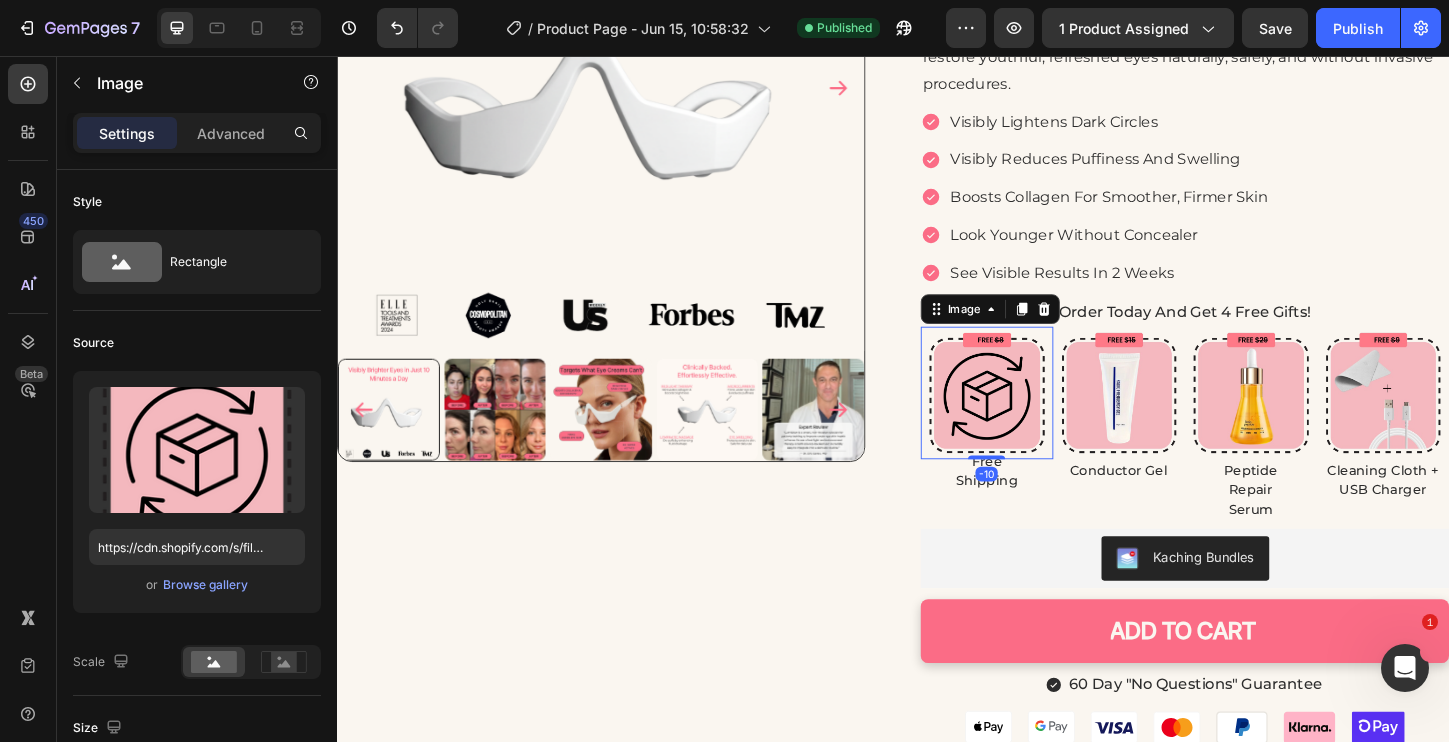 click on "Product Images bye-bye tired eyes- in just 10 minutes a day Text Block LumiGlow™ Red Light Under-Eye Therapy (P) Title Icon Icon Icon Icon
Icon Icon List 4.8/5 | trusted by 50,000+ customers. Text Block Row $84.99 Product Price Product Price $149.99 Product Price Product Price 43% OFF Discount Tag Row Look as rested as you feel — in just 10 minutes a day.⭐️ Text Block FDA-cleared red light therapy glasses that work at the cellular level to restore youthful, refreshed eyes naturally, safely, and without invasive procedures. Text Block
Icon visibly lightens dark circles Text
Icon visibly reduces puffiness and swelling Text
Icon boosts collagen for smoother, firmer skin Text
Icon look younger without concealer  Text
Icon see visible results in 2 weeks Text Advanced List order today and get 4 free gifts! Text Block Image Text Image   -10 Free Text" at bounding box center [937, 476] 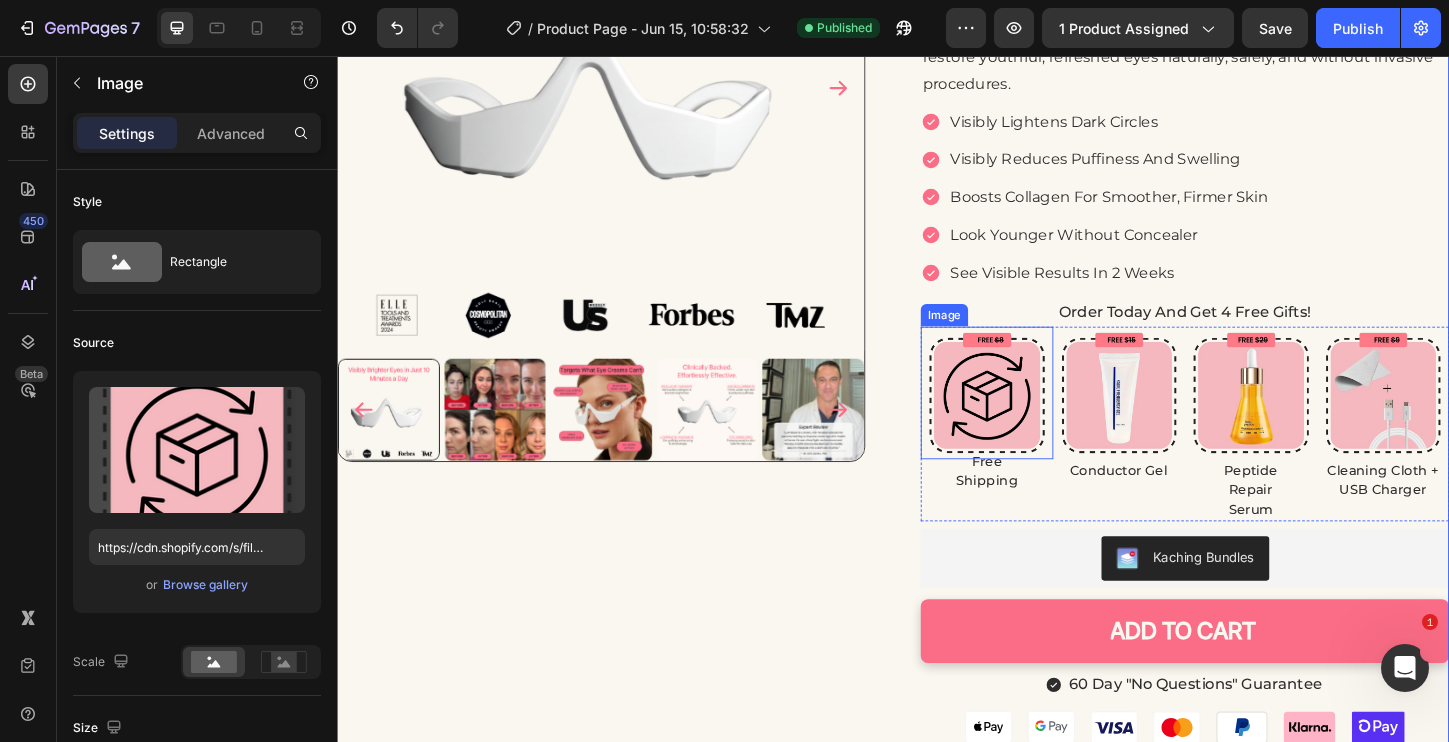 click at bounding box center (1038, 419) 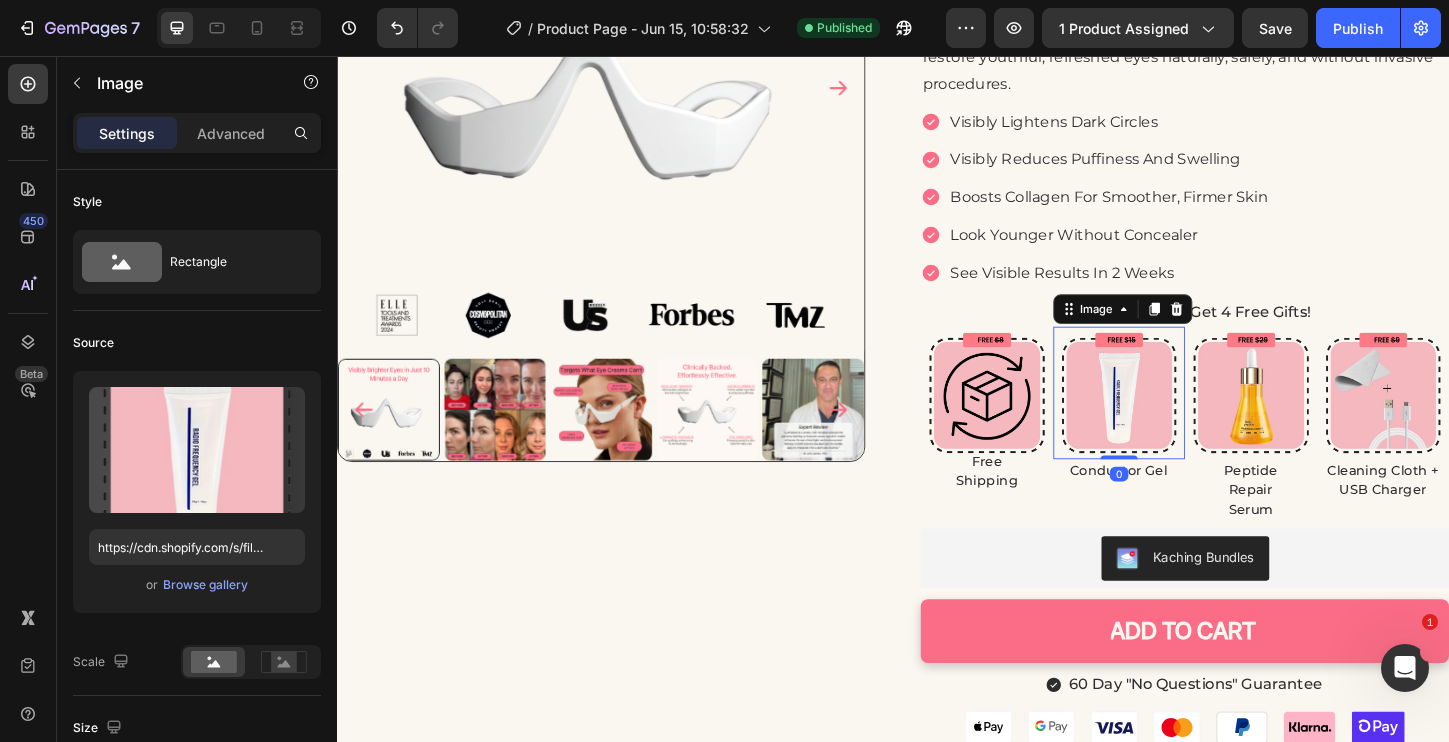 click at bounding box center (1181, 419) 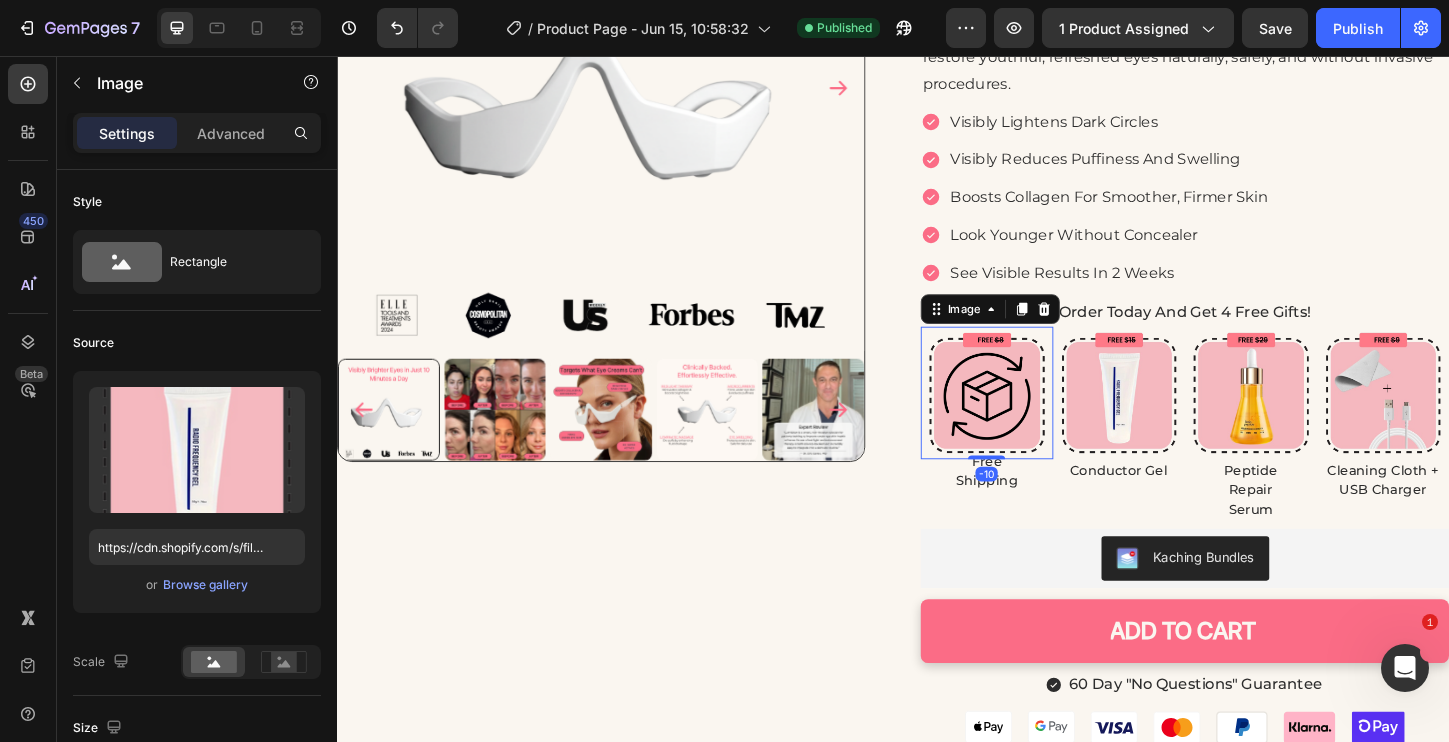 click at bounding box center (1038, 419) 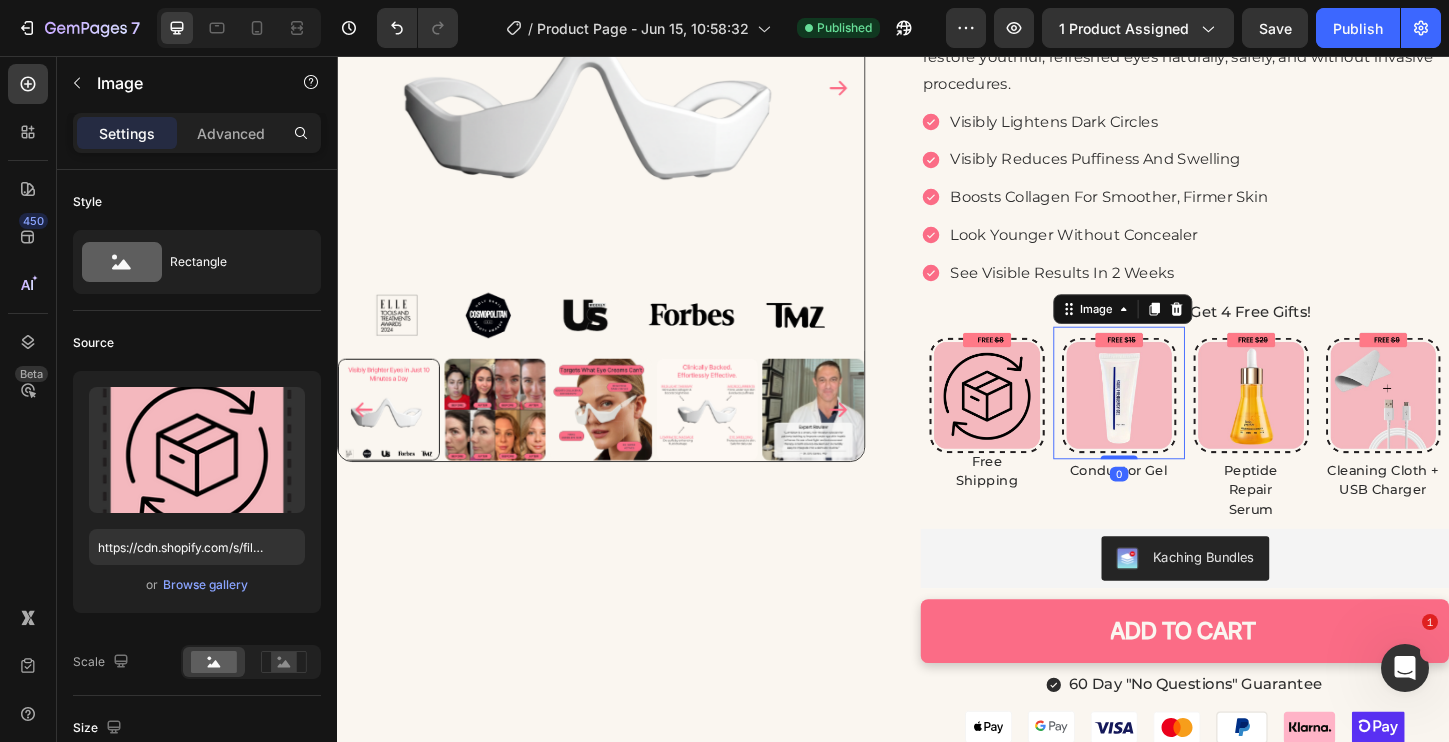 click at bounding box center [1181, 419] 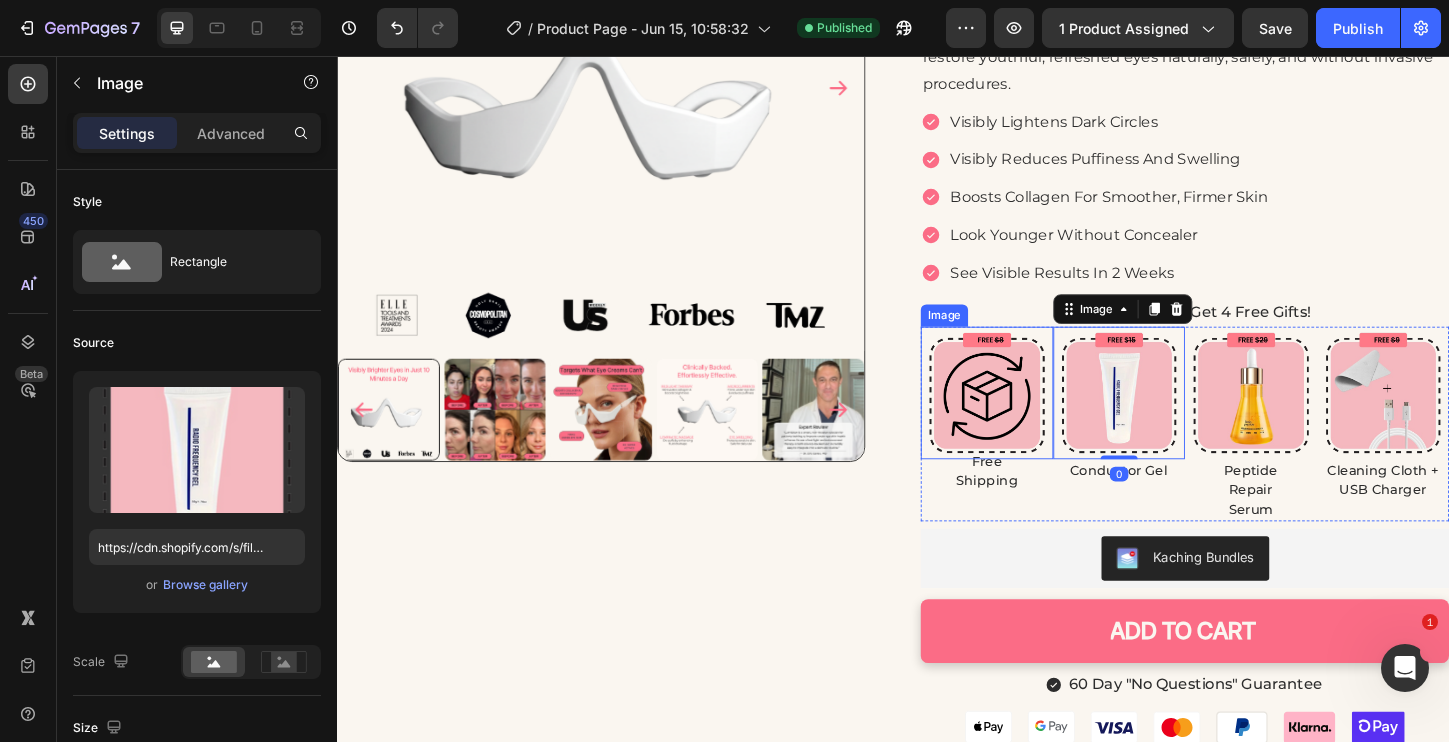 click at bounding box center (1038, 419) 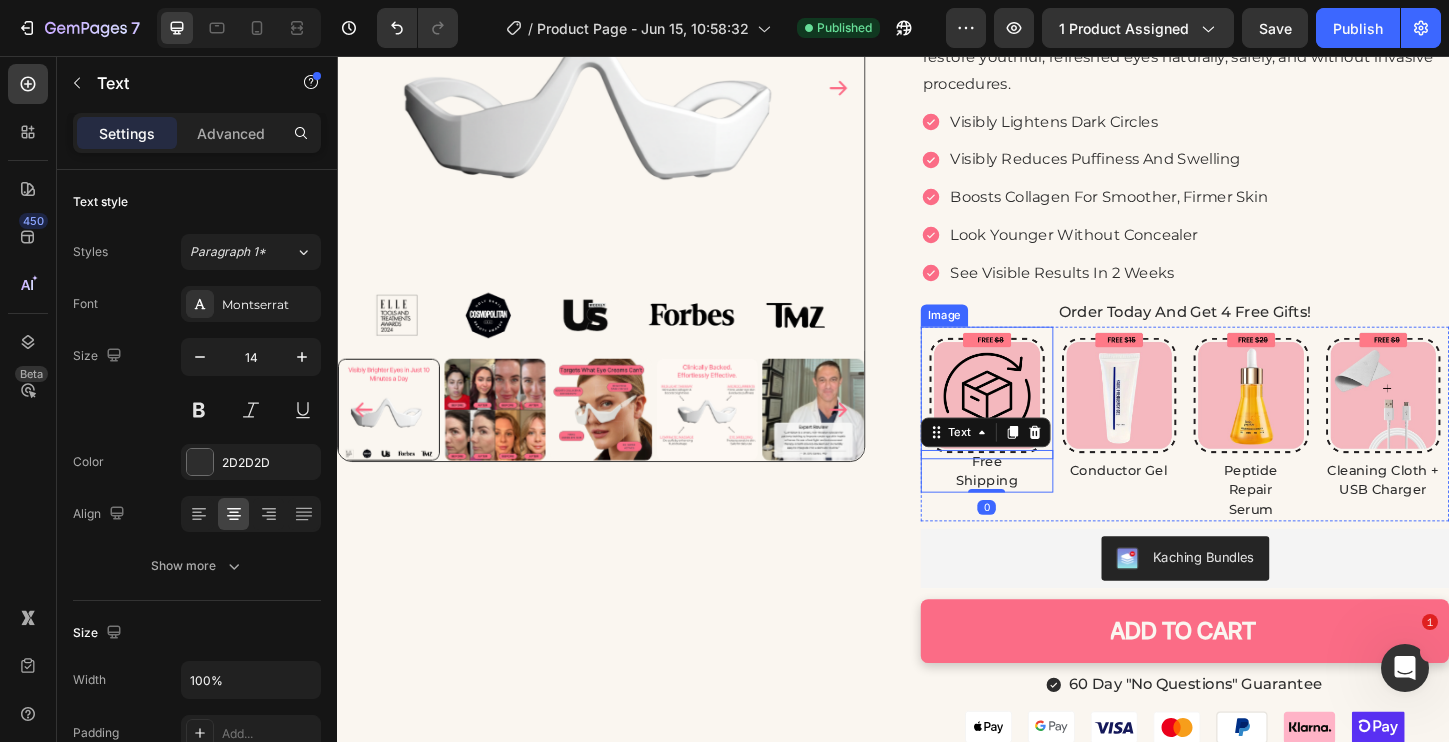click at bounding box center (1038, 419) 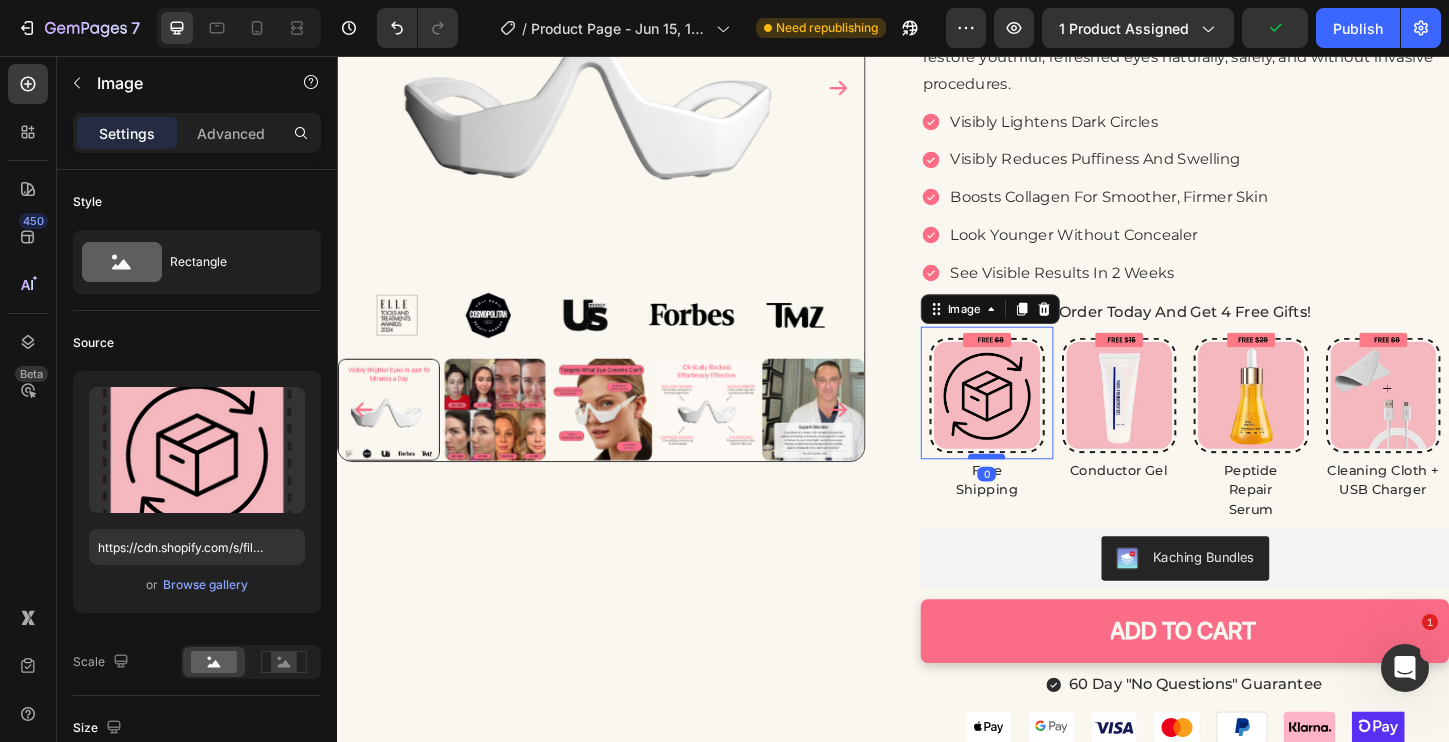 click at bounding box center [1038, 488] 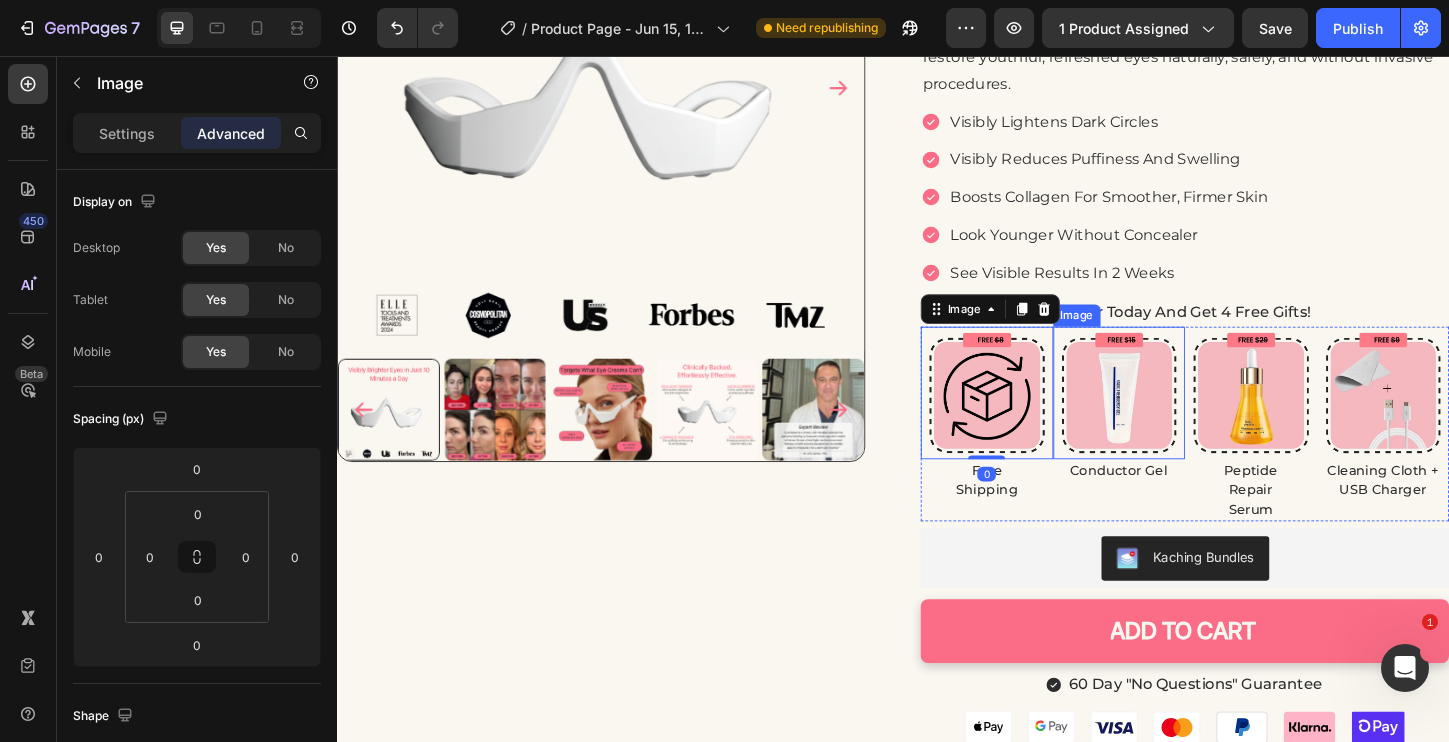 click at bounding box center (1181, 419) 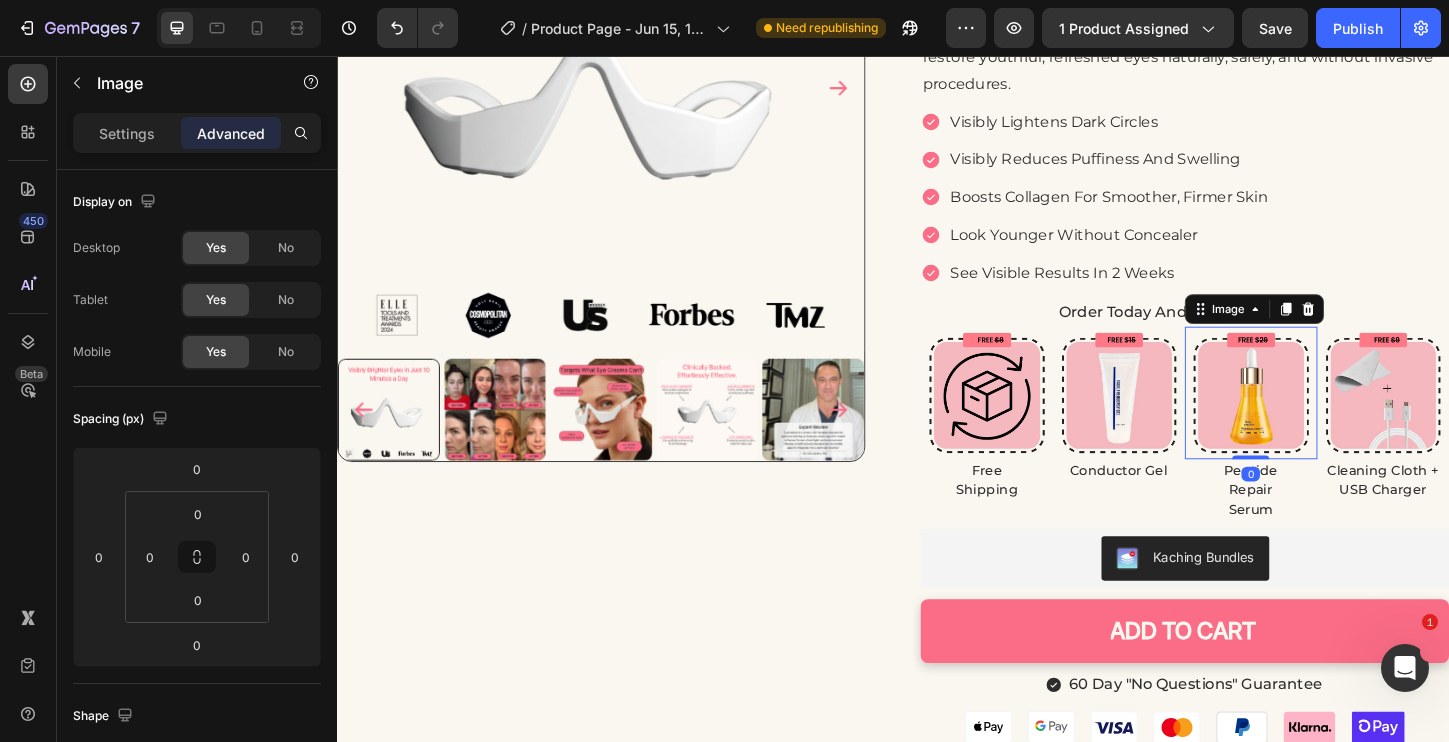 click at bounding box center [1323, 419] 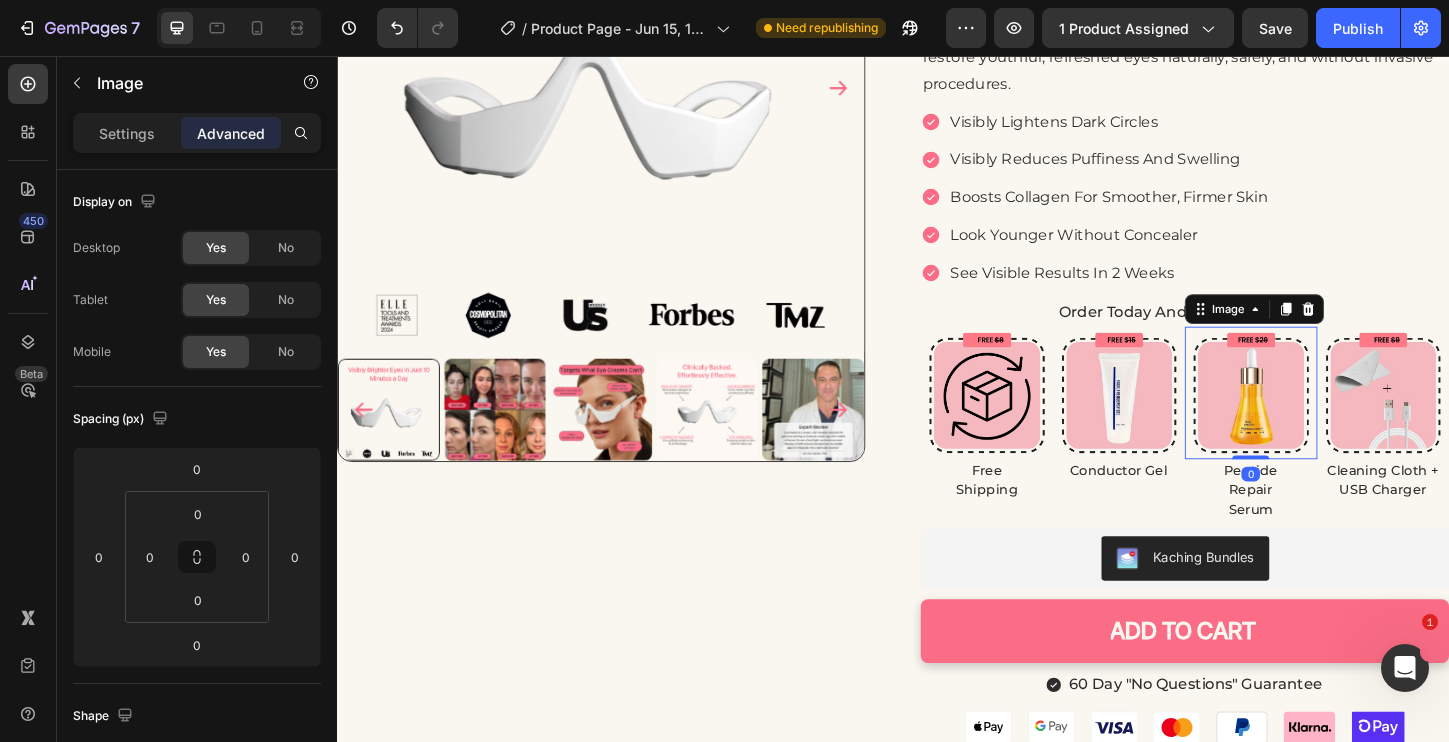 click at bounding box center [1466, 419] 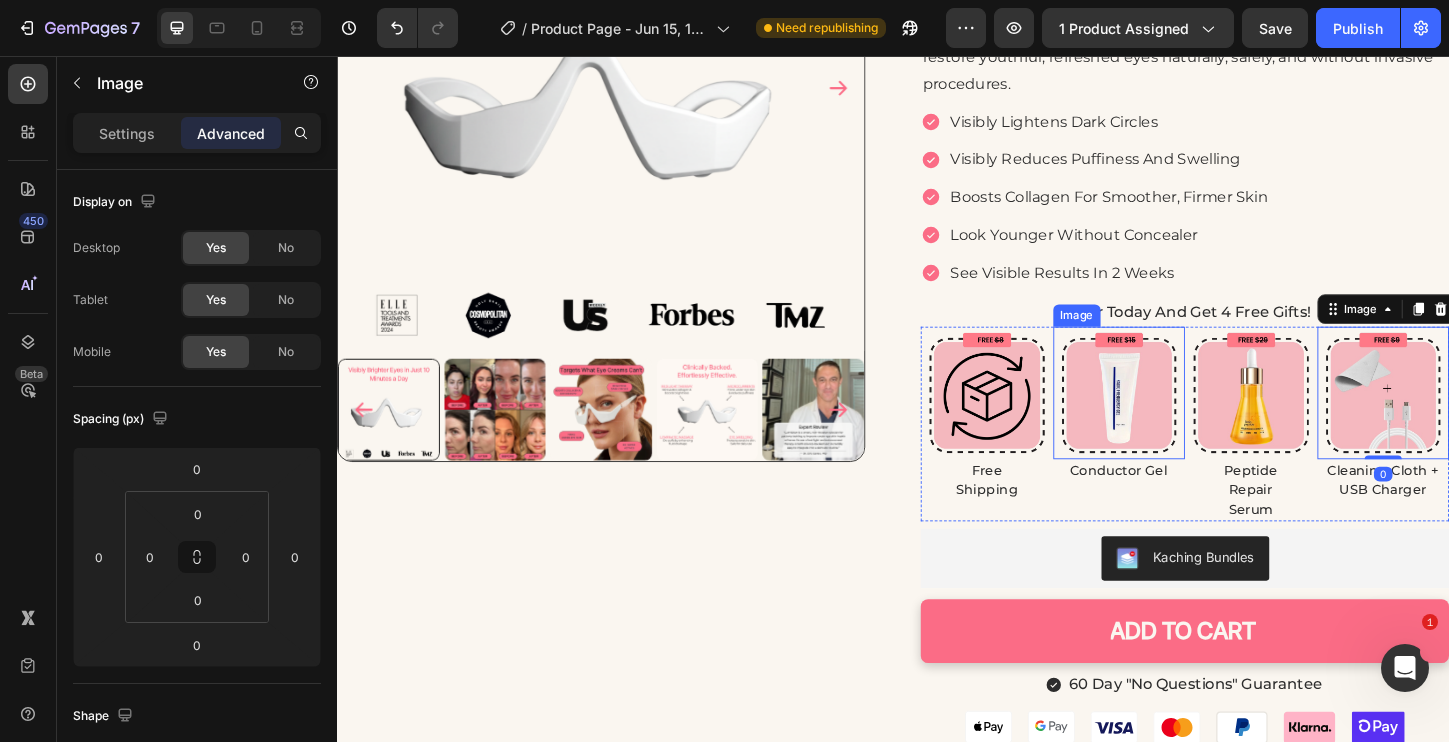 click at bounding box center [1181, 419] 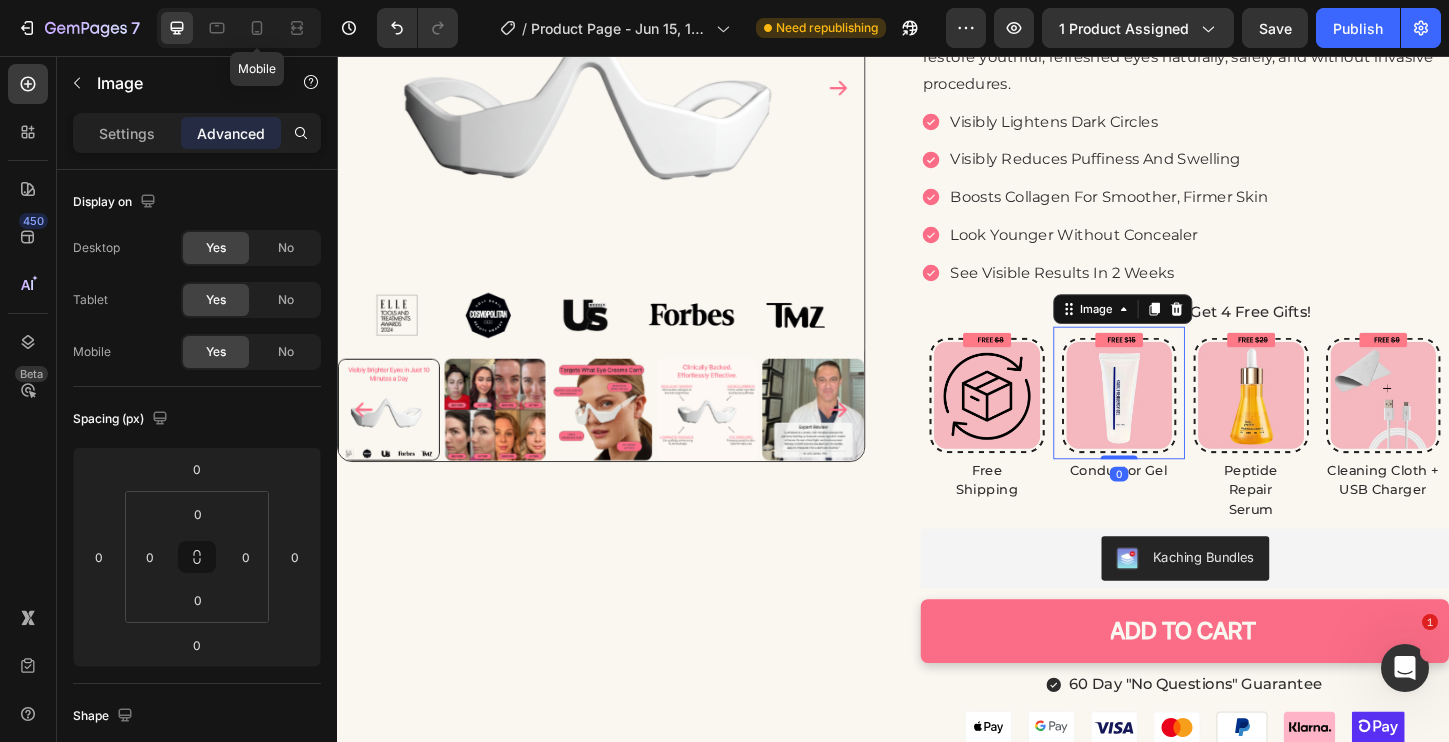 click on "Mobile" at bounding box center (239, 28) 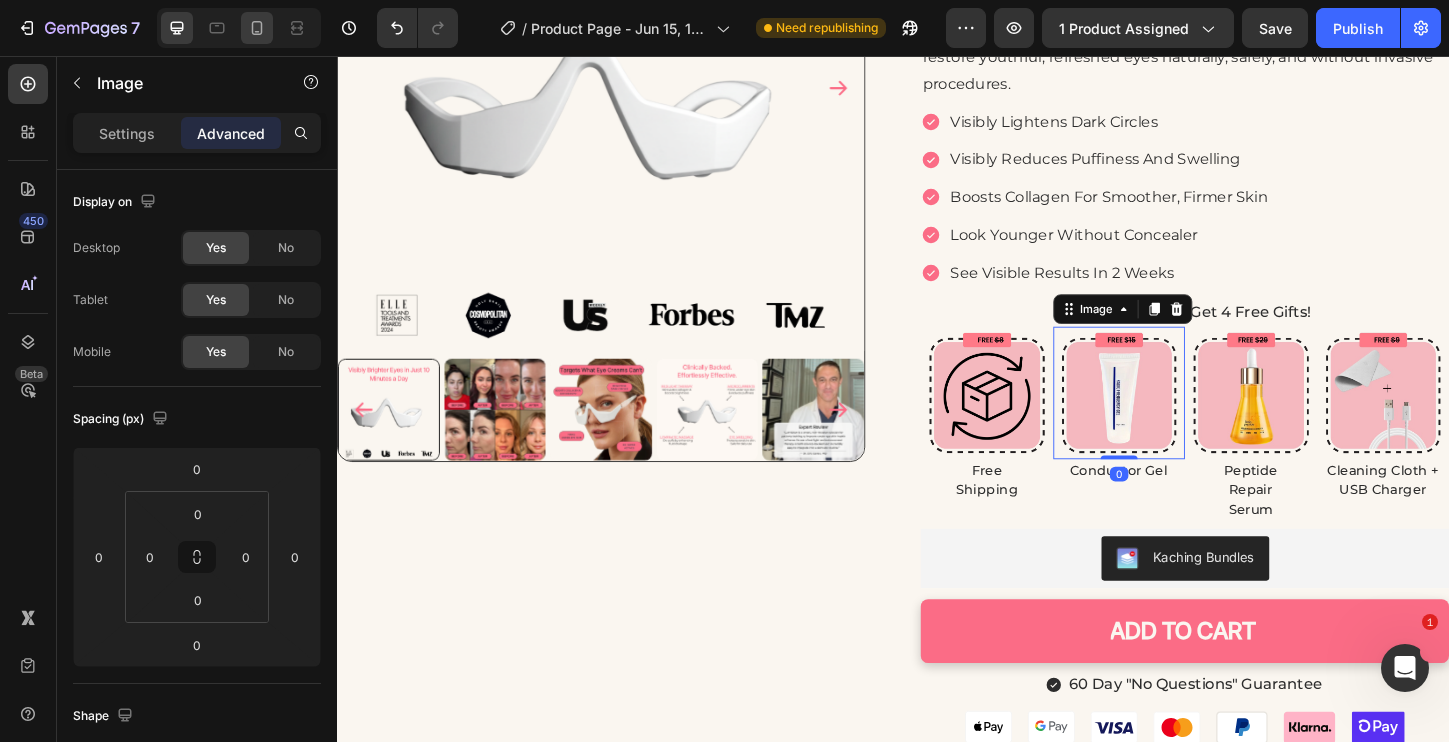 click 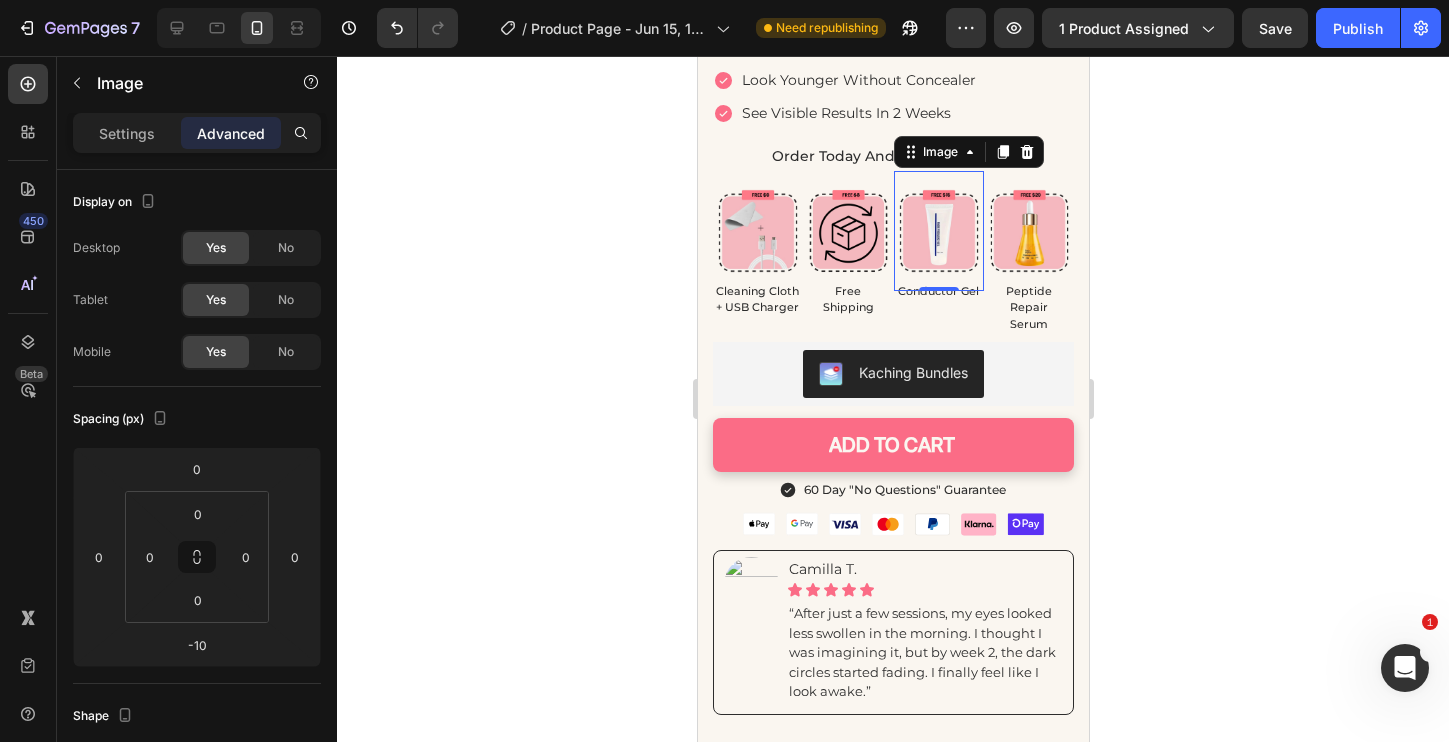 scroll, scrollTop: 936, scrollLeft: 0, axis: vertical 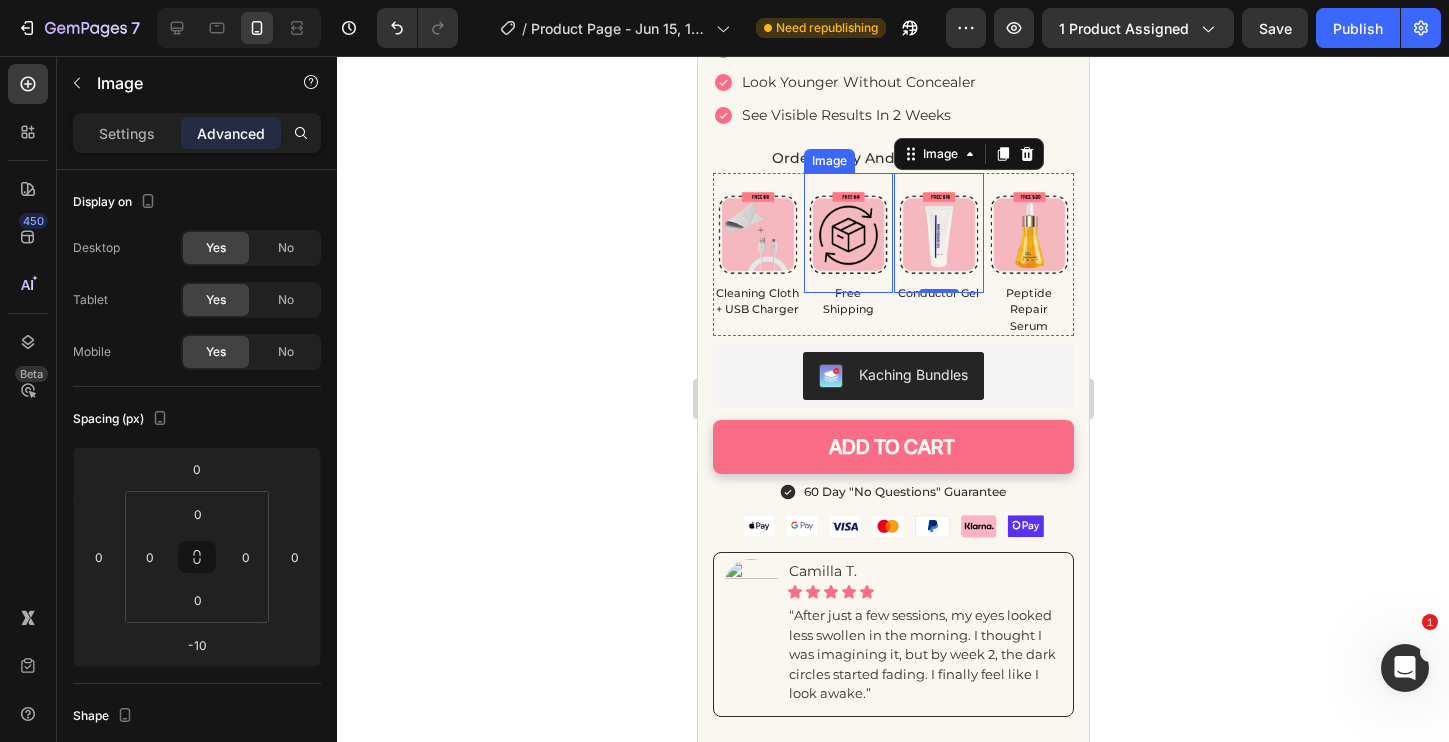 click at bounding box center (848, 232) 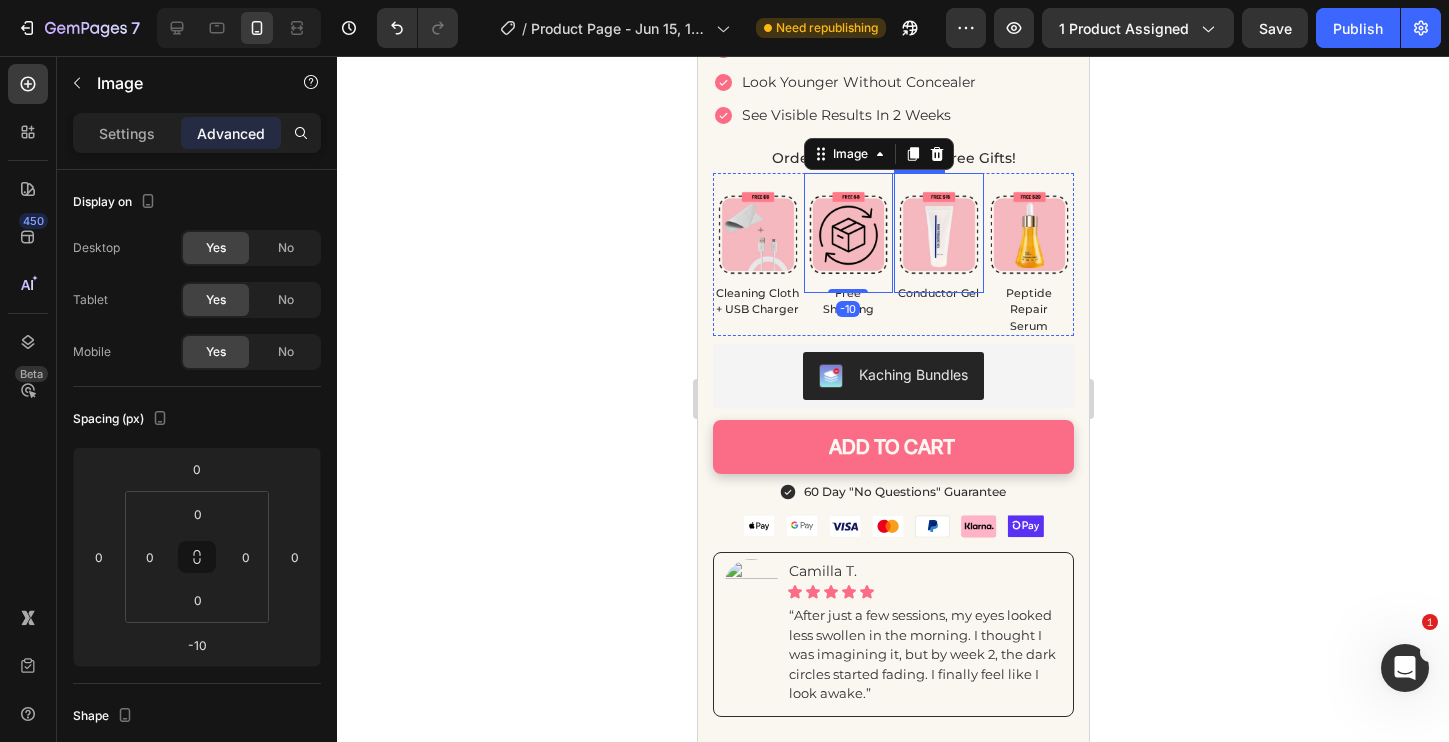 click at bounding box center [938, 232] 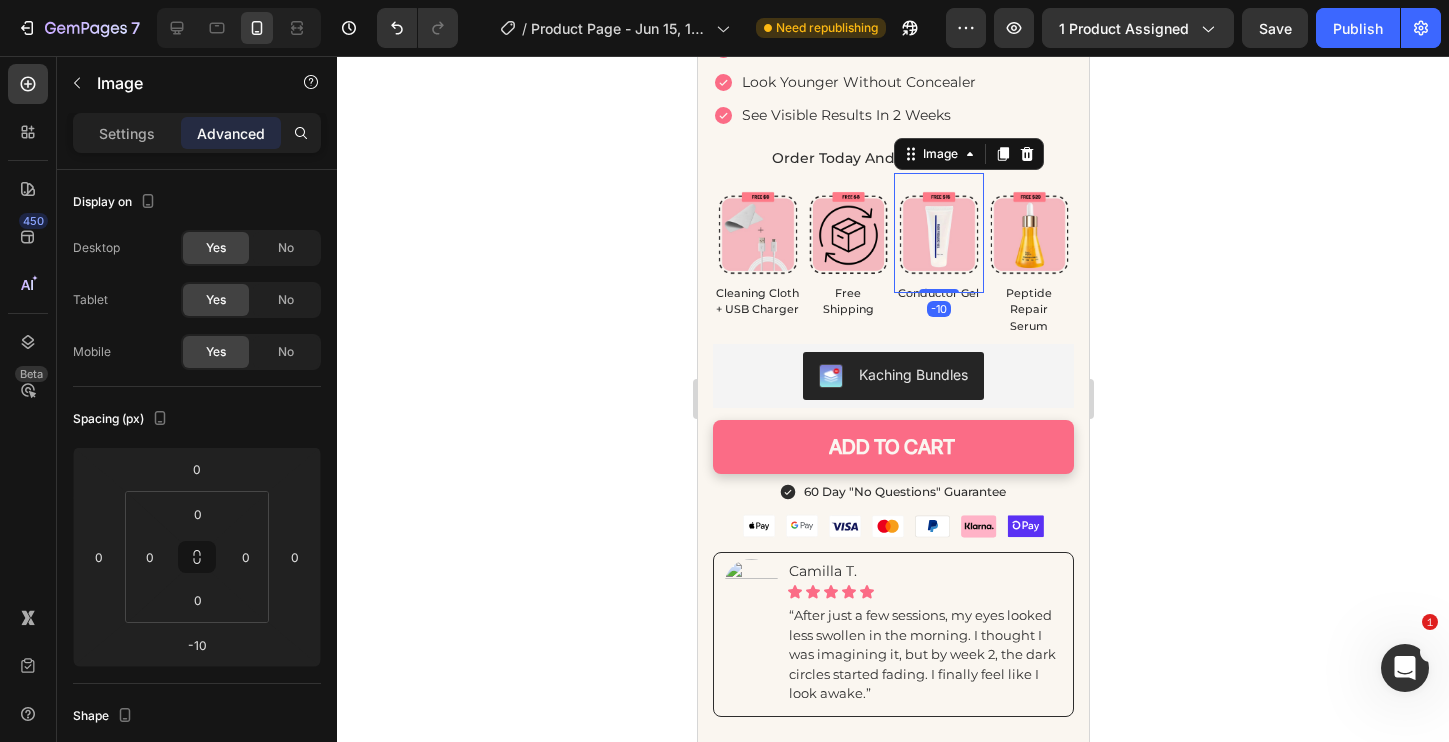 click at bounding box center [848, 232] 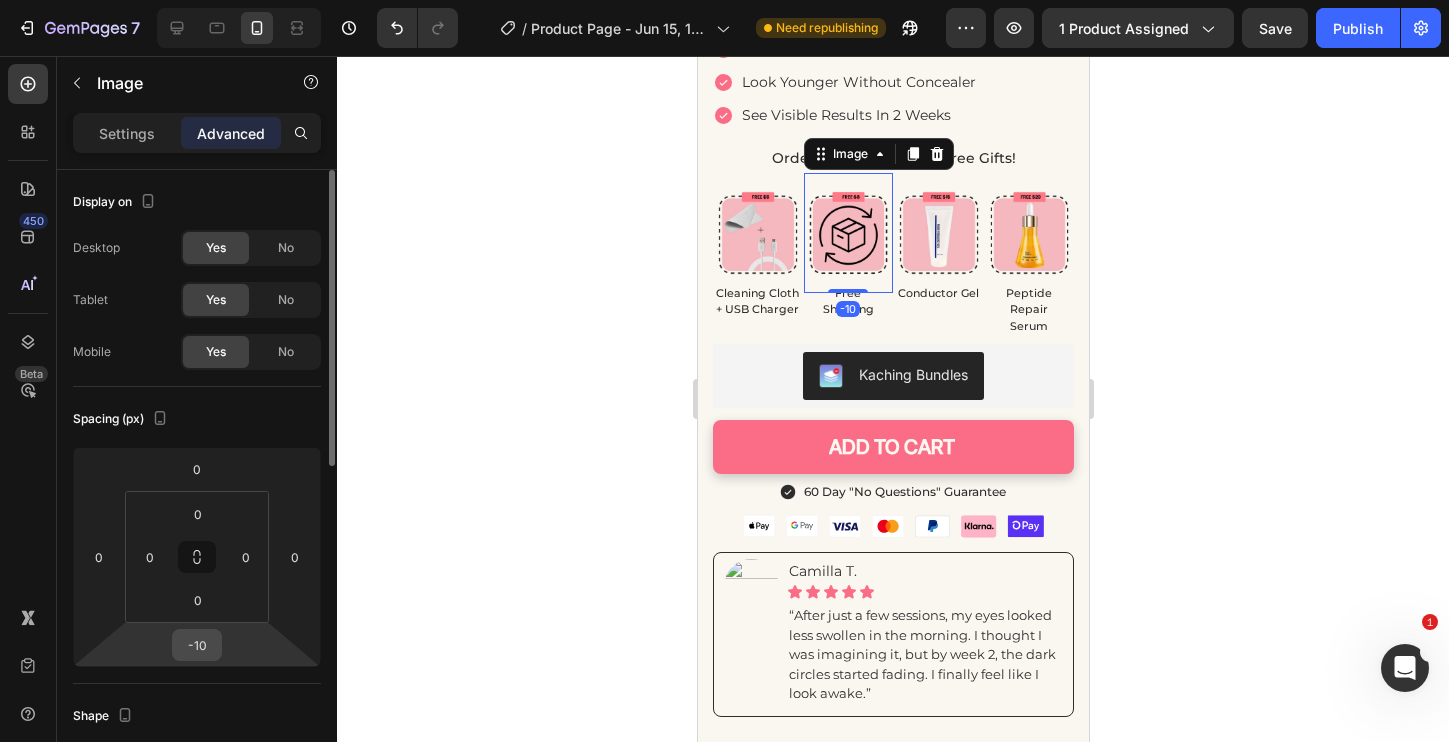 click on "-10" at bounding box center [197, 645] 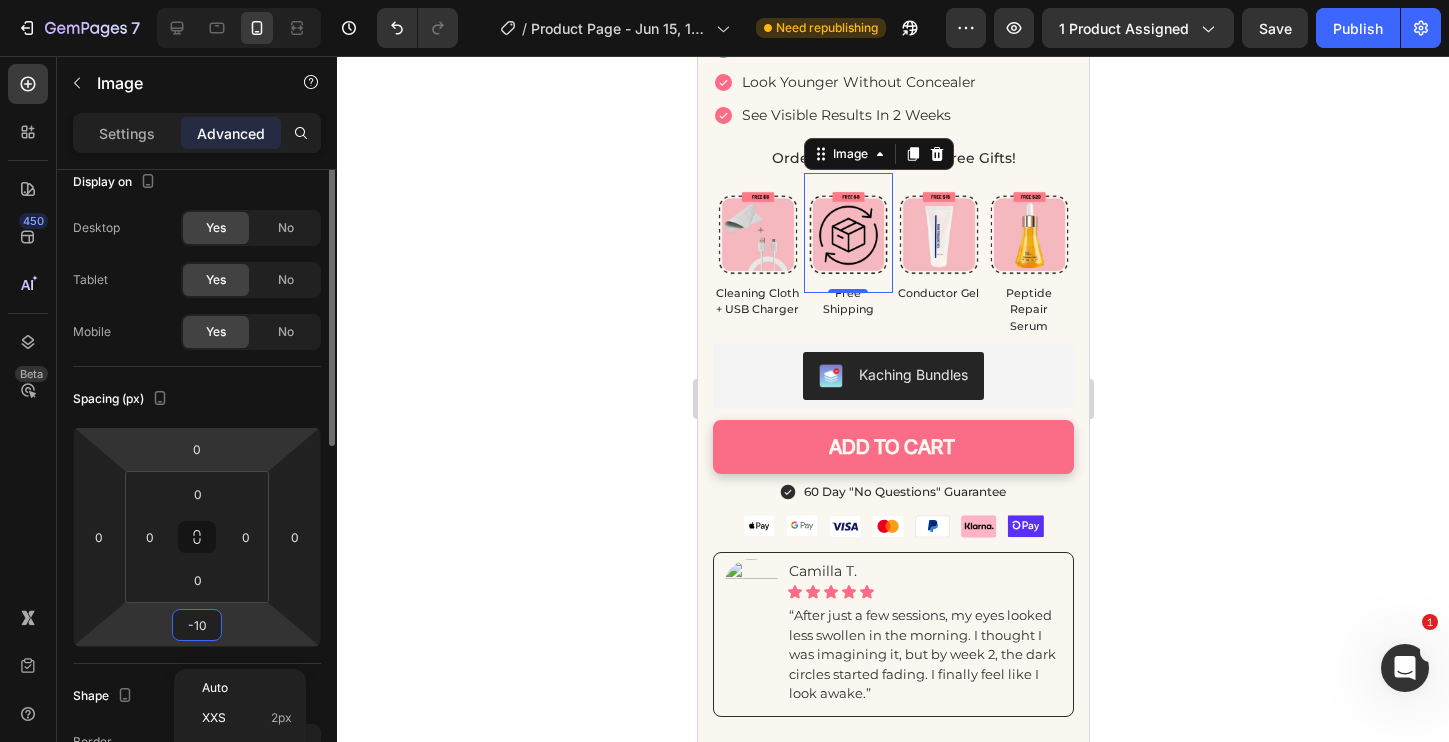 scroll, scrollTop: 0, scrollLeft: 0, axis: both 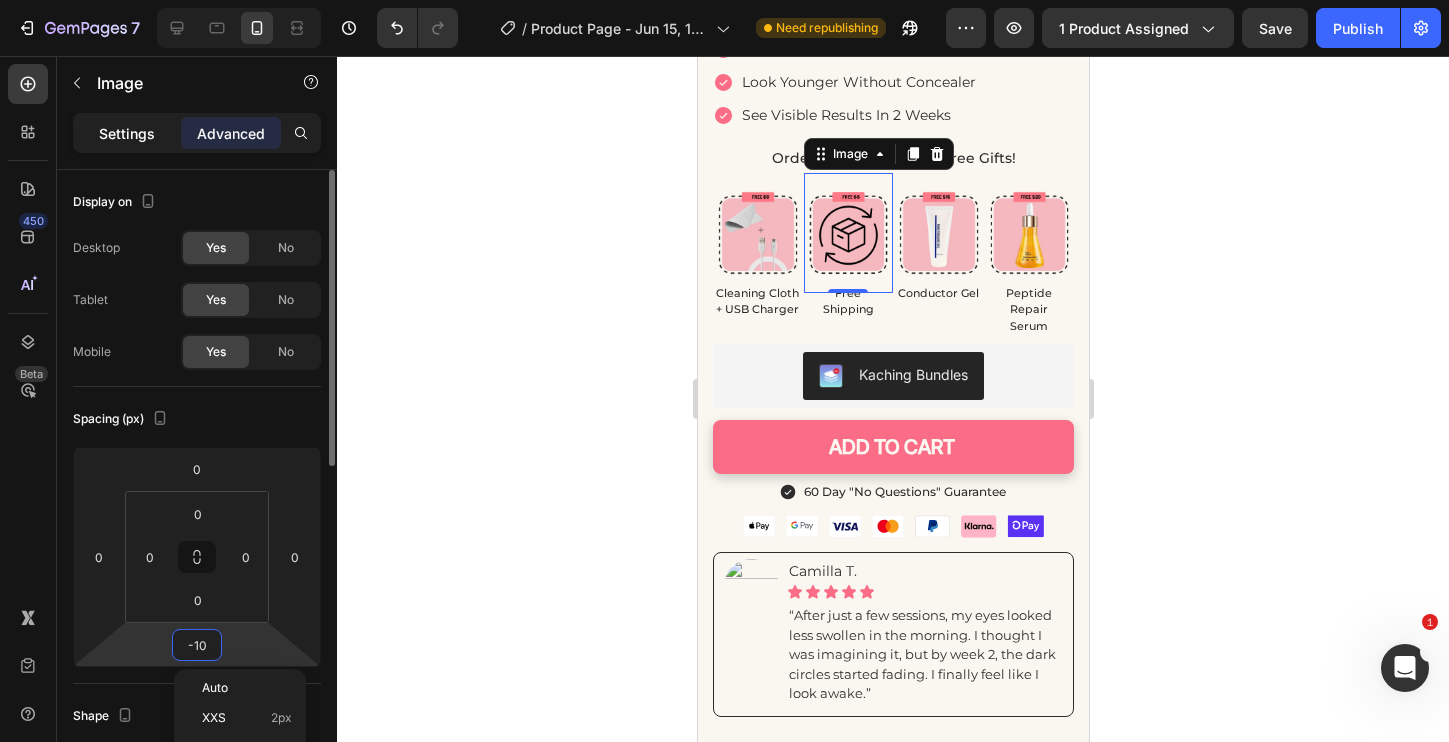 click on "Settings" 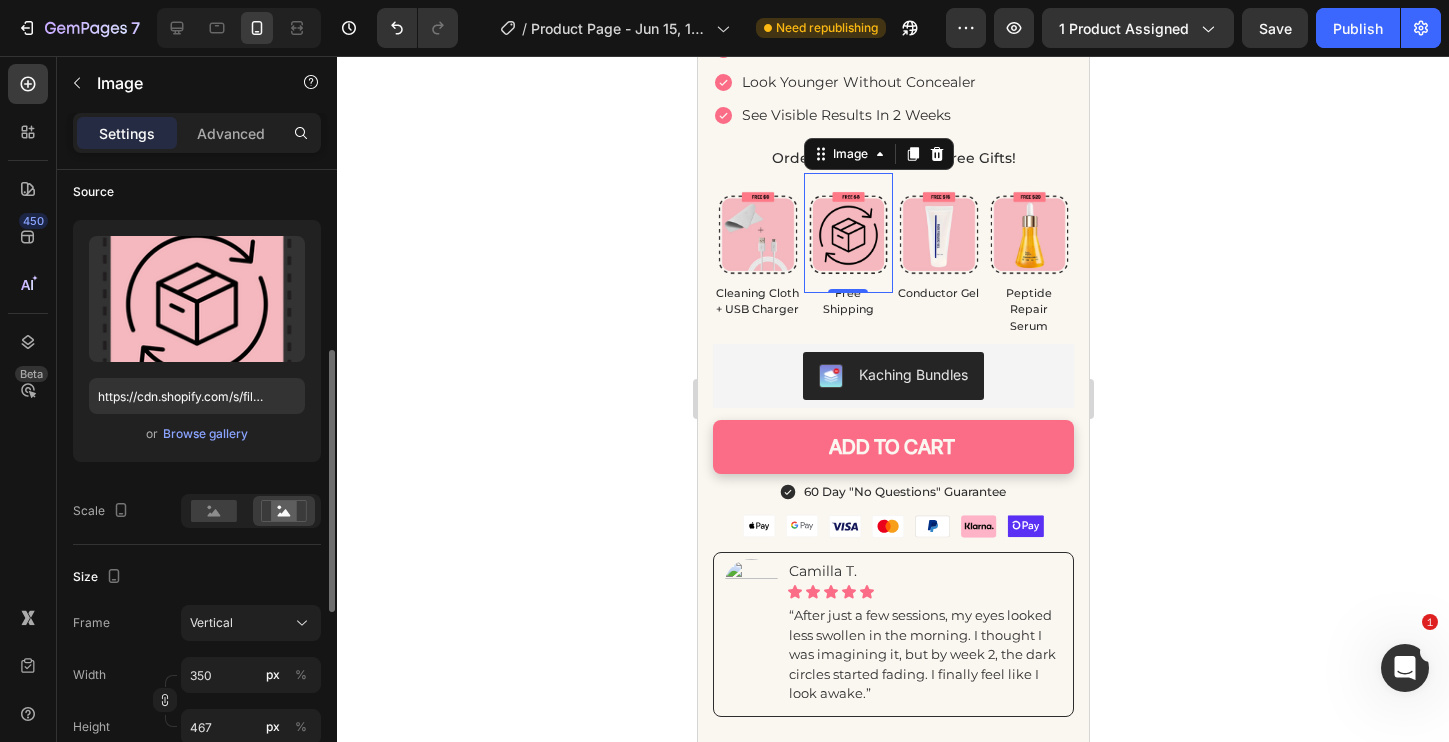 scroll, scrollTop: 234, scrollLeft: 0, axis: vertical 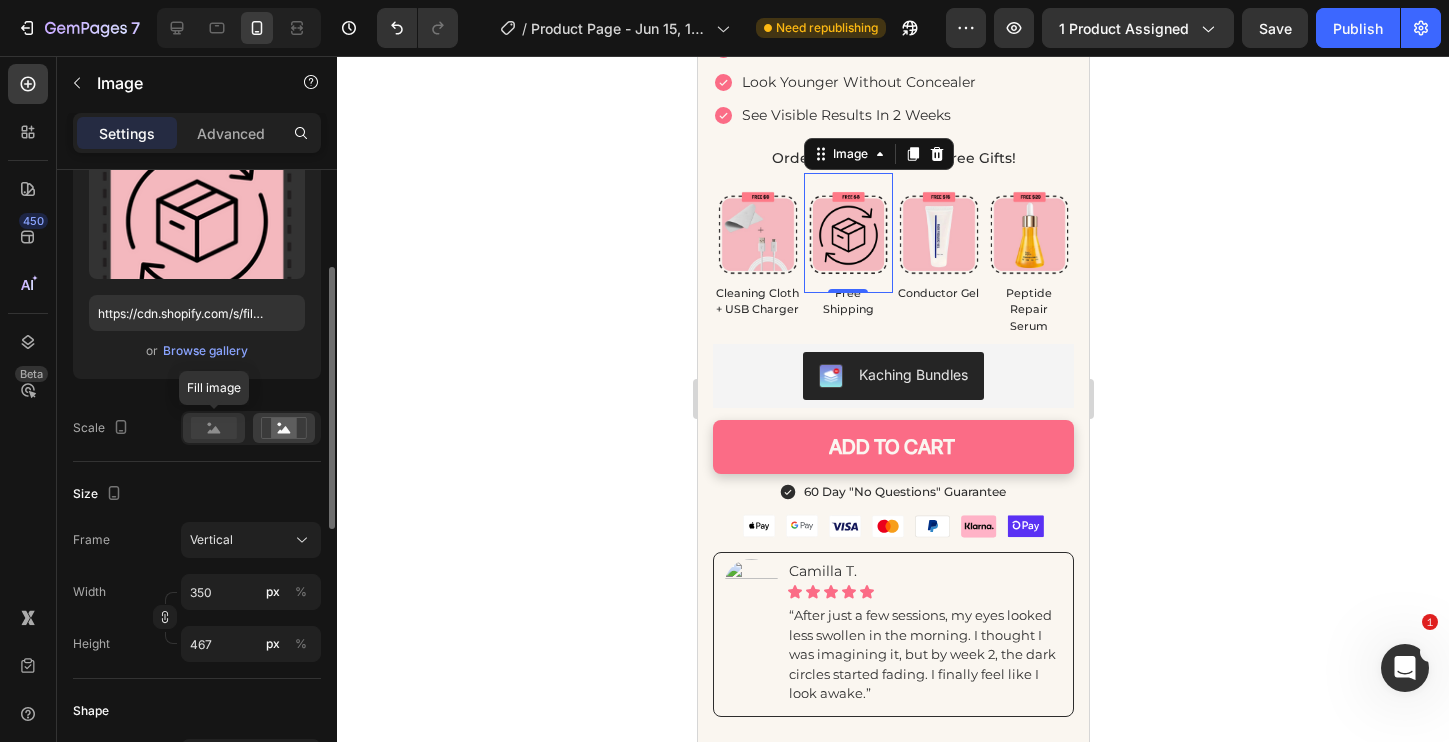 click 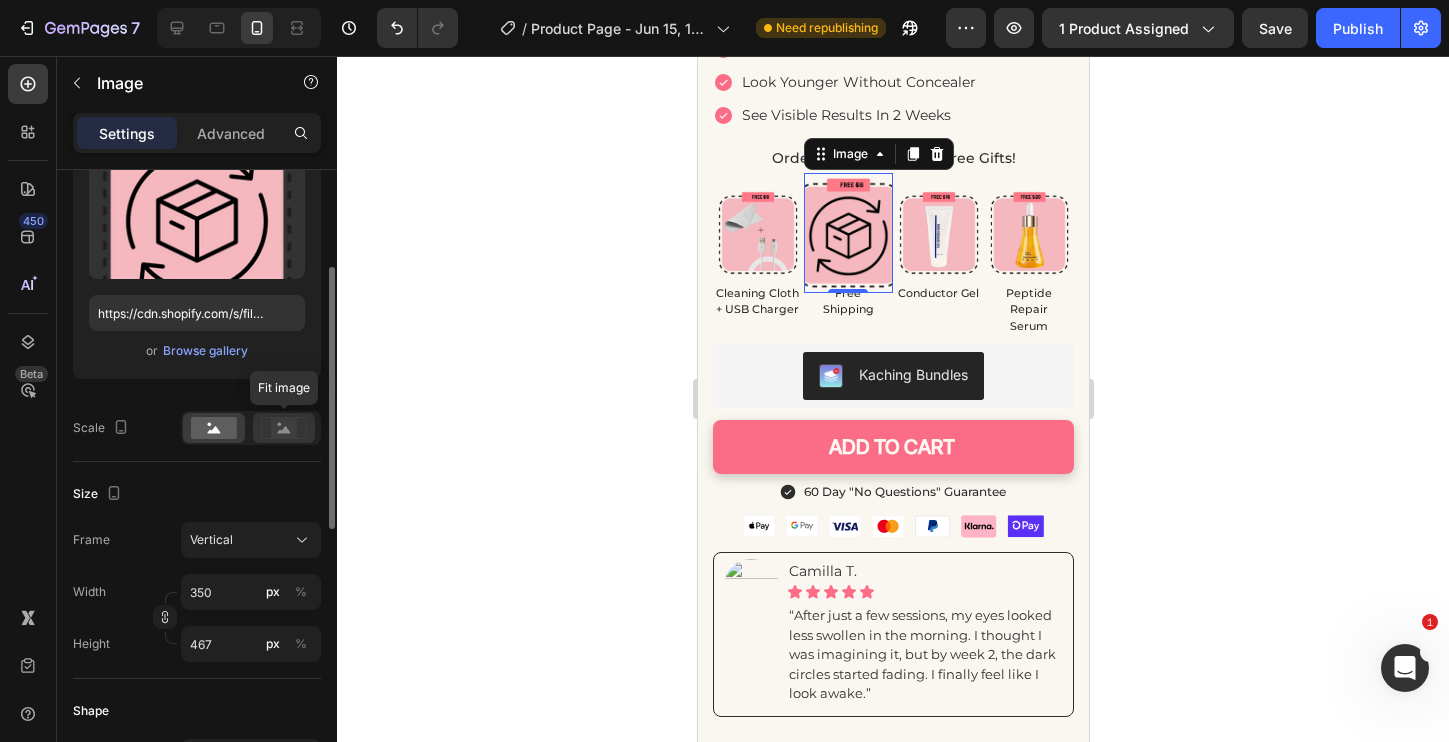 click 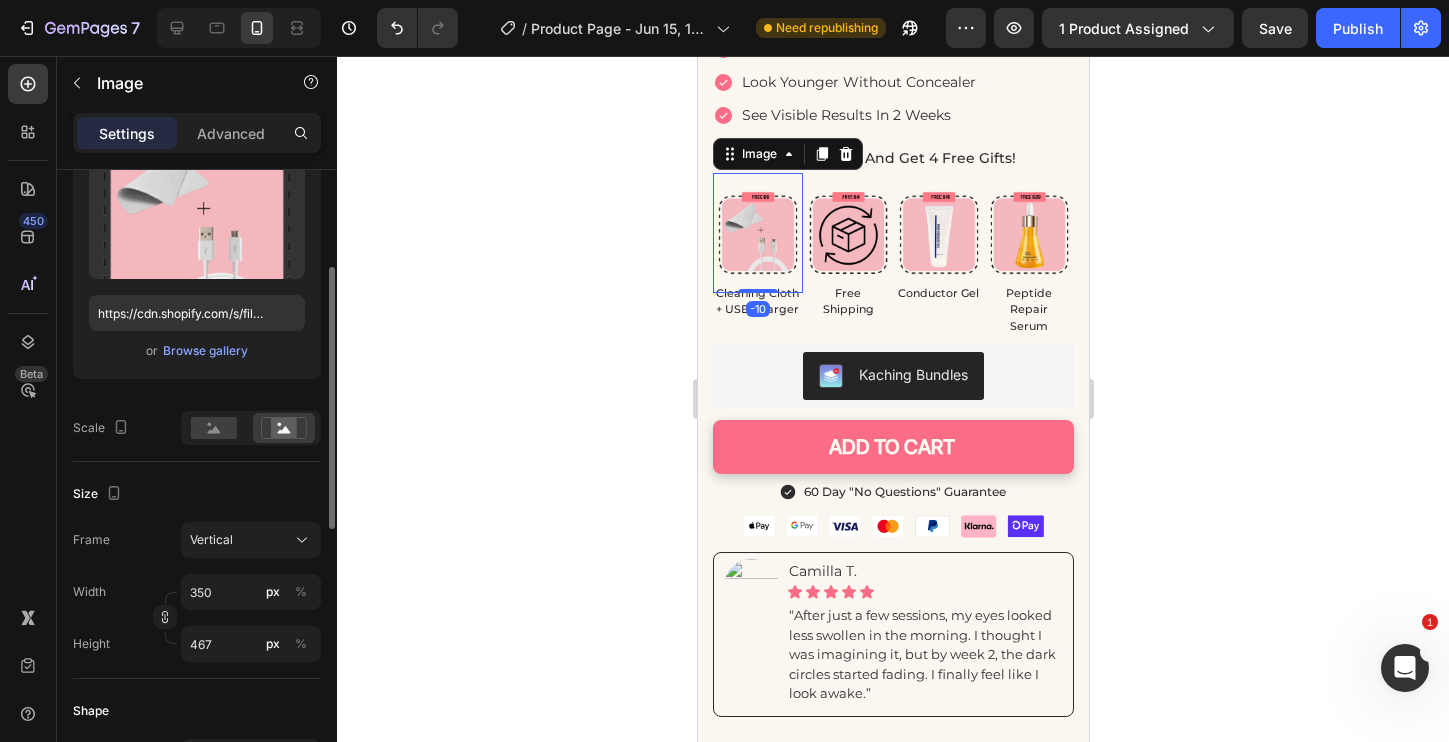 click at bounding box center (757, 232) 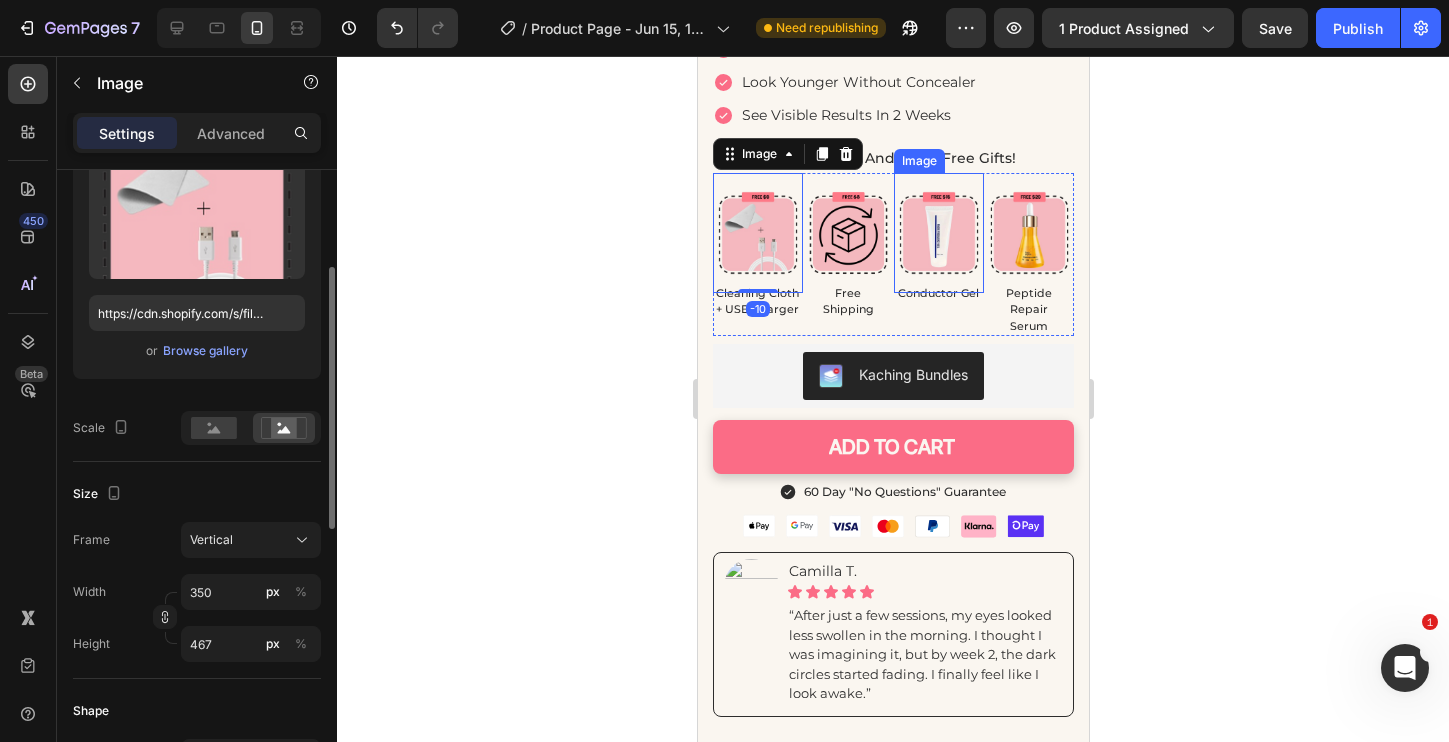 click at bounding box center [938, 232] 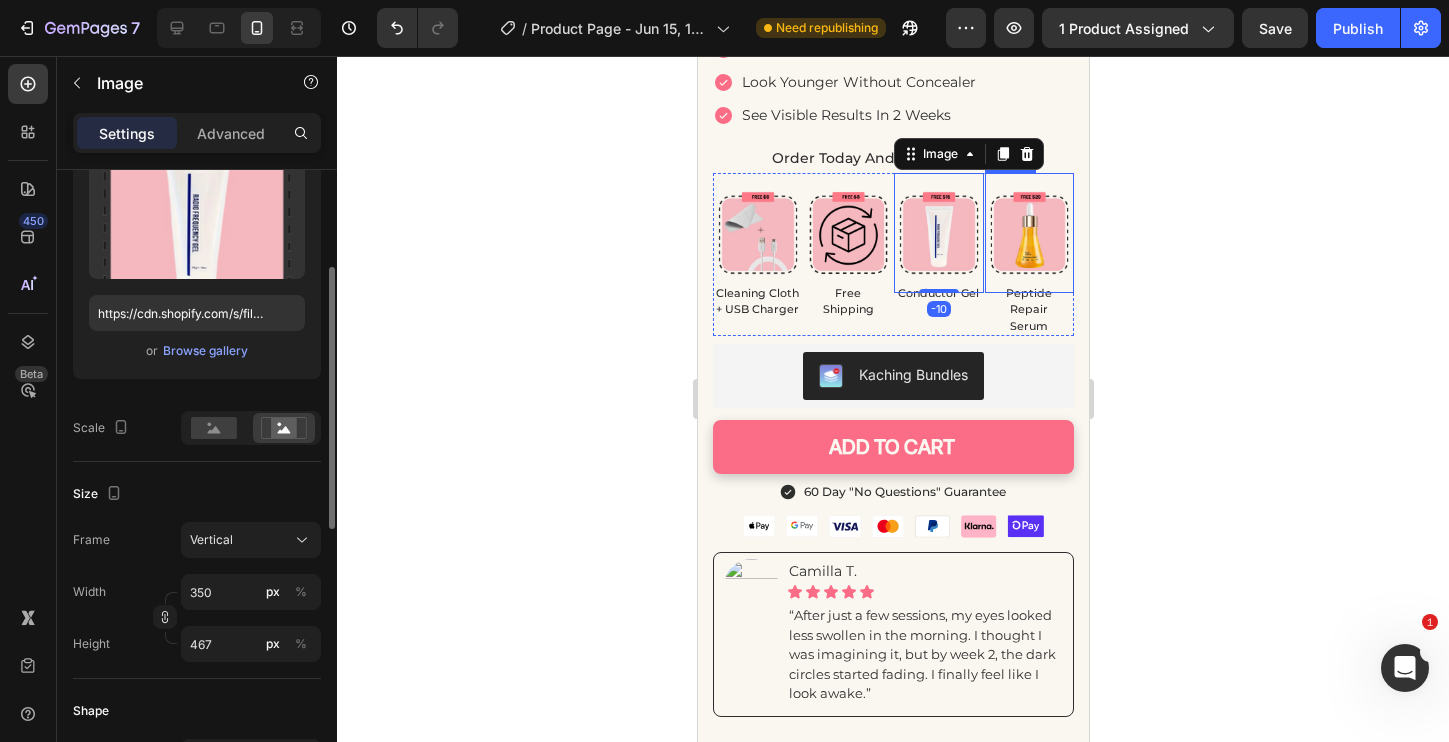 click at bounding box center [1029, 232] 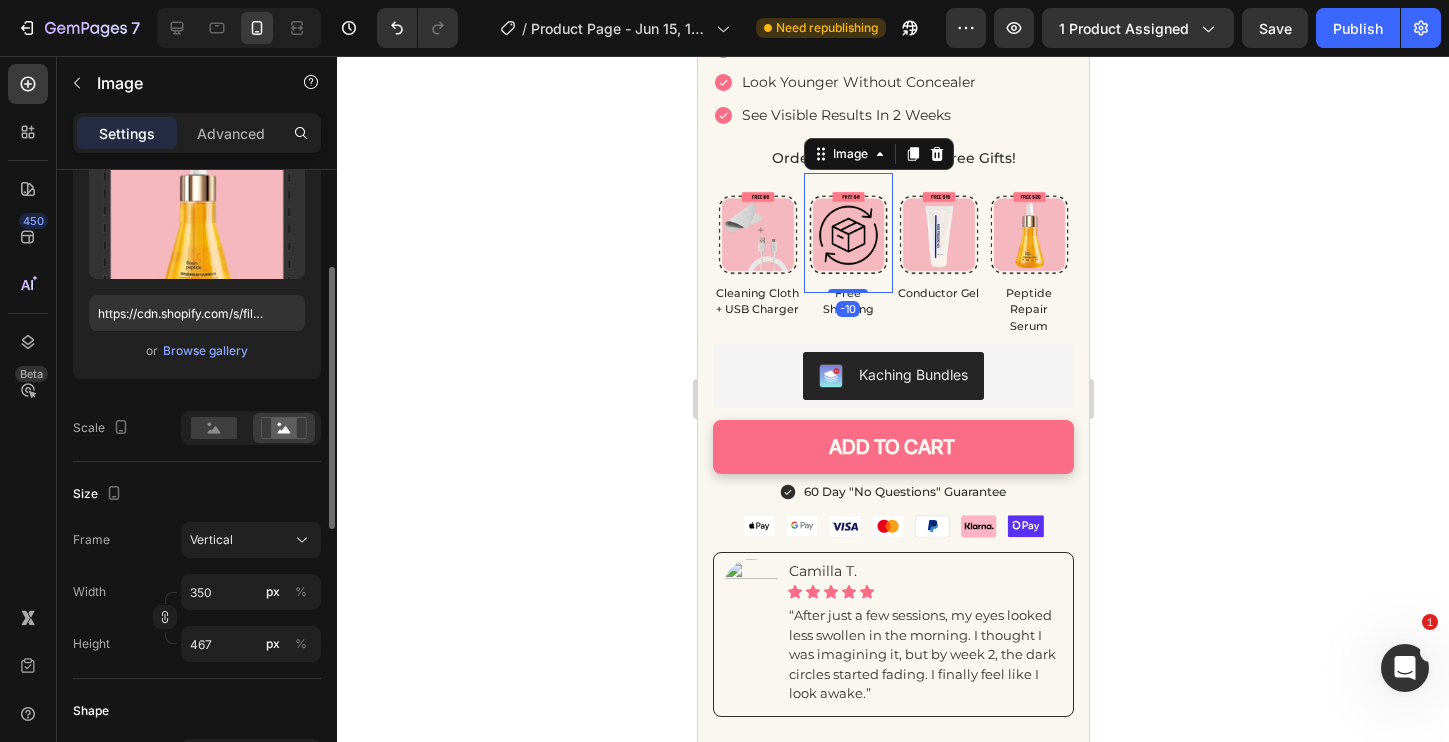 click at bounding box center (848, 232) 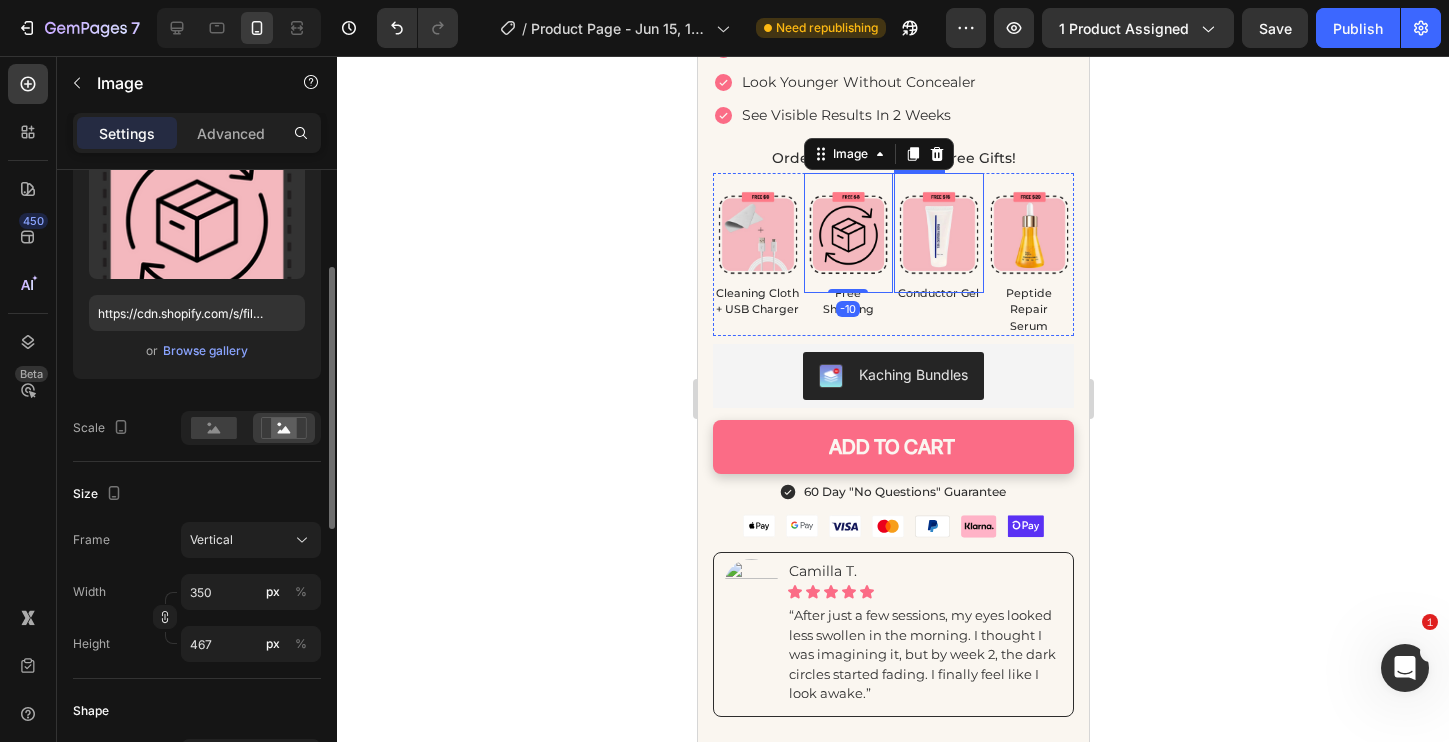 click at bounding box center [938, 232] 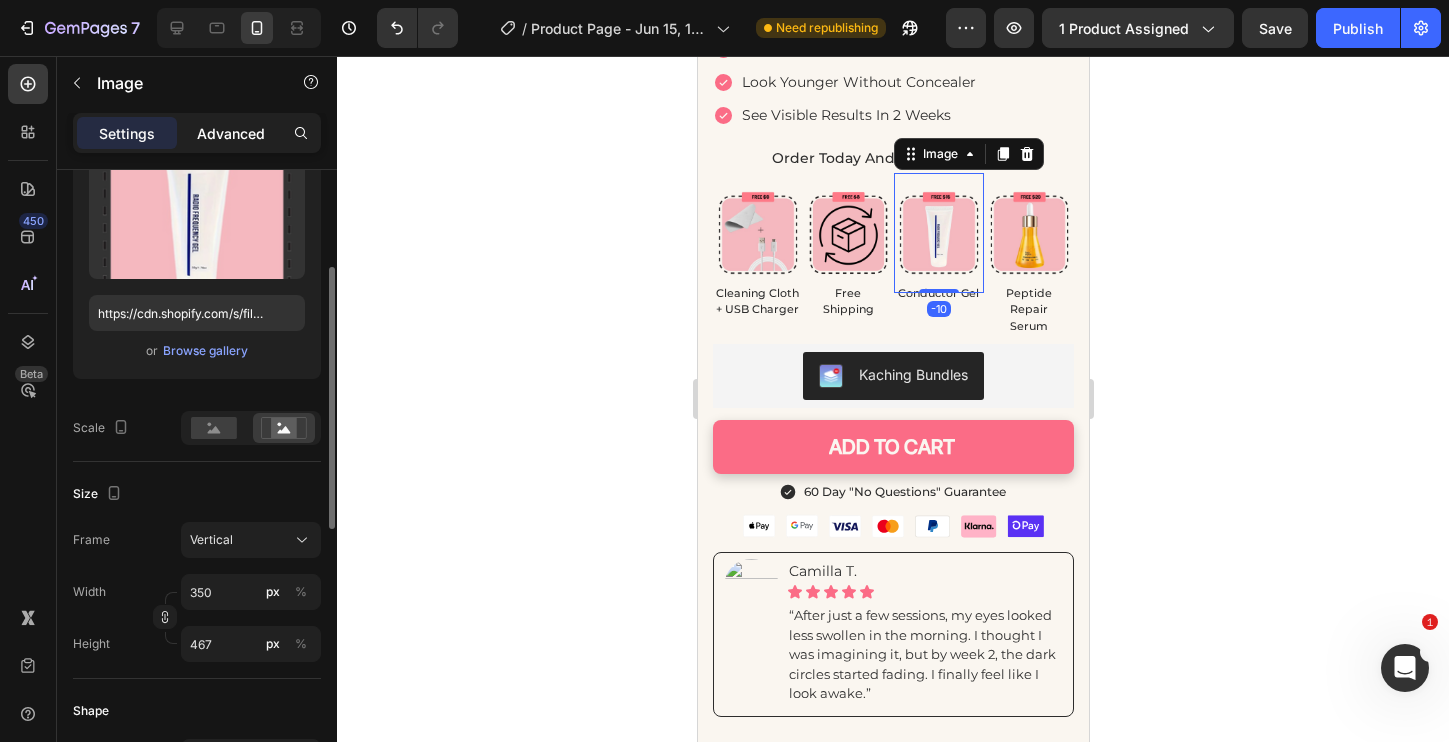 click on "Advanced" at bounding box center [231, 133] 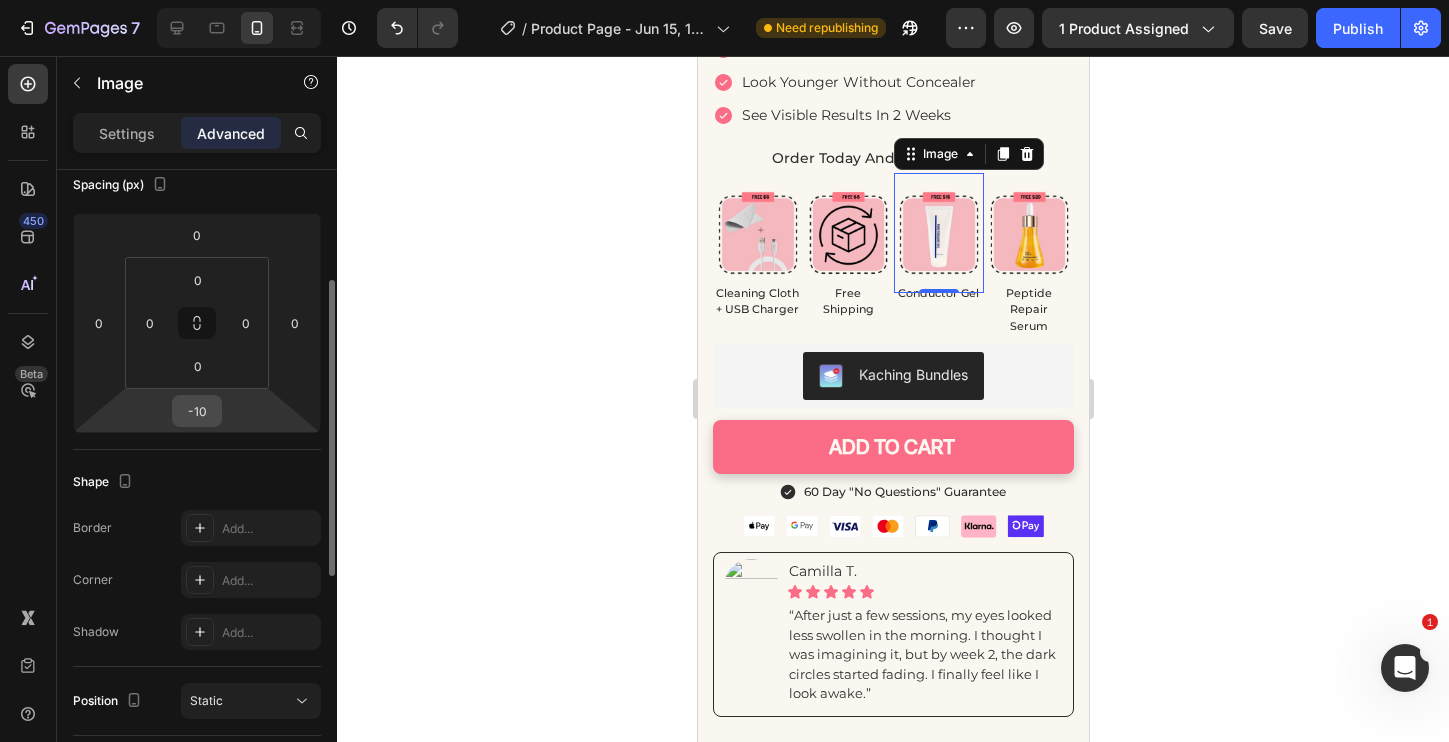 click on "-10" at bounding box center (197, 411) 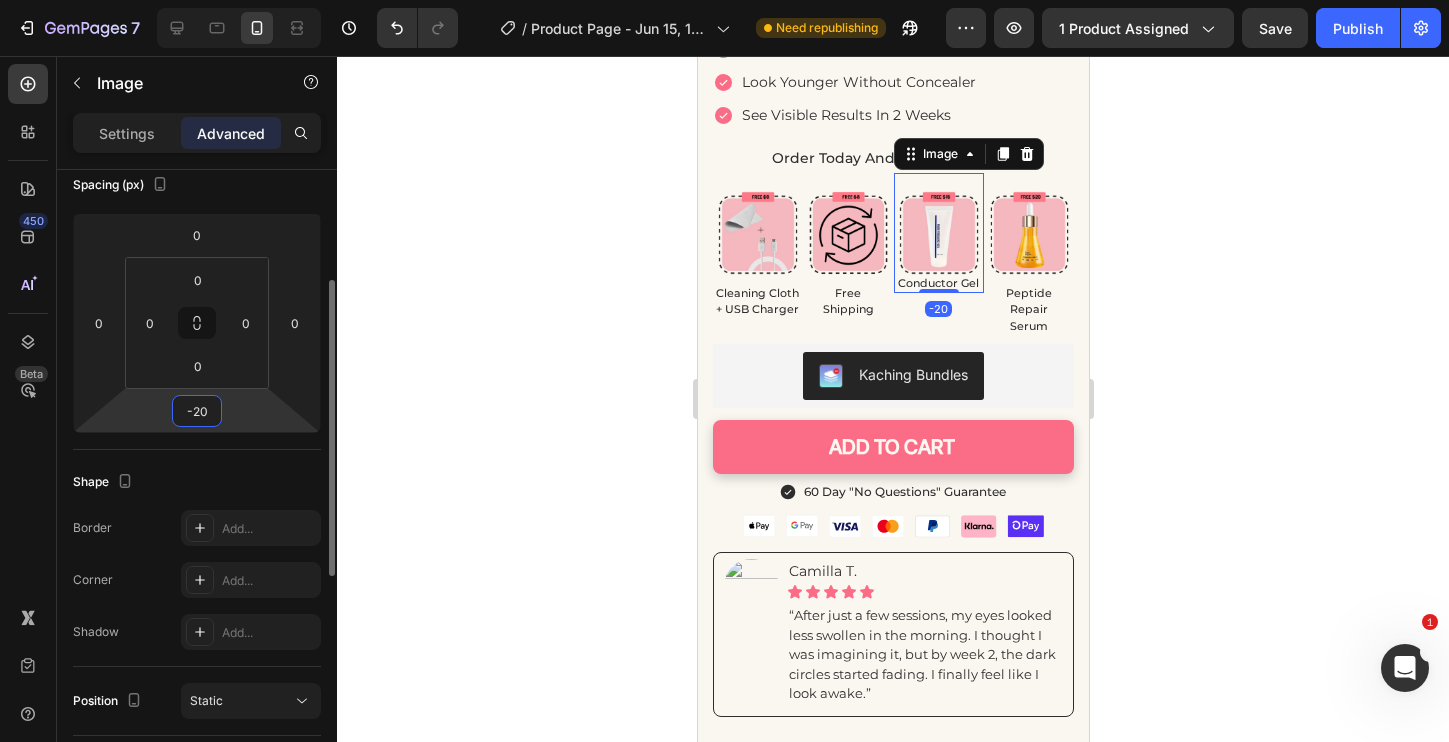 type on "-2" 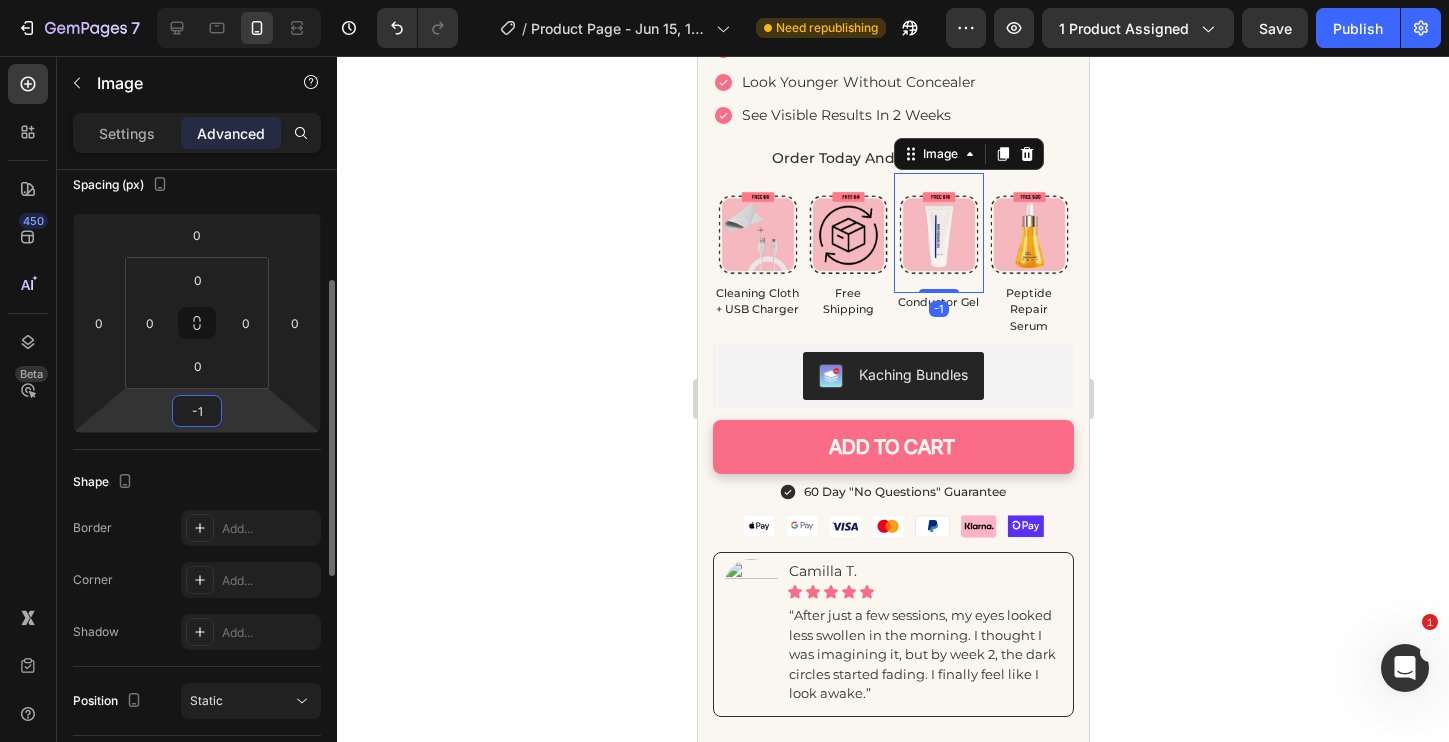 type on "-15" 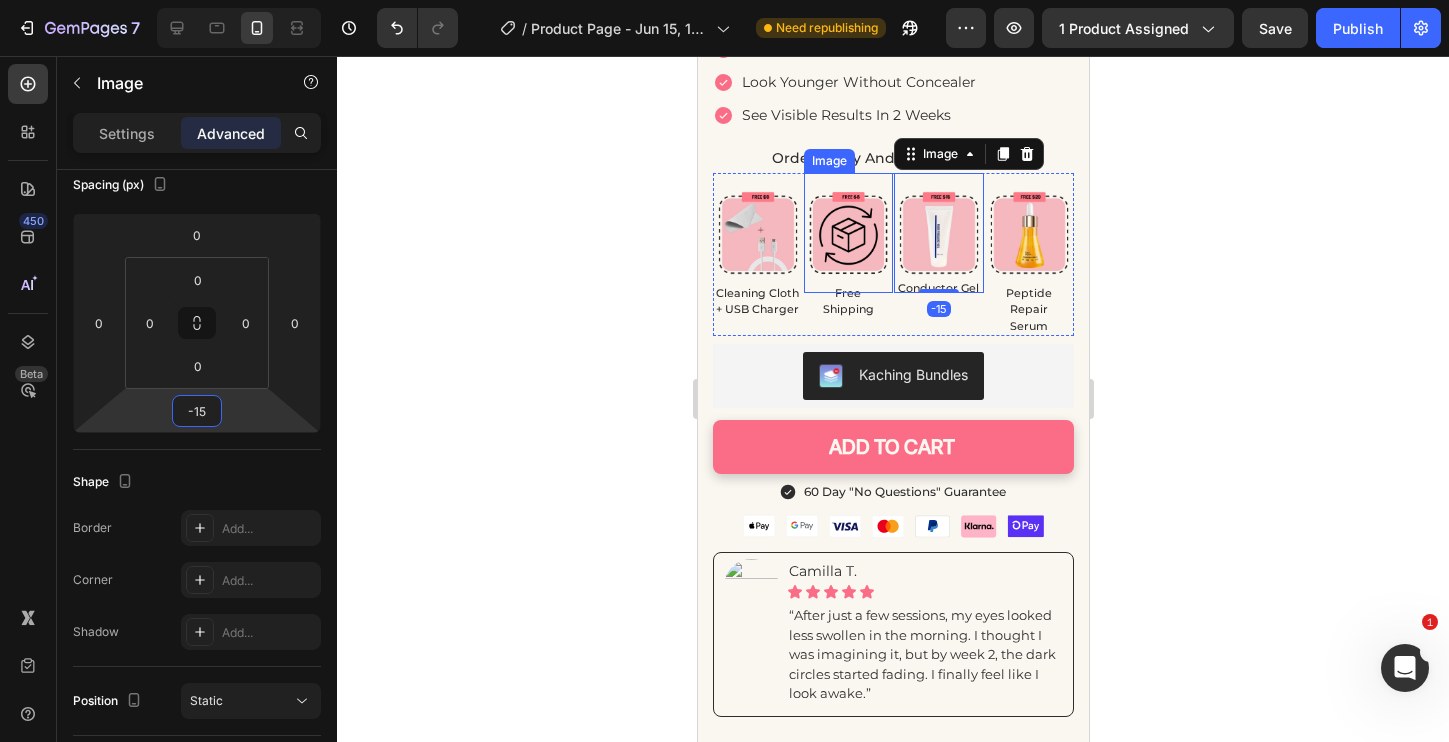 click at bounding box center [848, 232] 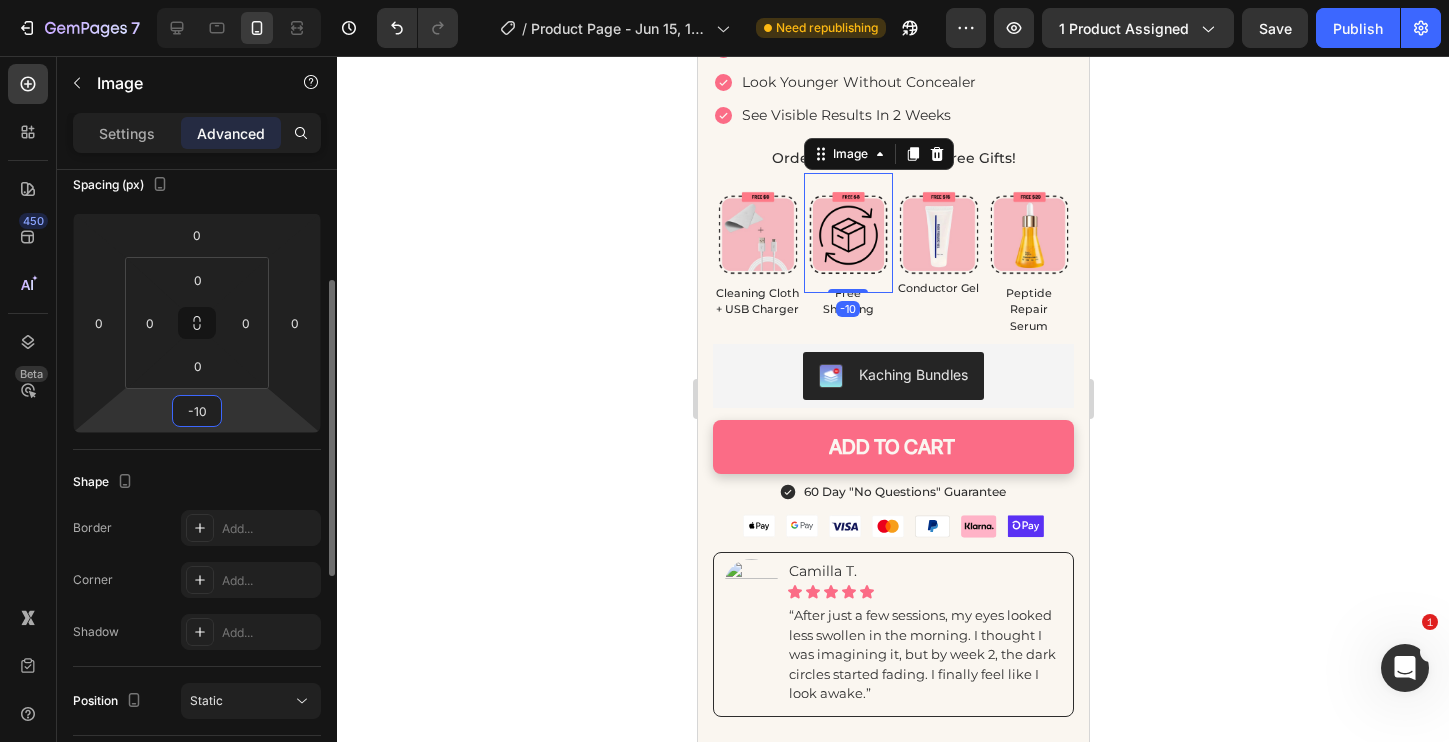 click on "-10" at bounding box center (197, 411) 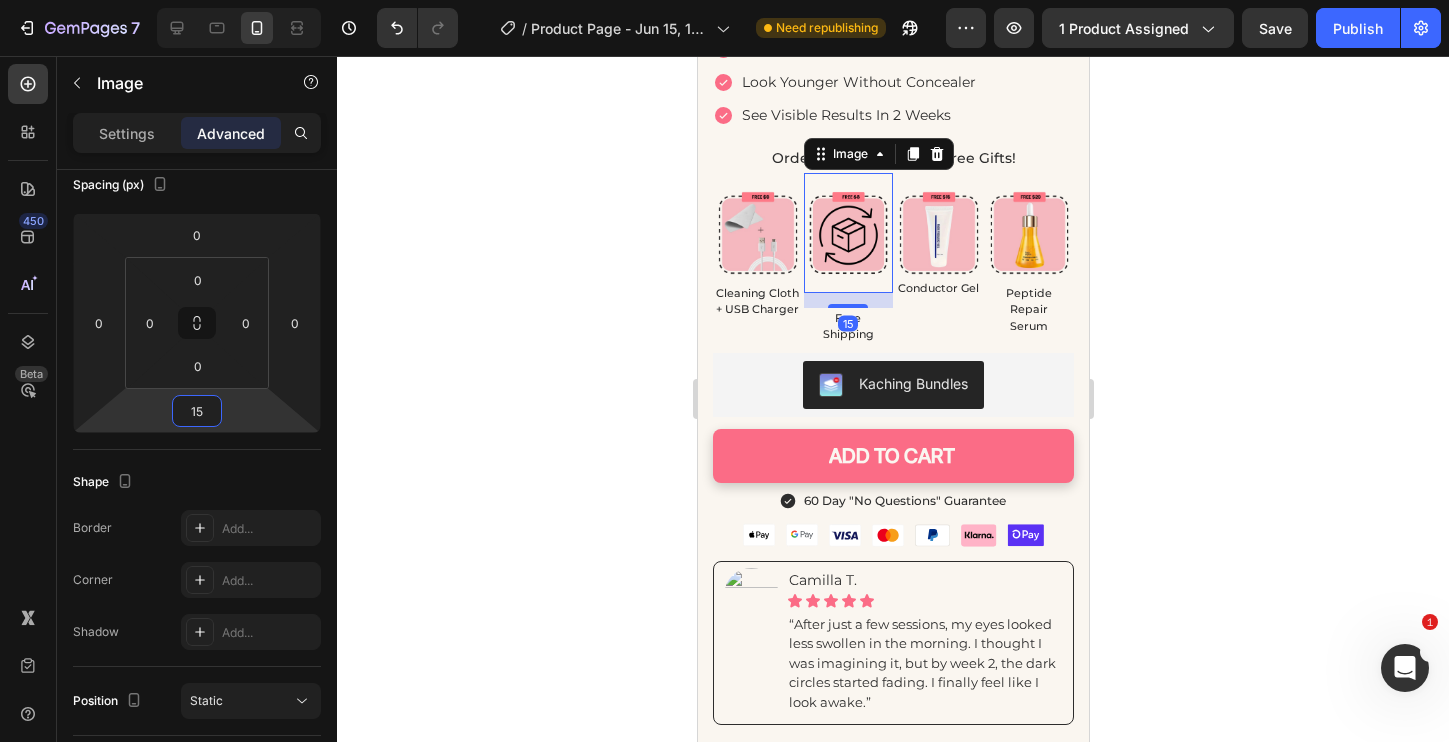 type on "1" 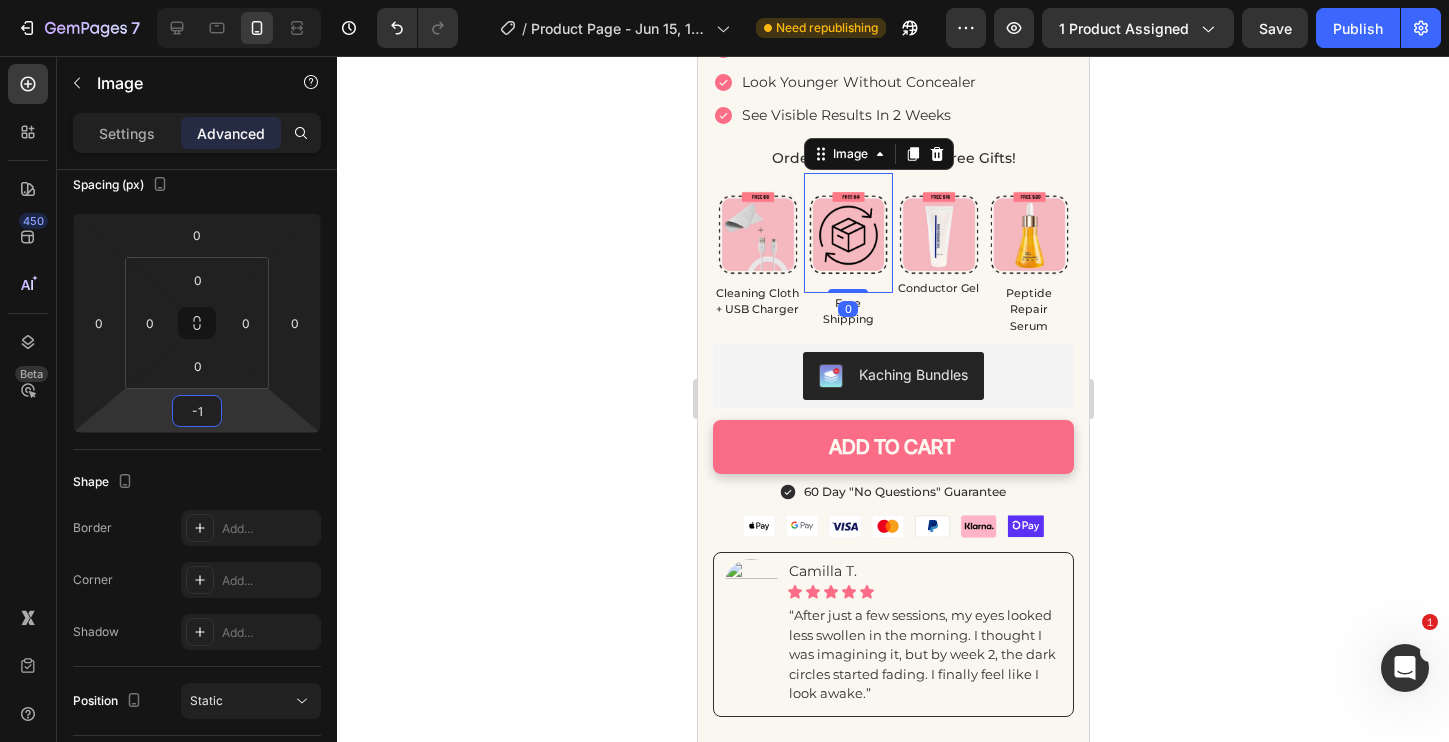 type on "-15" 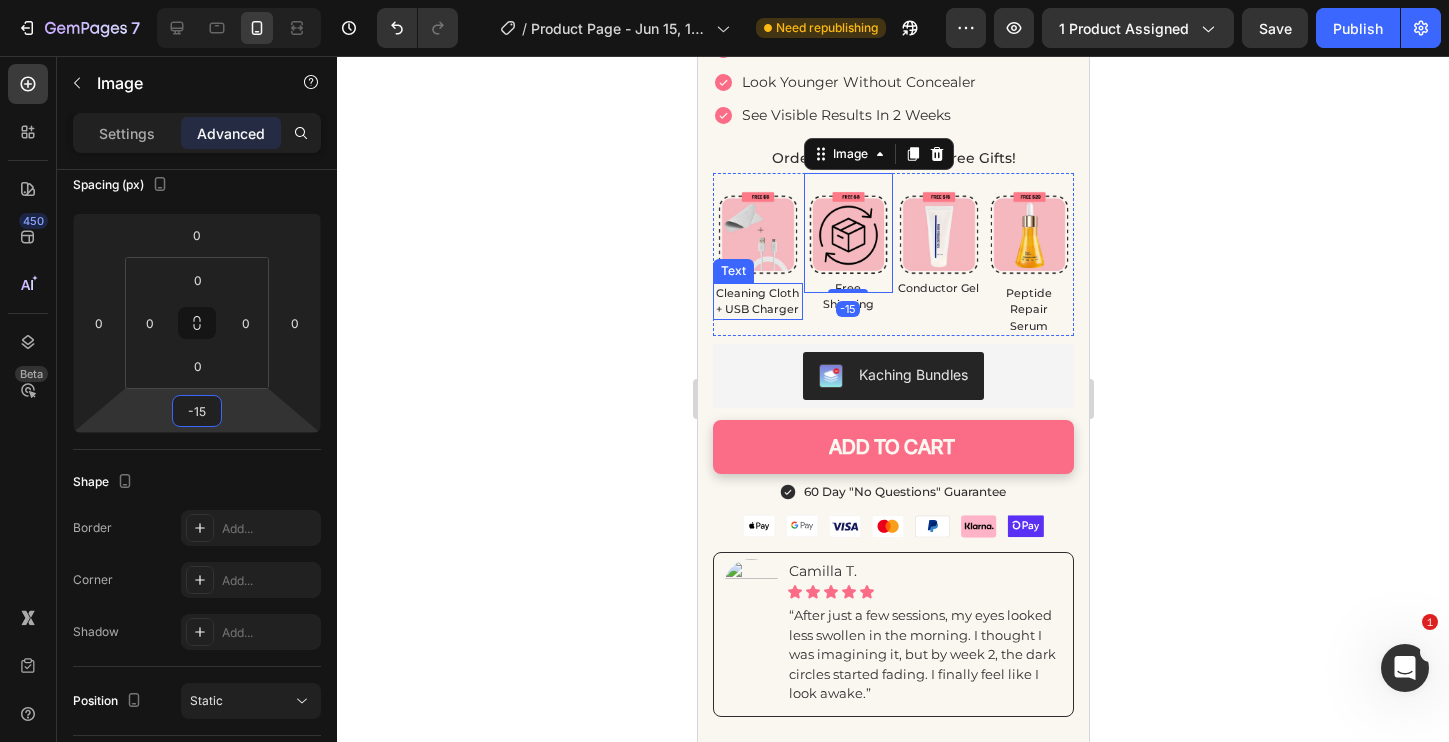 click on "Cleaning Cloth + USB Charger" at bounding box center (757, 301) 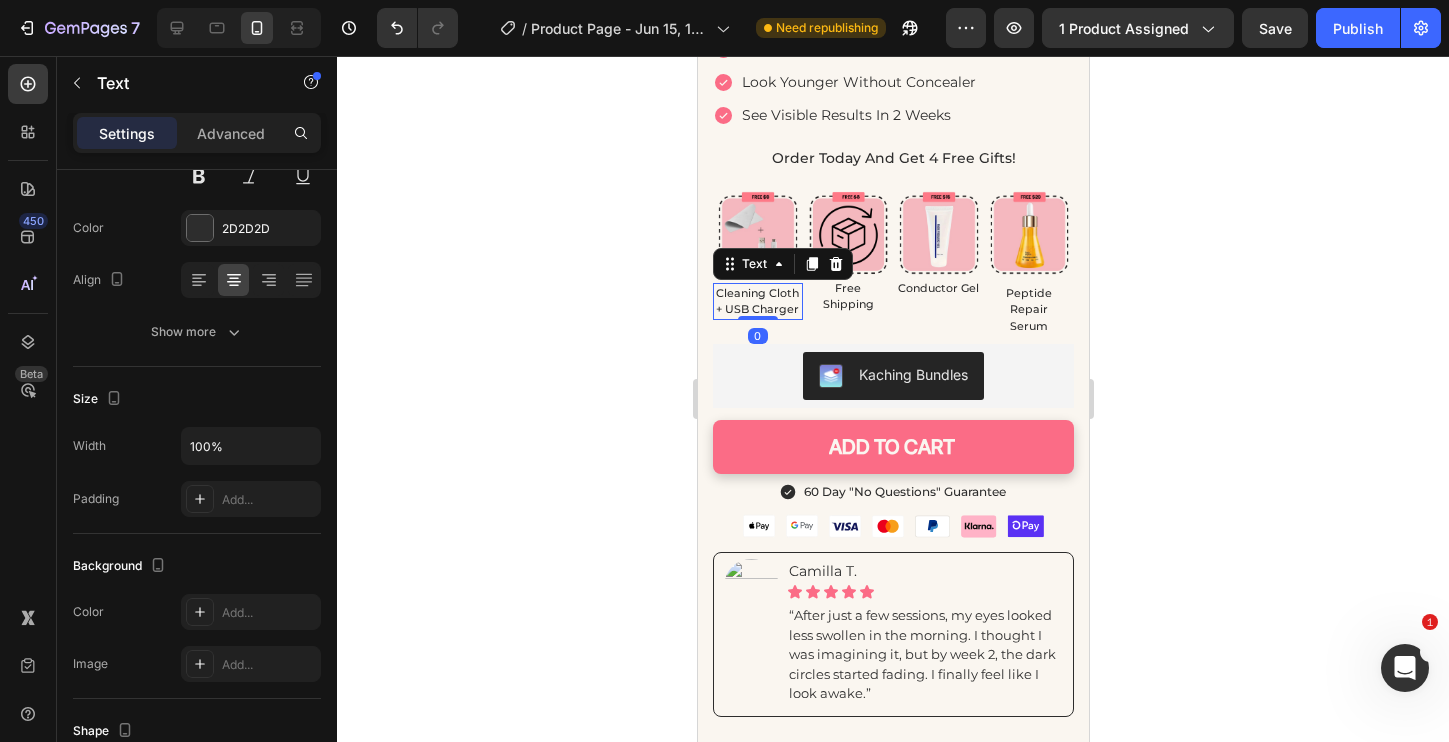 scroll, scrollTop: 0, scrollLeft: 0, axis: both 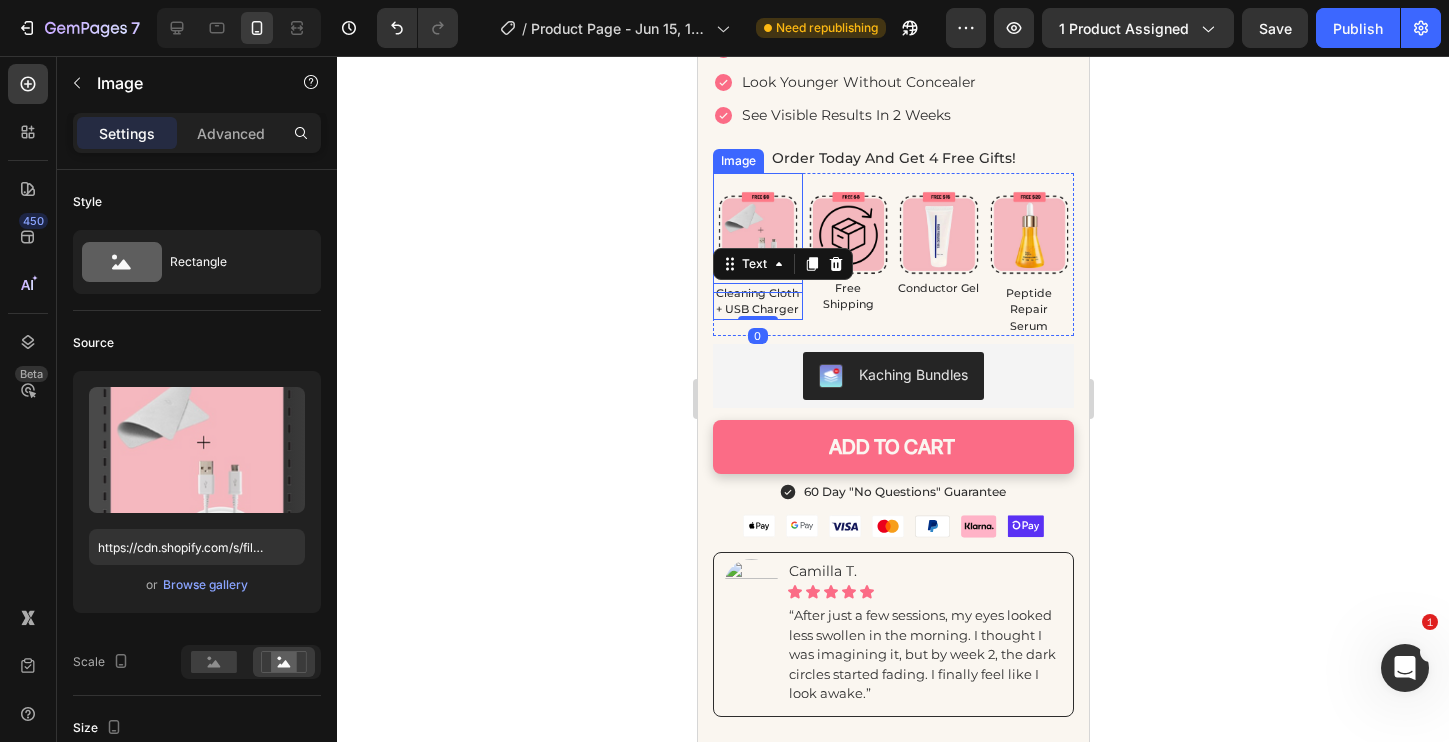click at bounding box center [757, 232] 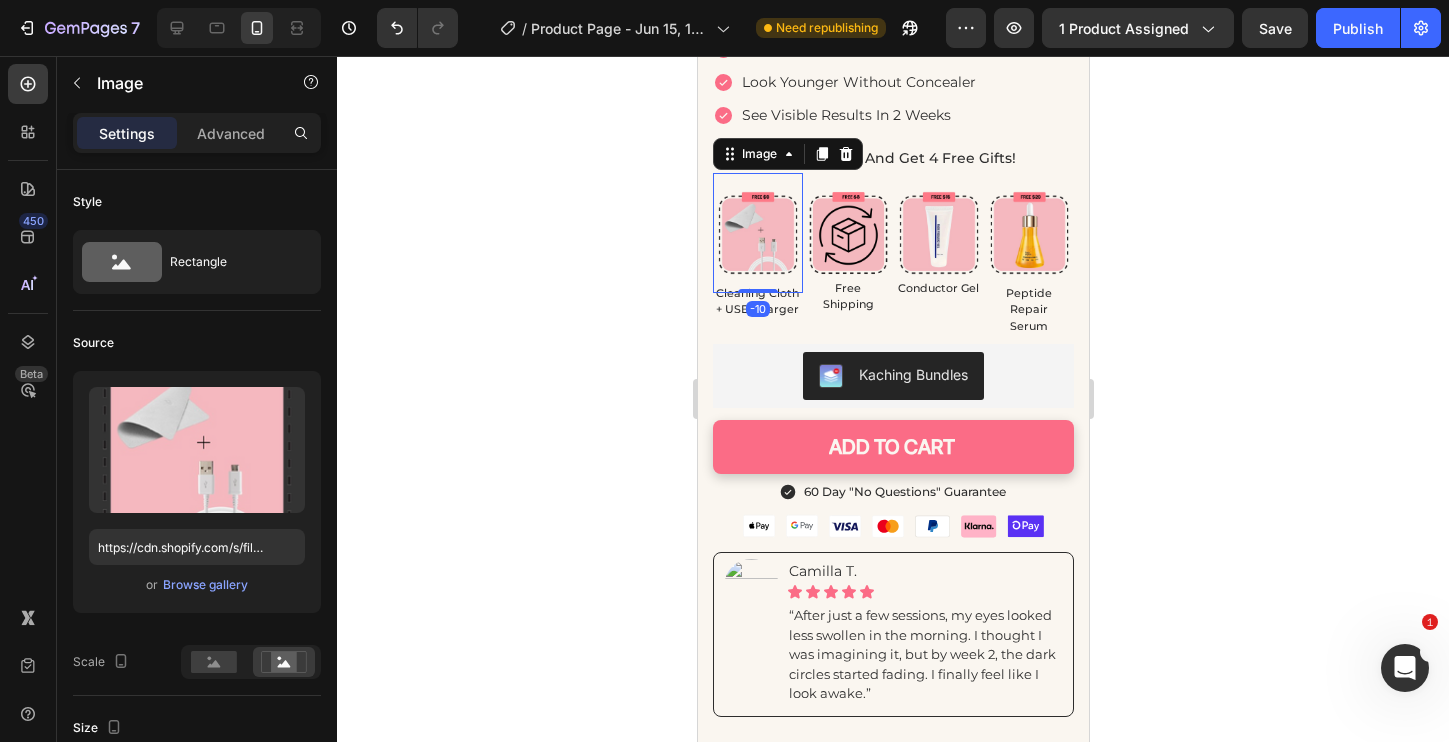 click on "Settings Advanced" at bounding box center (197, 133) 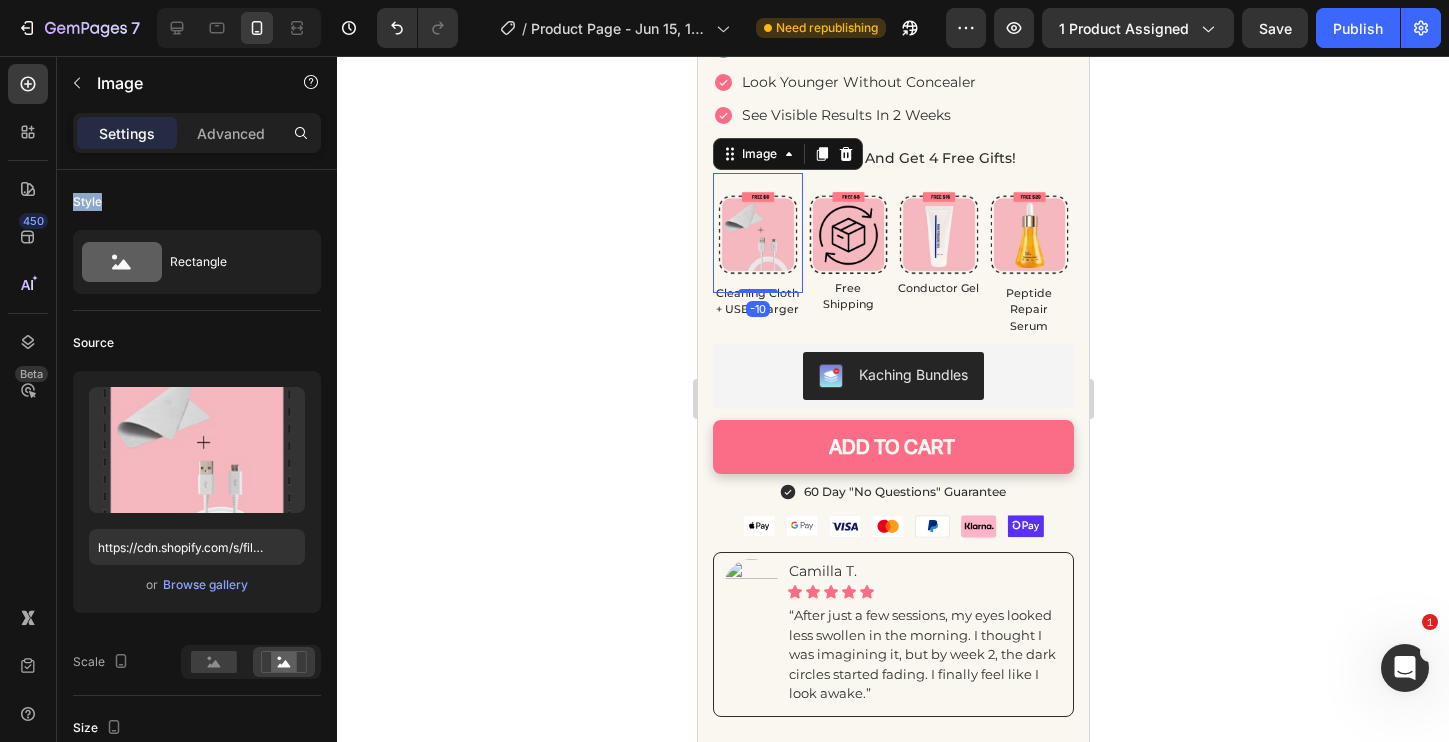 click on "Settings Advanced" at bounding box center (197, 133) 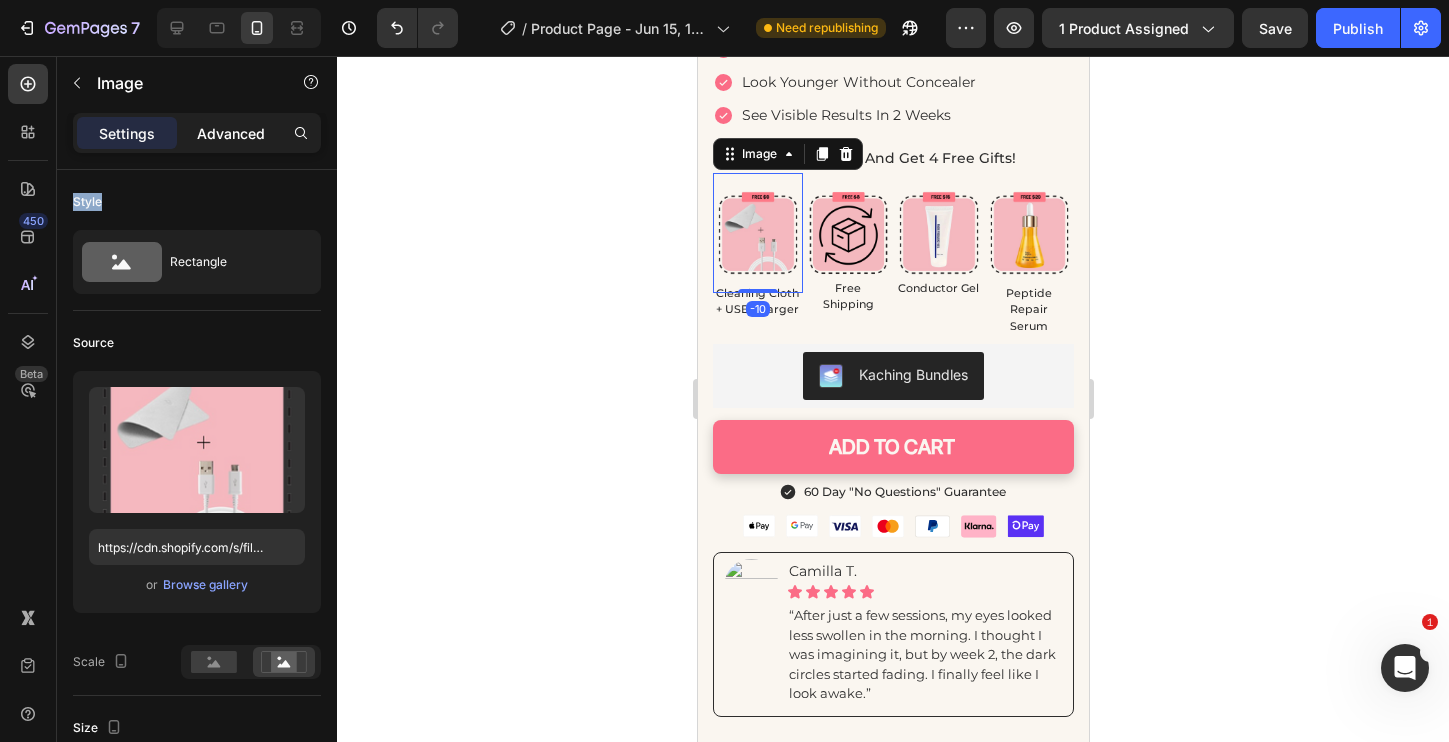click on "Advanced" at bounding box center (231, 133) 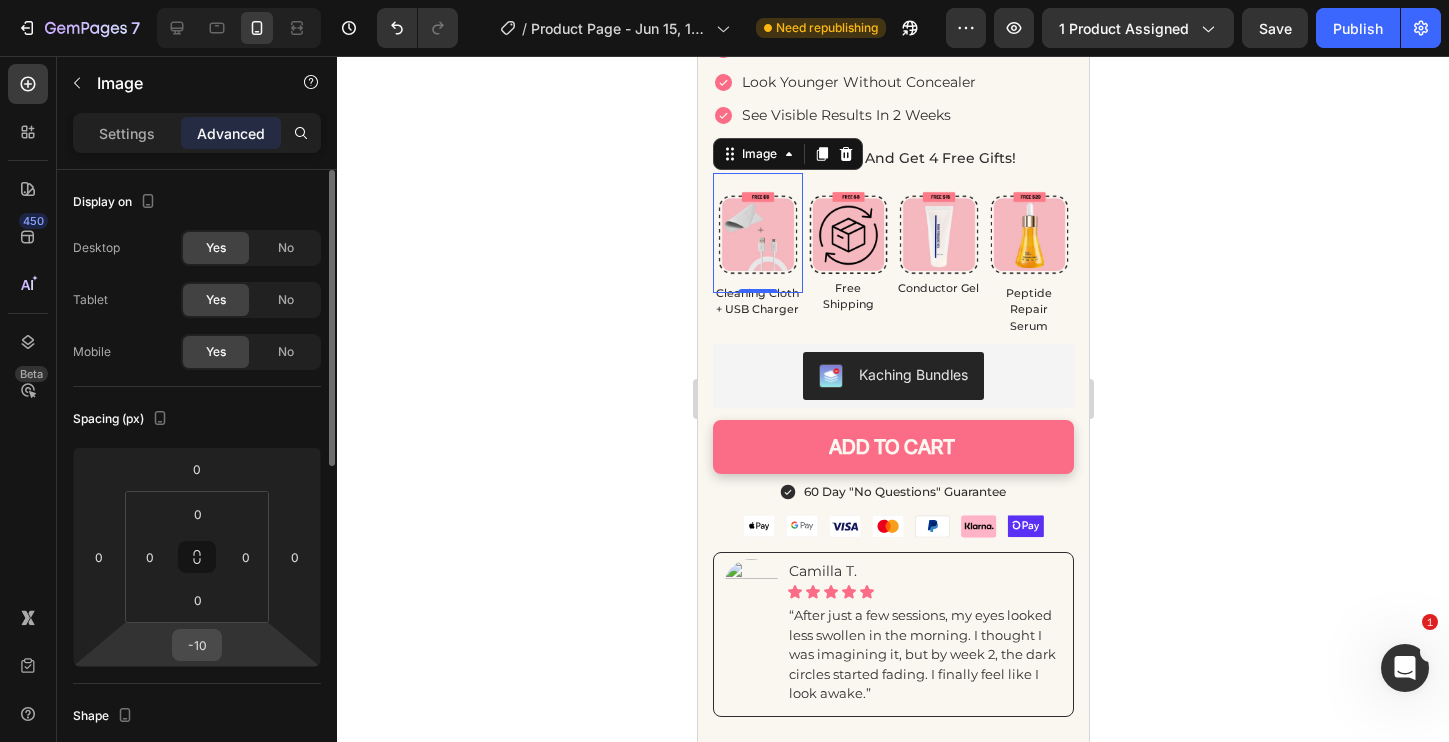click on "-10" at bounding box center (197, 645) 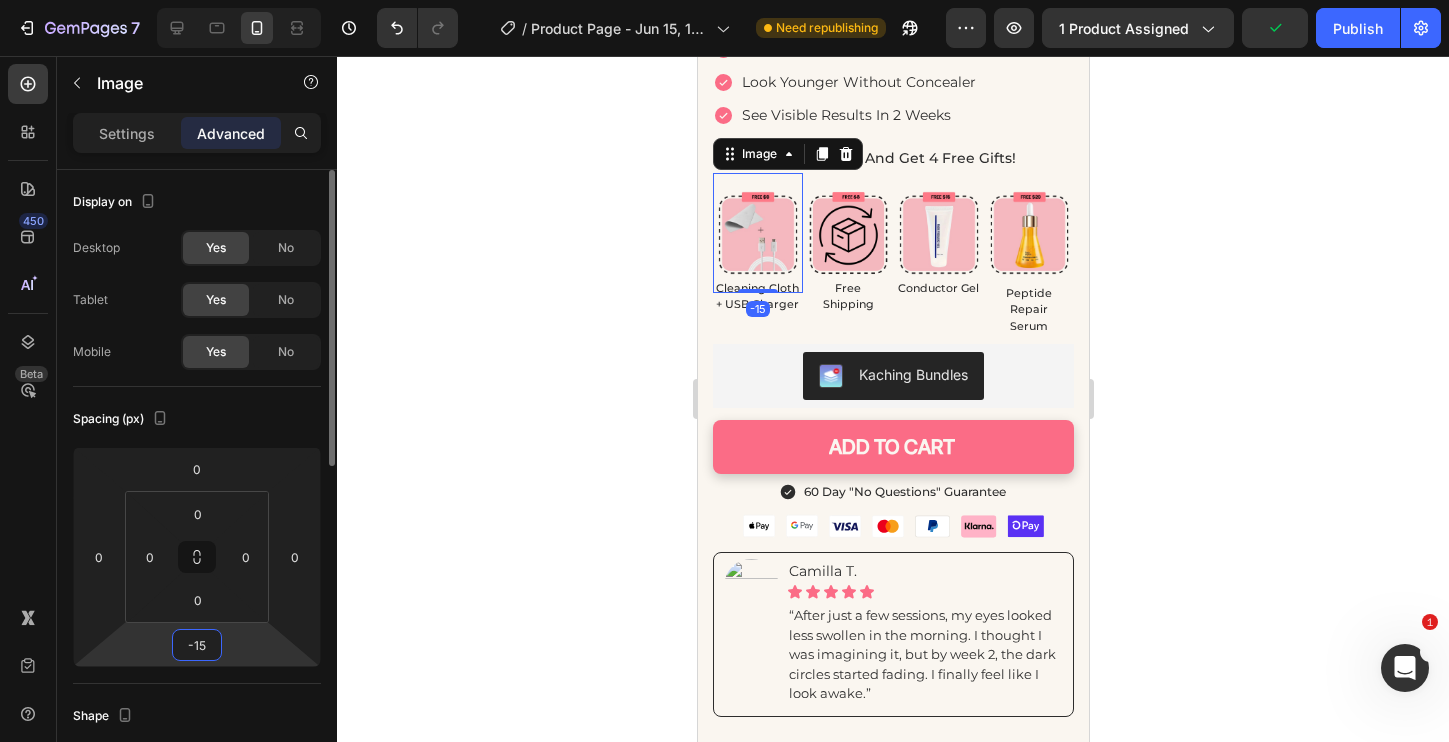 type on "-15" 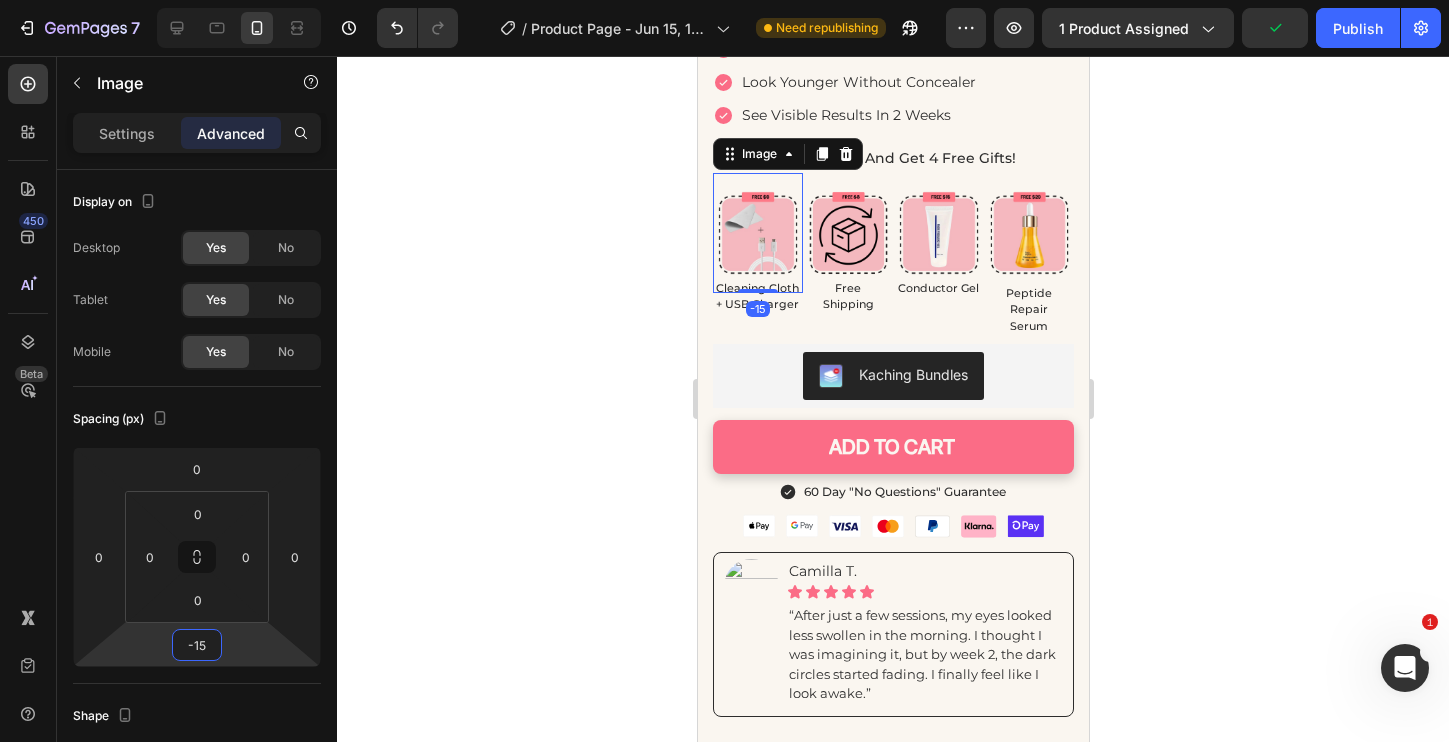 click at bounding box center (757, 232) 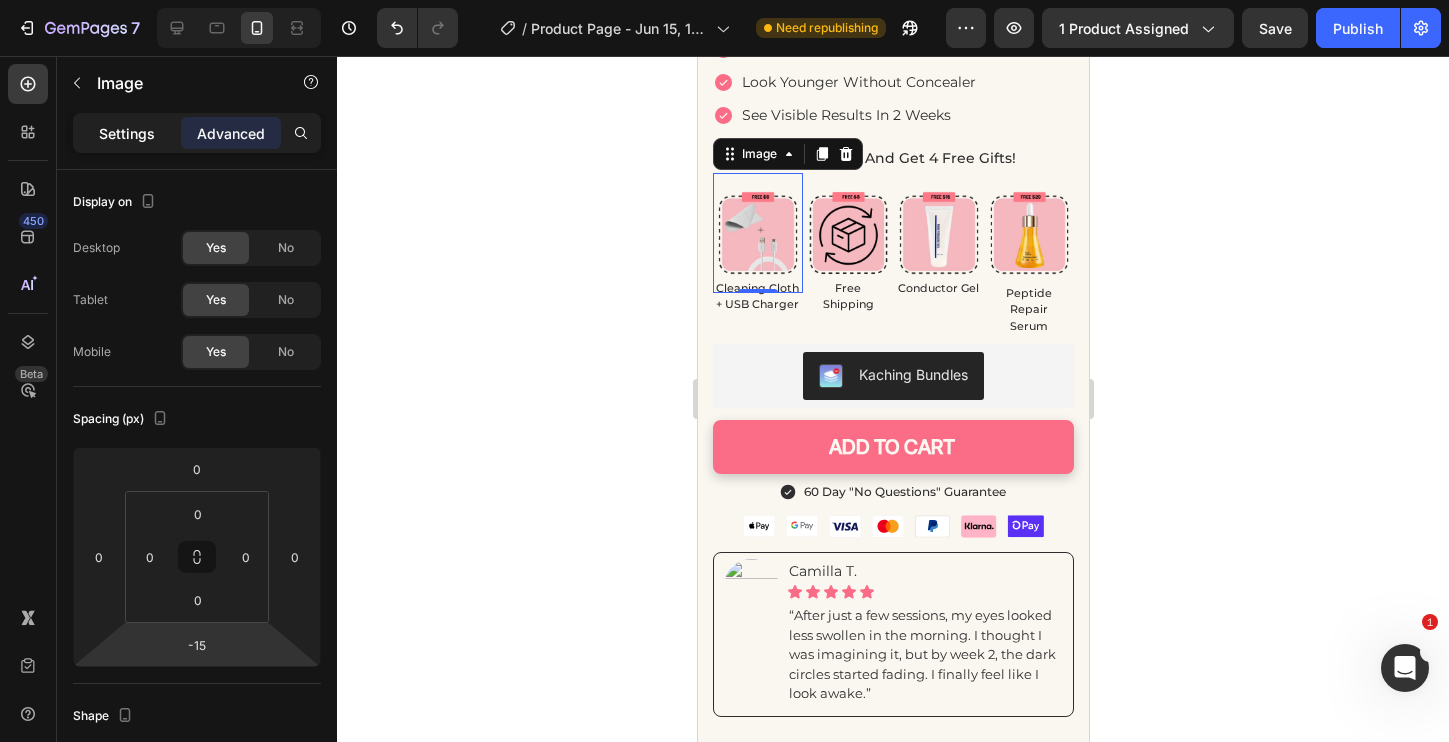 click on "Settings" at bounding box center [127, 133] 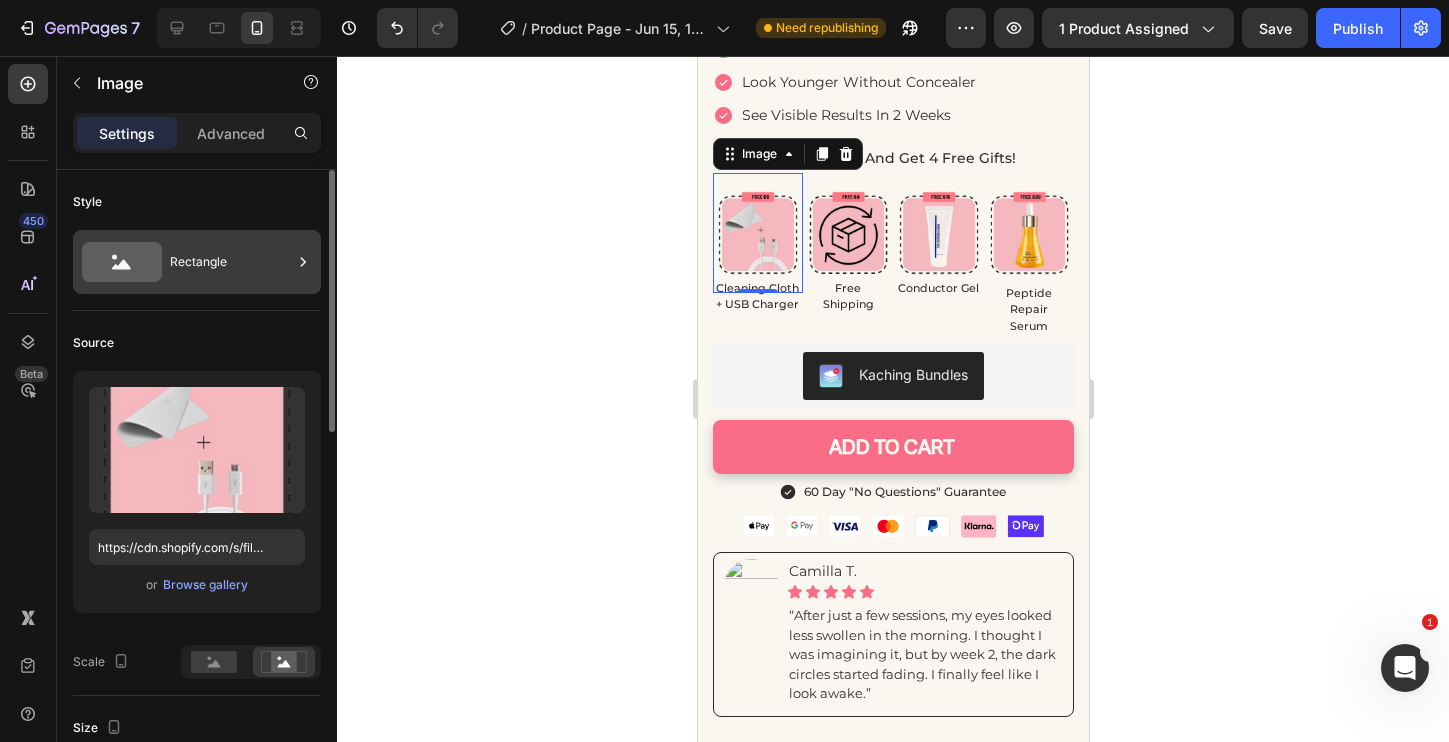 click on "Rectangle" at bounding box center (231, 262) 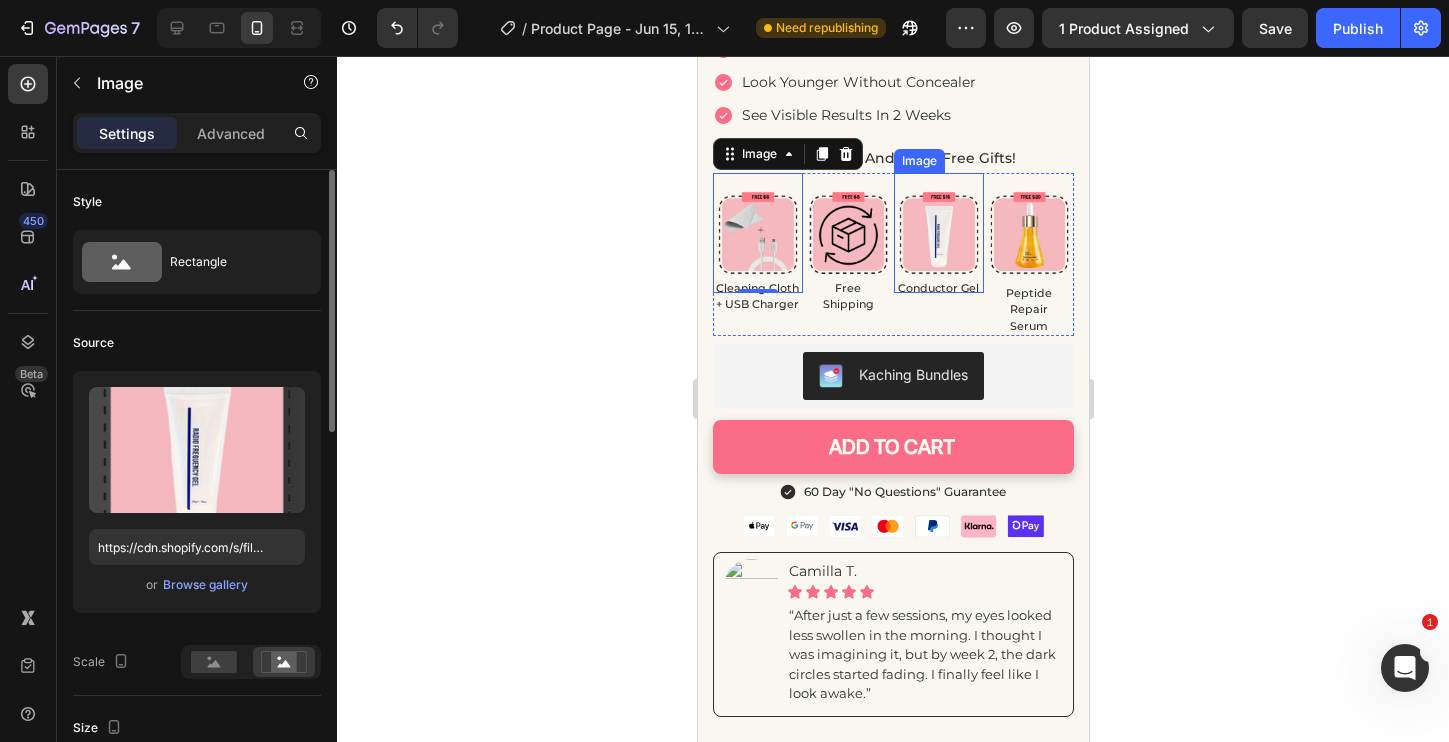 click at bounding box center (938, 232) 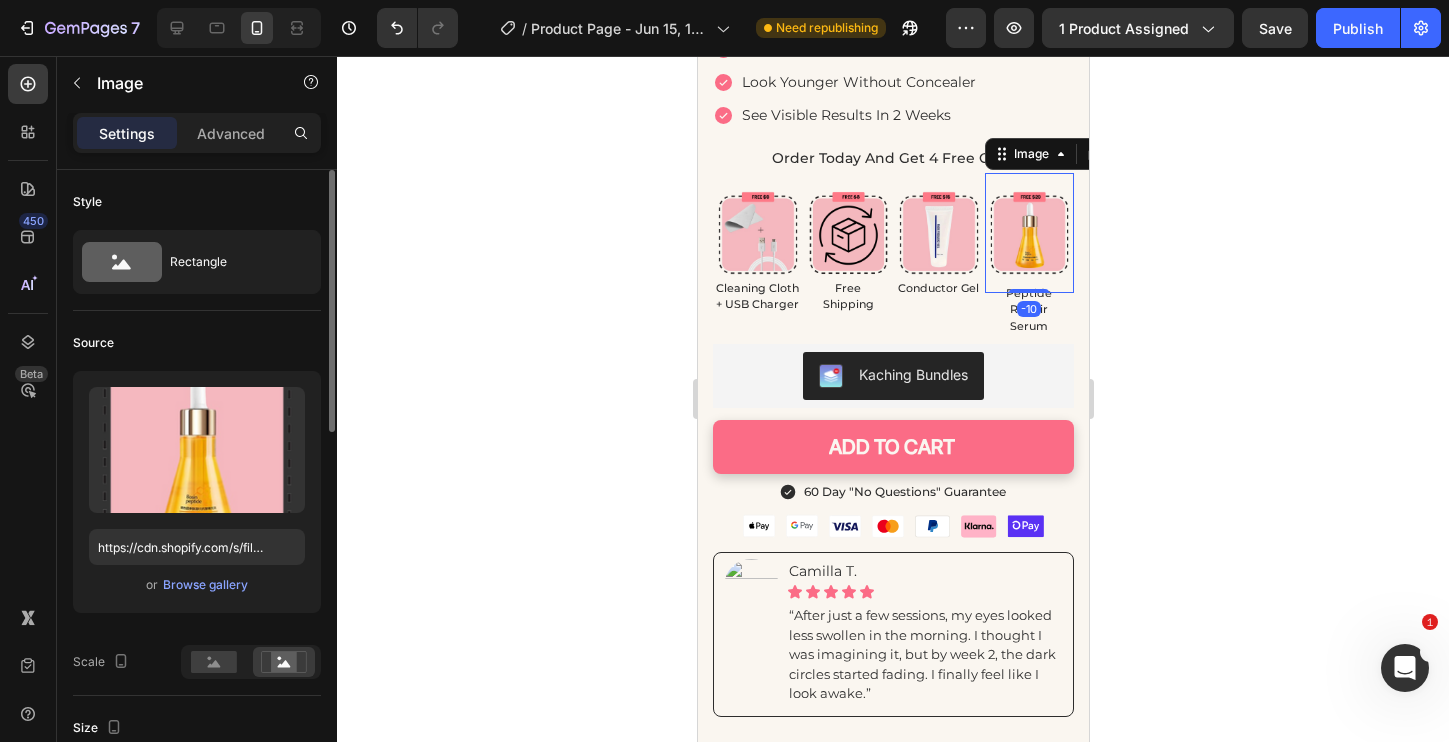 click at bounding box center (1029, 232) 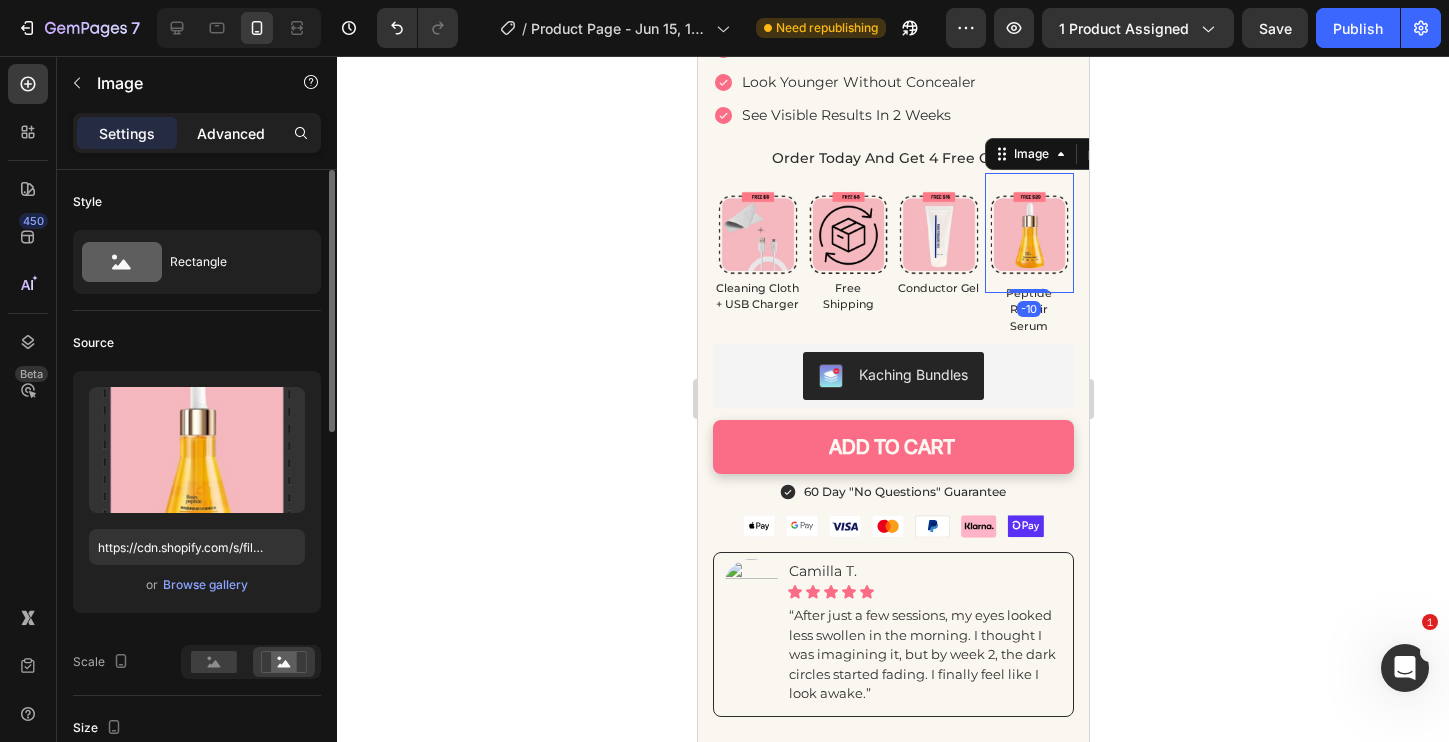 click on "Advanced" at bounding box center (231, 133) 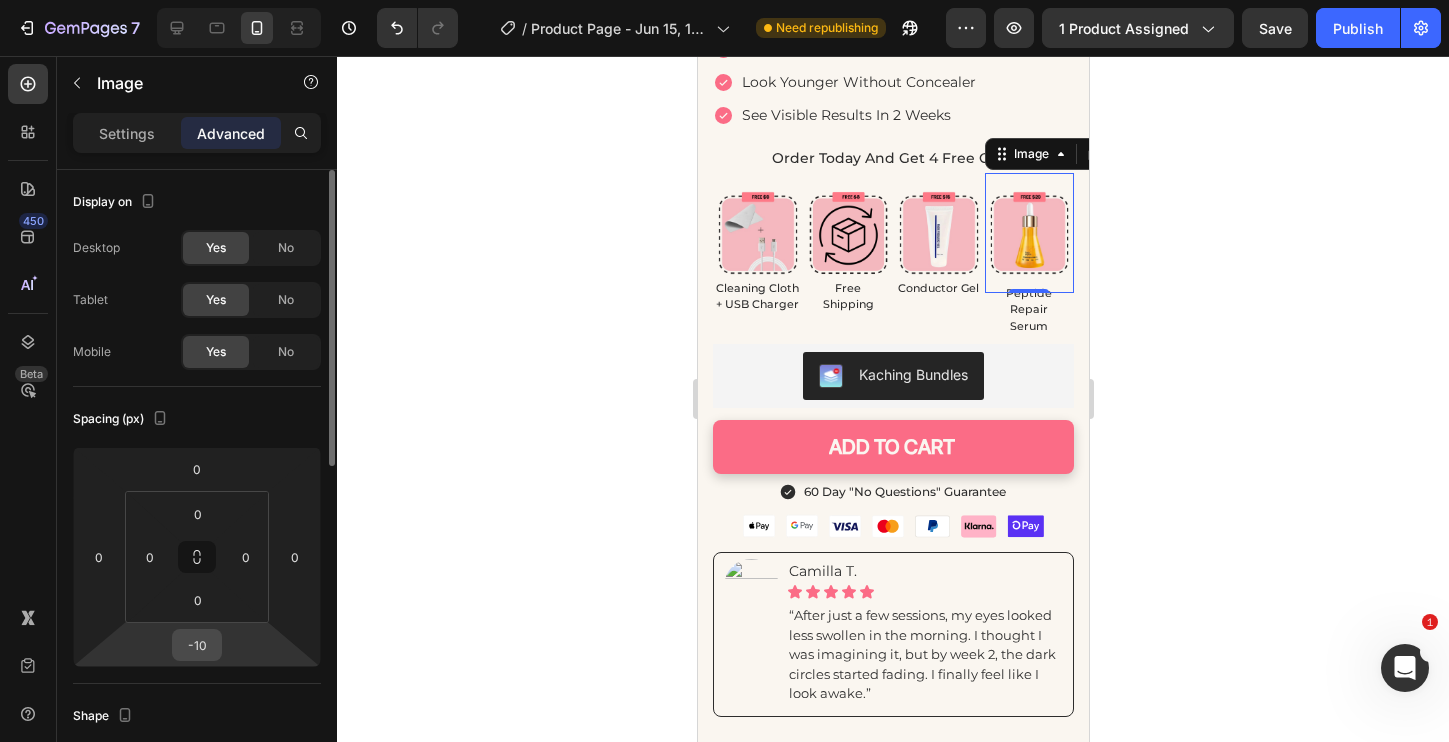 click on "-10" at bounding box center (197, 645) 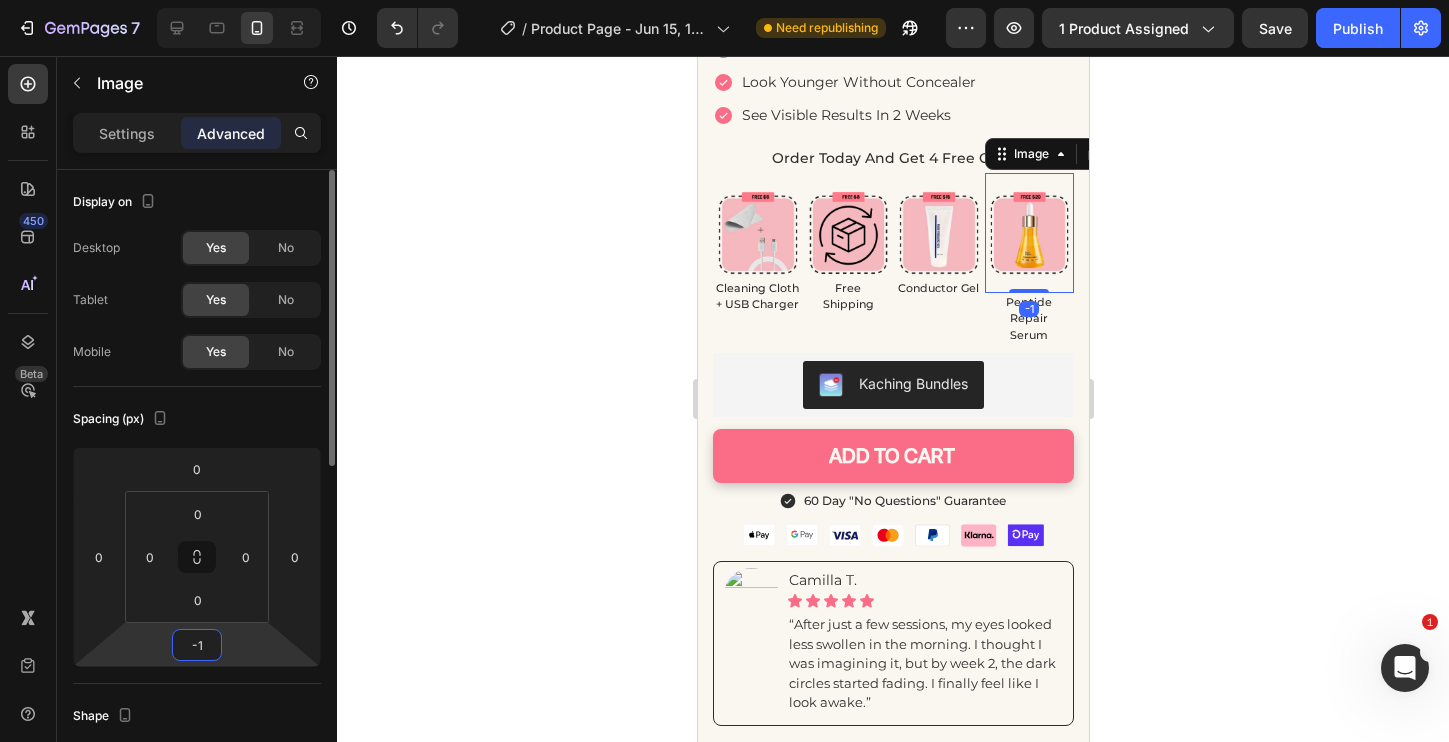 type on "-15" 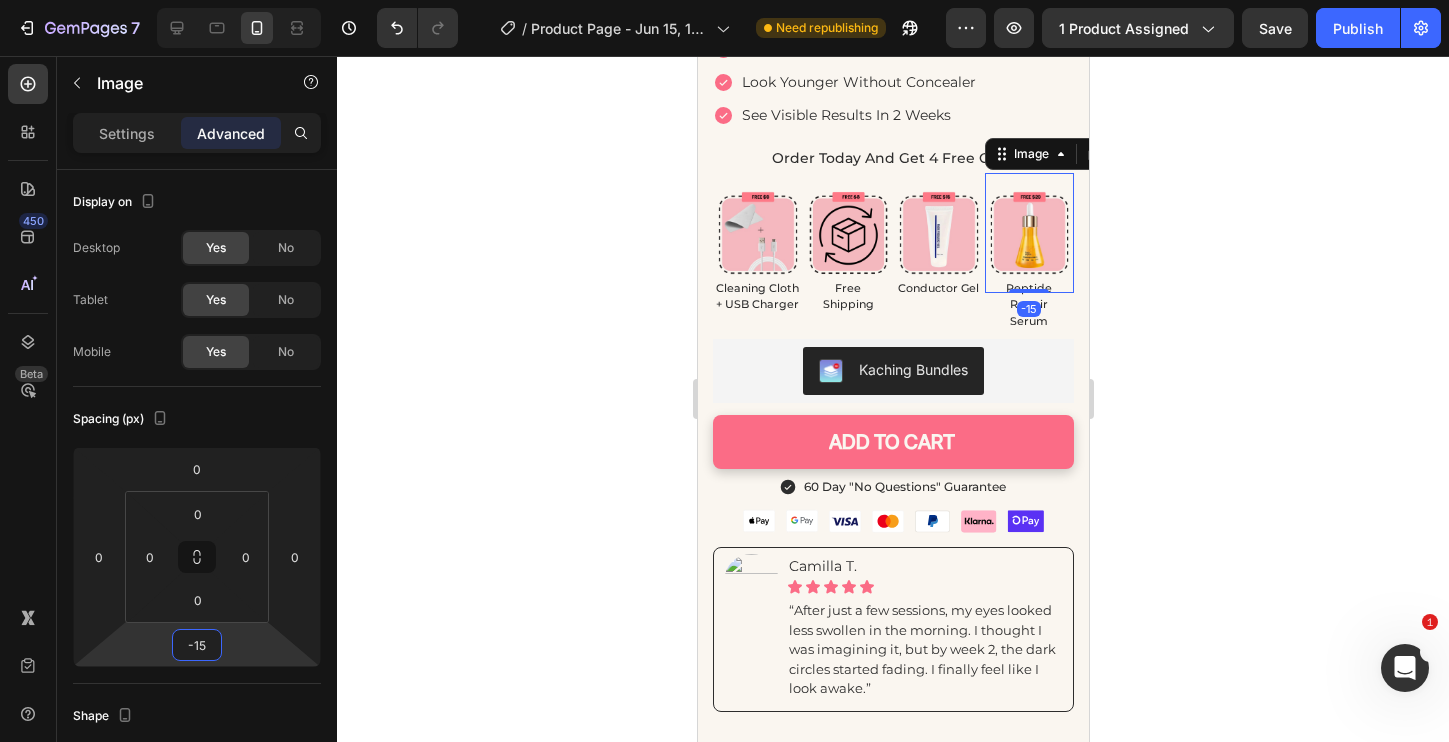 click 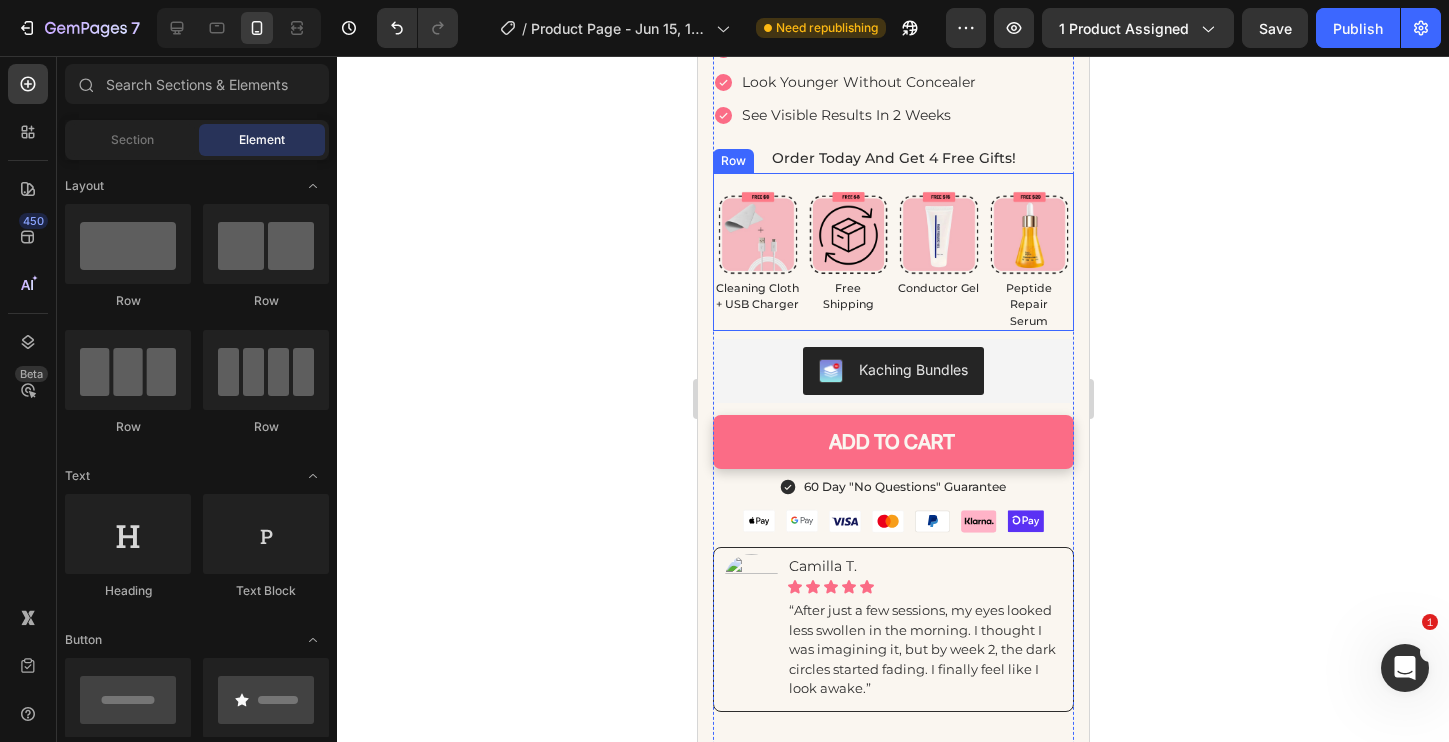click on "Image Conductor Gel Text" at bounding box center (938, 252) 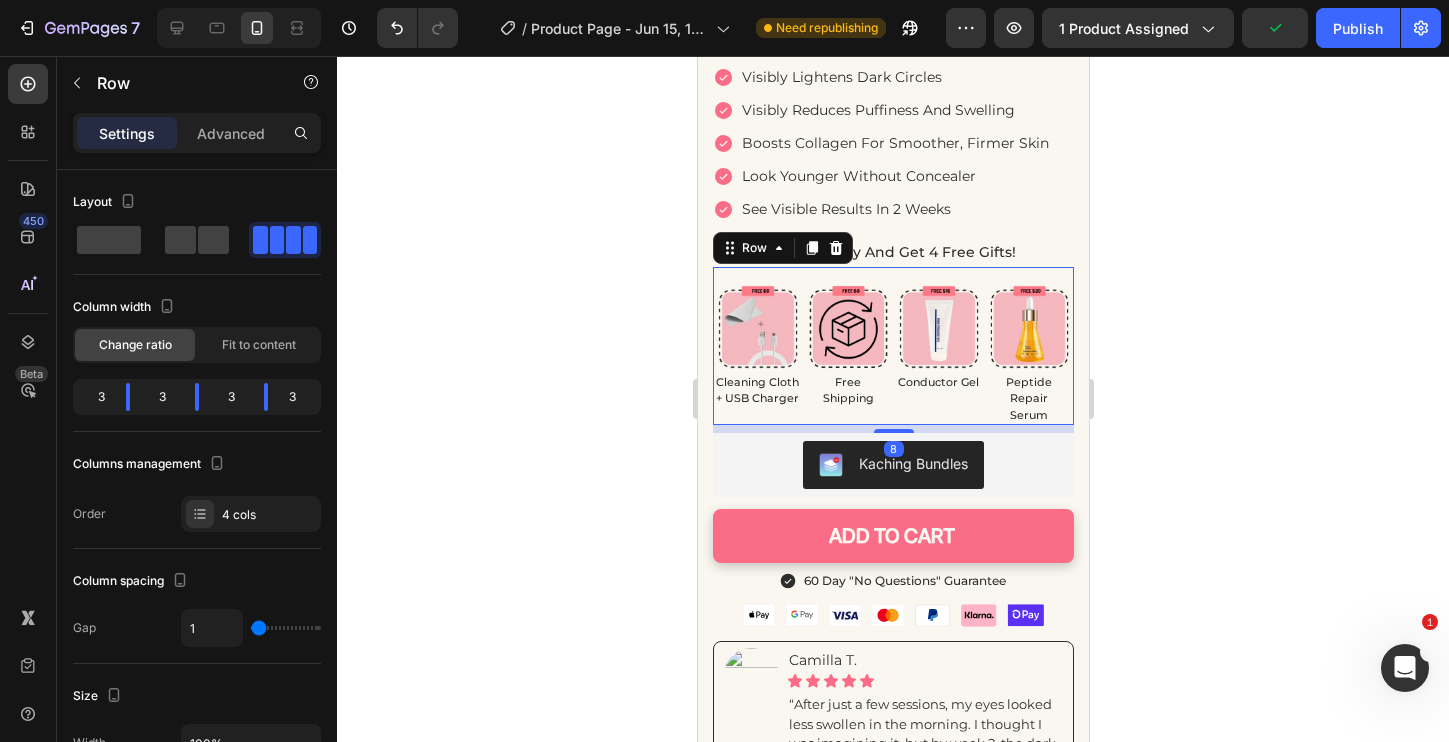 click 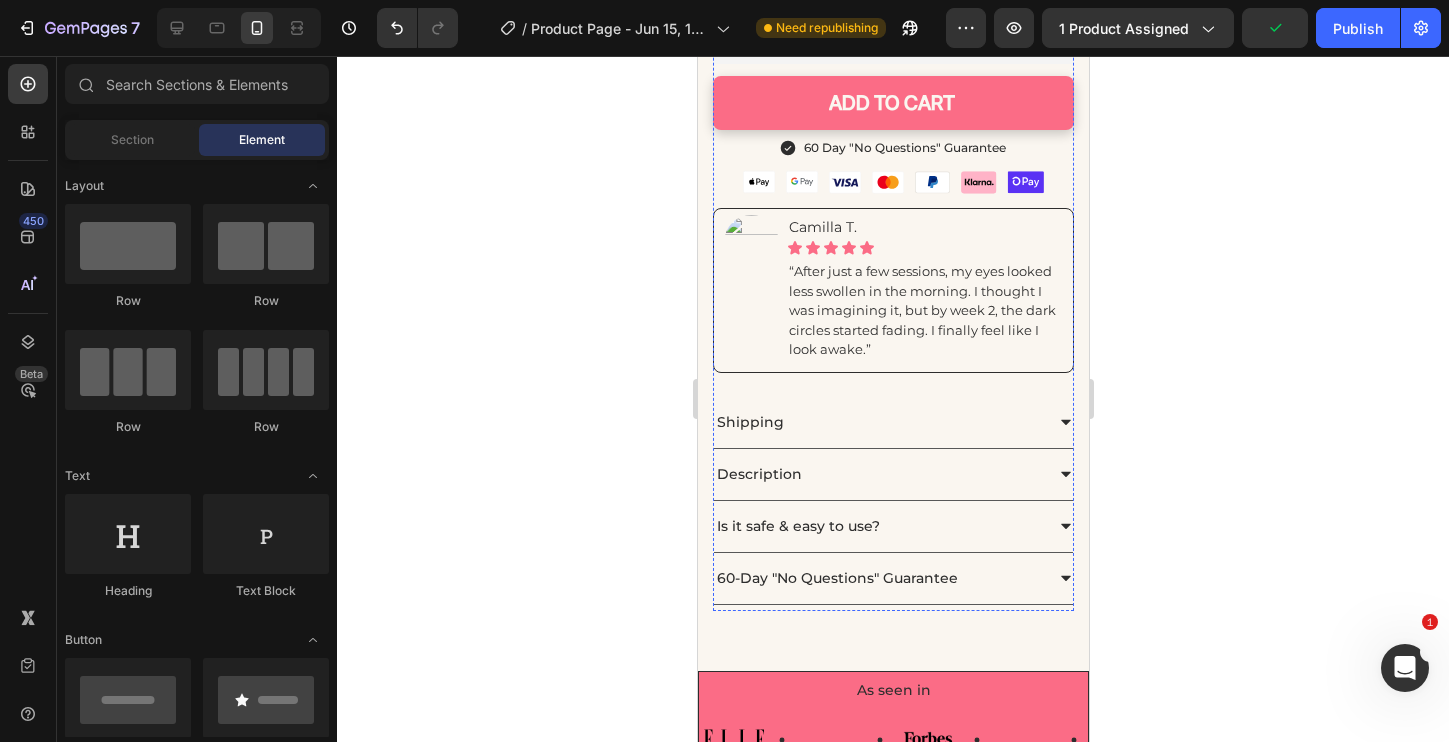 scroll, scrollTop: 1277, scrollLeft: 0, axis: vertical 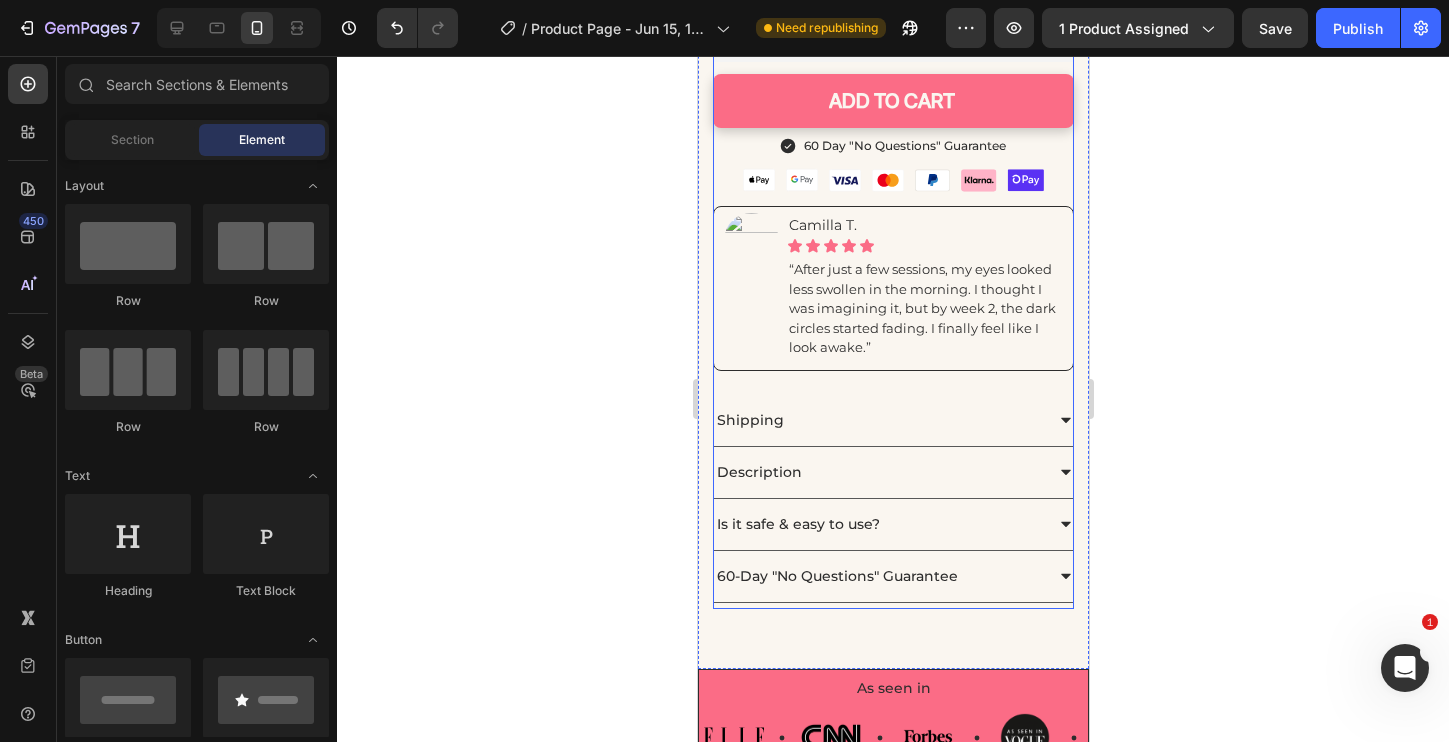 click at bounding box center (750, 240) 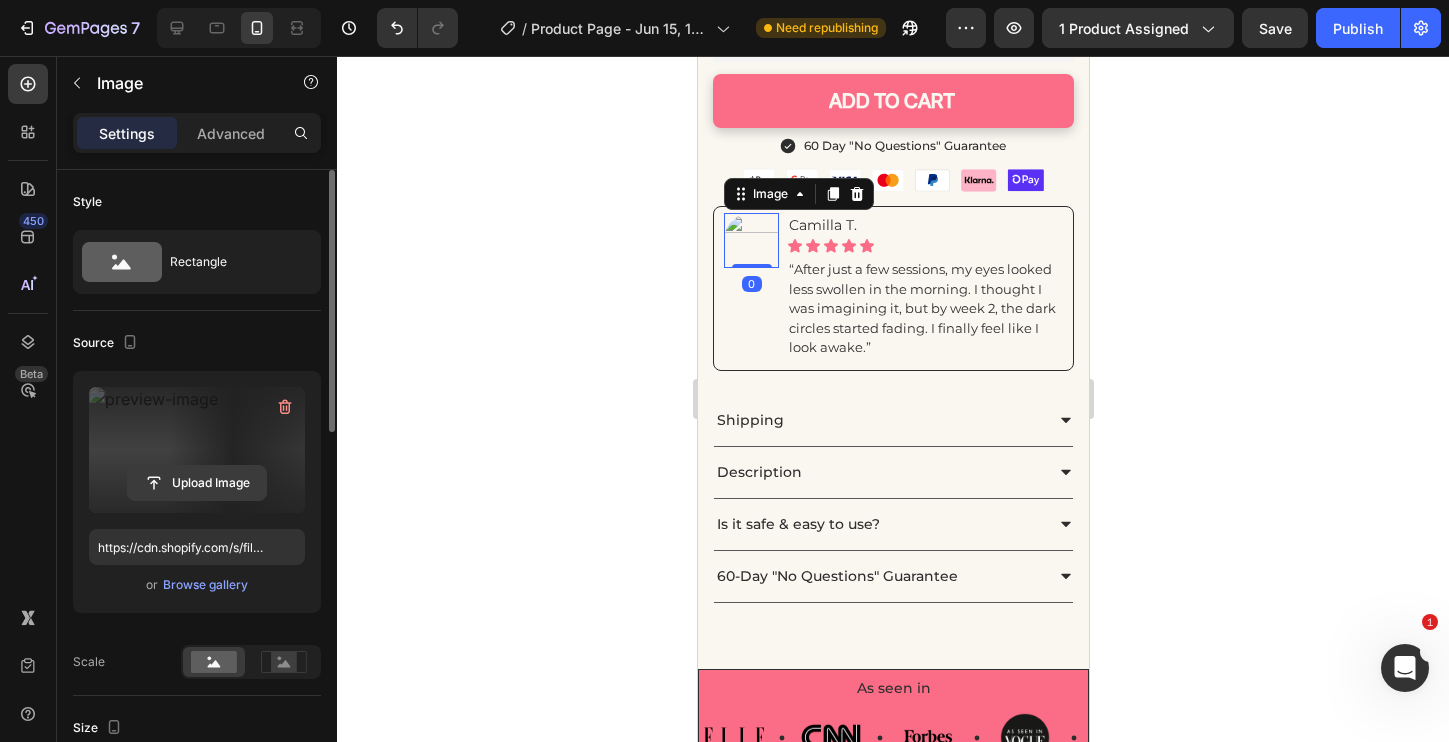 click 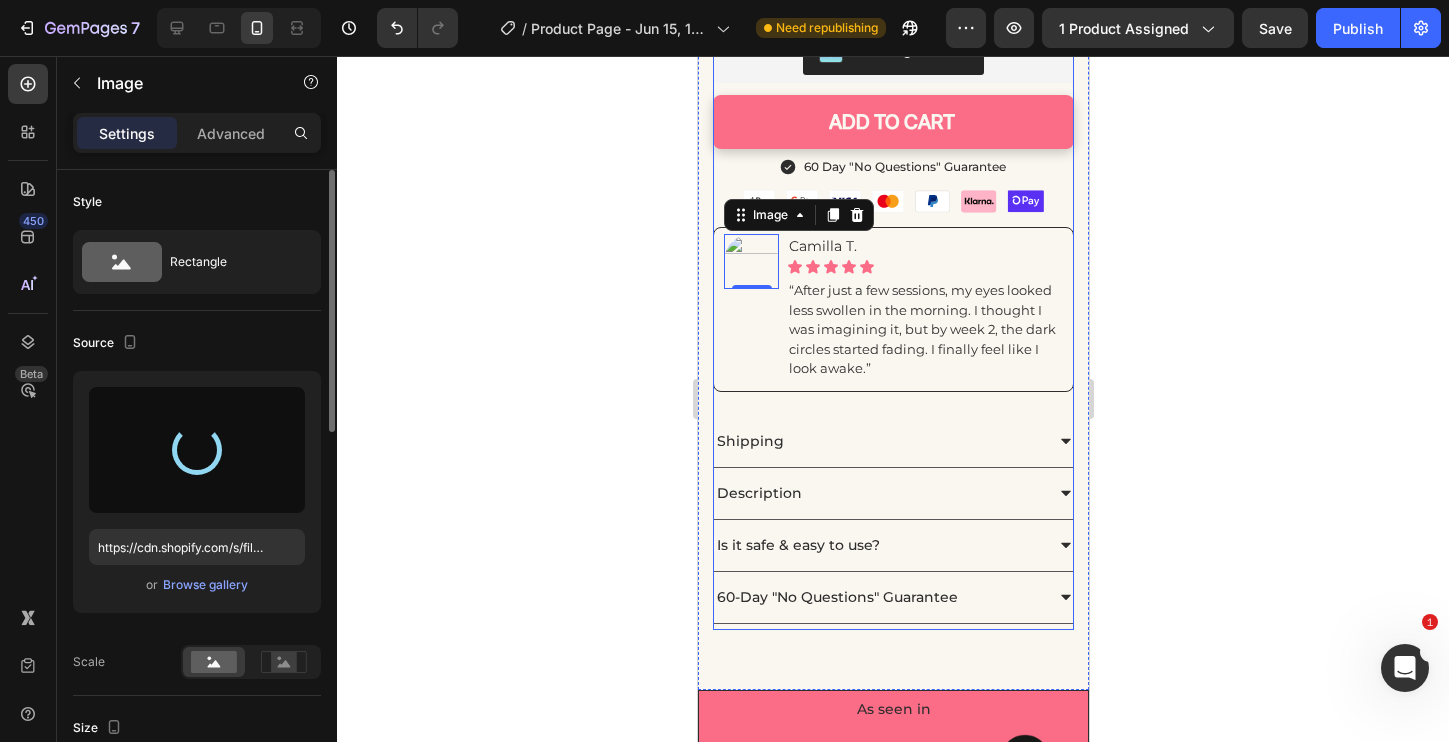 scroll, scrollTop: 1252, scrollLeft: 0, axis: vertical 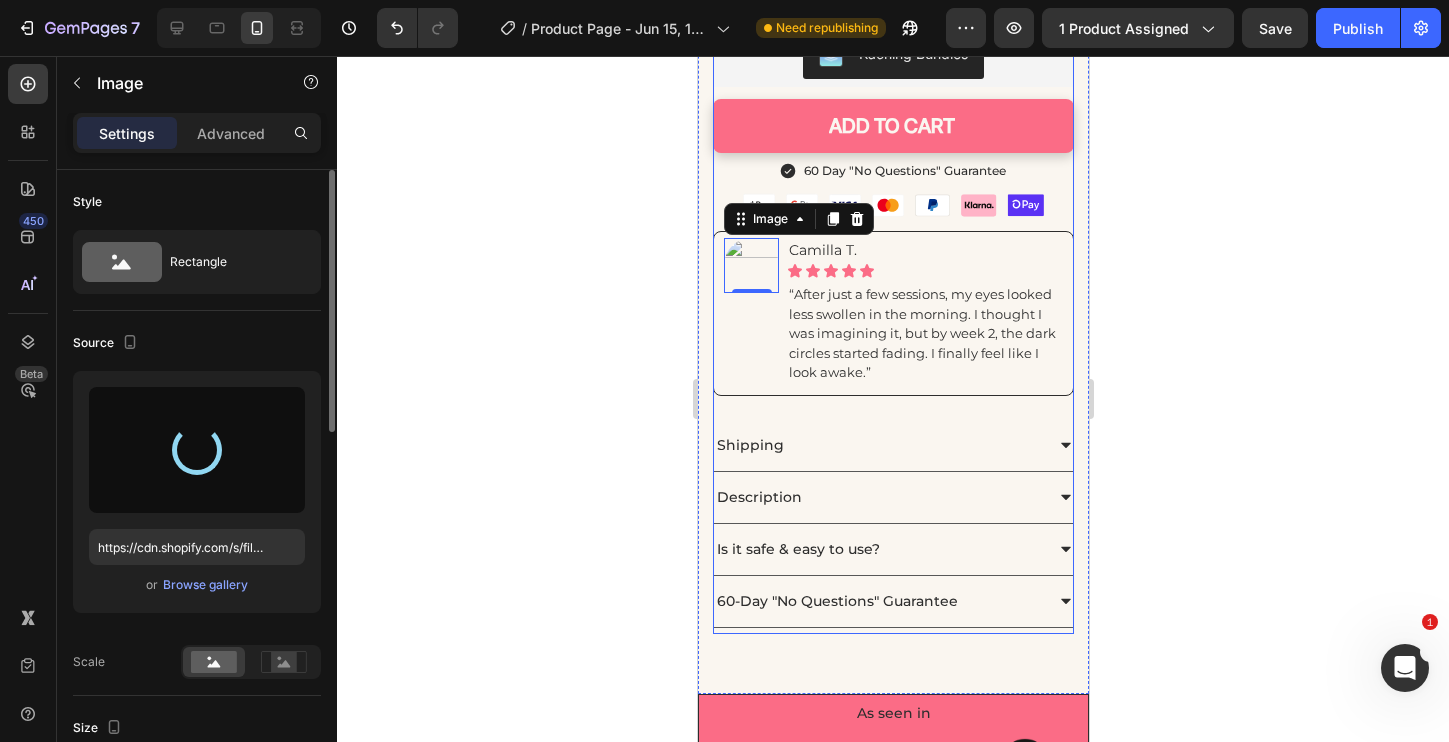 type on "https://cdn.shopify.com/s/files/1/0852/0096/1832/files/gempages_498520638214898438-dce267d8-203d-4c77-a0e2-89f1de201059.jpg" 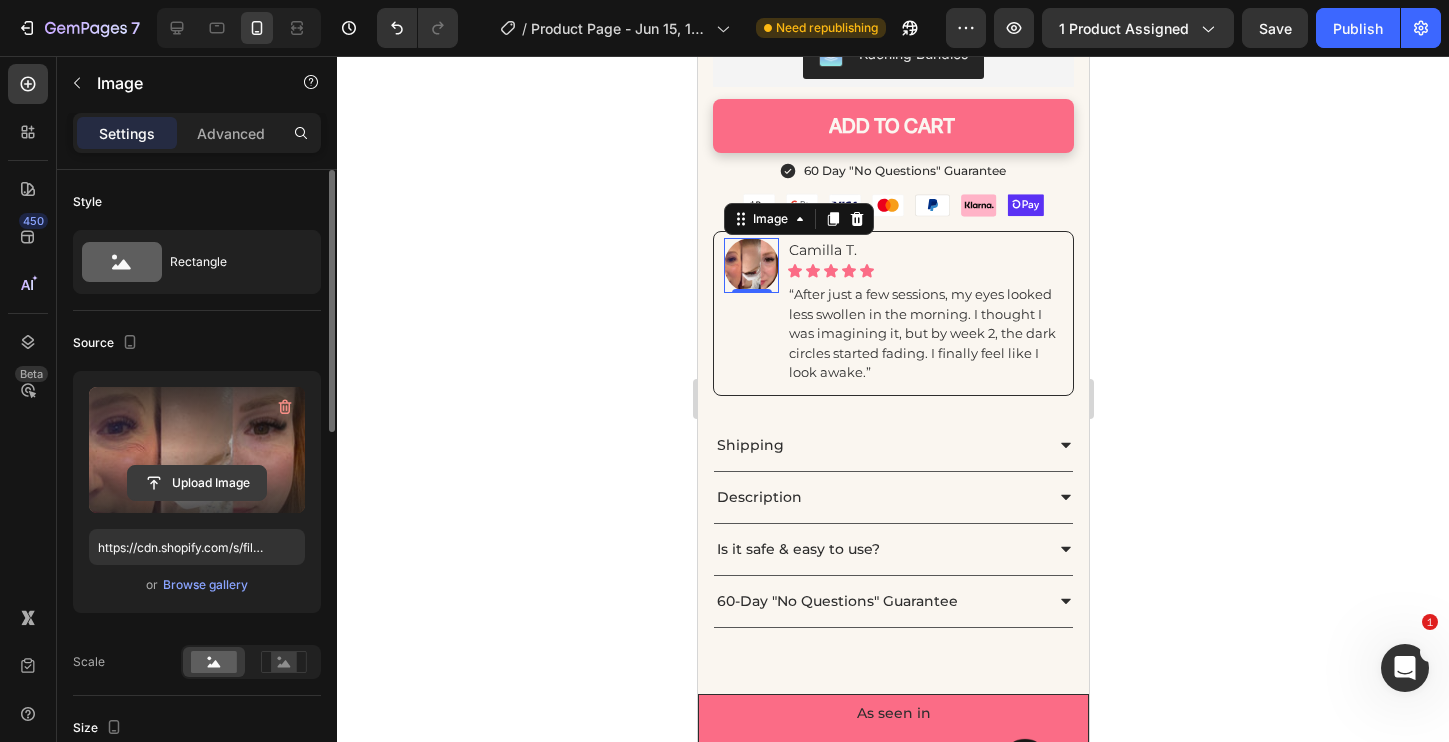 click 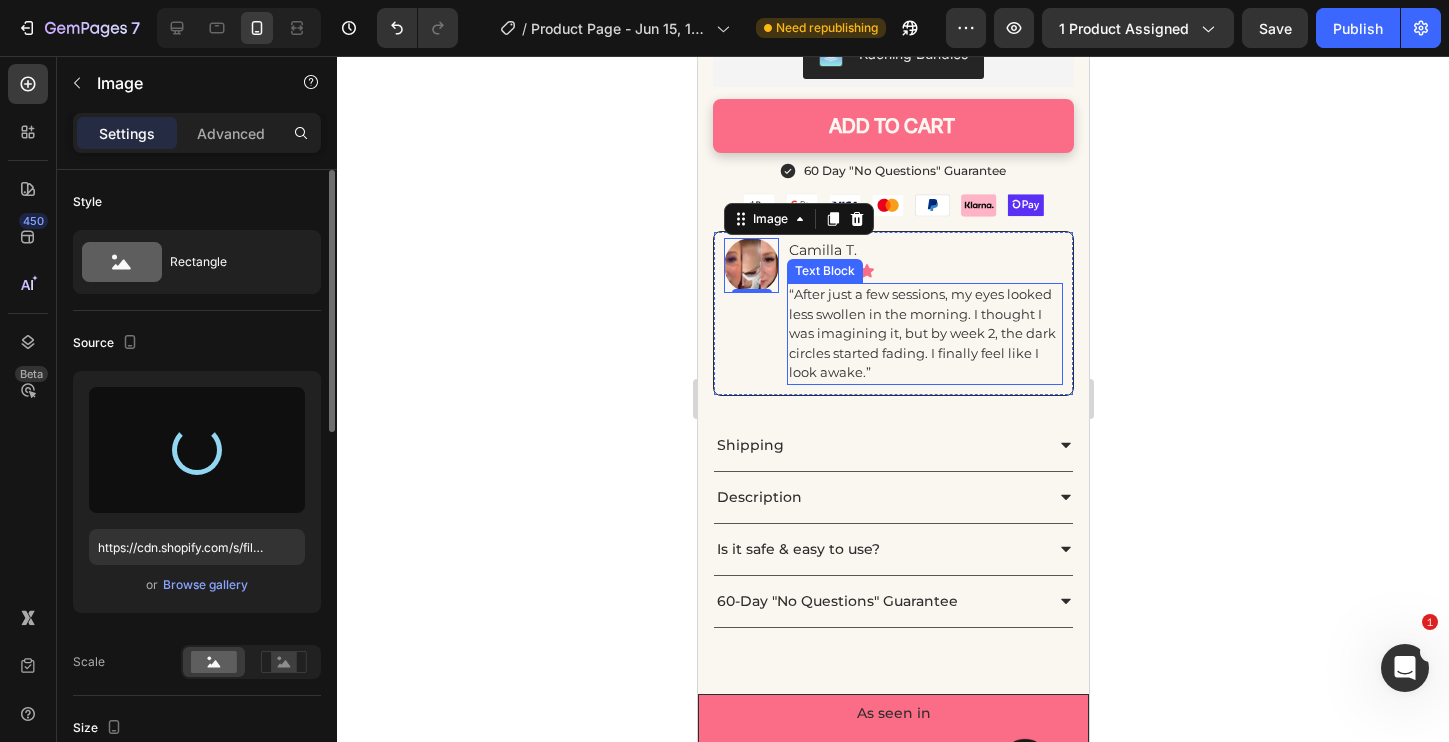 scroll, scrollTop: 1285, scrollLeft: 0, axis: vertical 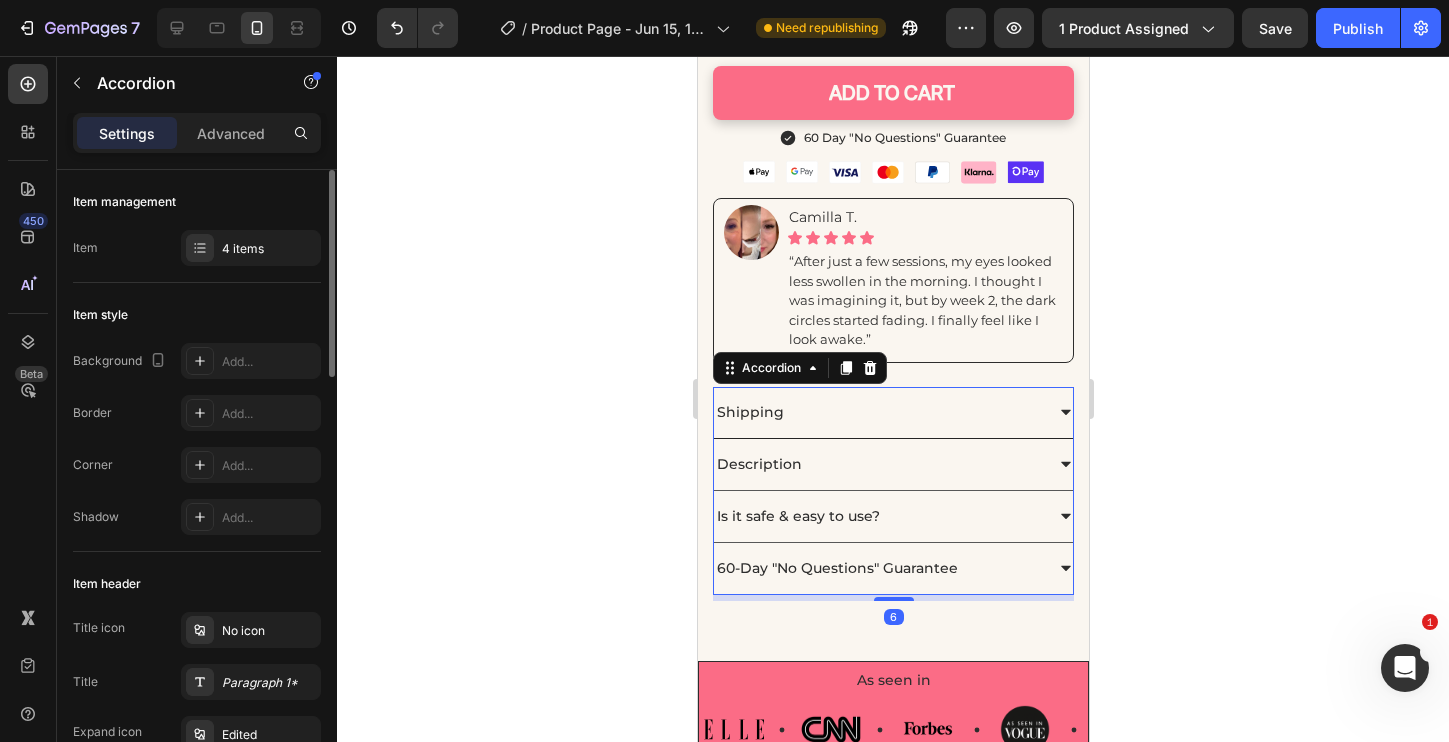 click on "Shipping" at bounding box center (892, 413) 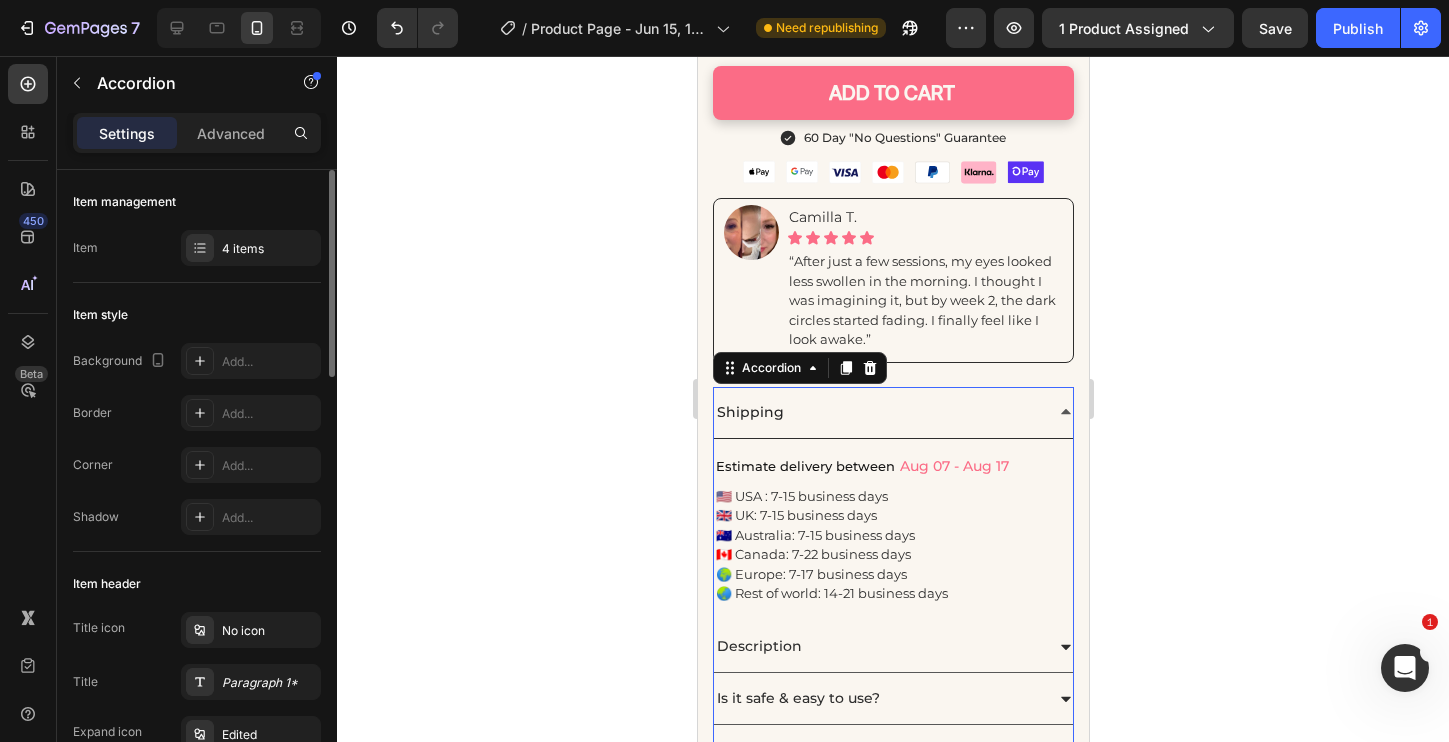click on "Shipping" at bounding box center [892, 413] 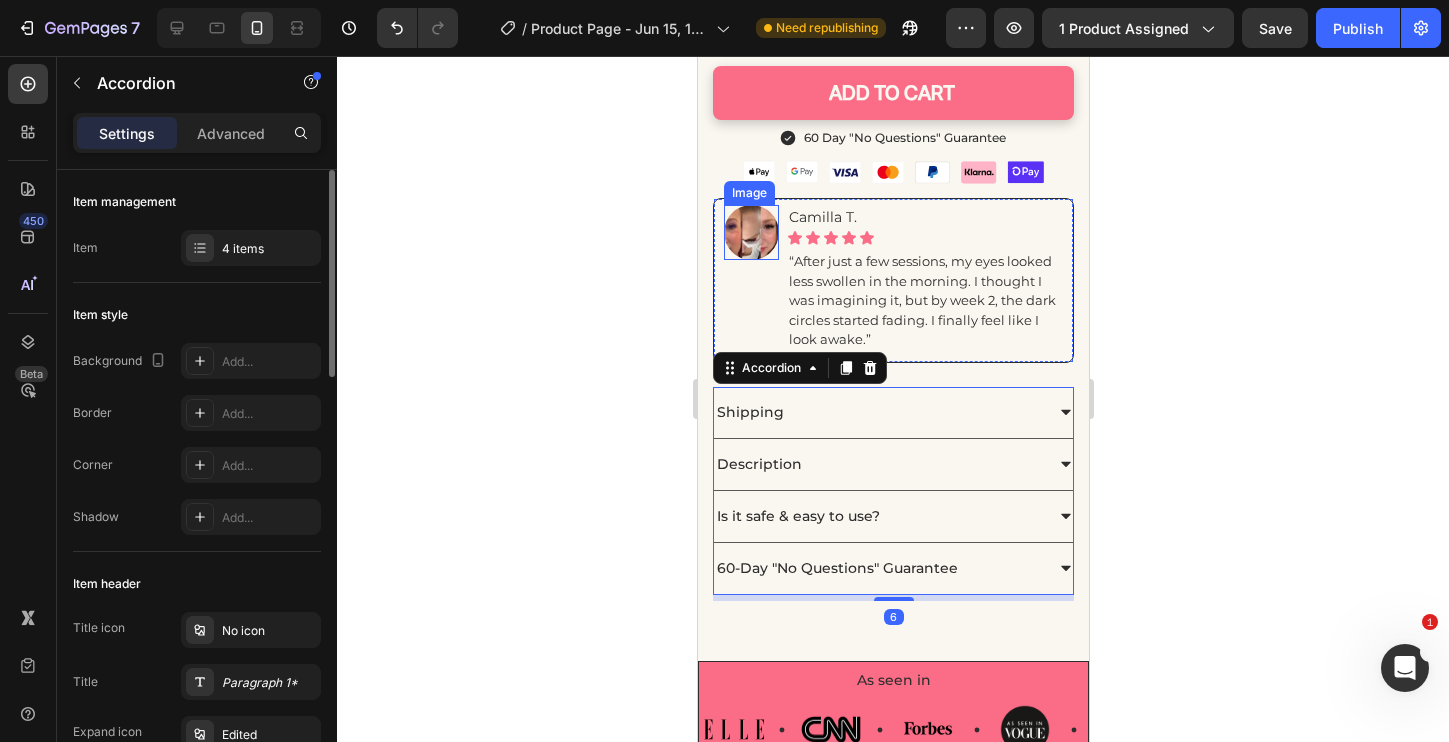 click at bounding box center (750, 232) 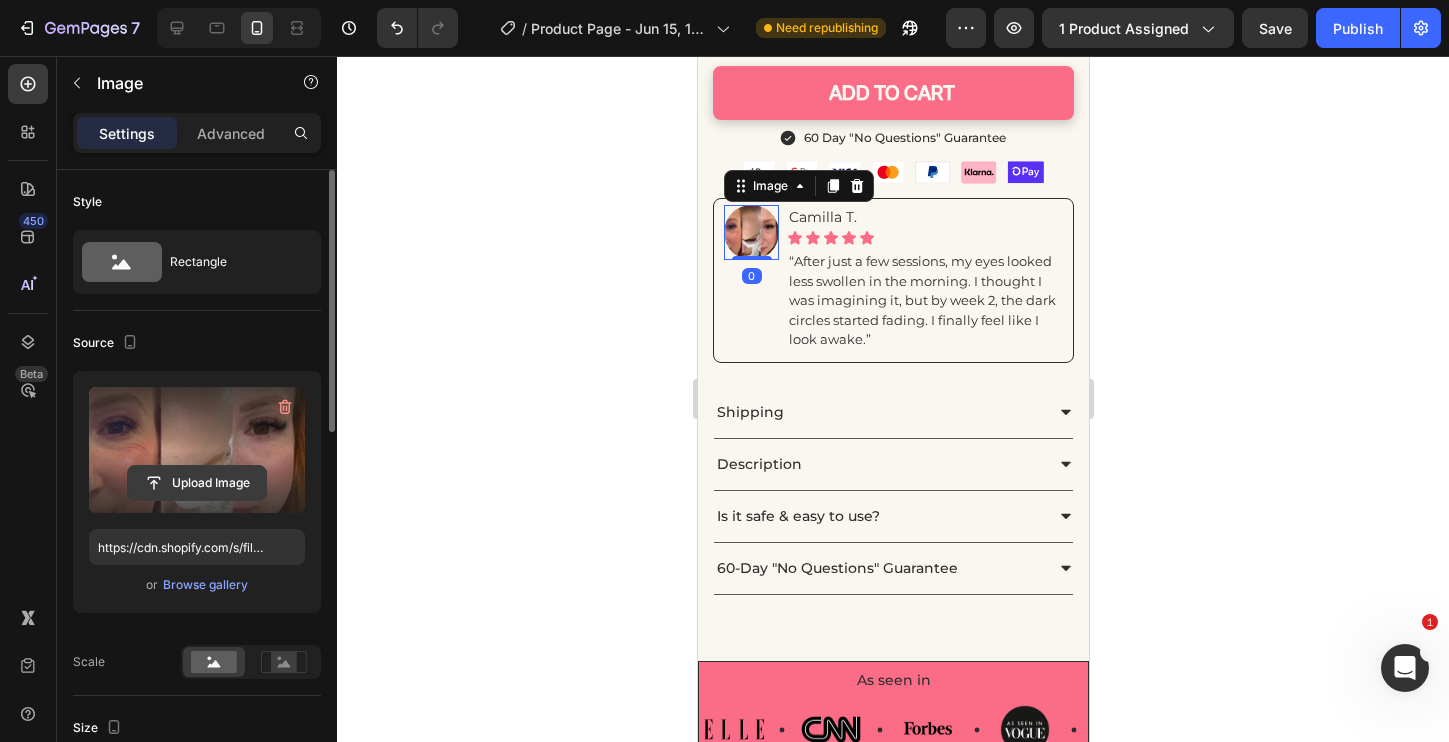 click 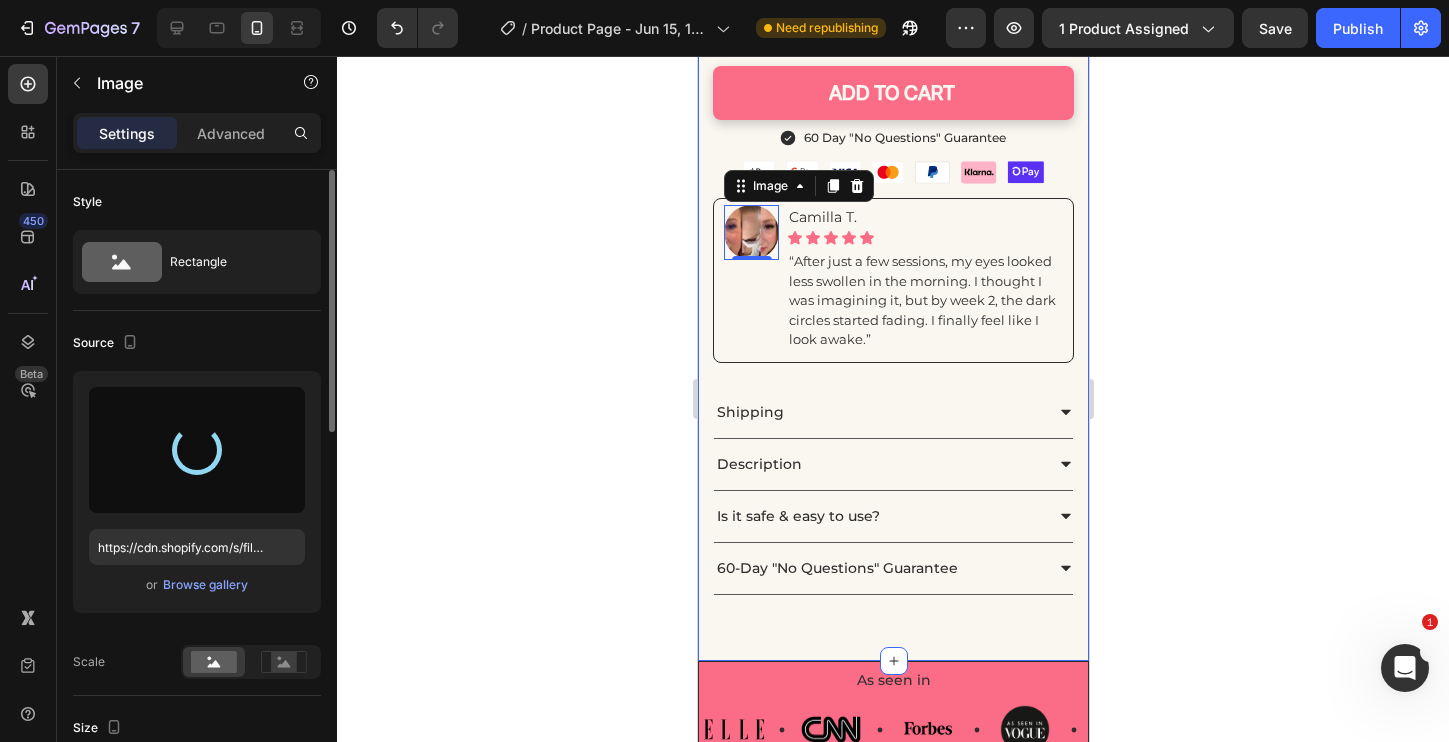 type on "https://cdn.shopify.com/s/files/1/0852/0096/1832/files/gempages_498520638214898438-2c7e9256-3572-43e6-ba53-8eda3a491dff.jpg" 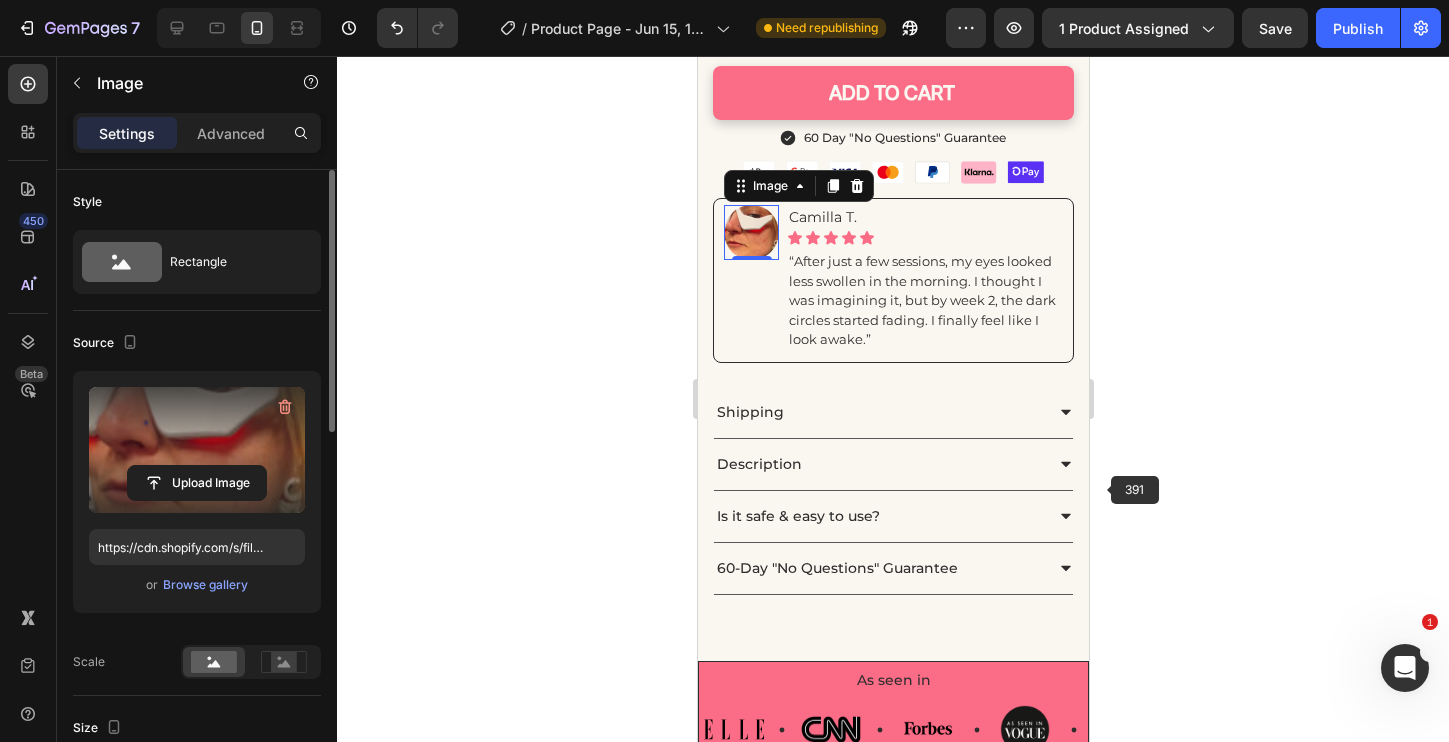 click 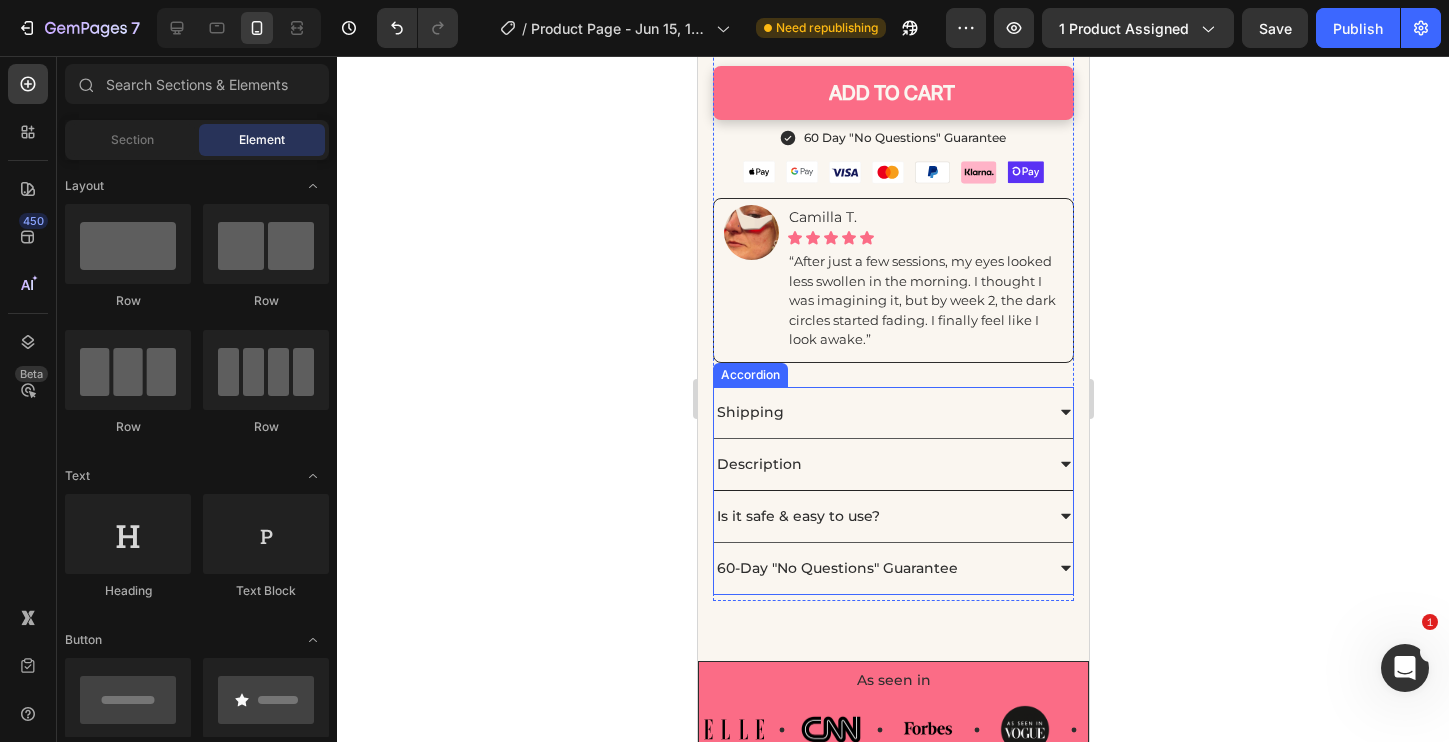 click on "Description" at bounding box center (892, 465) 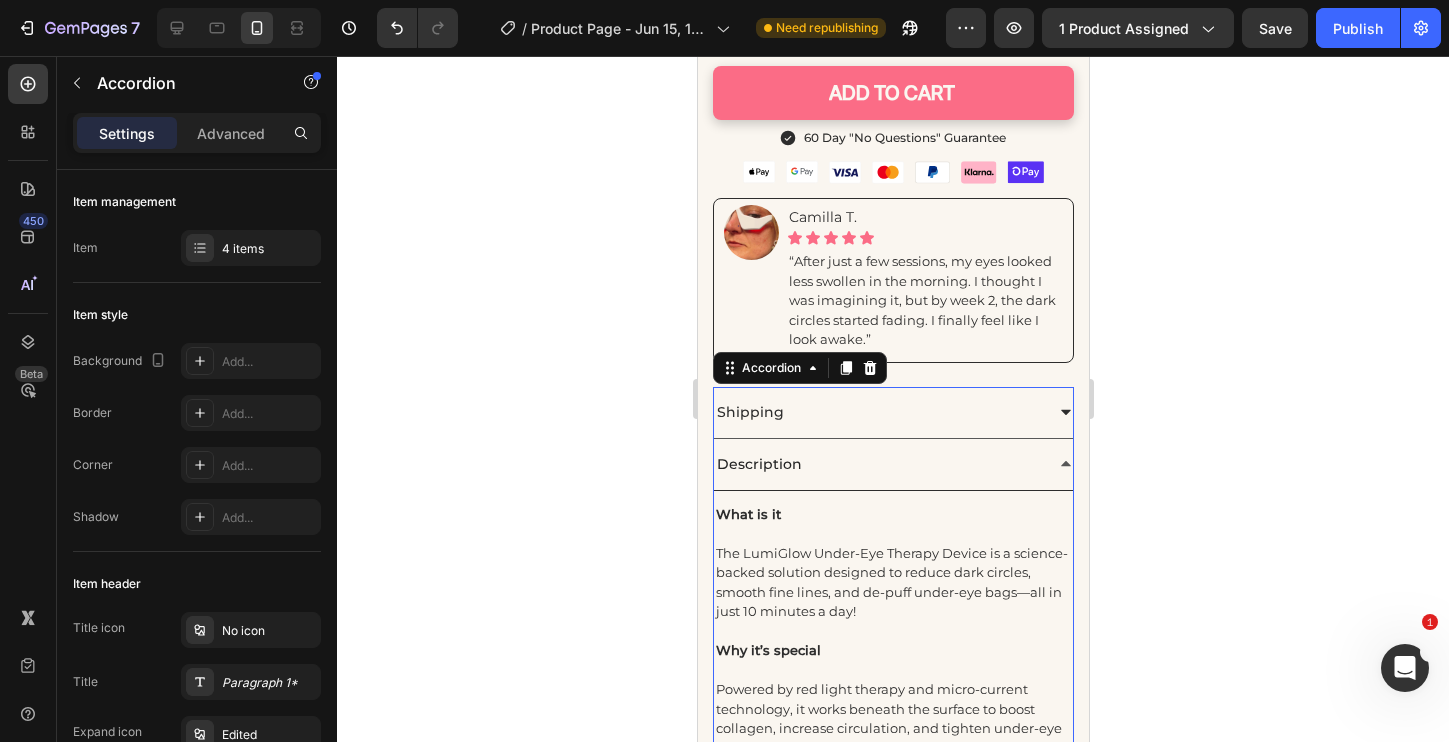 click on "Description" at bounding box center [892, 465] 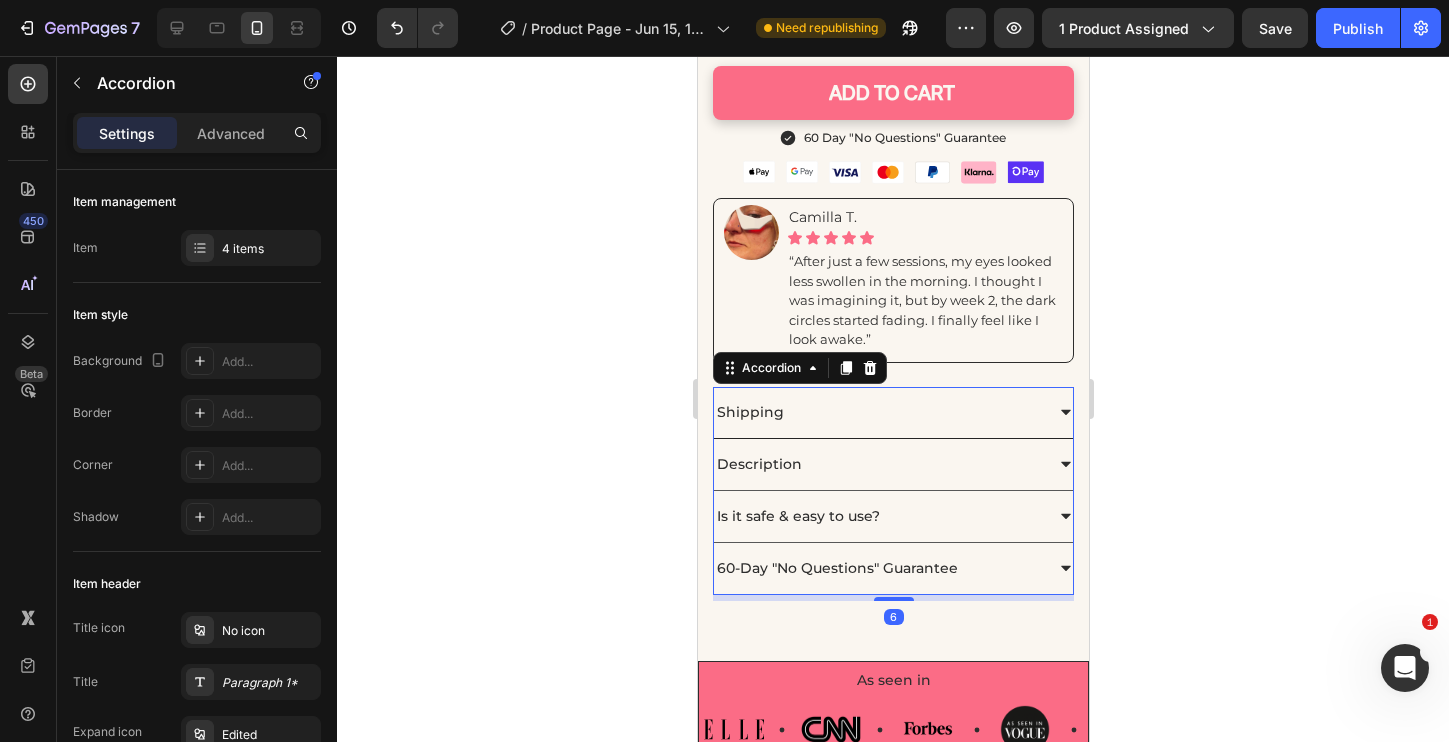 click on "Shipping" at bounding box center (877, 412) 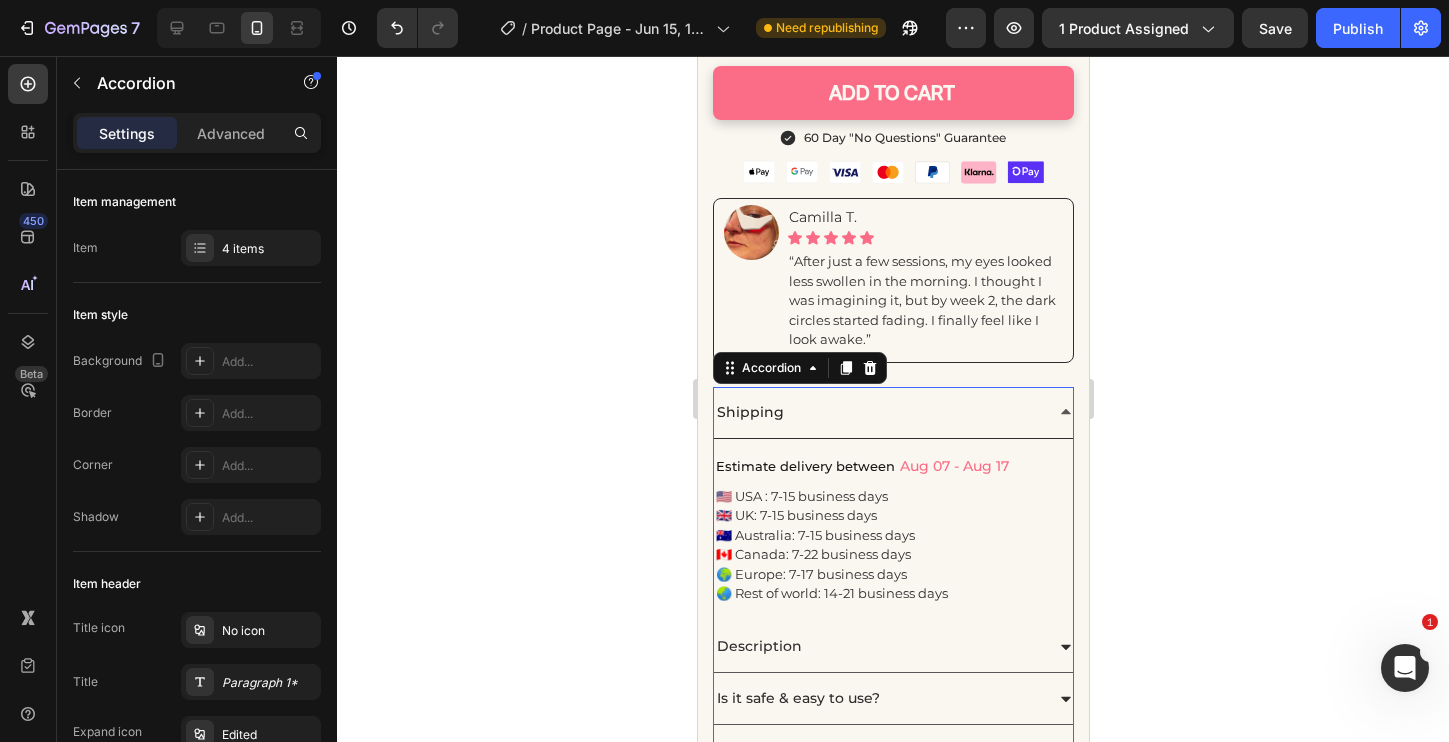 click on "Aug 07 - Aug 17" at bounding box center (953, 466) 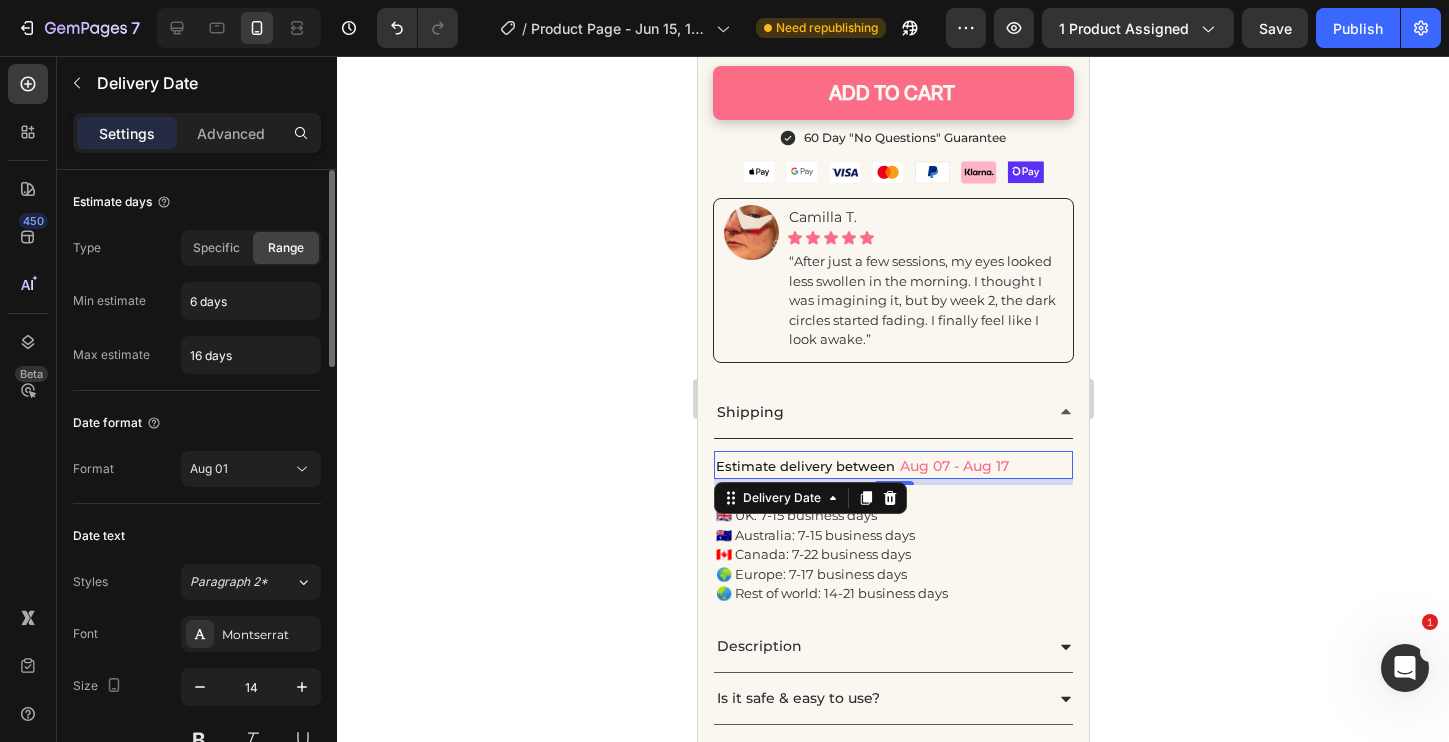 scroll, scrollTop: 13, scrollLeft: 0, axis: vertical 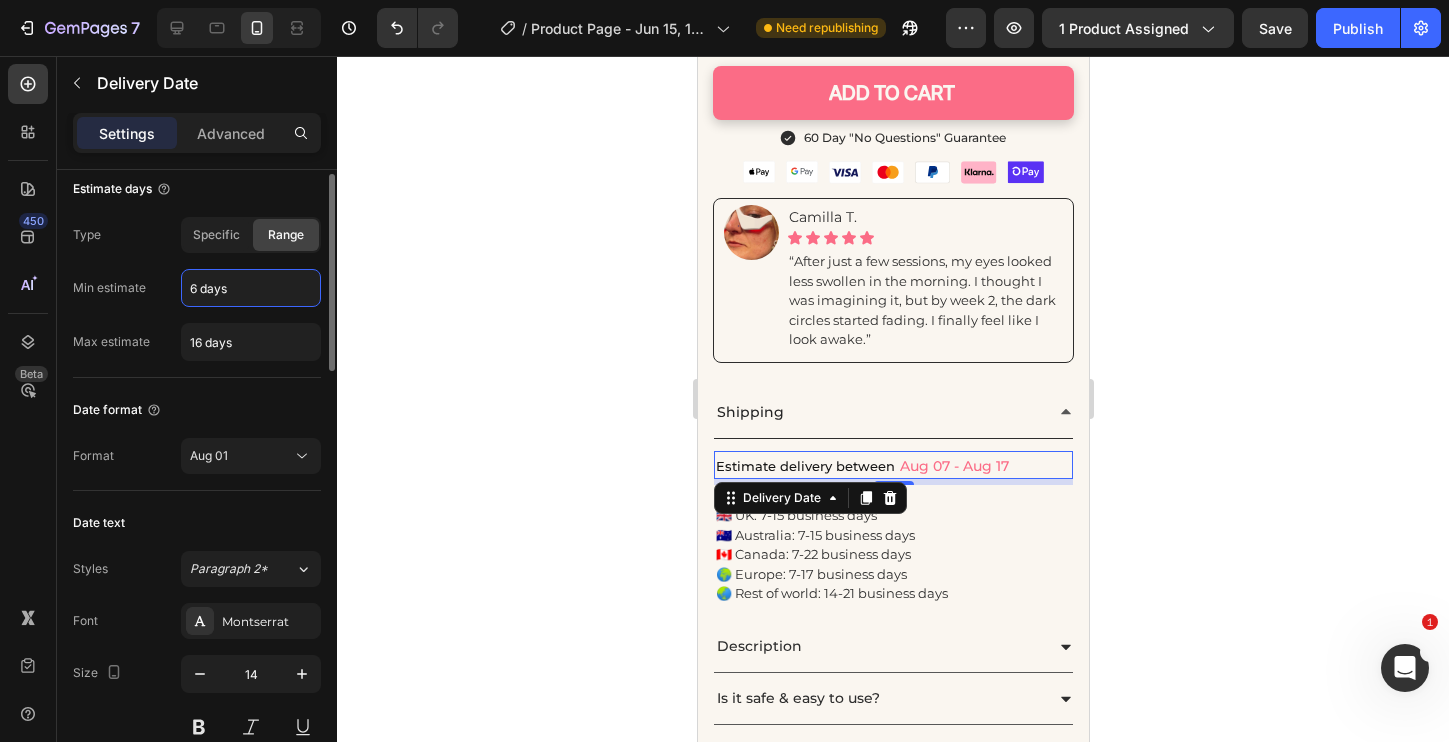 click on "6 days" at bounding box center [251, 288] 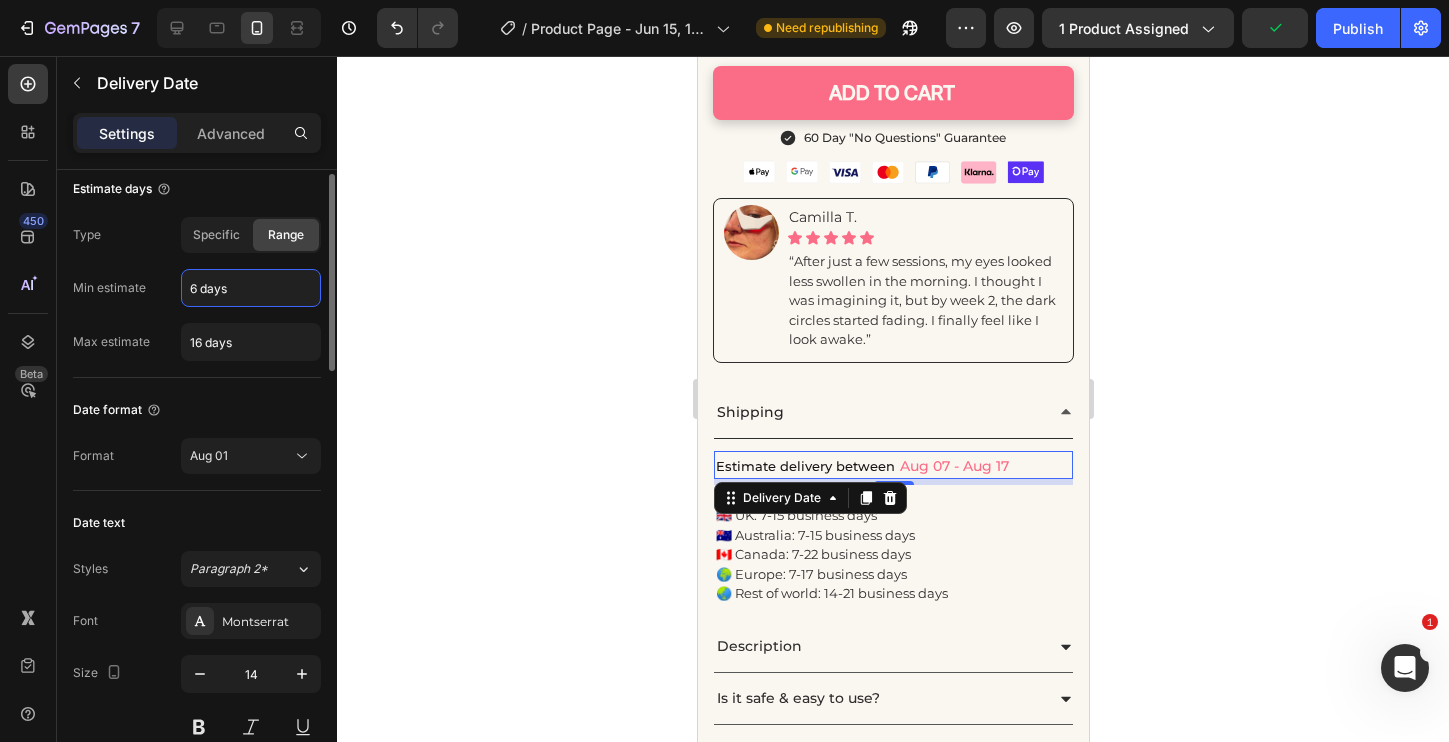 click on "Date format Format Aug 01" 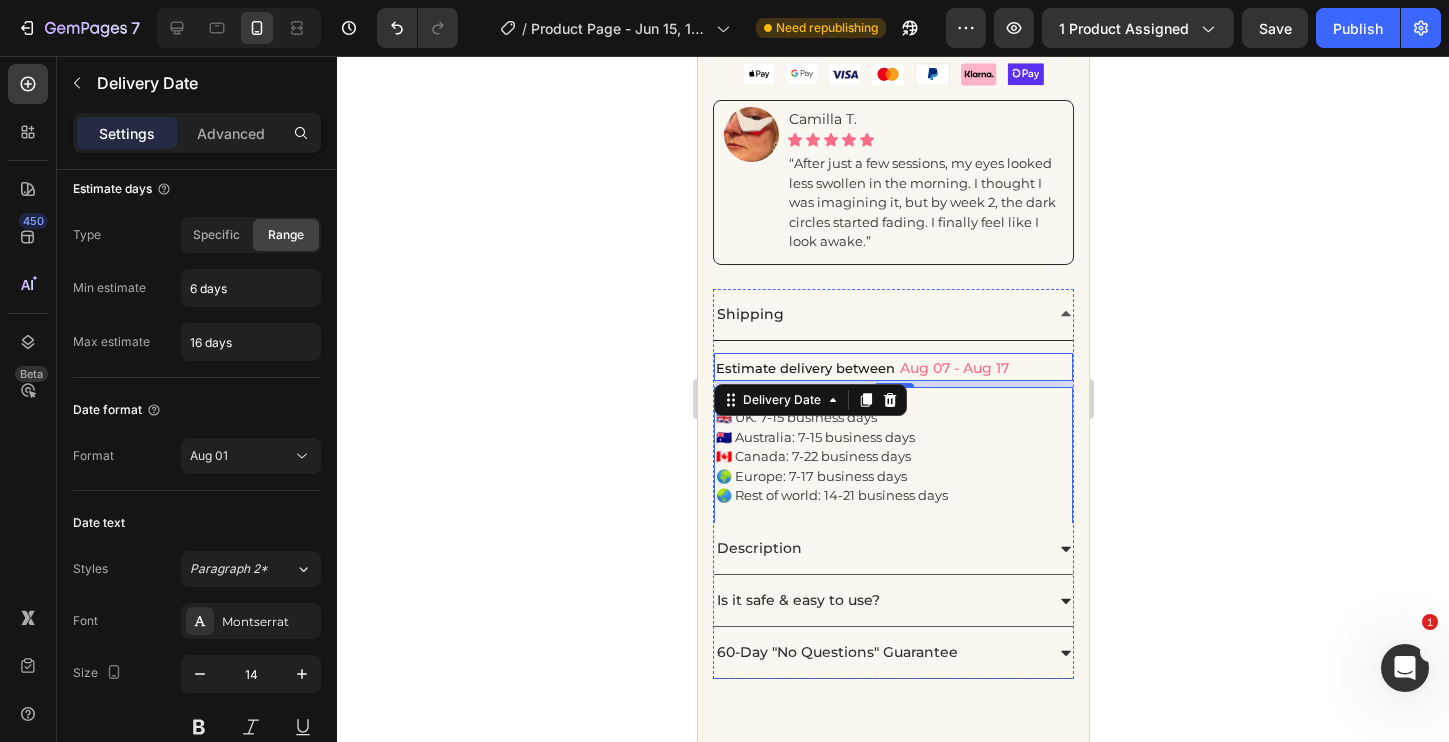 scroll, scrollTop: 1516, scrollLeft: 0, axis: vertical 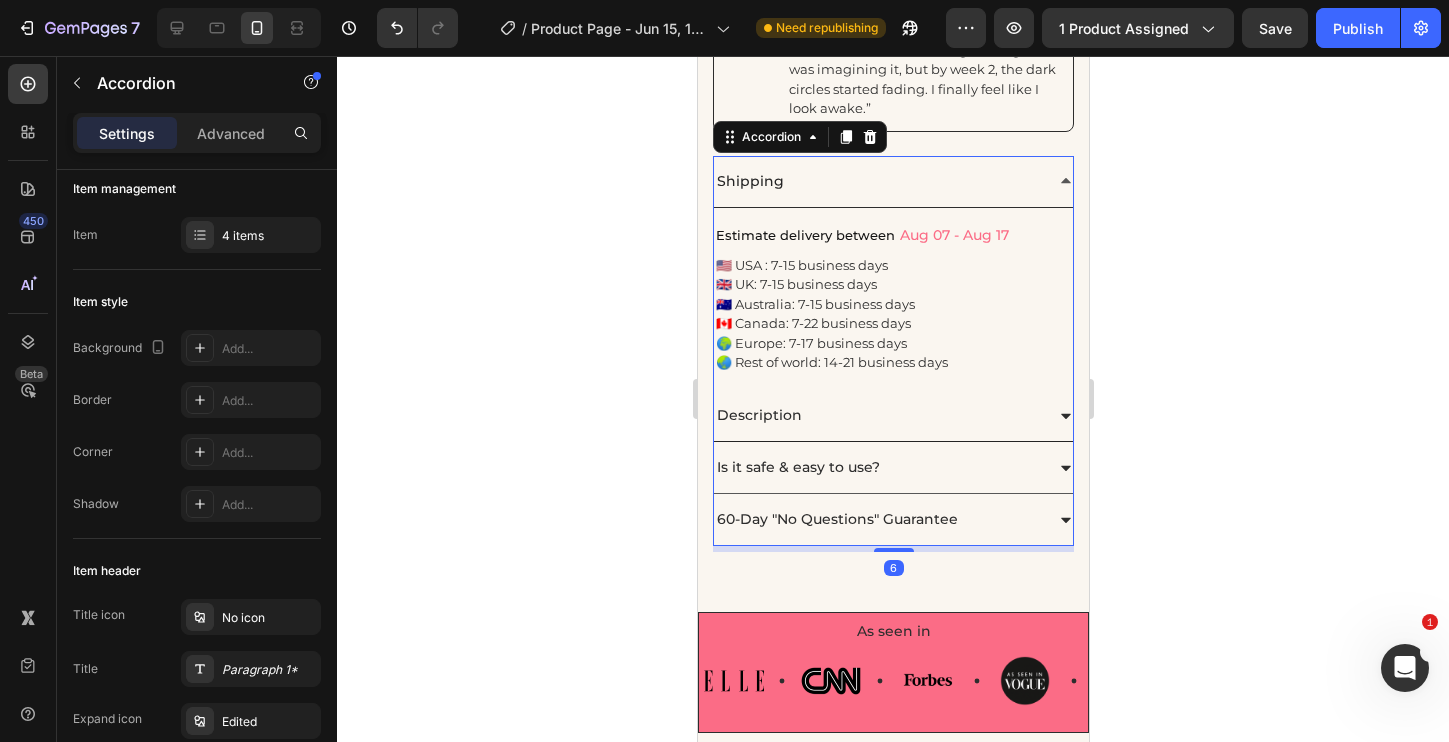 click on "Description" at bounding box center [877, 415] 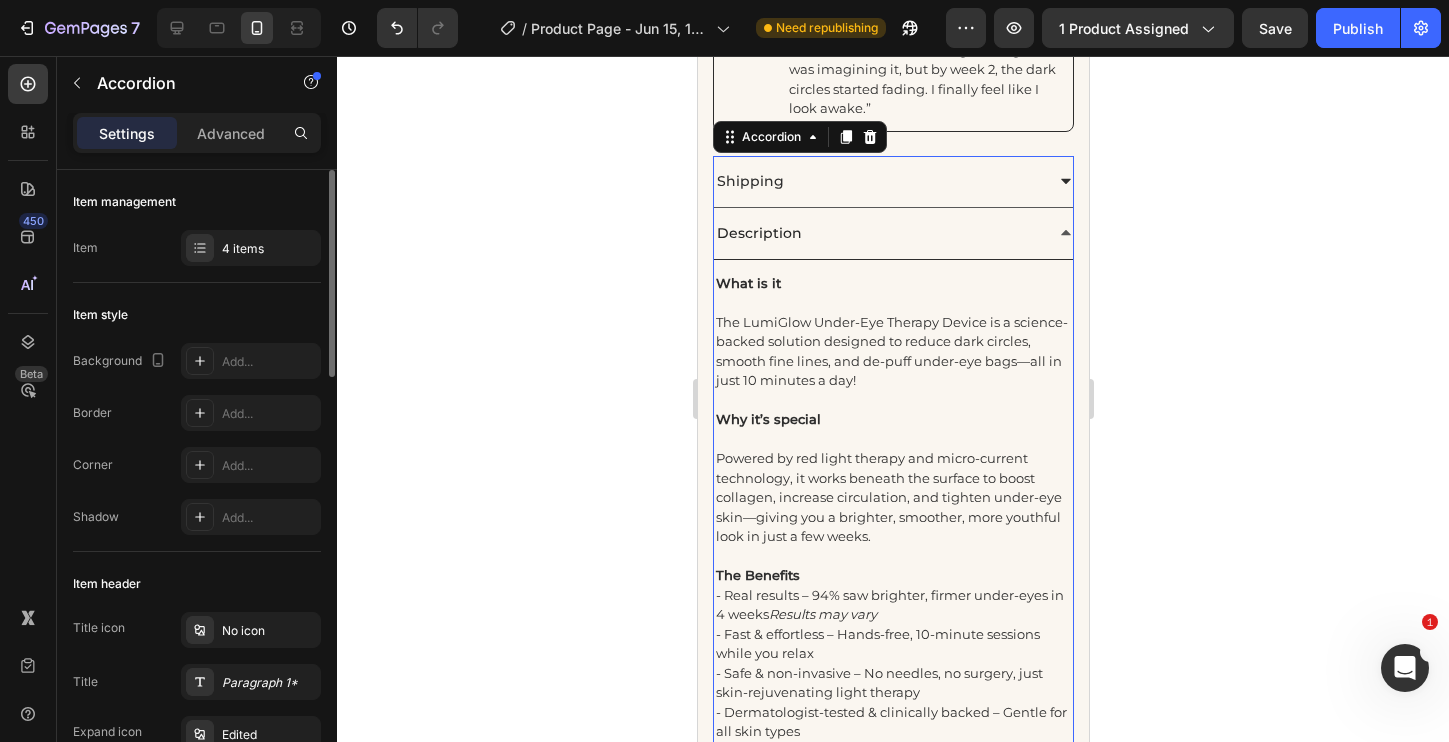 click on "Description" at bounding box center [877, 233] 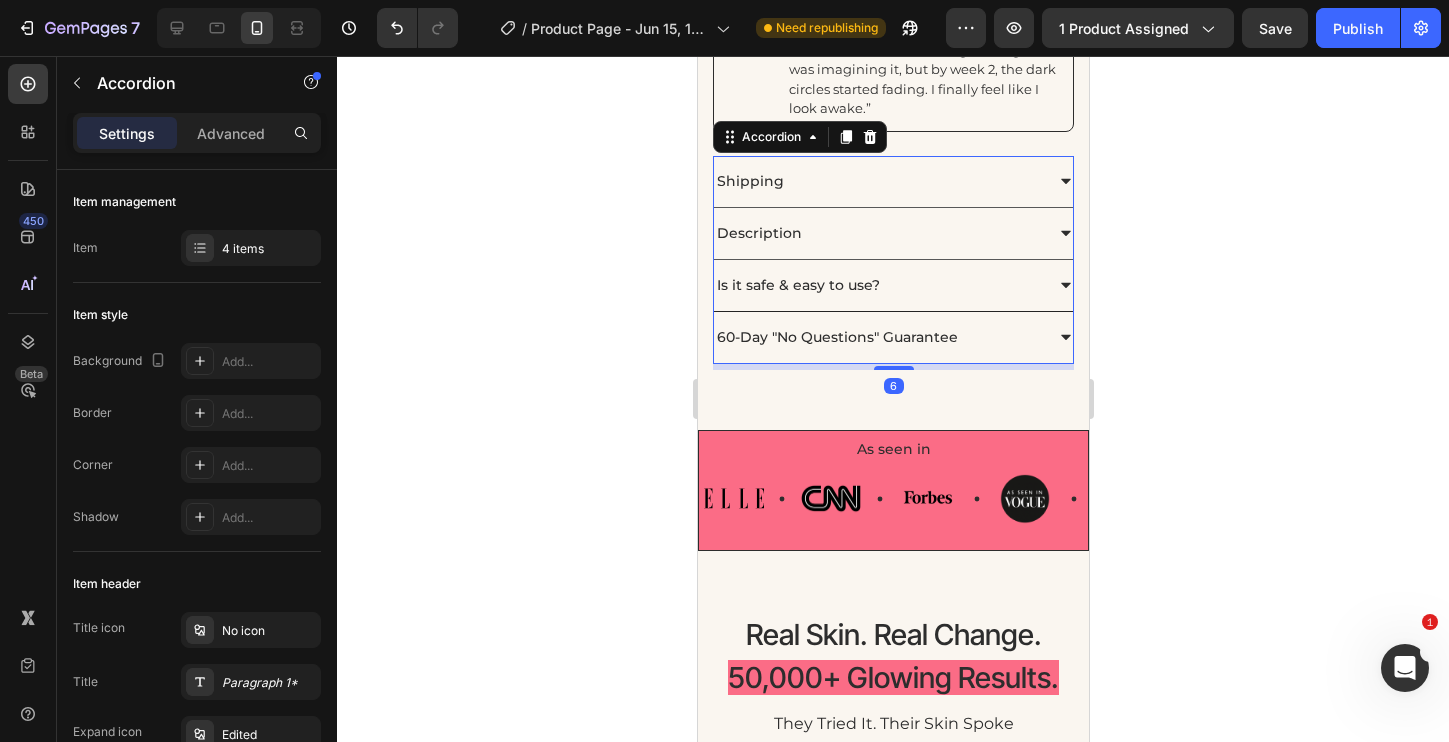 click on "Is it safe & easy to use?" at bounding box center [892, 286] 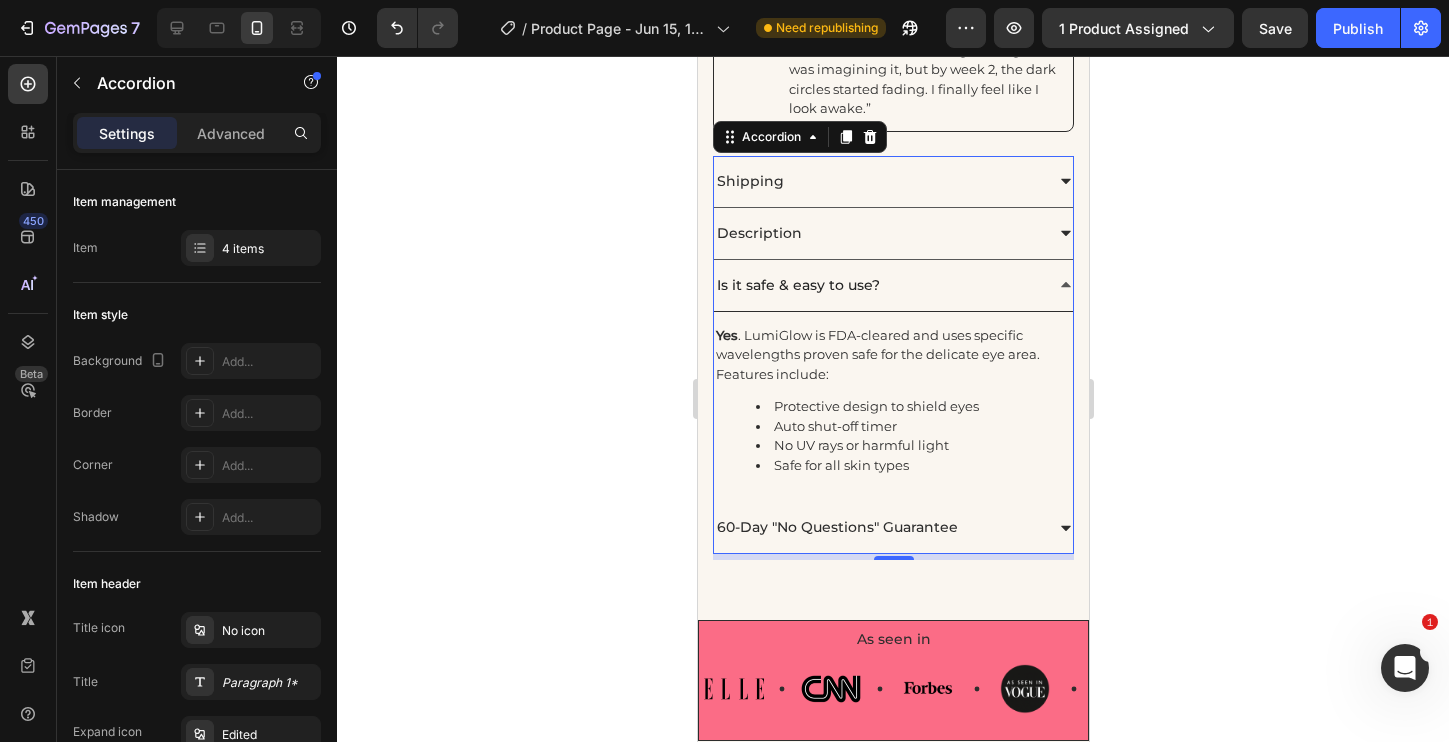 click on "Is it safe & easy to use?" at bounding box center [877, 285] 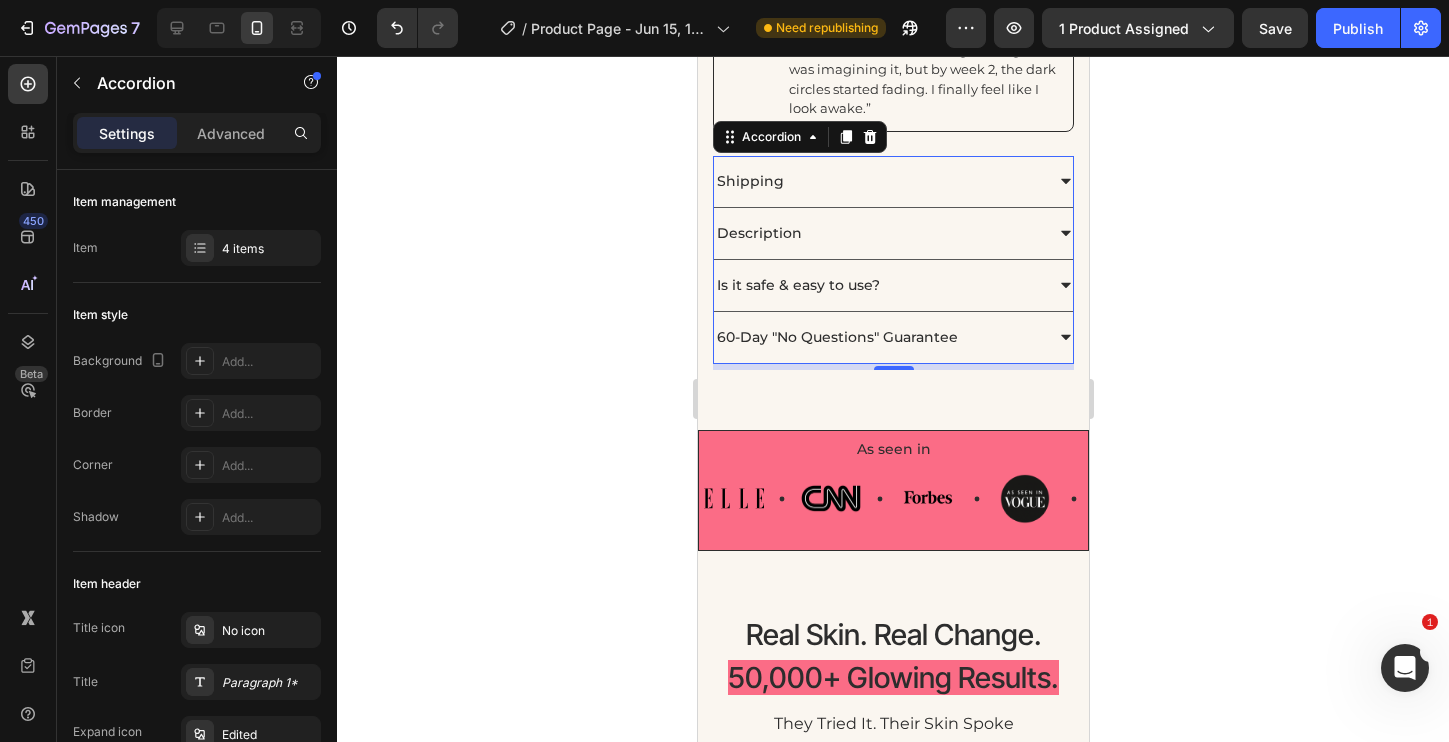 click on "60-Day "No Questions" Guarantee" at bounding box center [892, 338] 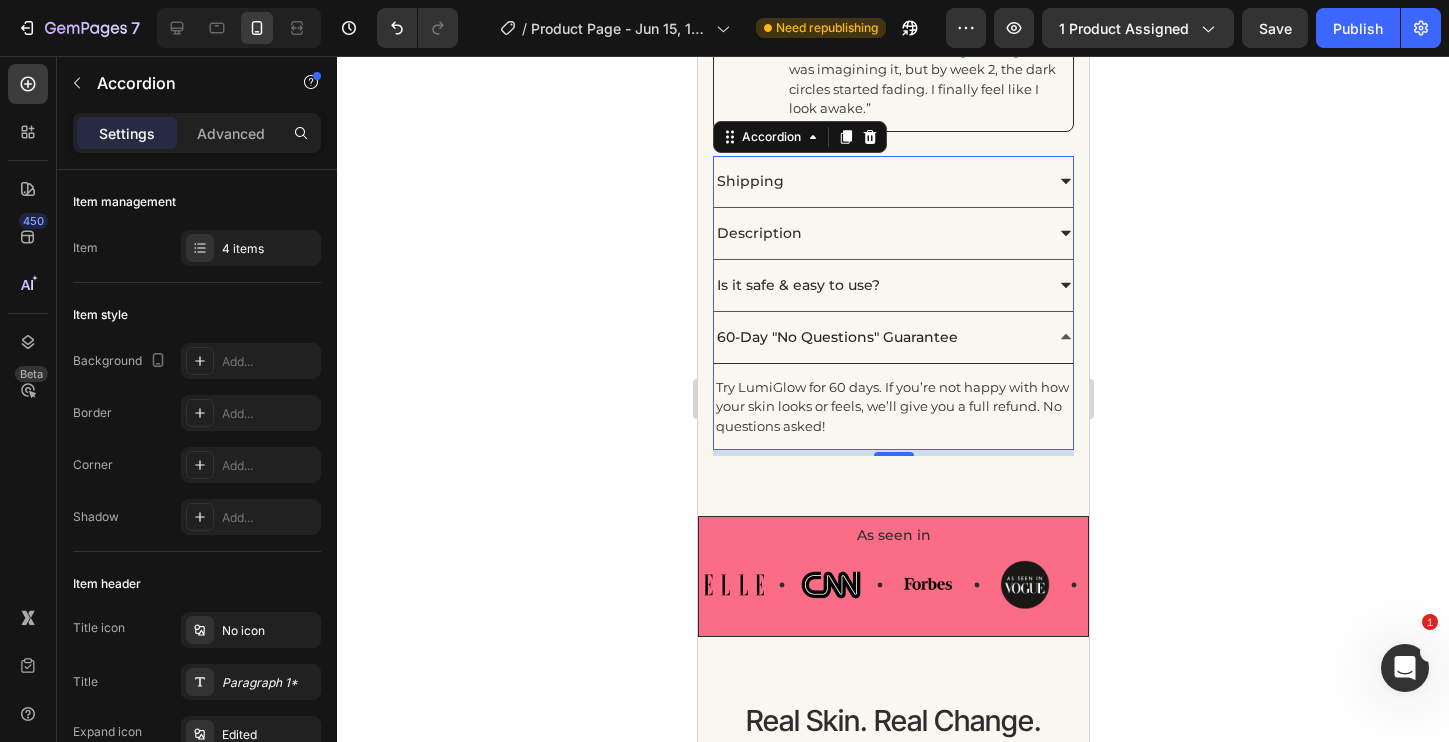 click on "60-Day "No Questions" Guarantee" at bounding box center (877, 337) 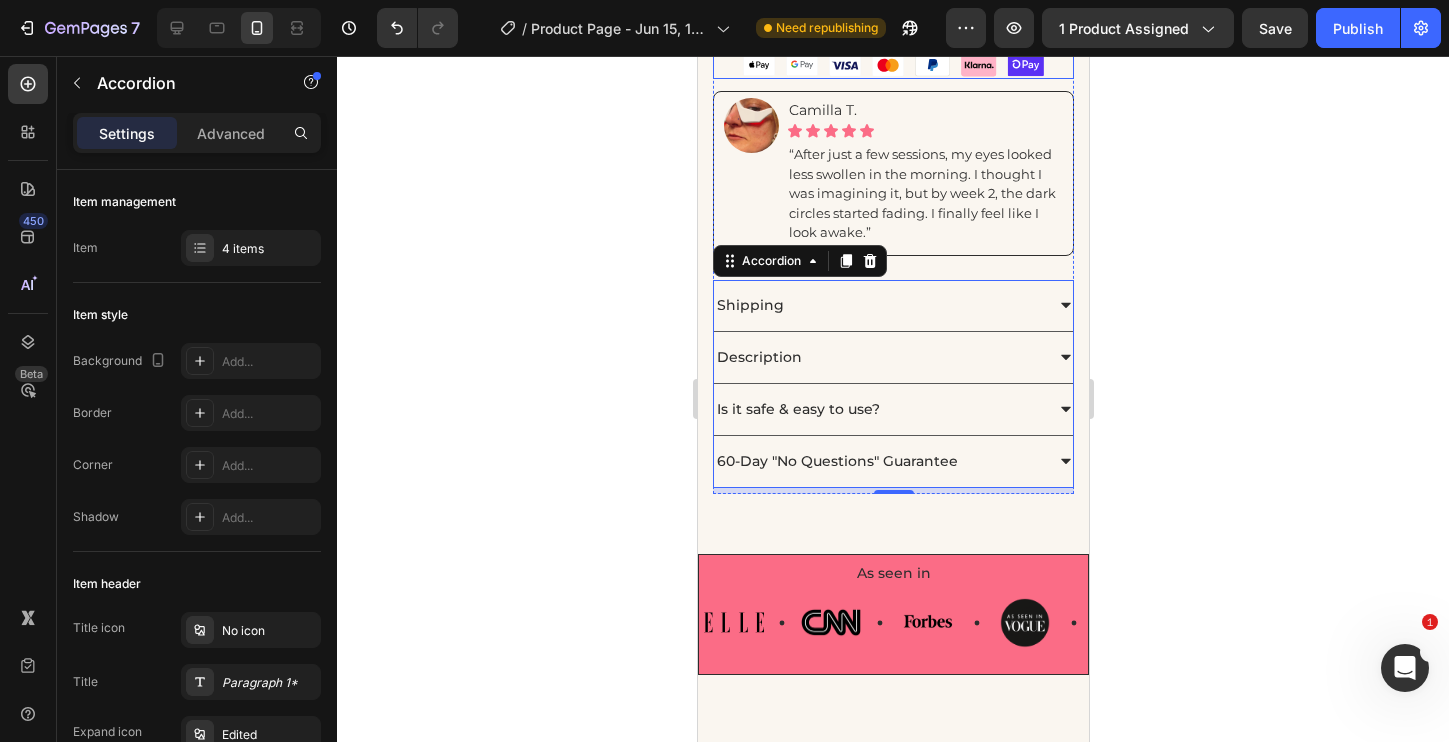 scroll, scrollTop: 1213, scrollLeft: 0, axis: vertical 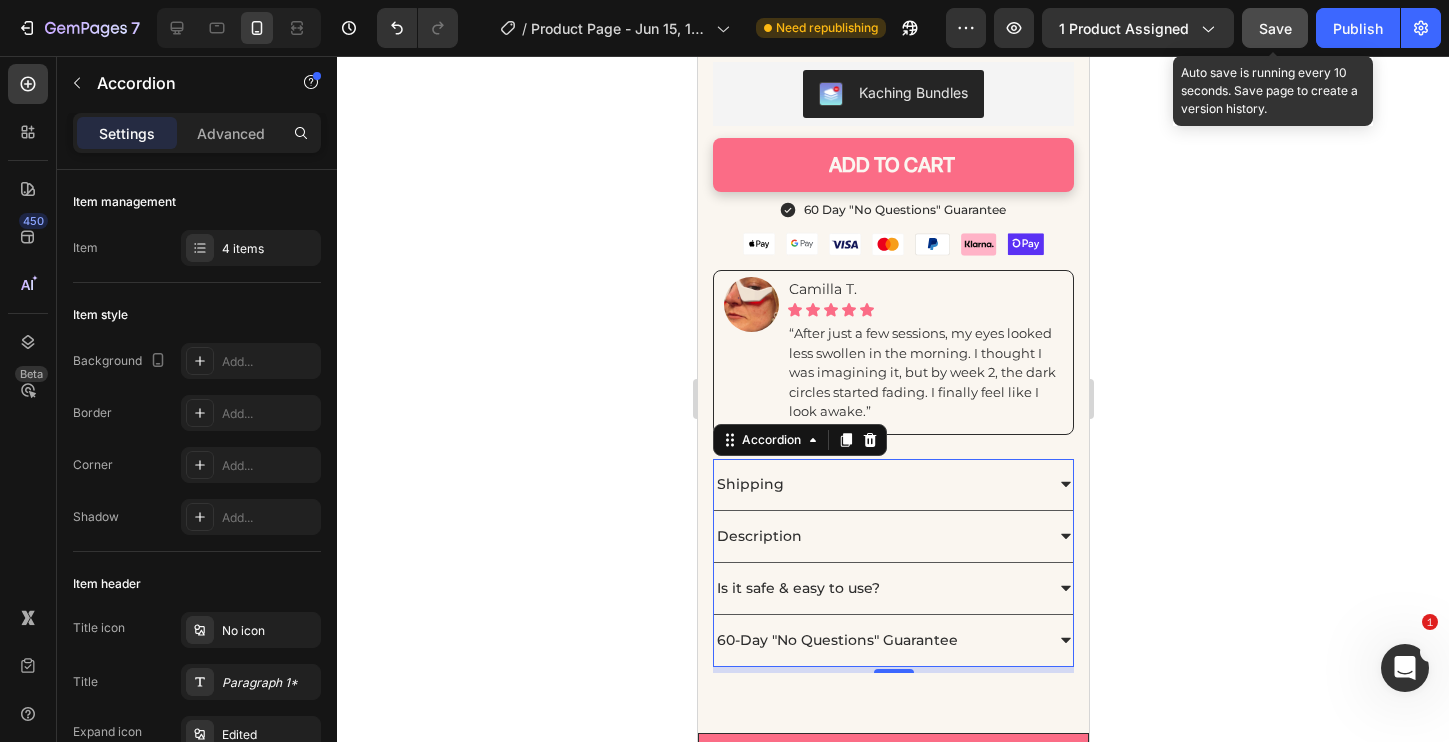 drag, startPoint x: 1278, startPoint y: 31, endPoint x: 390, endPoint y: 114, distance: 891.8705 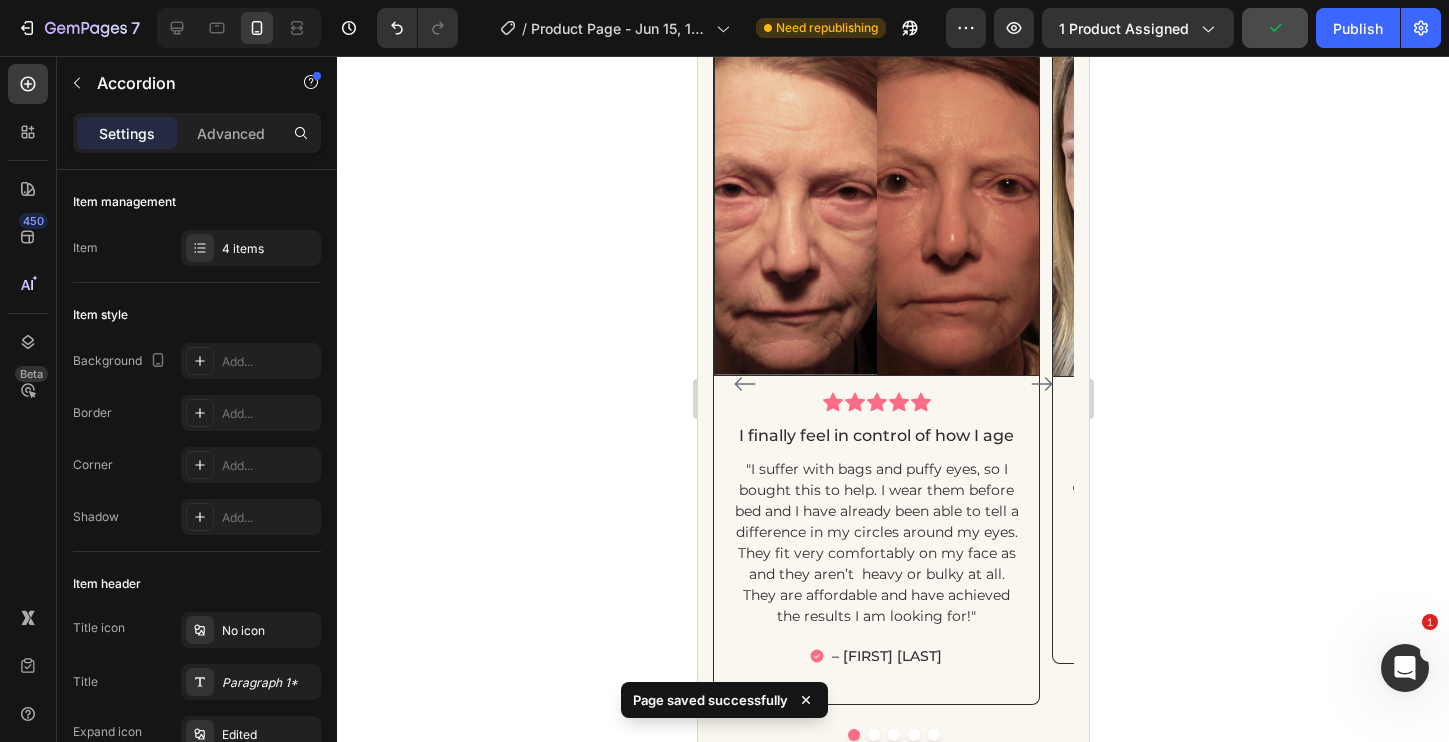 scroll, scrollTop: 2108, scrollLeft: 0, axis: vertical 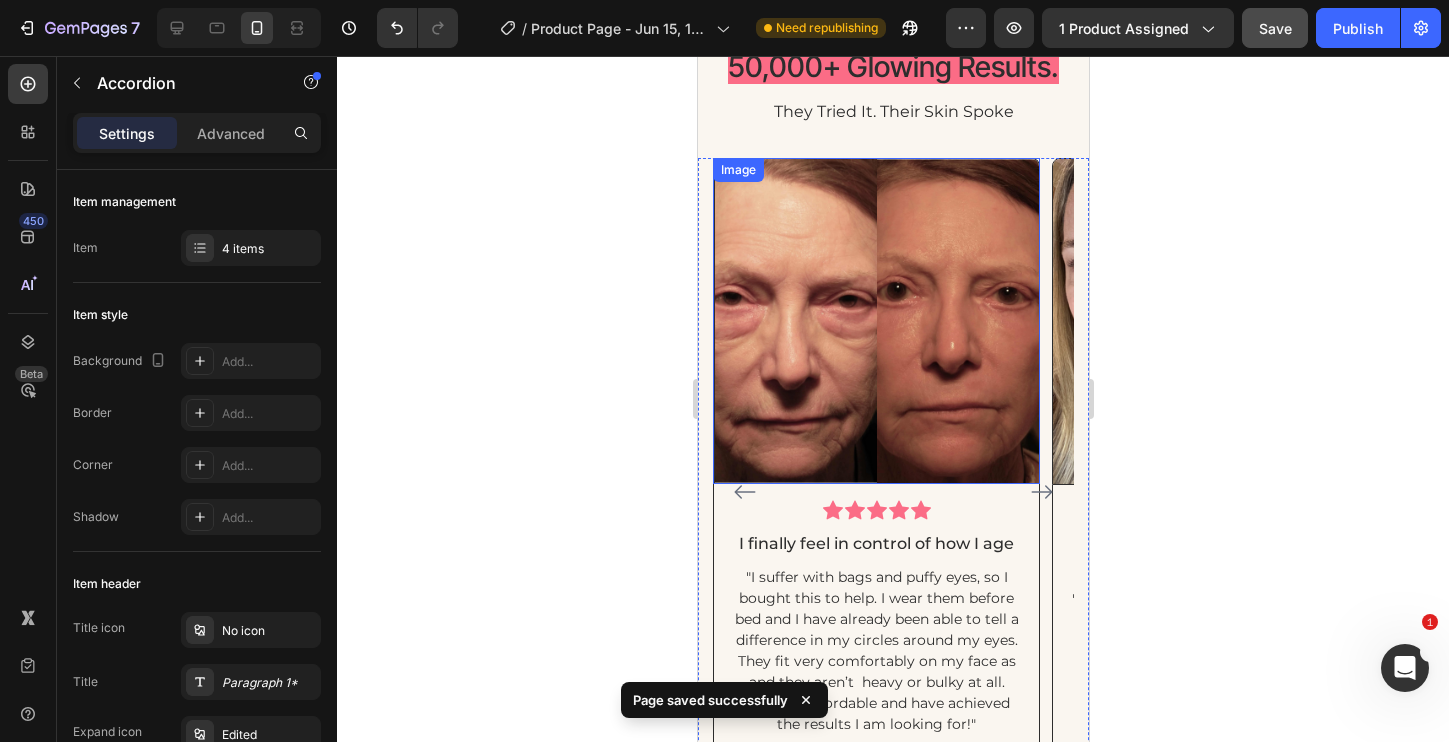 click on "Image
Icon
Icon
Icon
Icon
Icon Row I finally feel in control of how I age Text block "I suffer with bags and puffy eyes, so I bought this to help. I wear them before bed and I have already been able to tell a difference in my circles around my eyes. They fit very comfortably on my face as and they aren’t  heavy or bulky at all. They are affordable and have achieved the results I am looking for!" Text block – [FIRST] [LAST]. Item List Row Image
Icon
Icon
Icon
Icon
Icon Row Way Better Than My $300 Spa Wand! Text block "I honestly didn’t think these would work. I’ve wasted so much money on creams that did nothing. But just a week in, my under eyes are smoother and visibly brighter. I’m sold." Text block – [FIRST] [LAST]. Item List Row Image
Icon
Icon
Icon
Icon
Icon Row Row Row" at bounding box center (892, 491) 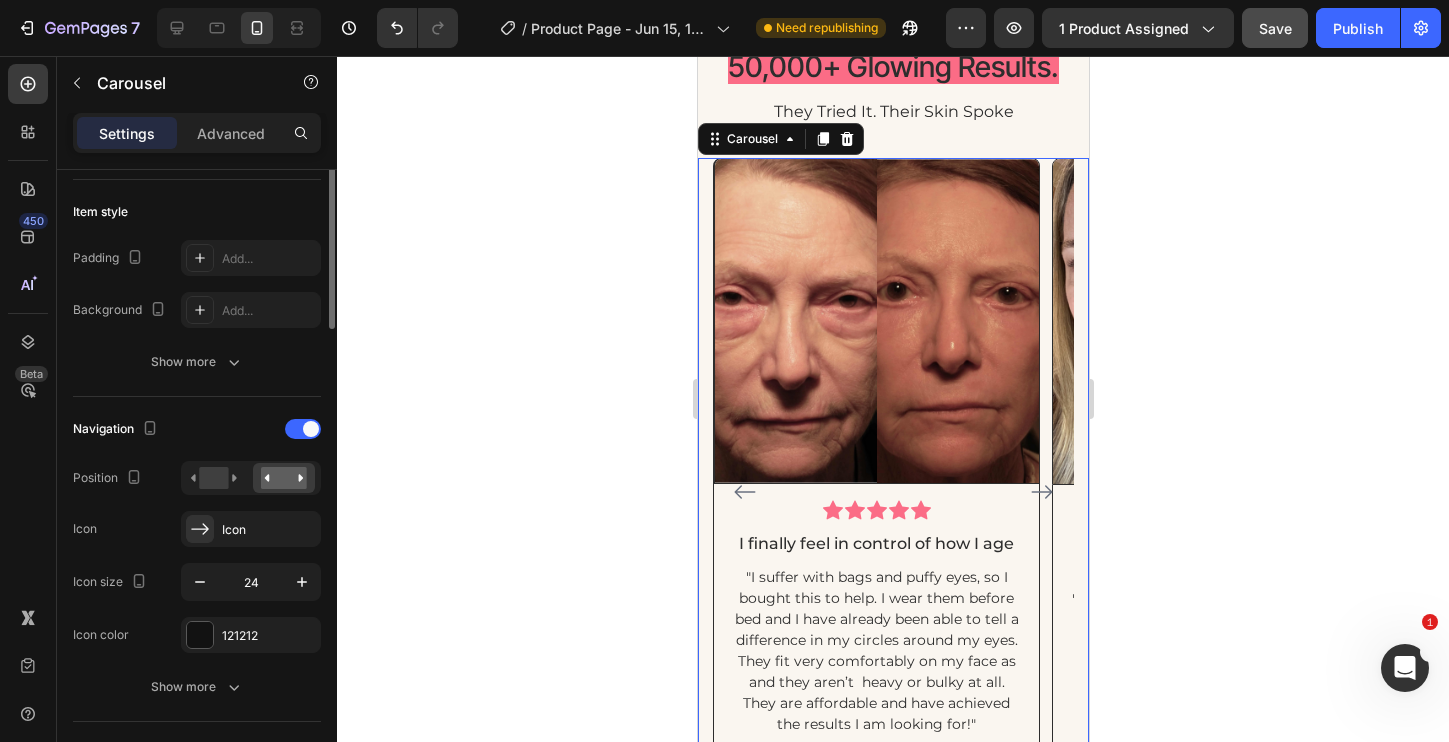 scroll, scrollTop: 0, scrollLeft: 0, axis: both 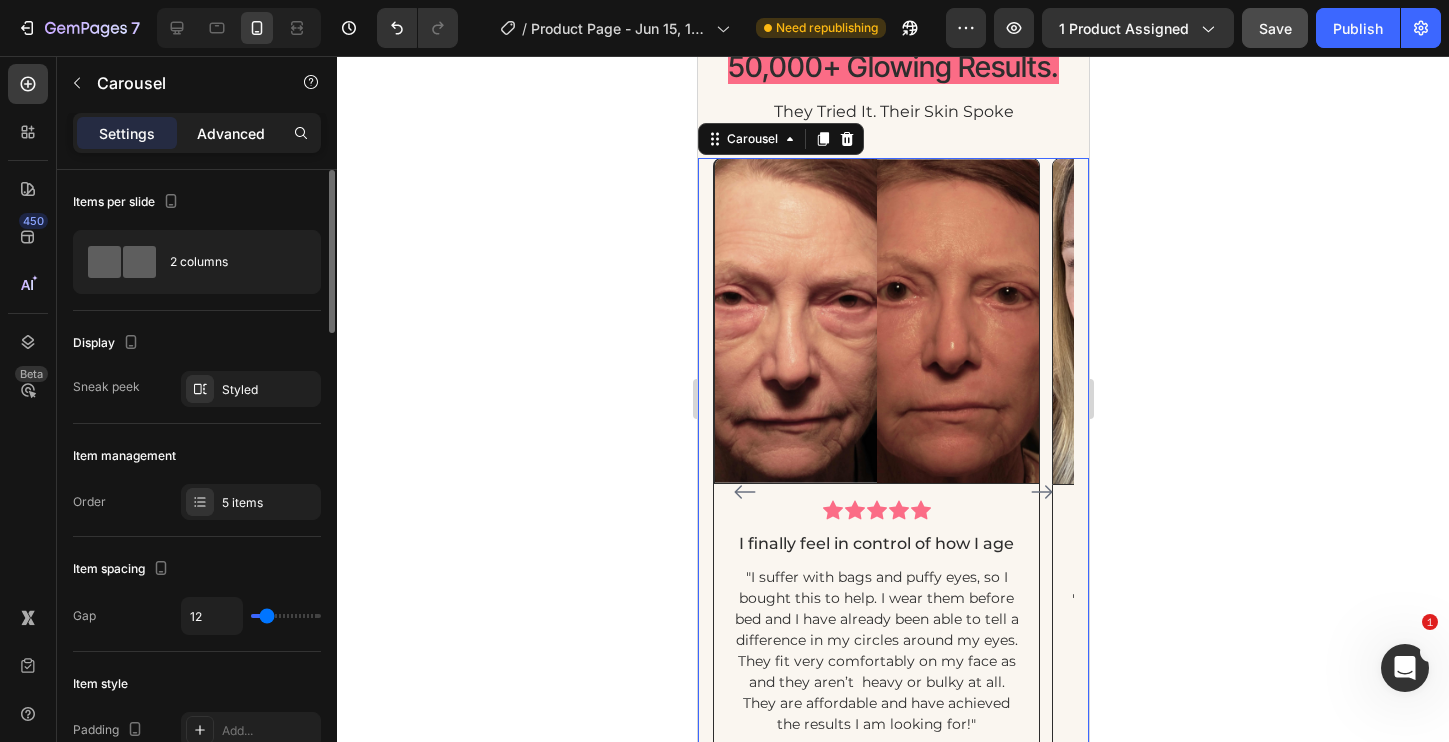 click on "Advanced" at bounding box center (231, 133) 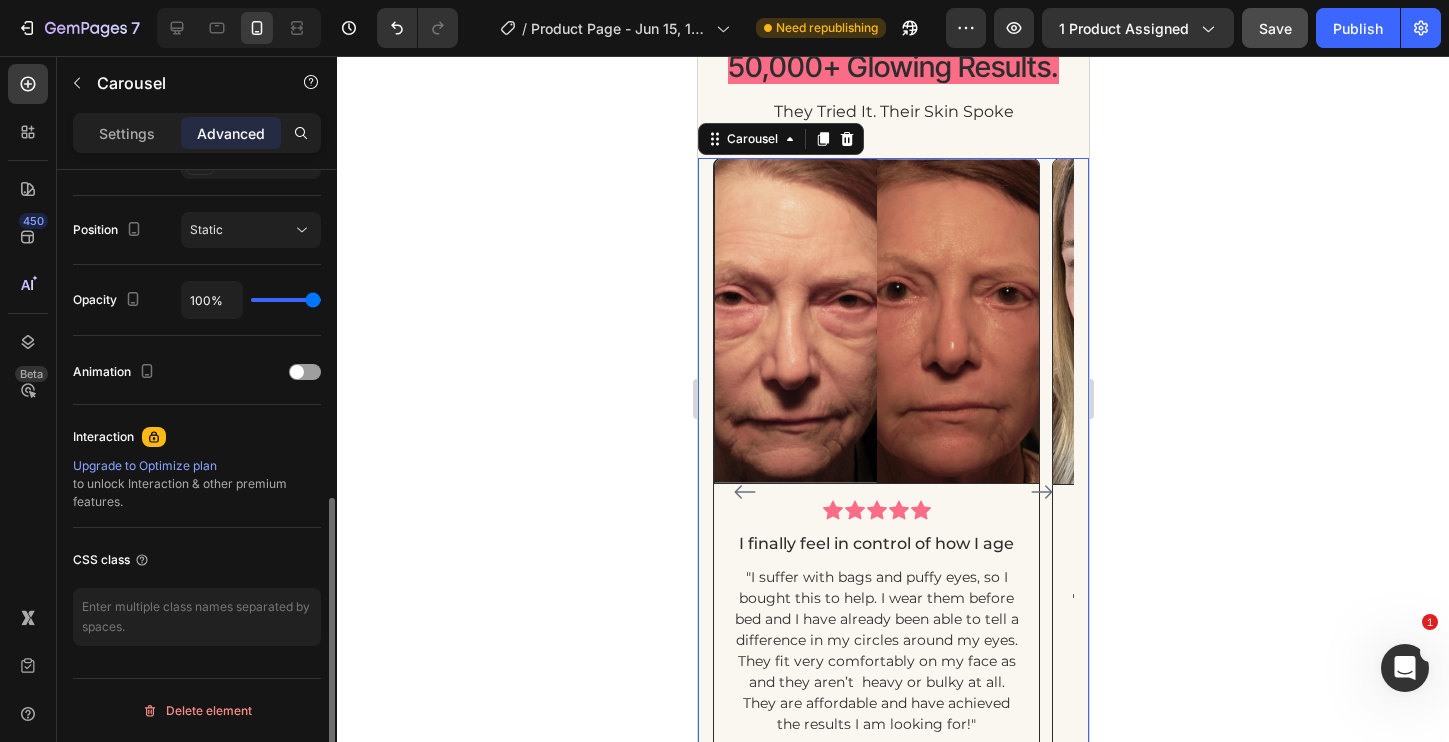 scroll, scrollTop: 0, scrollLeft: 0, axis: both 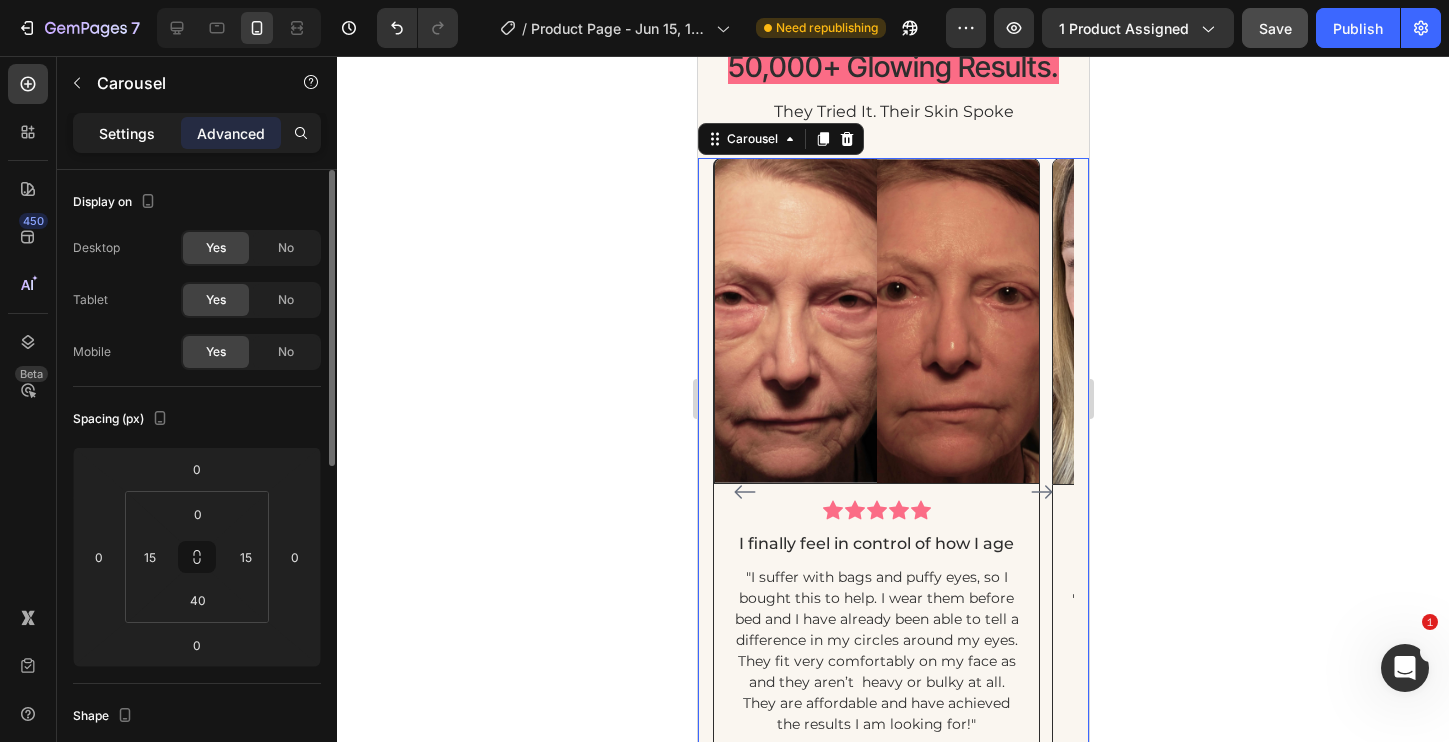 click on "Settings" at bounding box center (127, 133) 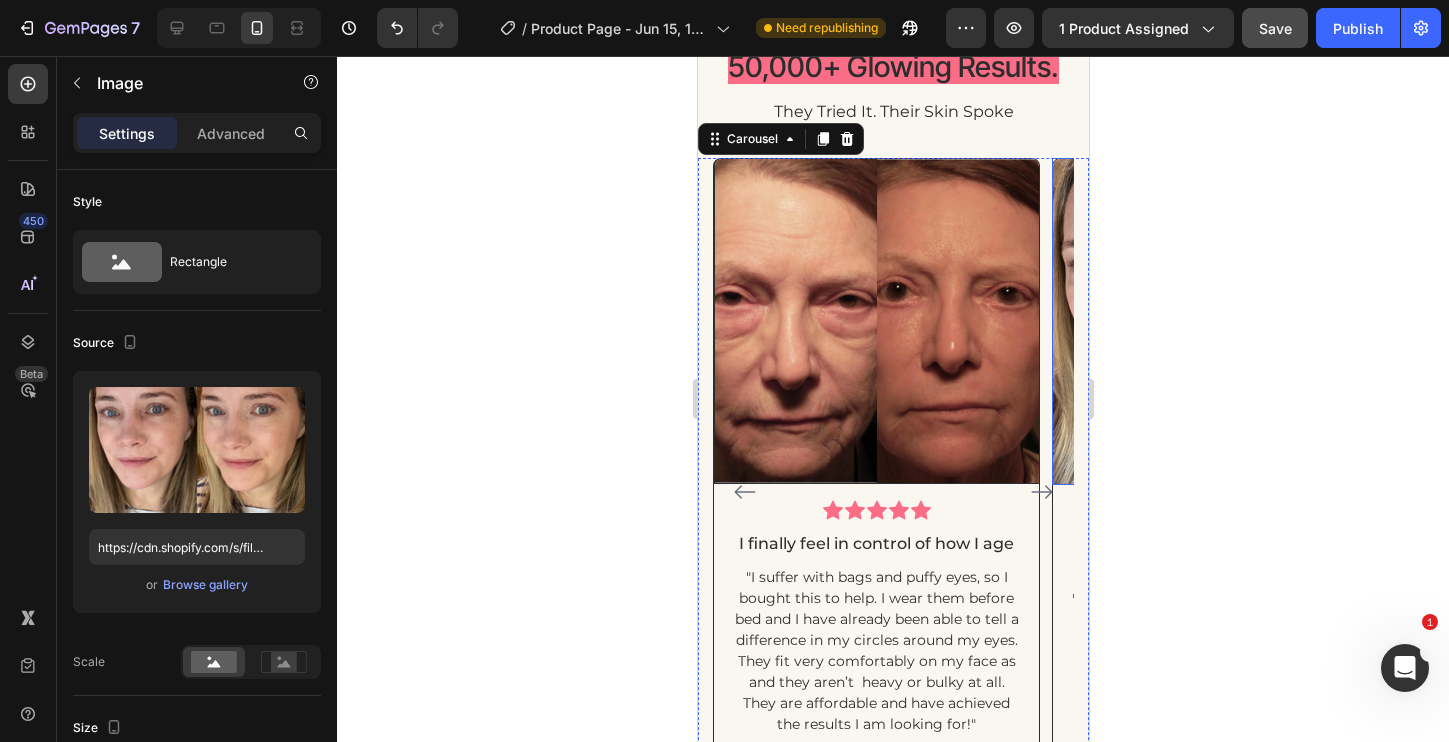 click at bounding box center [1214, 321] 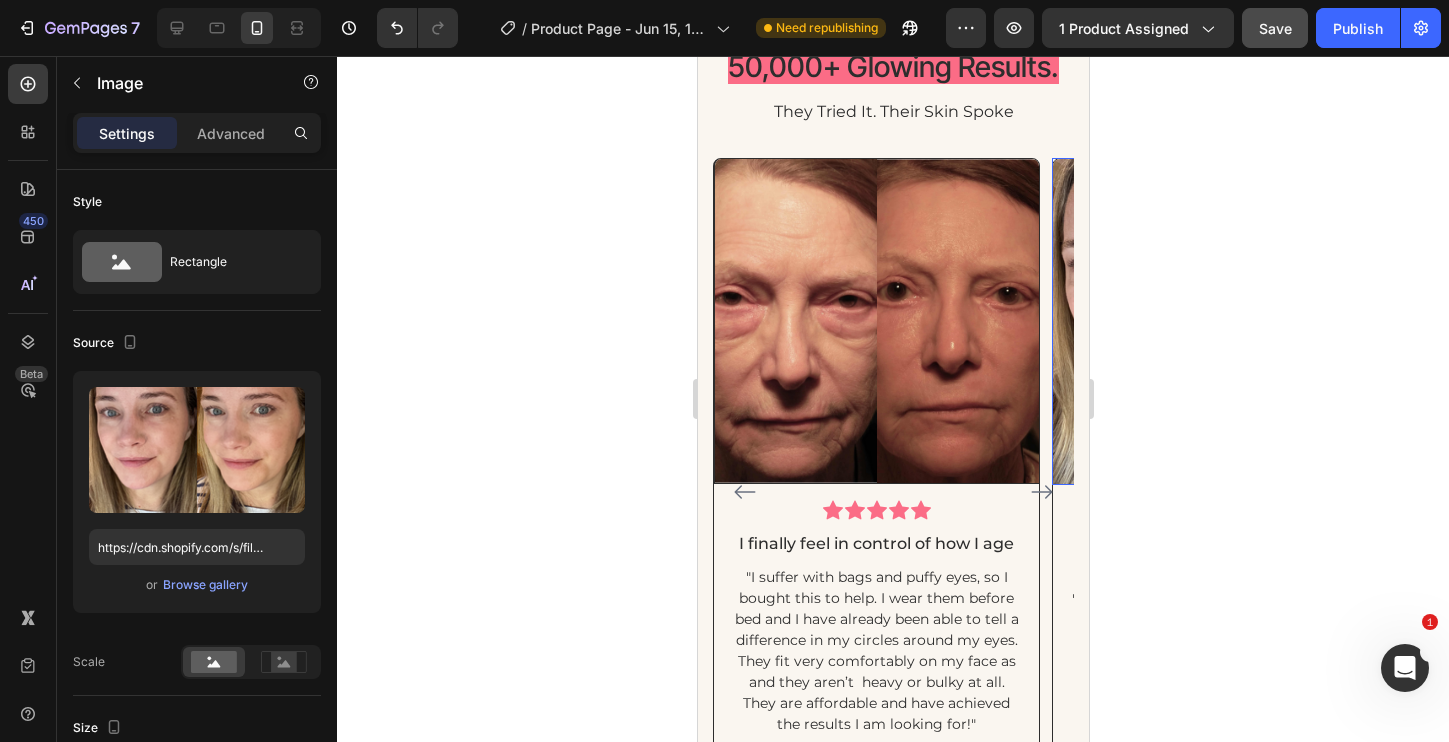 click at bounding box center [1214, 321] 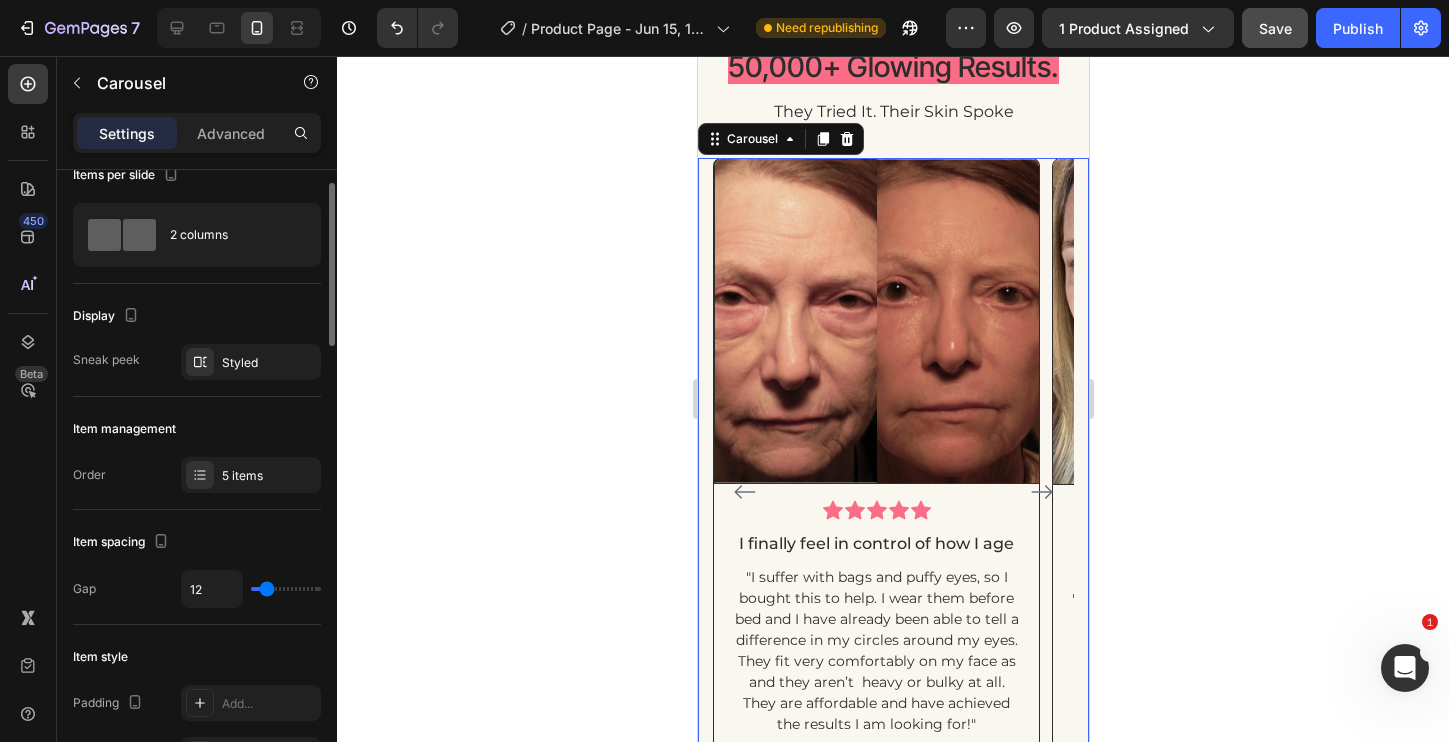 scroll, scrollTop: 37, scrollLeft: 0, axis: vertical 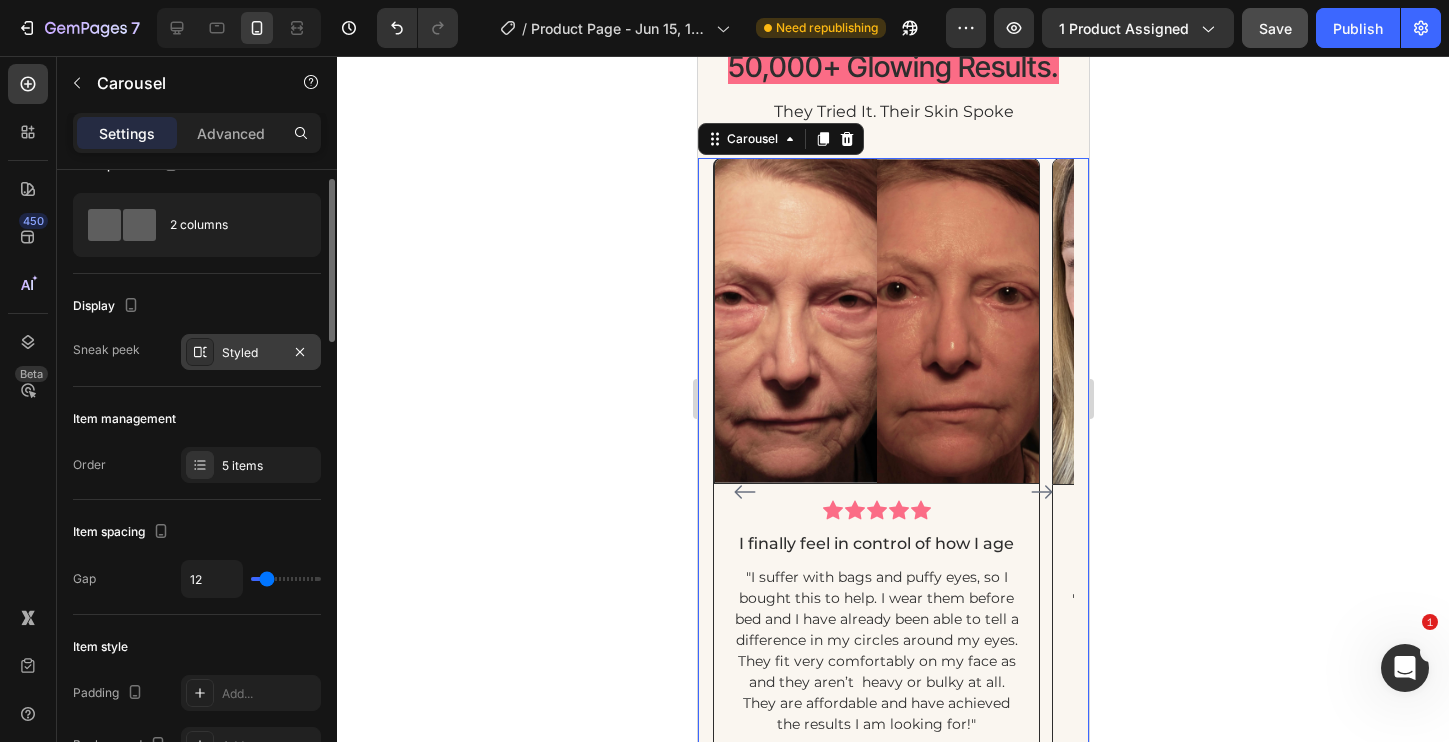 click on "Styled" at bounding box center (251, 353) 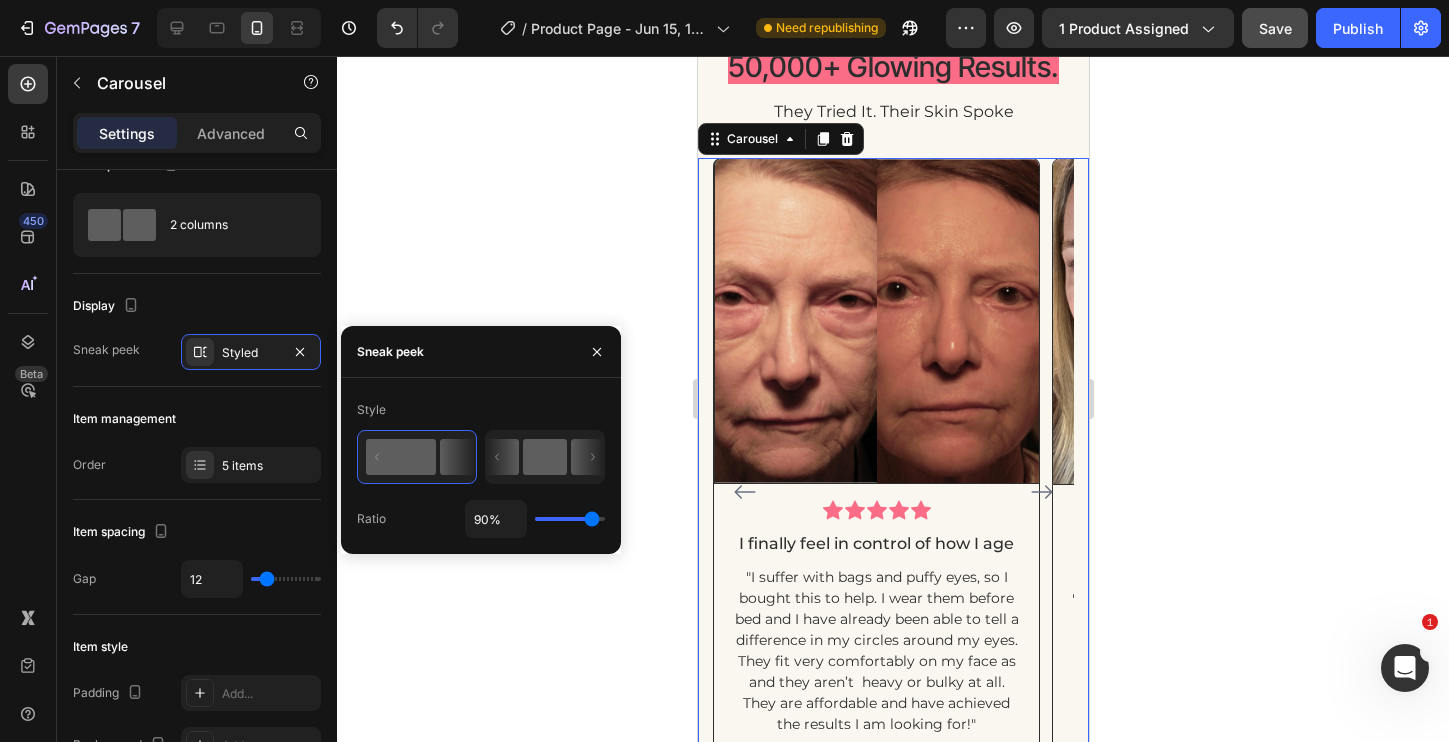 click 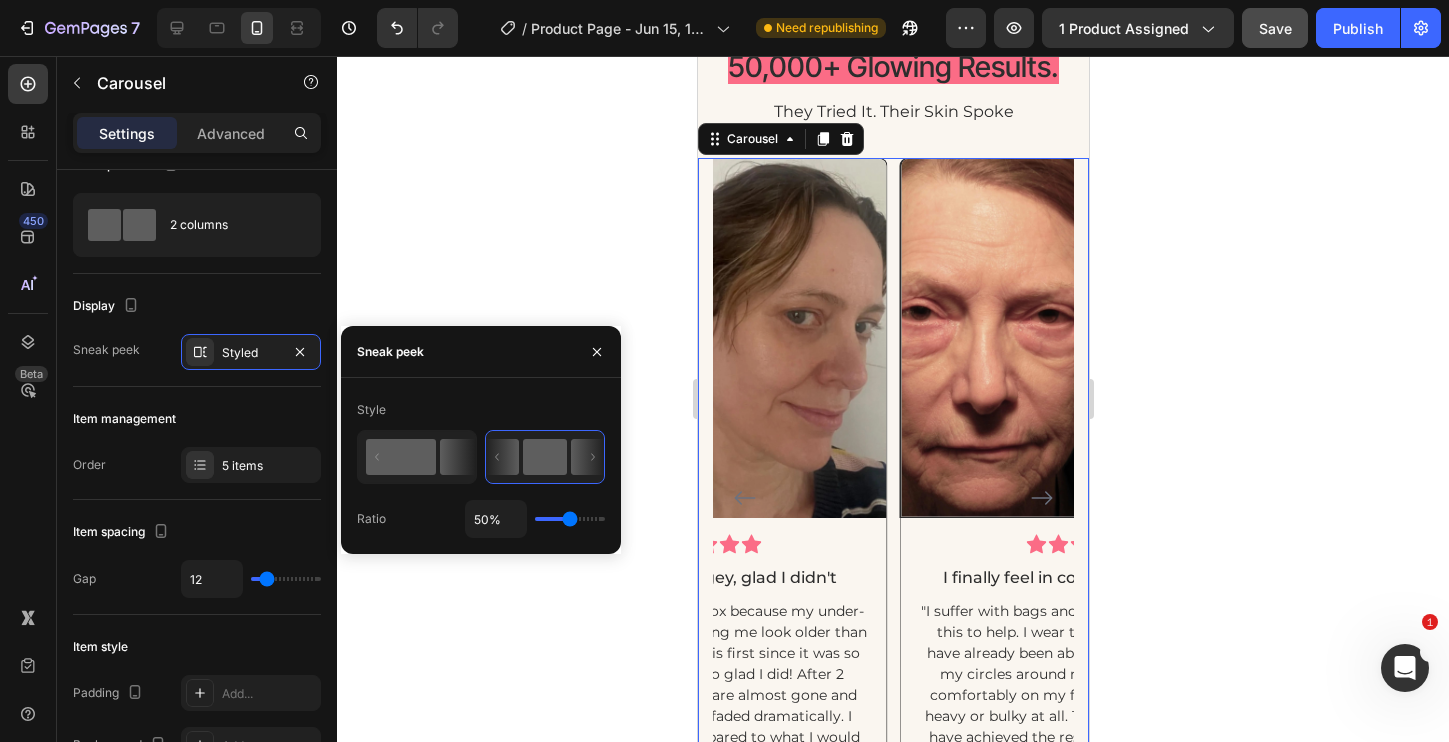 click 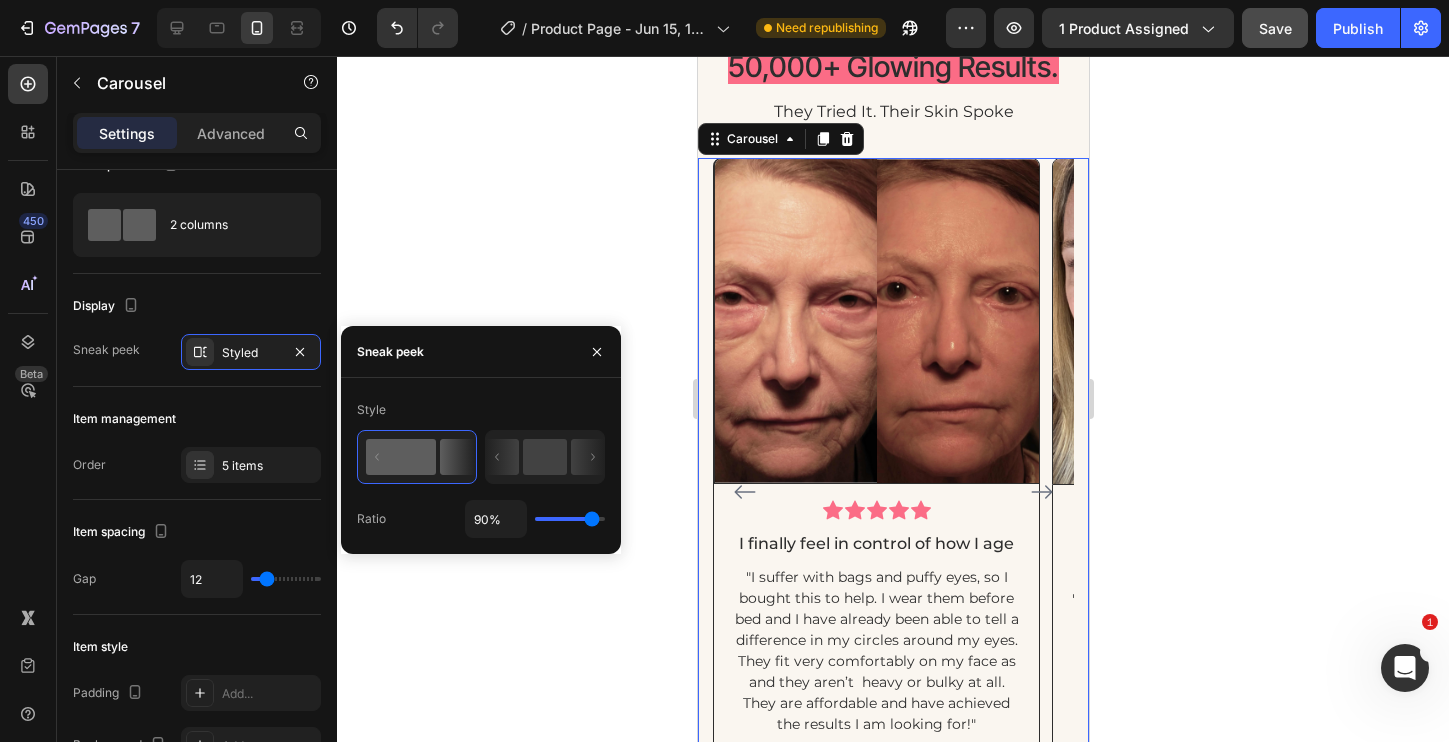 type on "83%" 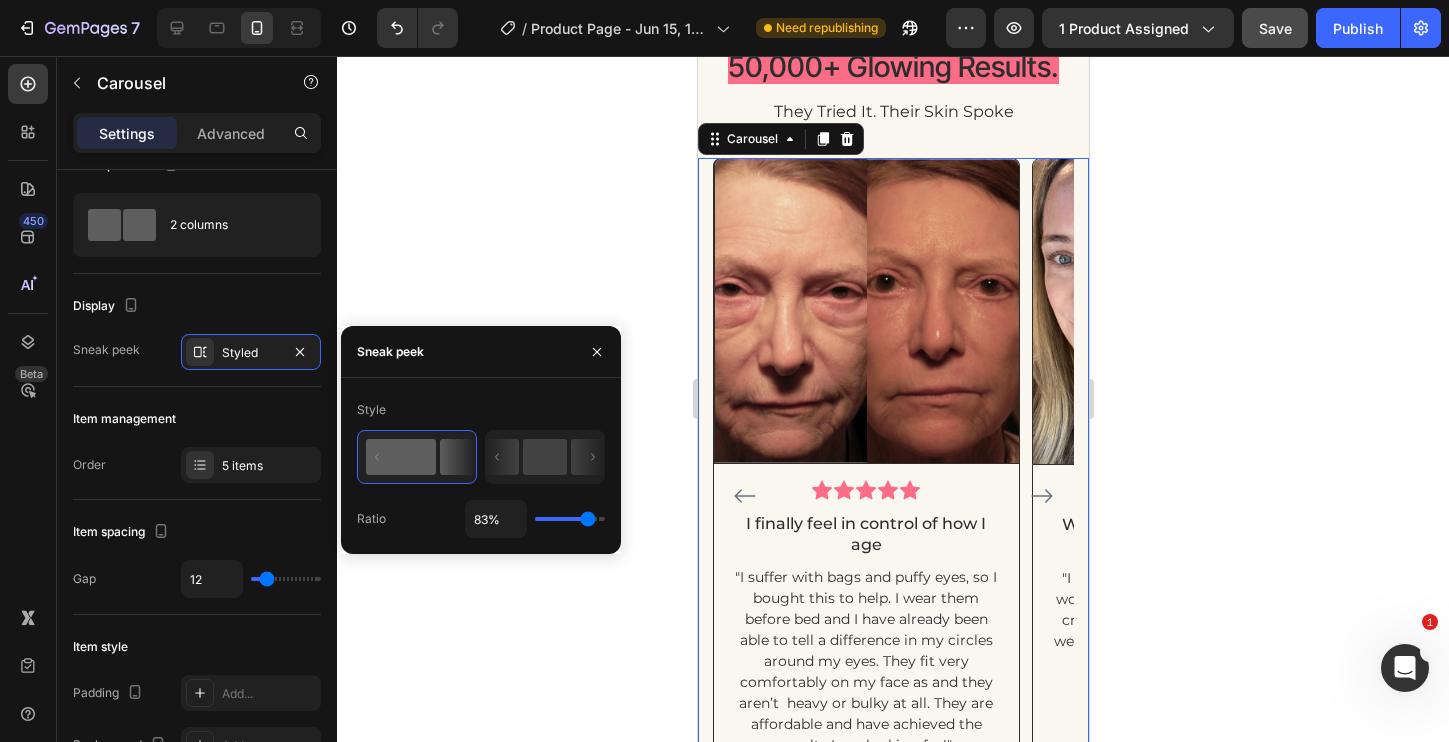 type on "82%" 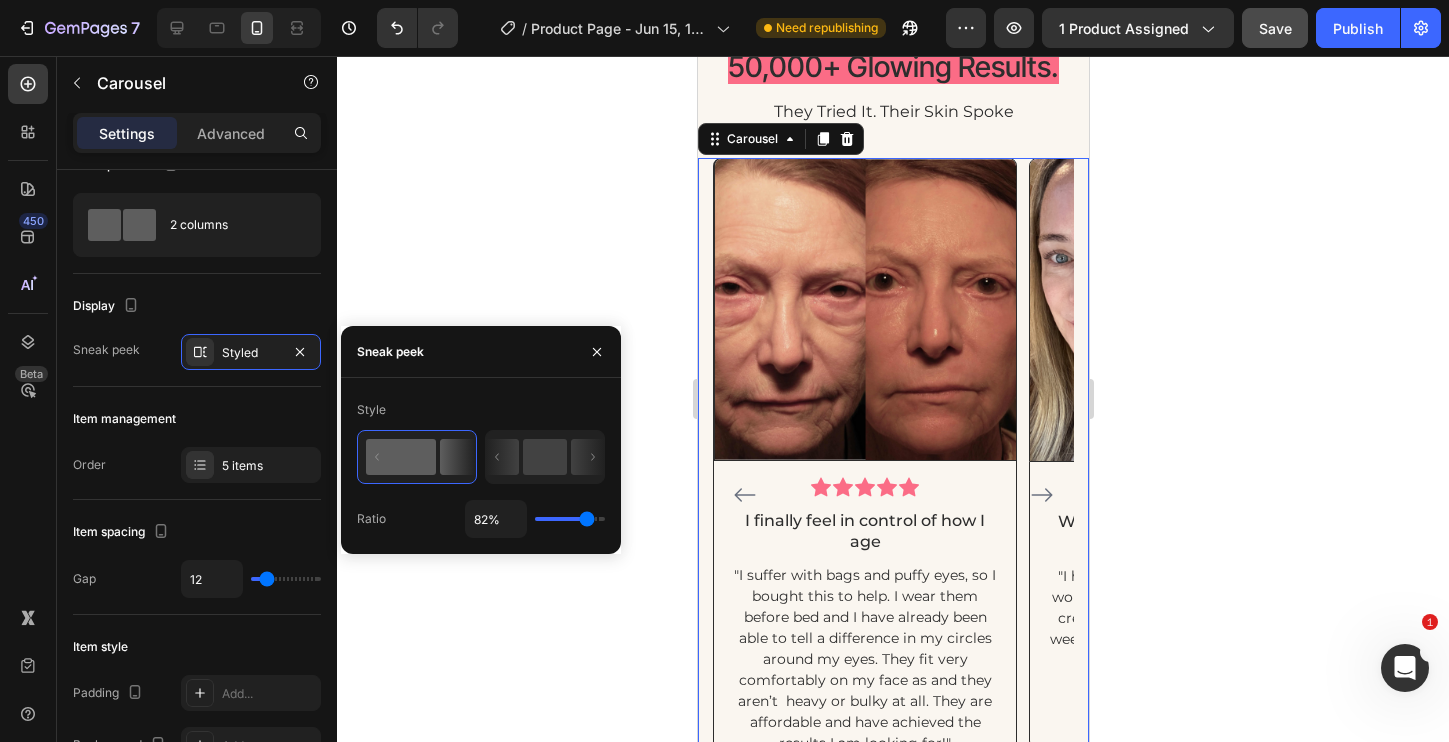 type on "79%" 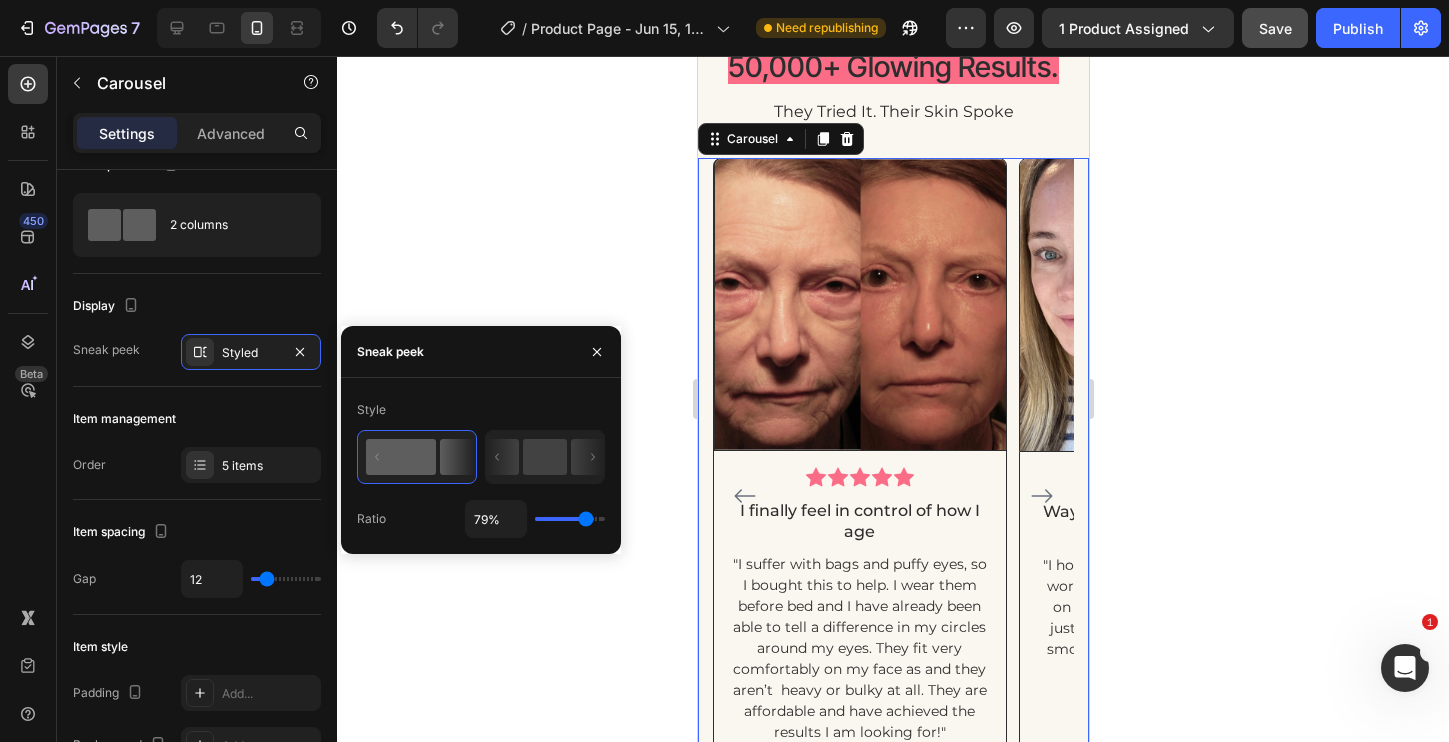 type on "78%" 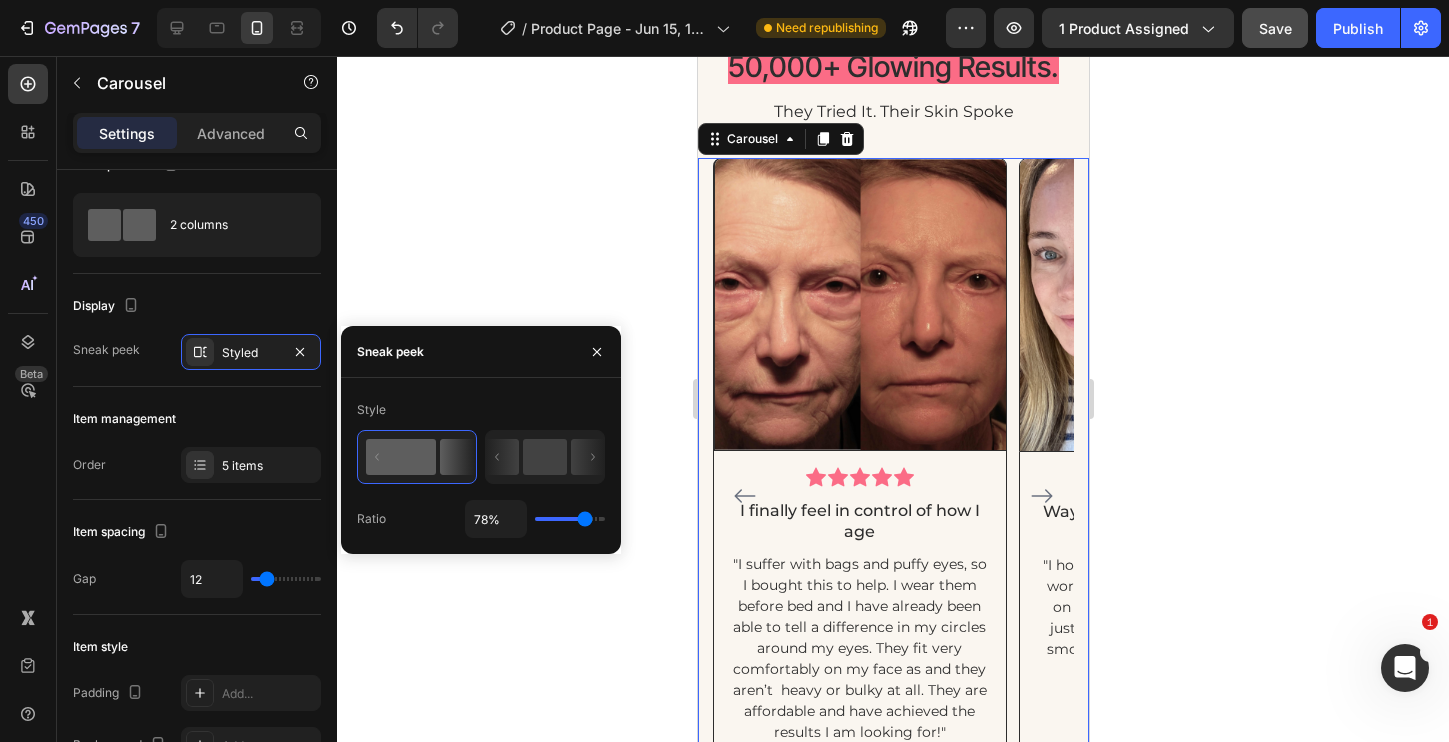 type on "77%" 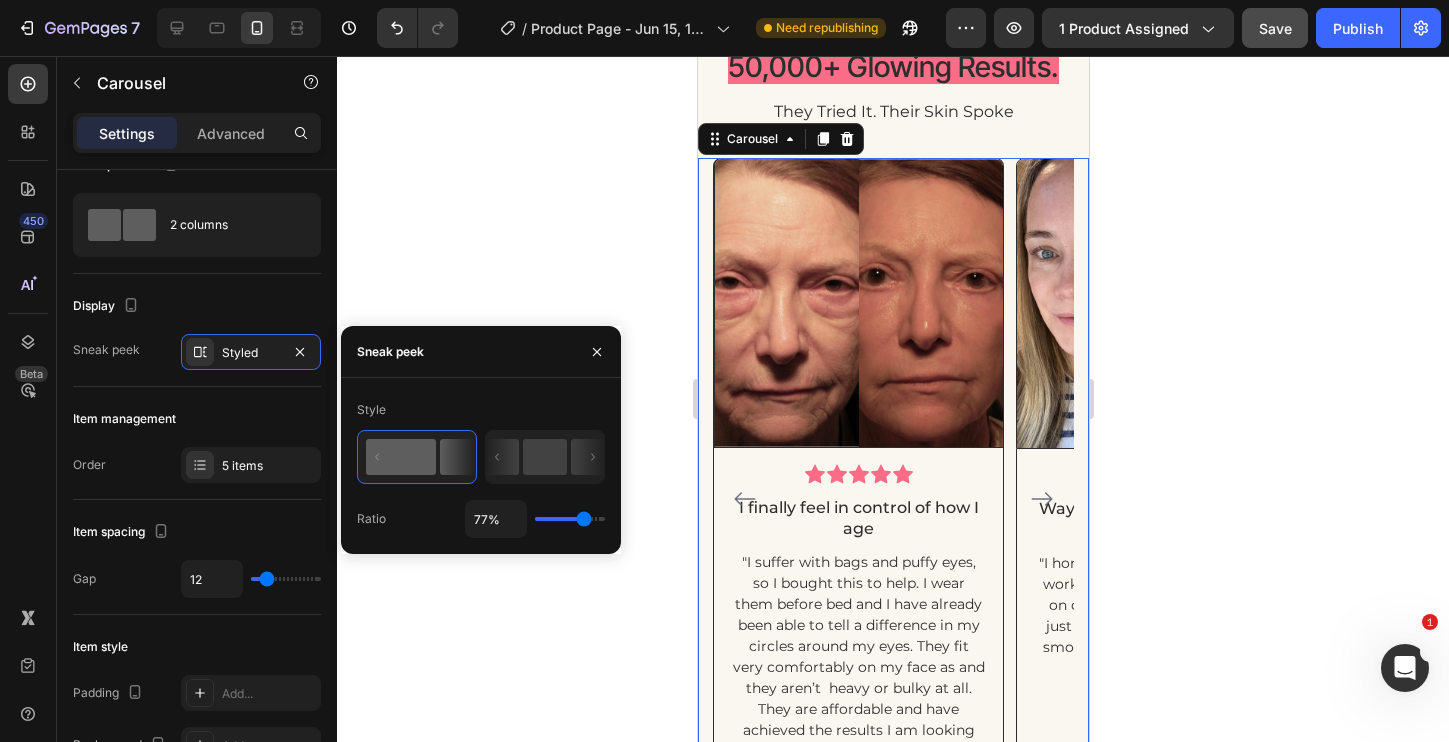 type on "74%" 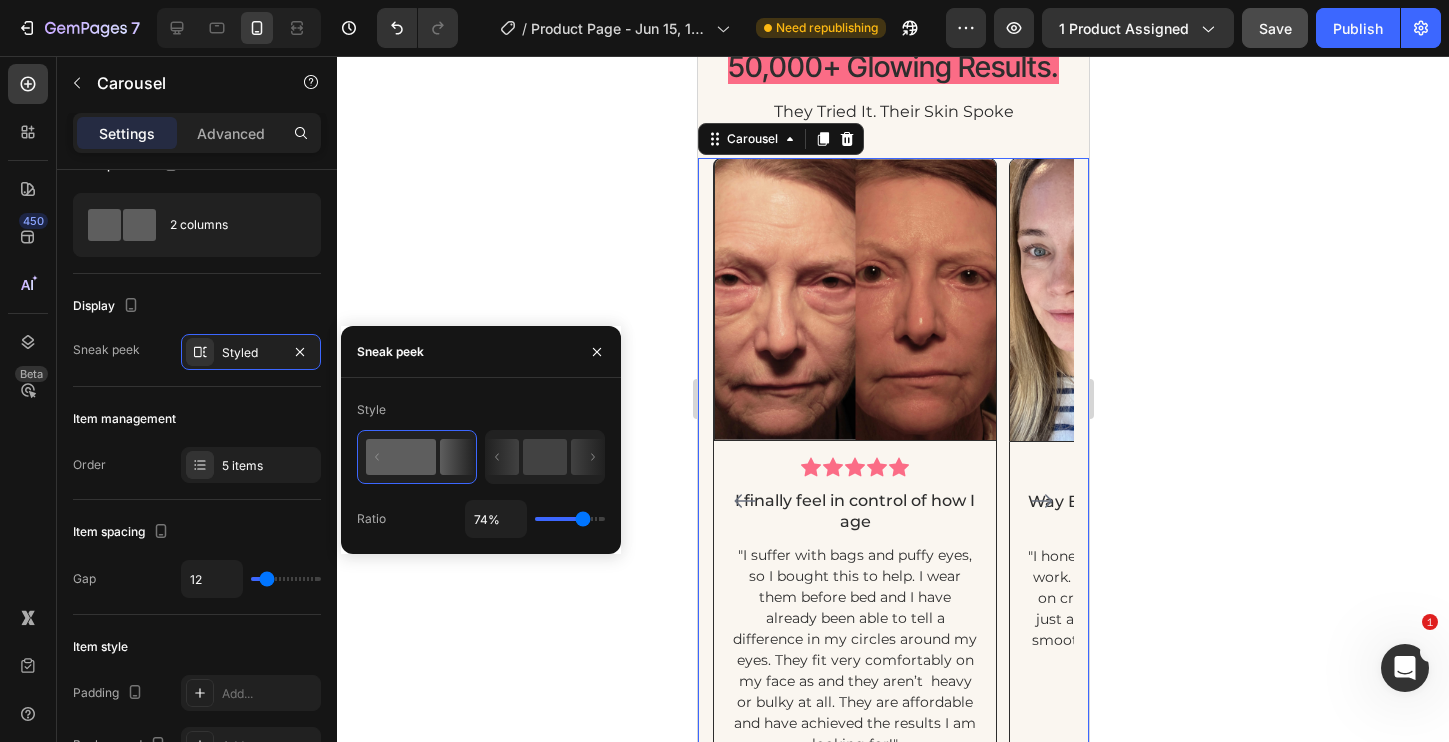 type on "75%" 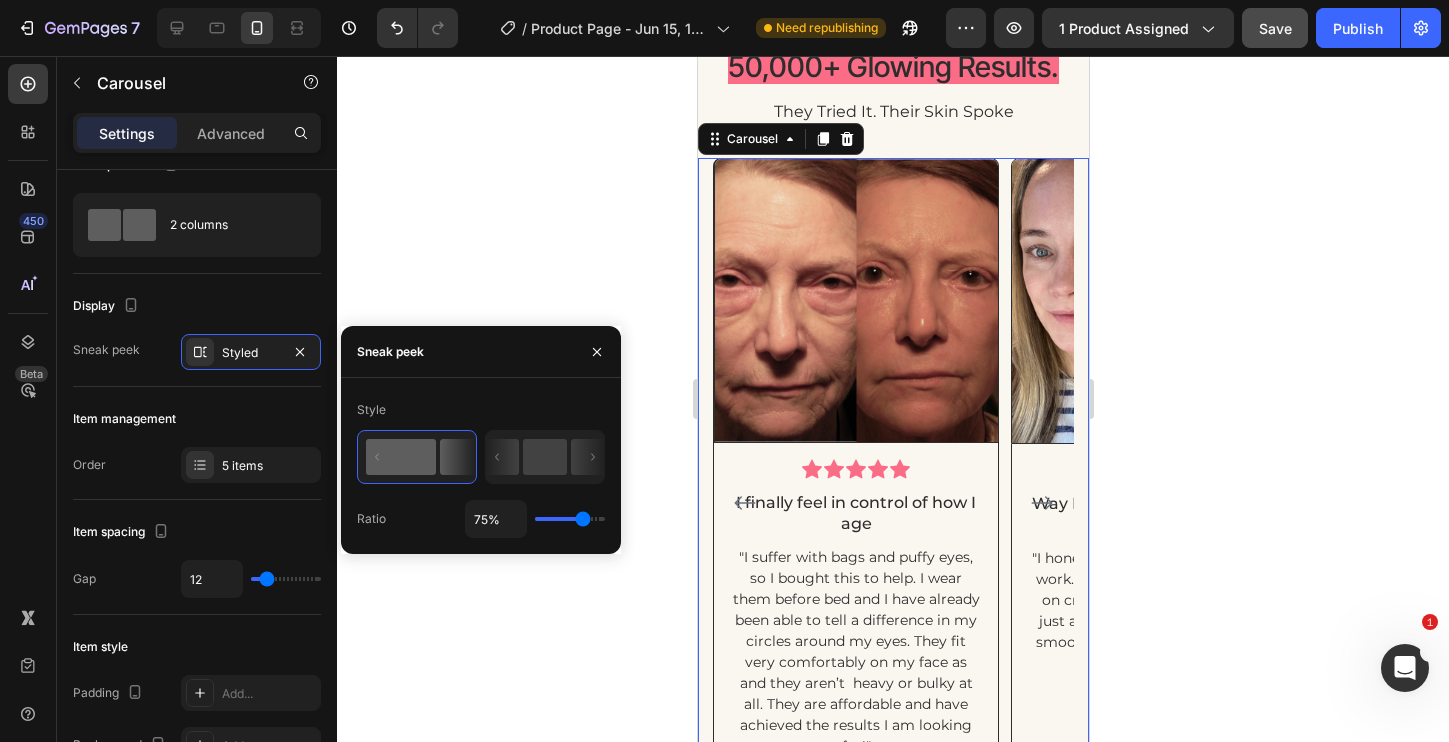 type on "77%" 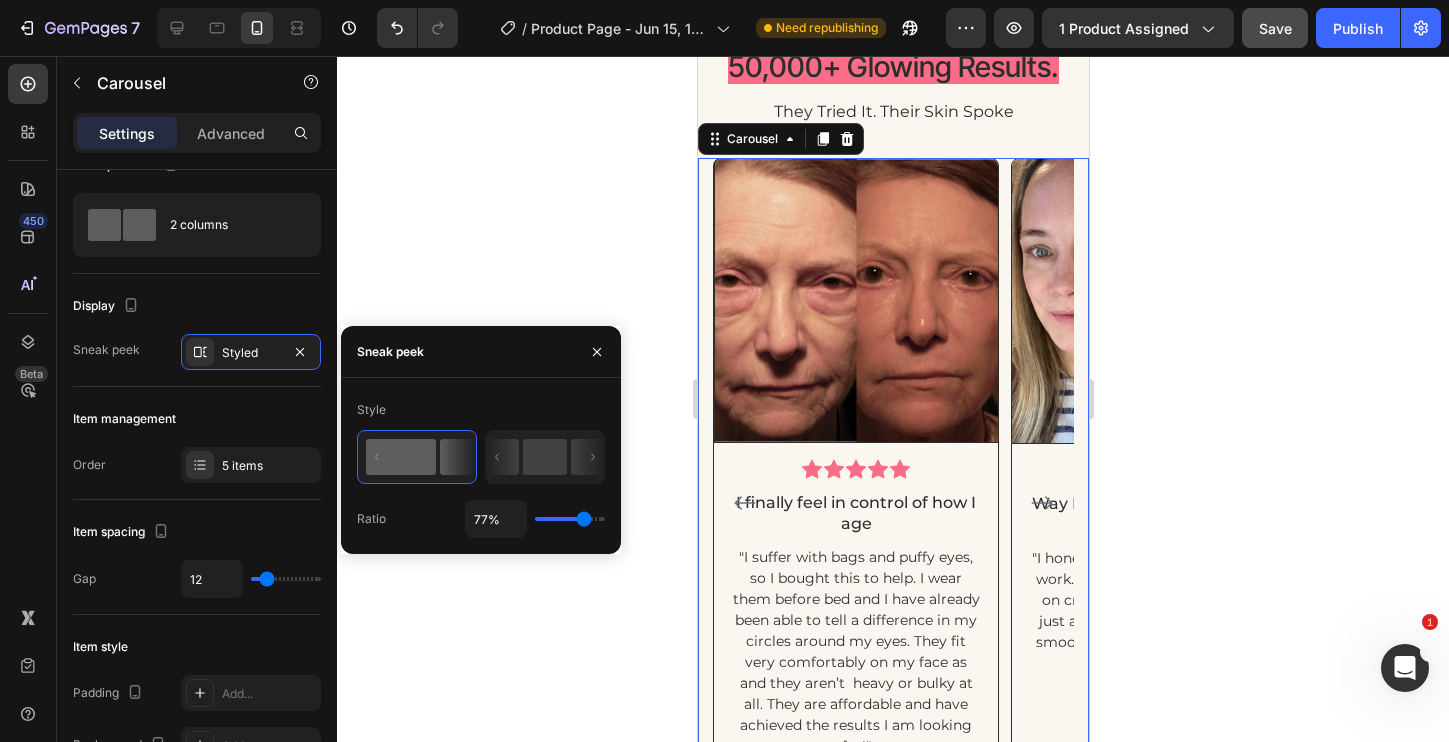 type on "75%" 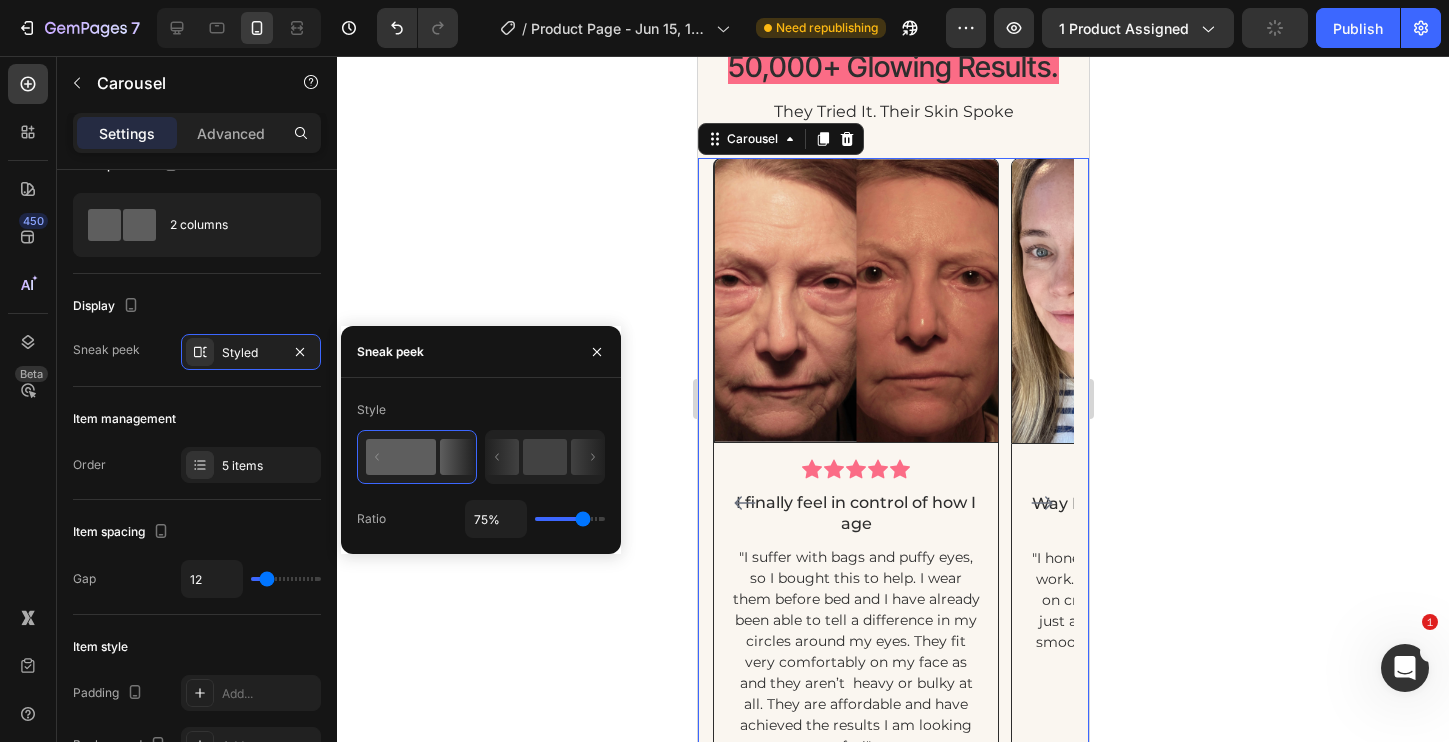 type on "75" 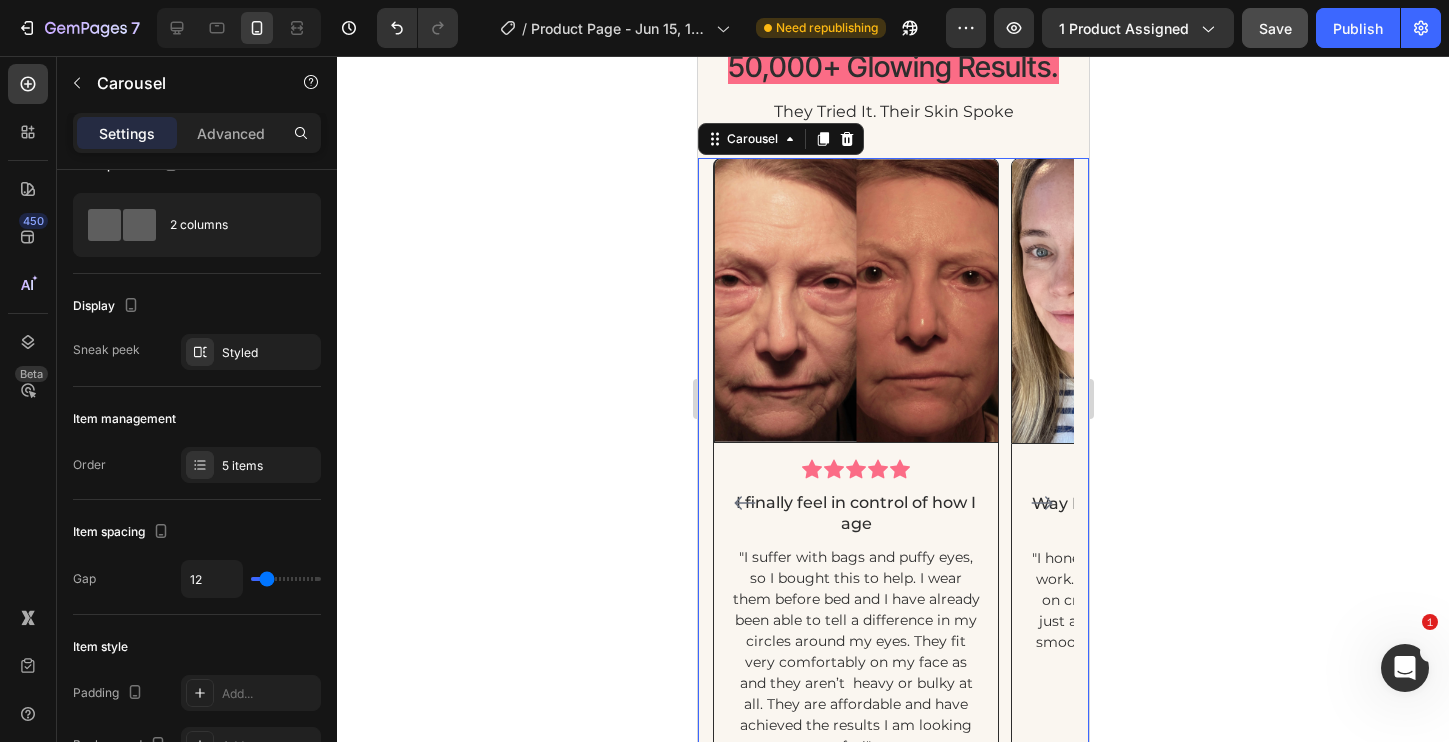 click 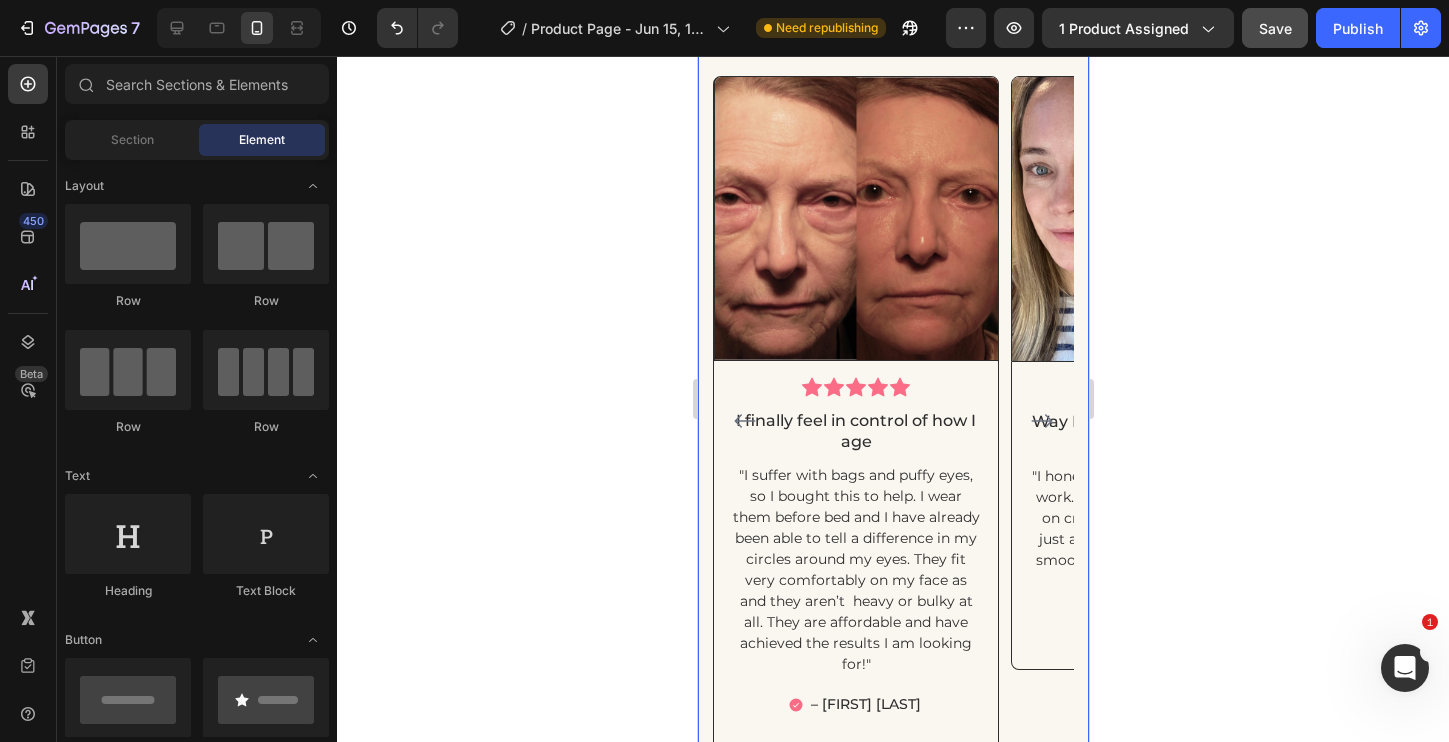 scroll, scrollTop: 2205, scrollLeft: 0, axis: vertical 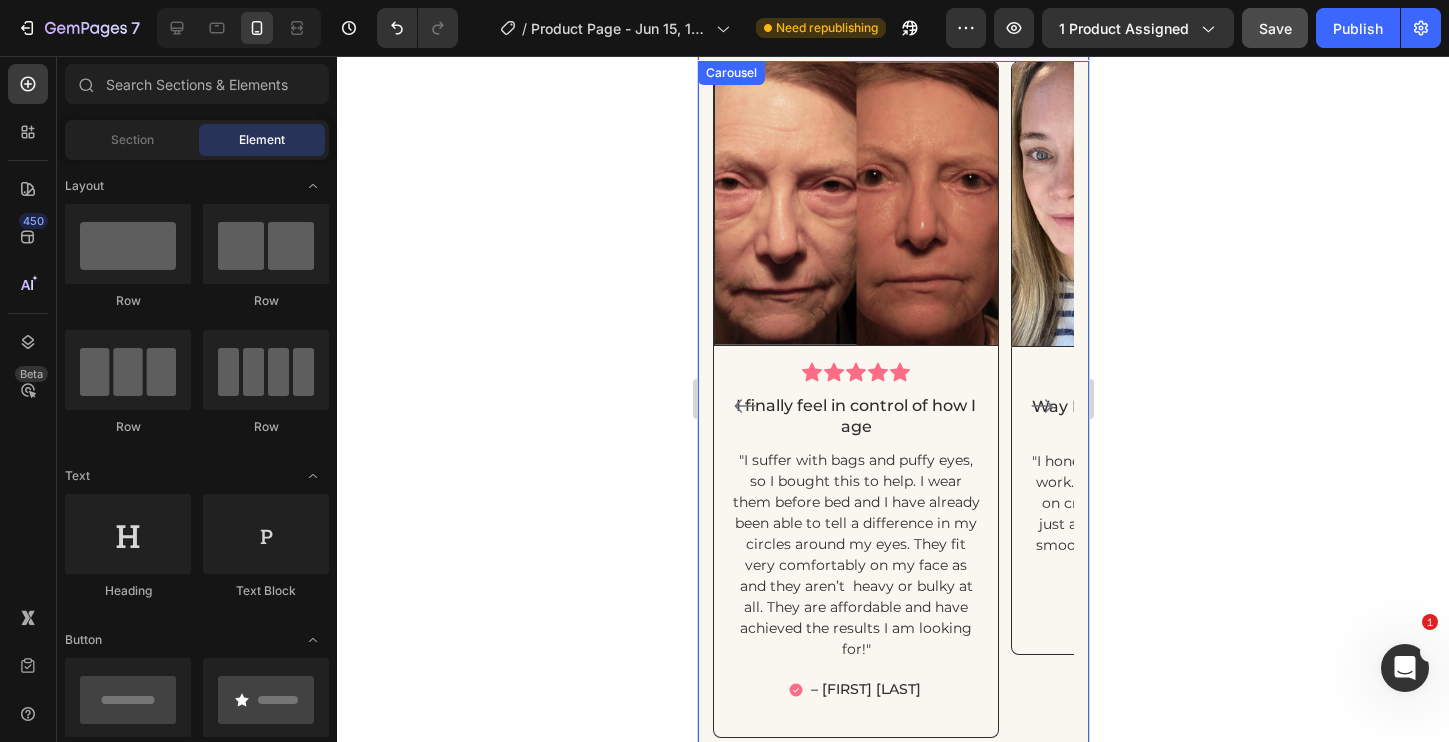click 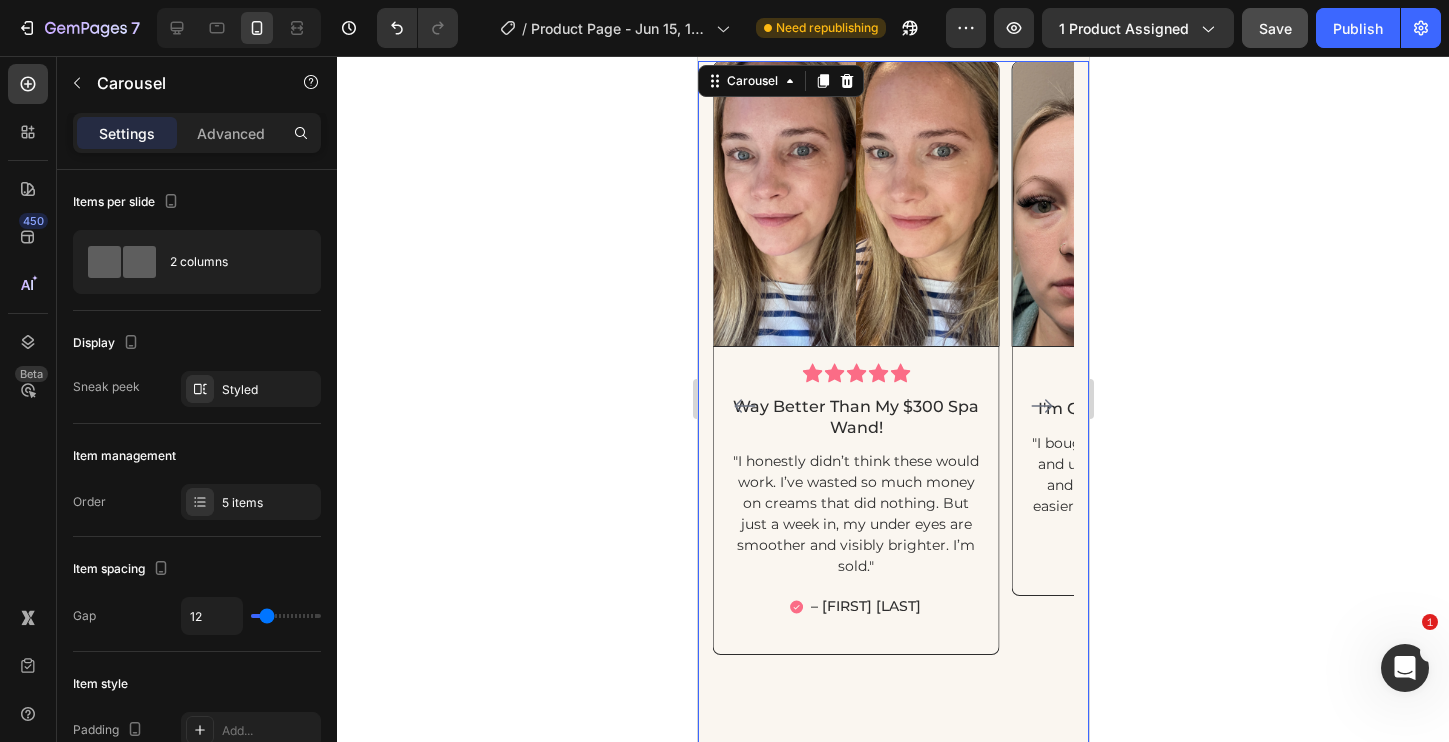 click 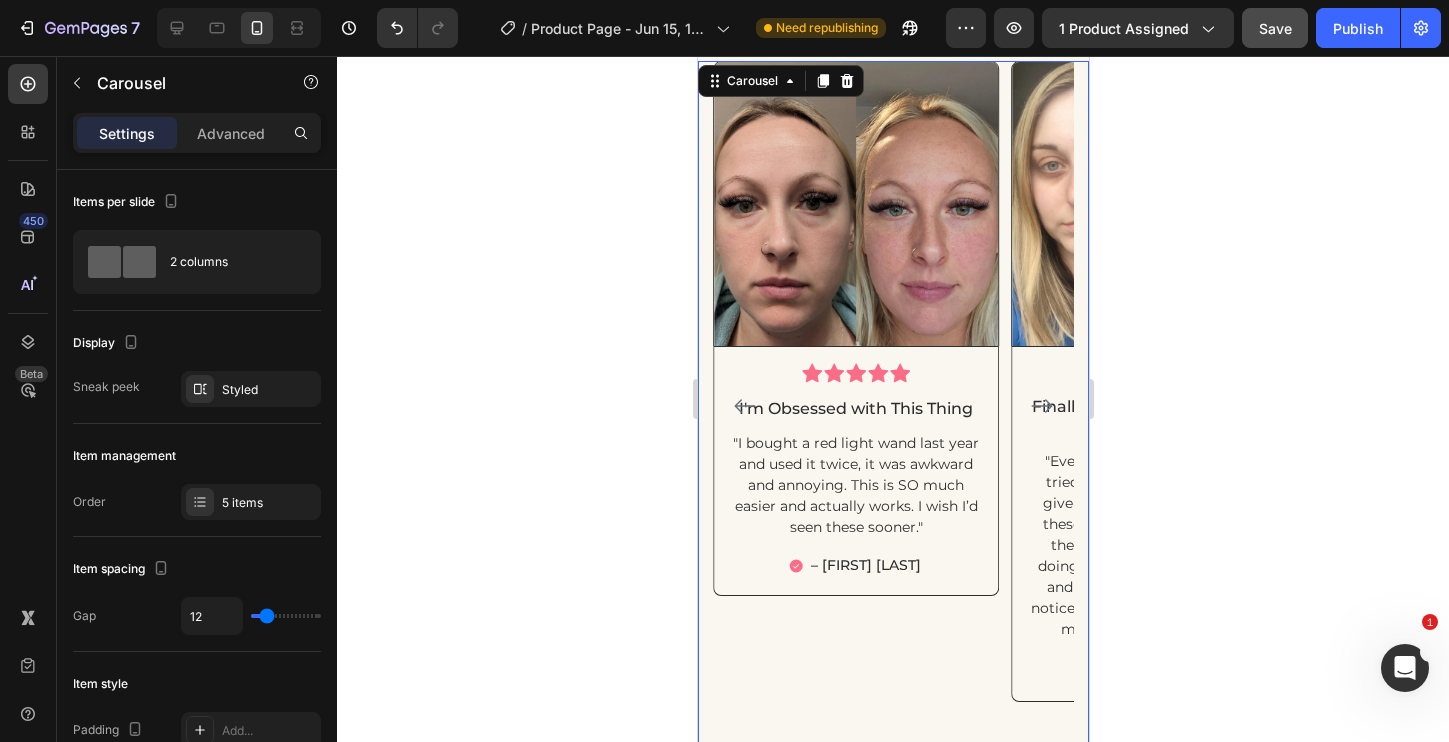 click 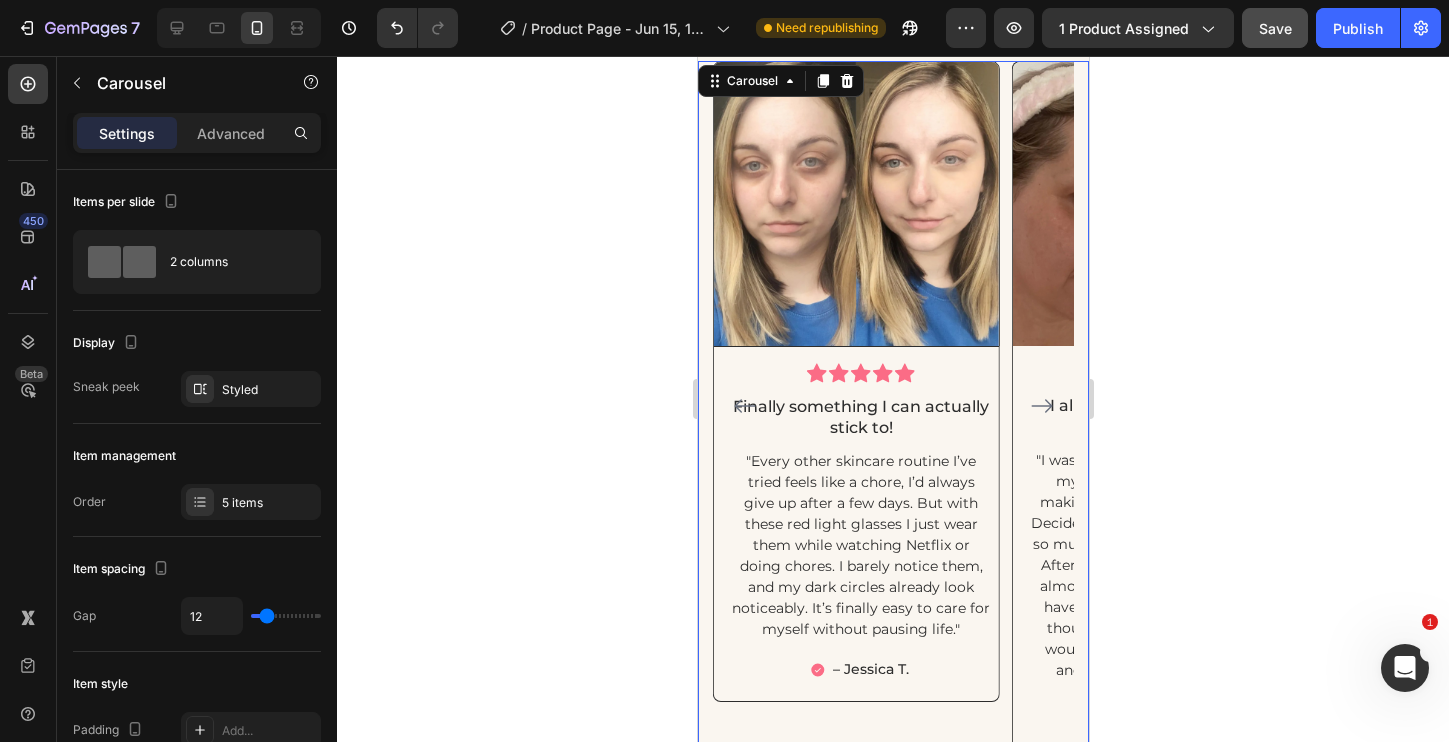 click on "Image
Icon
Icon
Icon
Icon
Icon Row I finally feel in control of how I age Text block "I suffer with bags and puffy eyes, so I bought this to help. I wear them before bed and I have already been able to tell a difference in my circles around my eyes. They fit very comfortably on my face as and they aren’t  heavy or bulky at all. They are affordable and have achieved the results I am looking for!" Text block – [FIRST] [LAST]. Item List Row Image
Icon
Icon
Icon
Icon
Icon Row Way Better Than My $300 Spa Wand! Text block "I honestly didn’t think these would work. I’ve wasted so much money on creams that did nothing. But just a week in, my under eyes are smoother and visibly brighter. I’m sold." Text block – [FIRST] [LAST]. Item List Row Image
Icon
Icon
Icon
Icon
Icon Row Row Row" at bounding box center [892, 405] 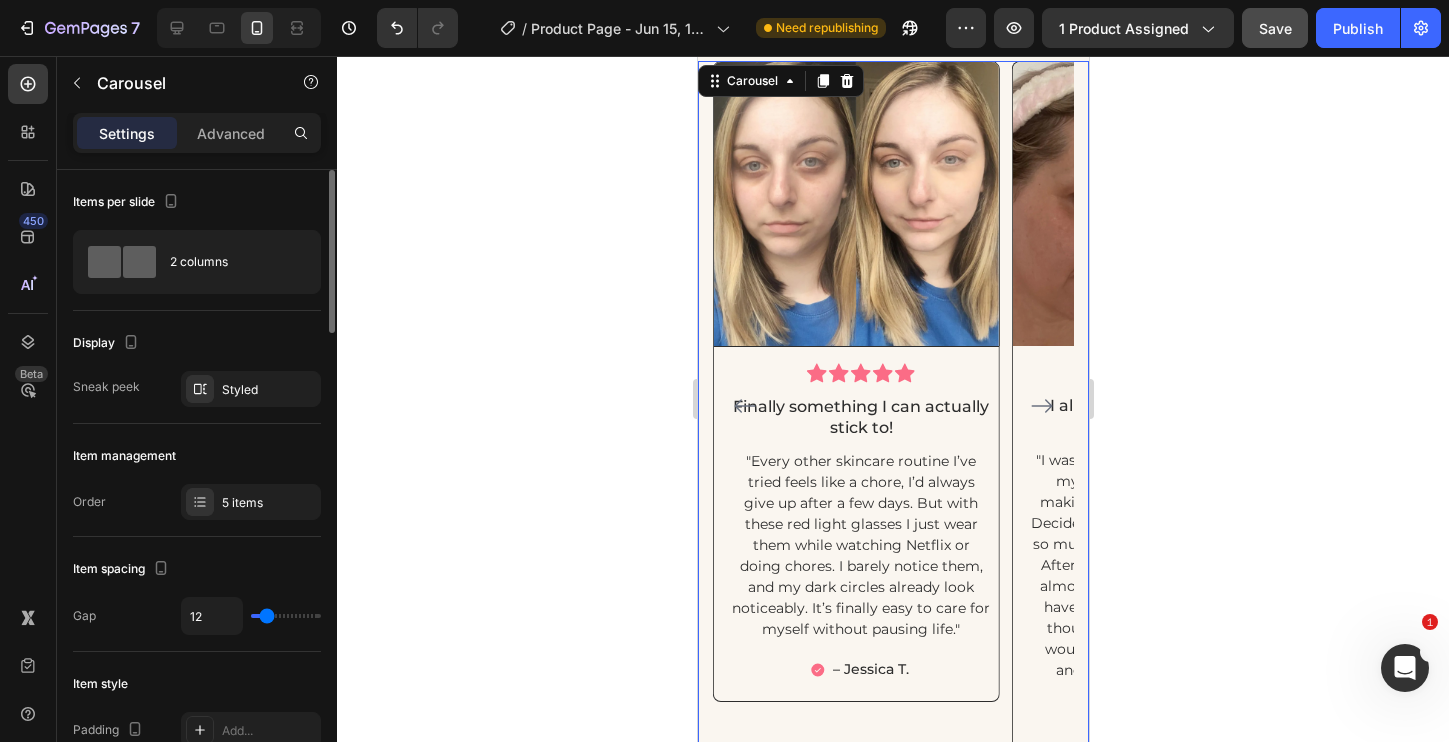 scroll, scrollTop: 88, scrollLeft: 0, axis: vertical 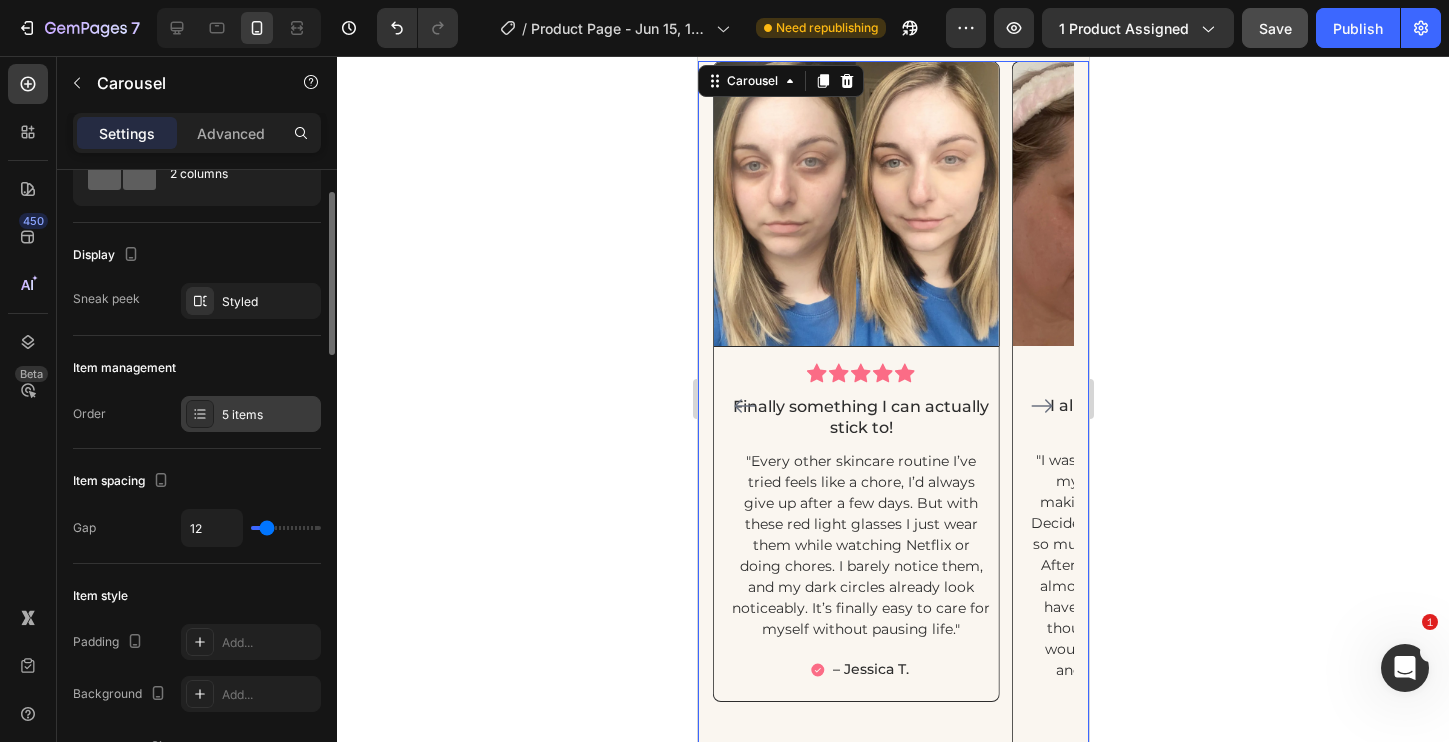 click on "5 items" at bounding box center (269, 415) 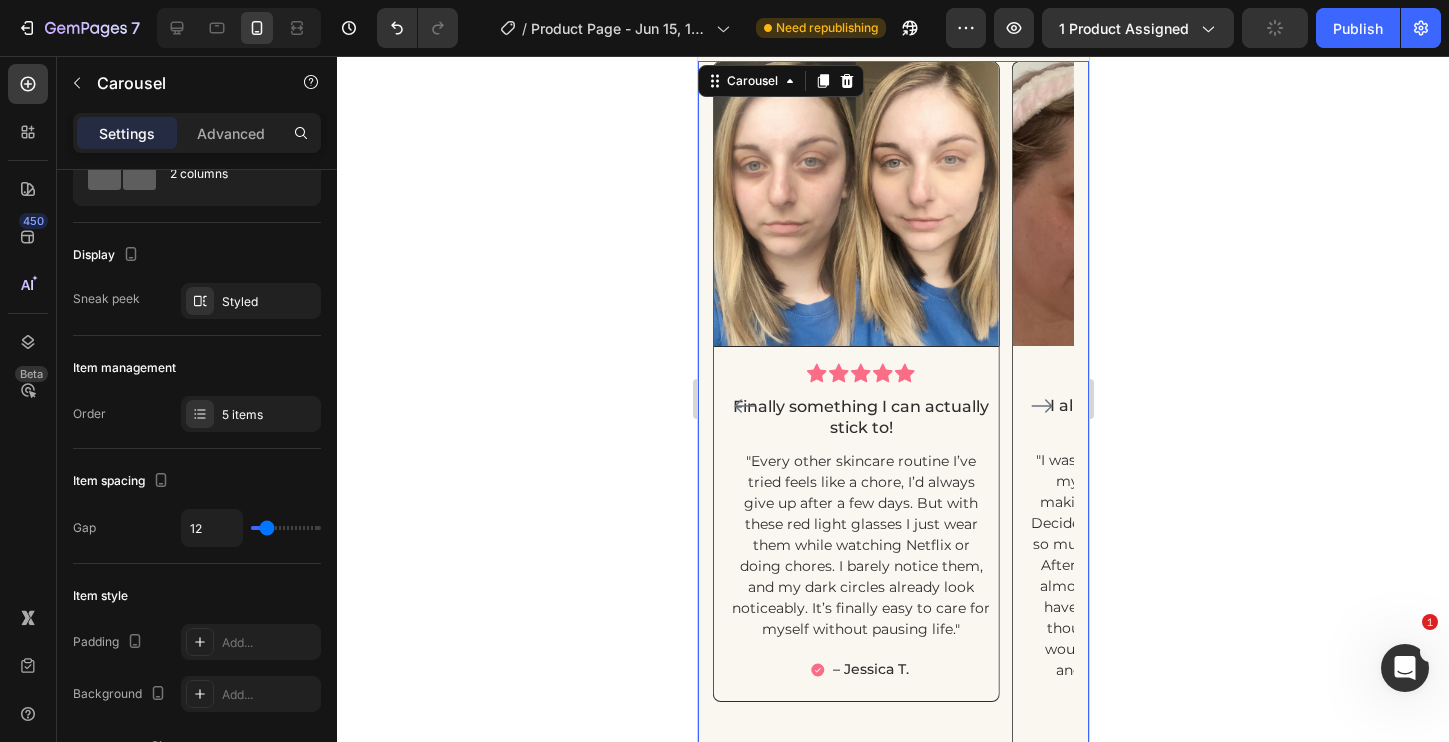 click 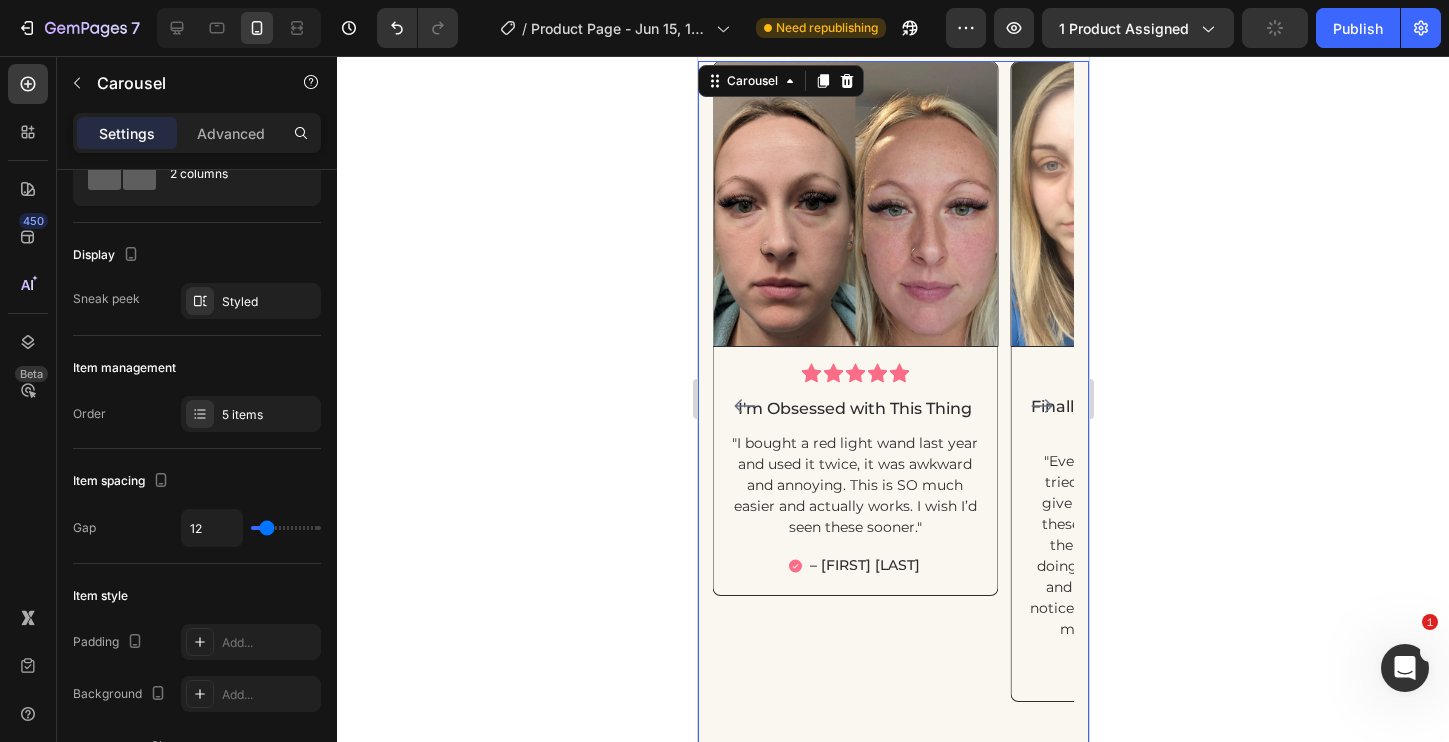 click 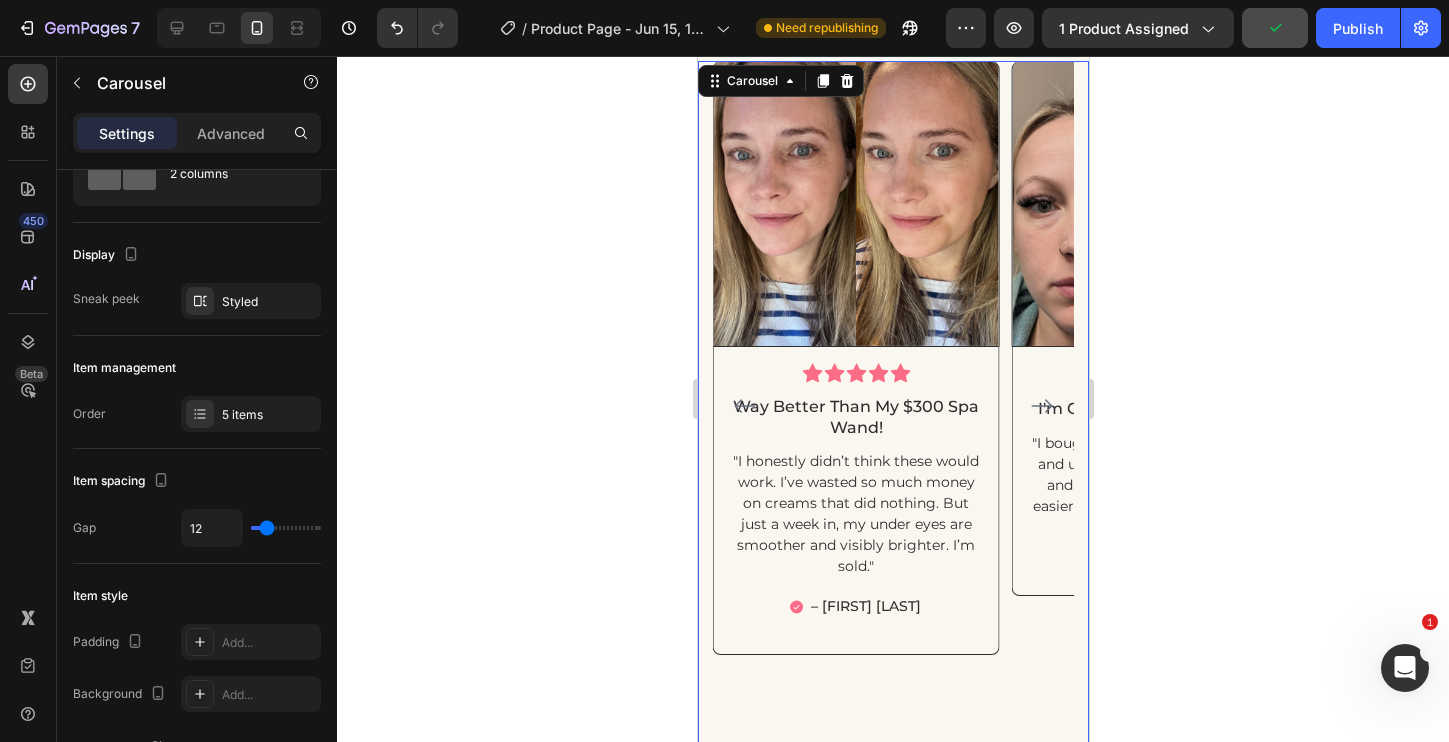 click 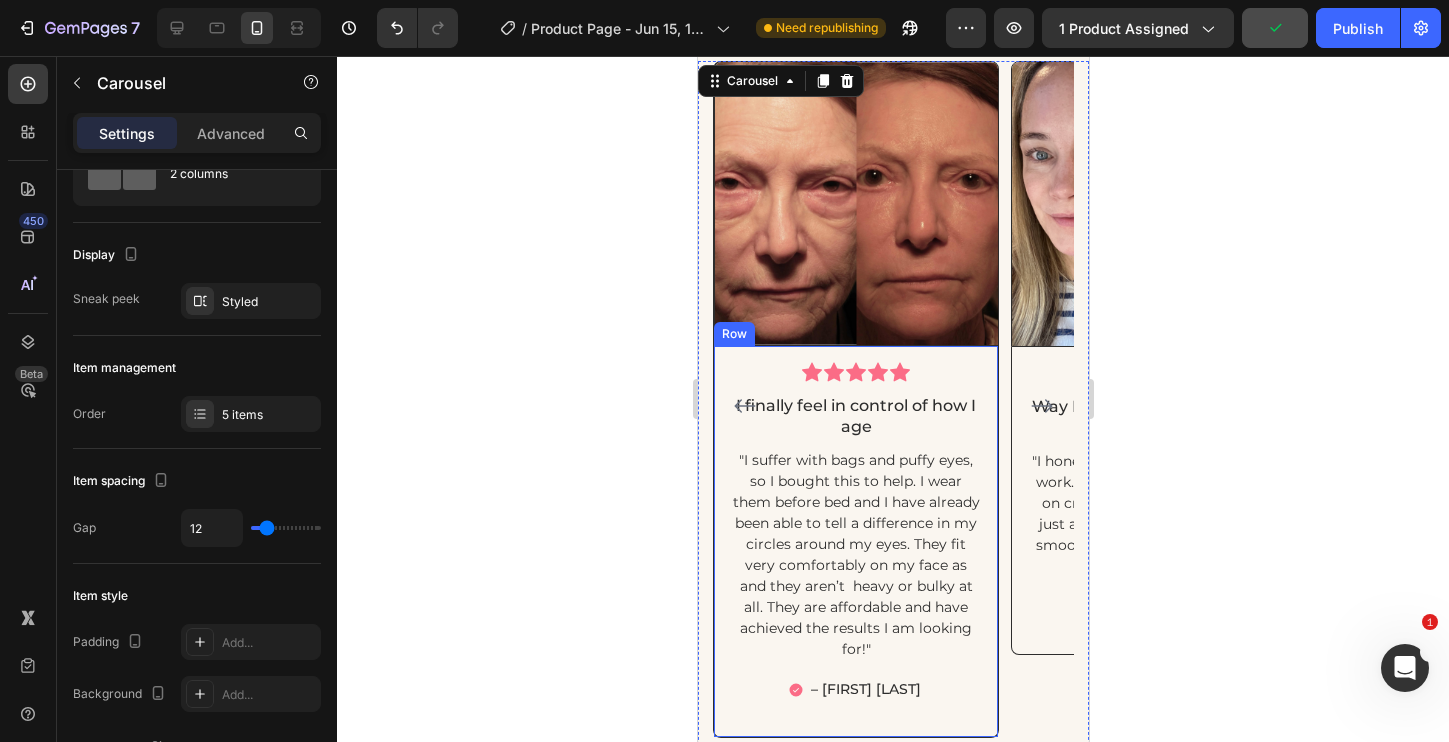 click on "Image
Icon
Icon
Icon
Icon
Icon Row I finally feel in control of how I age Text block "I suffer with bags and puffy eyes, so I bought this to help. I wear them before bed and I have already been able to tell a difference in my circles around my eyes. They fit very comfortably on my face as and they aren’t  heavy or bulky at all. They are affordable and have achieved the results I am looking for!" Text block – [FIRST] [LAST]. Item List Row Image
Icon
Icon
Icon
Icon
Icon Row Way Better Than My $300 Spa Wand! Text block "I honestly didn’t think these would work. I’ve wasted so much money on creams that did nothing. But just a week in, my under eyes are smoother and visibly brighter. I’m sold." Text block – [FIRST] [LAST]. Item List Row Image
Icon
Icon
Icon
Icon
Icon Row Row Row" at bounding box center (892, 405) 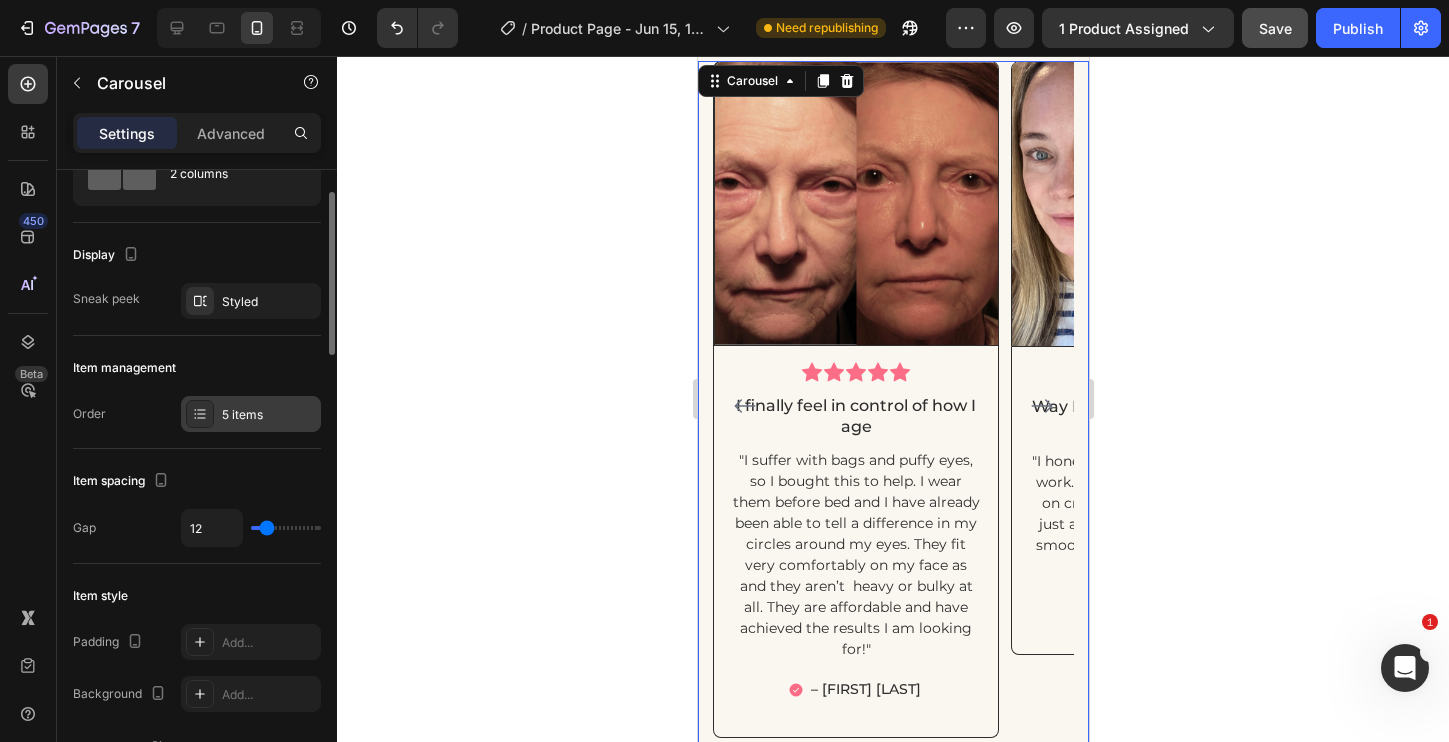 click at bounding box center [200, 414] 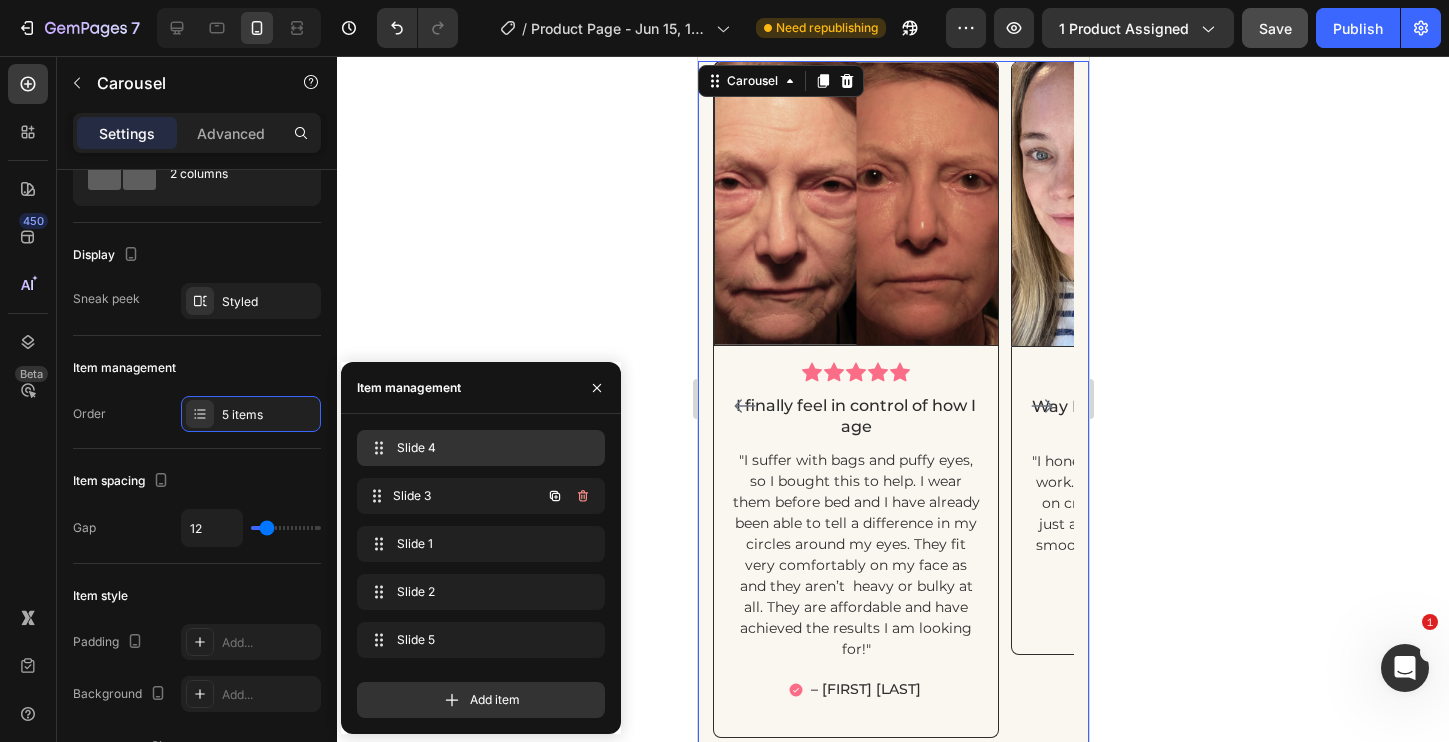 type 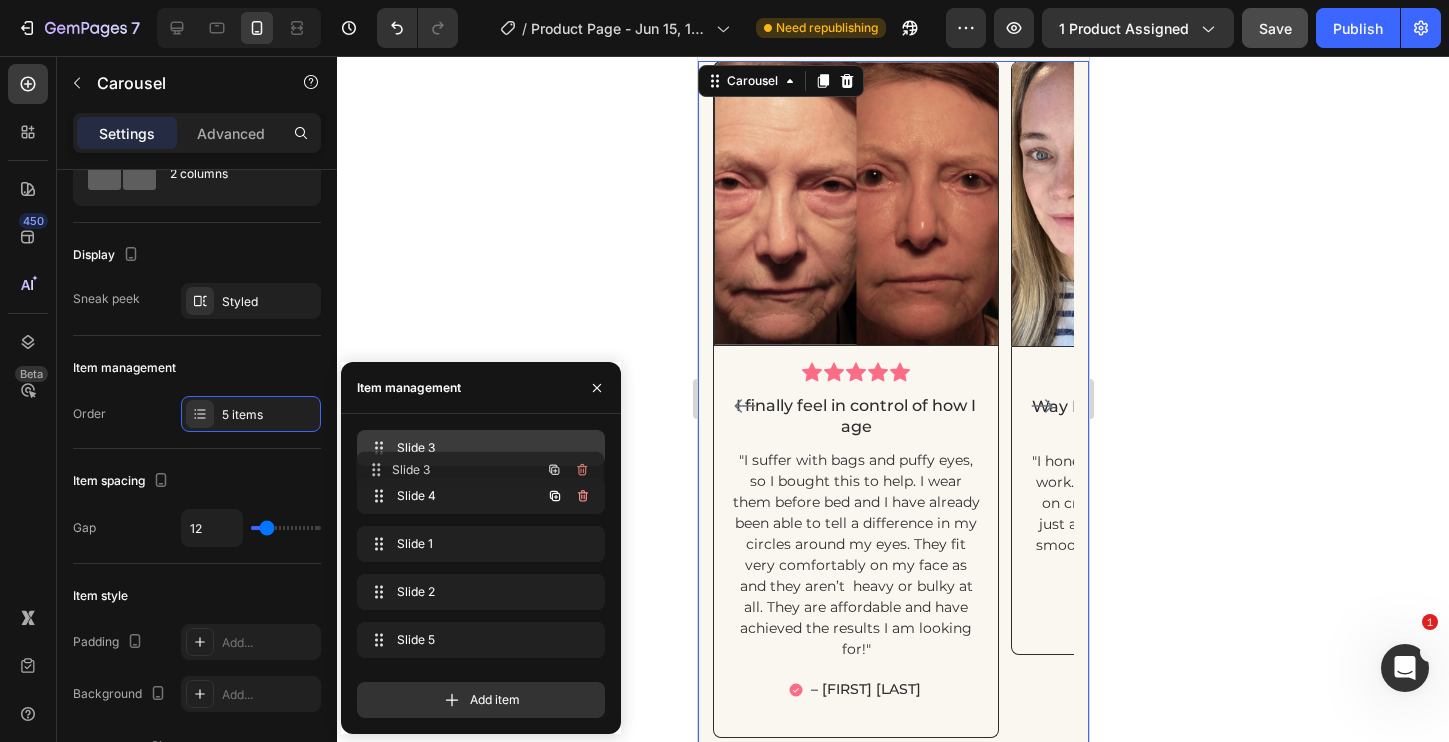 drag, startPoint x: 429, startPoint y: 493, endPoint x: 428, endPoint y: 460, distance: 33.01515 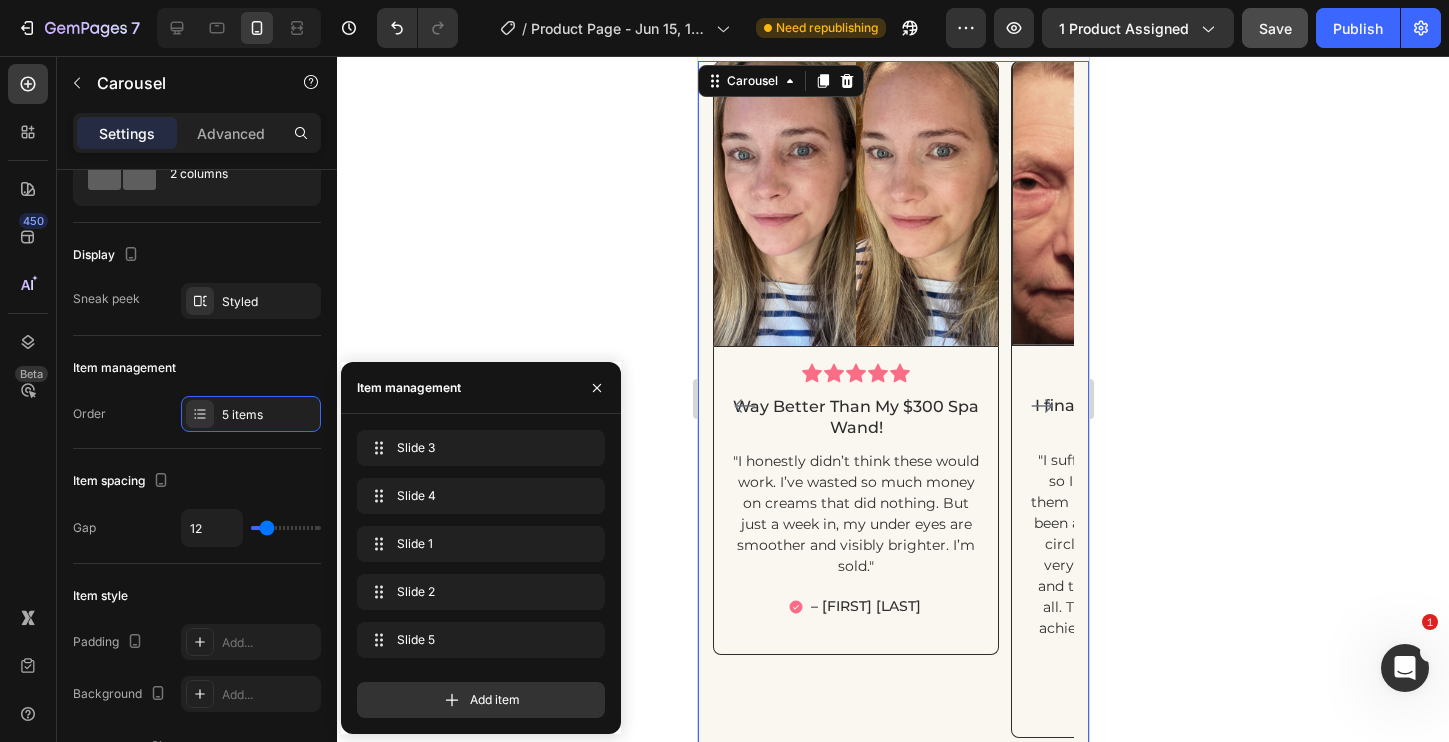 click 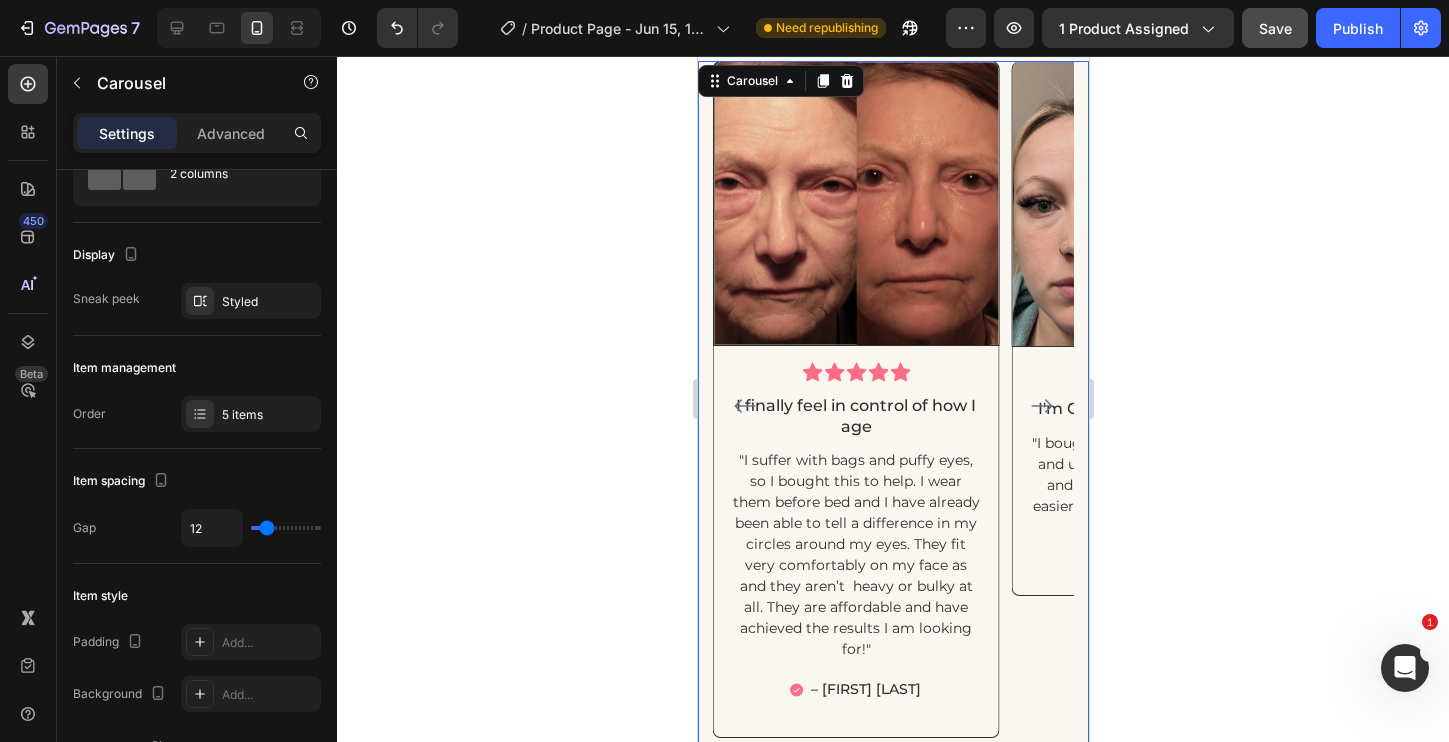 click 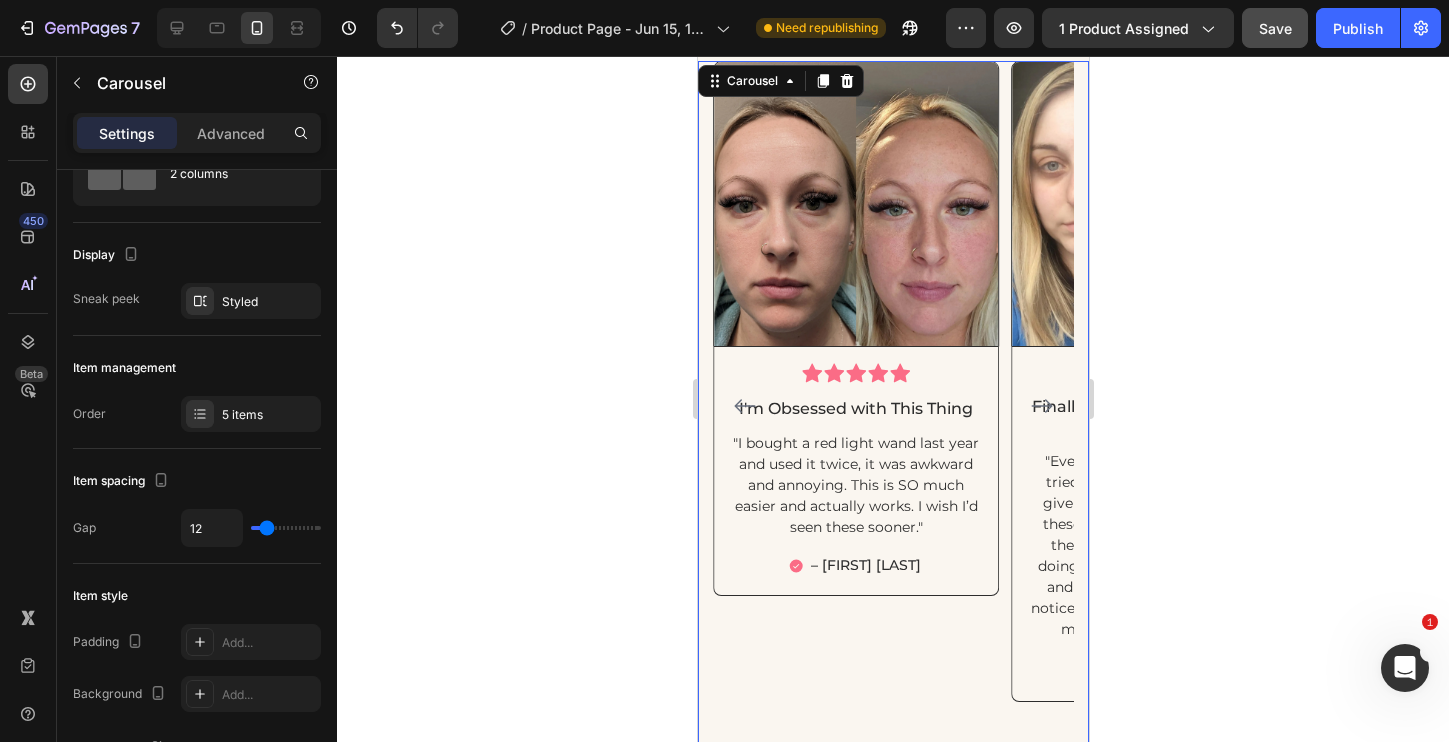 click 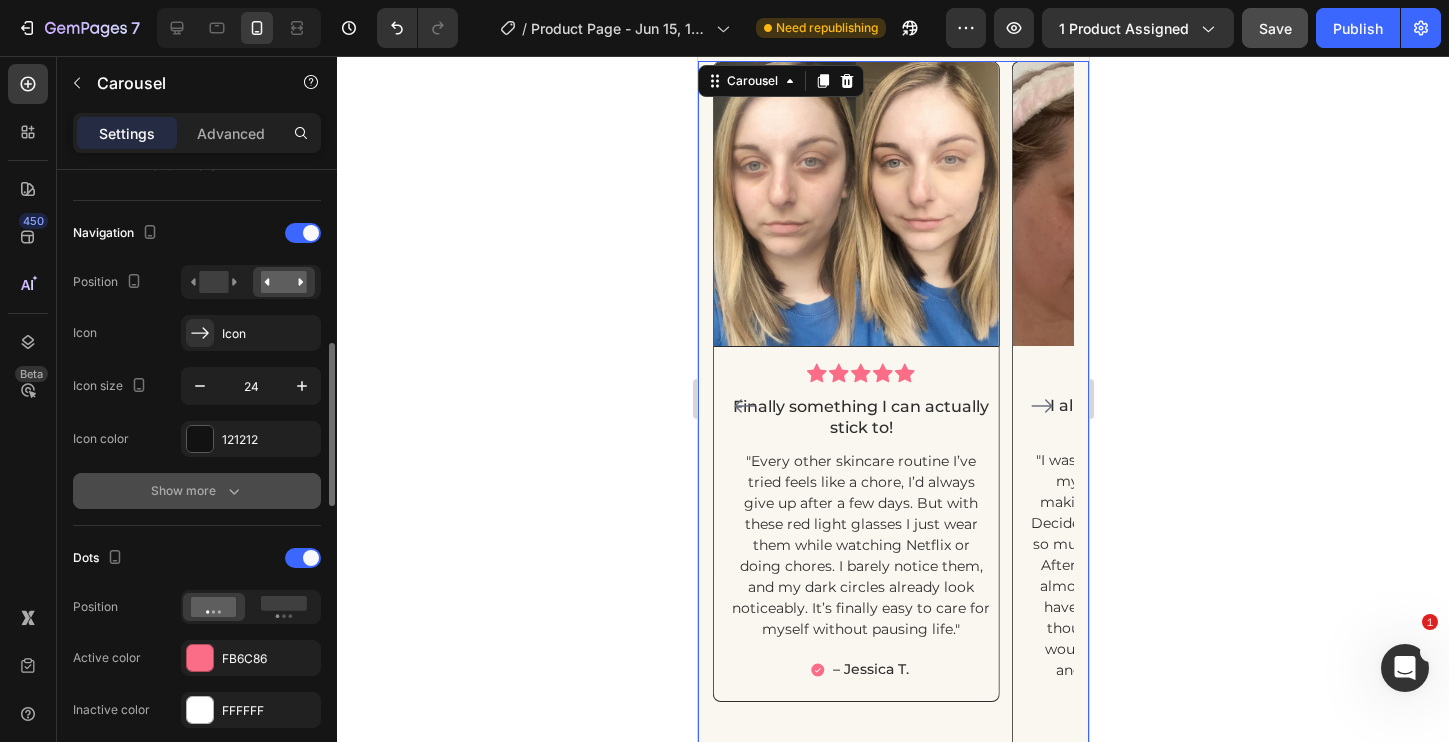 click on "Show more" at bounding box center [197, 491] 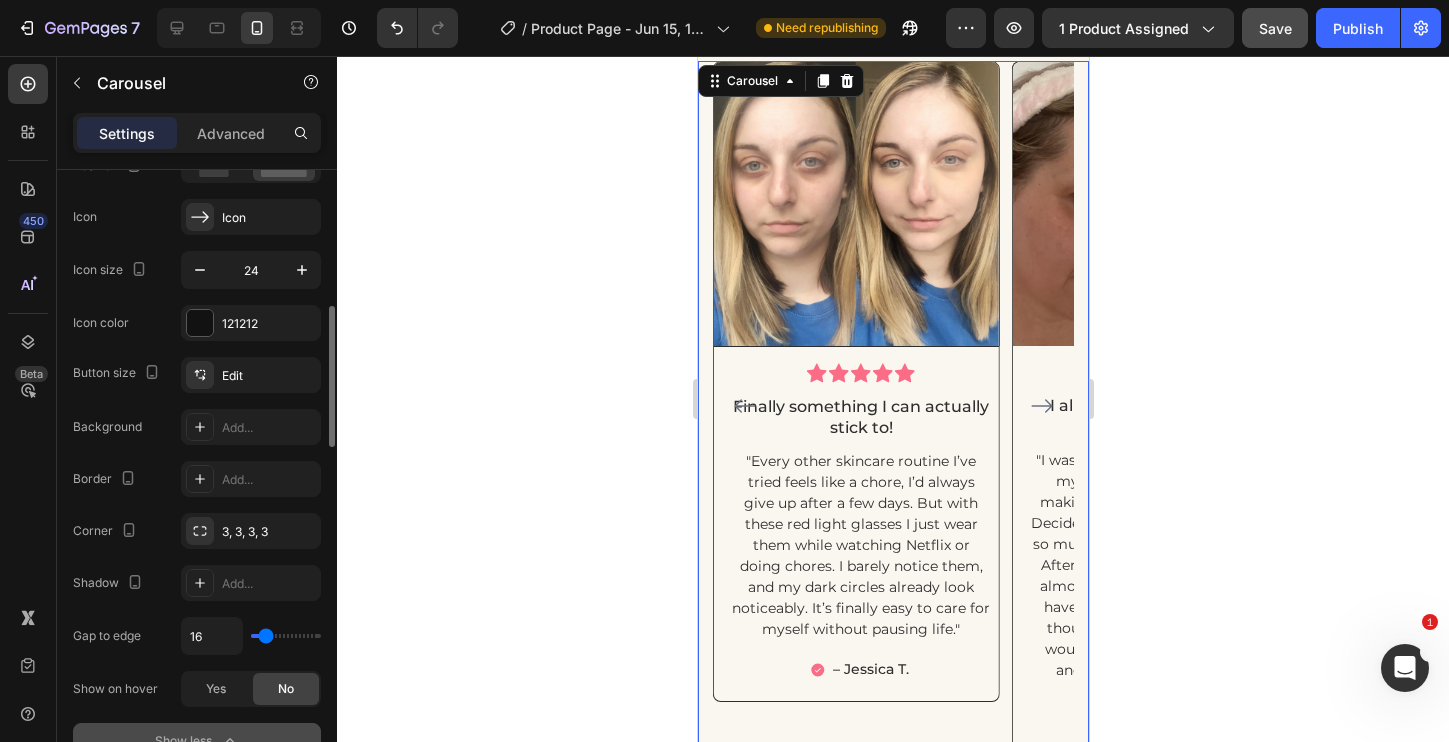 scroll, scrollTop: 823, scrollLeft: 0, axis: vertical 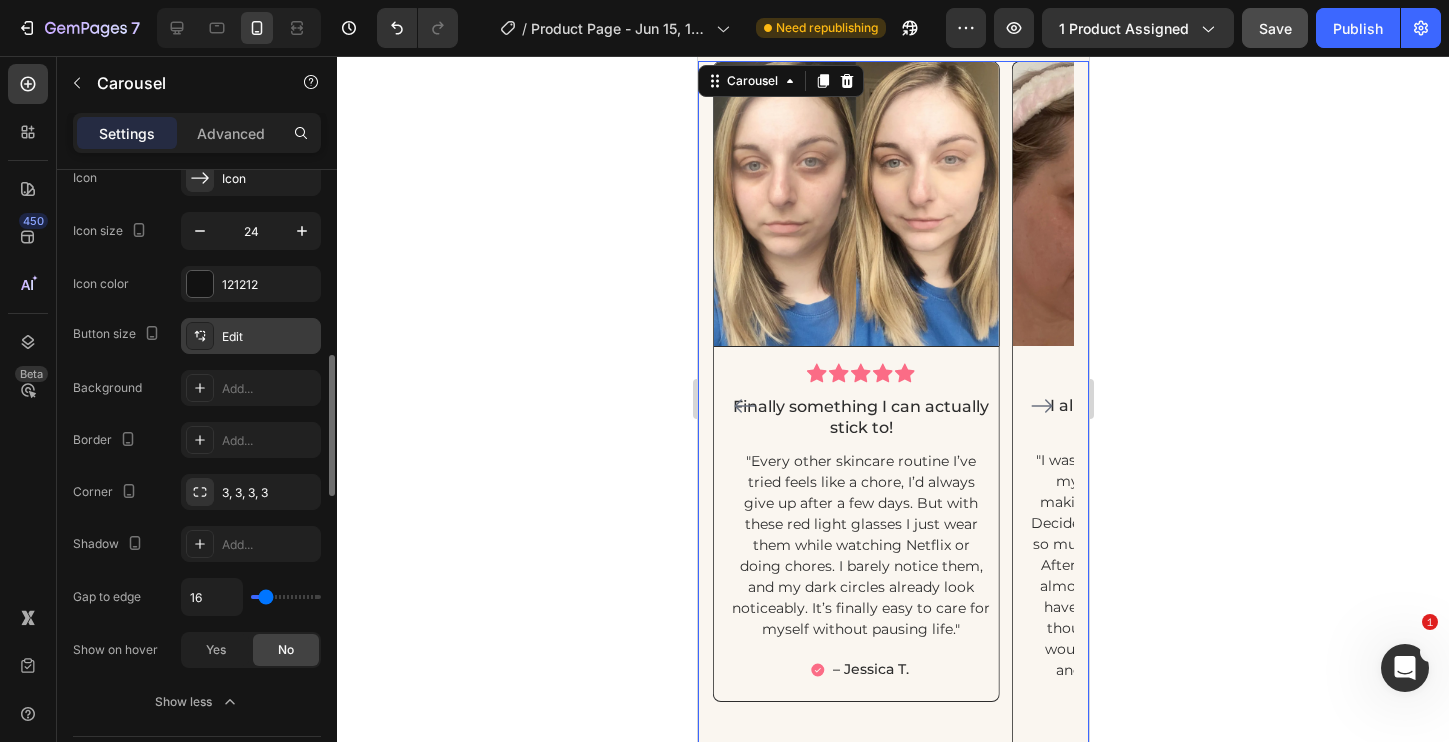 click at bounding box center [200, 336] 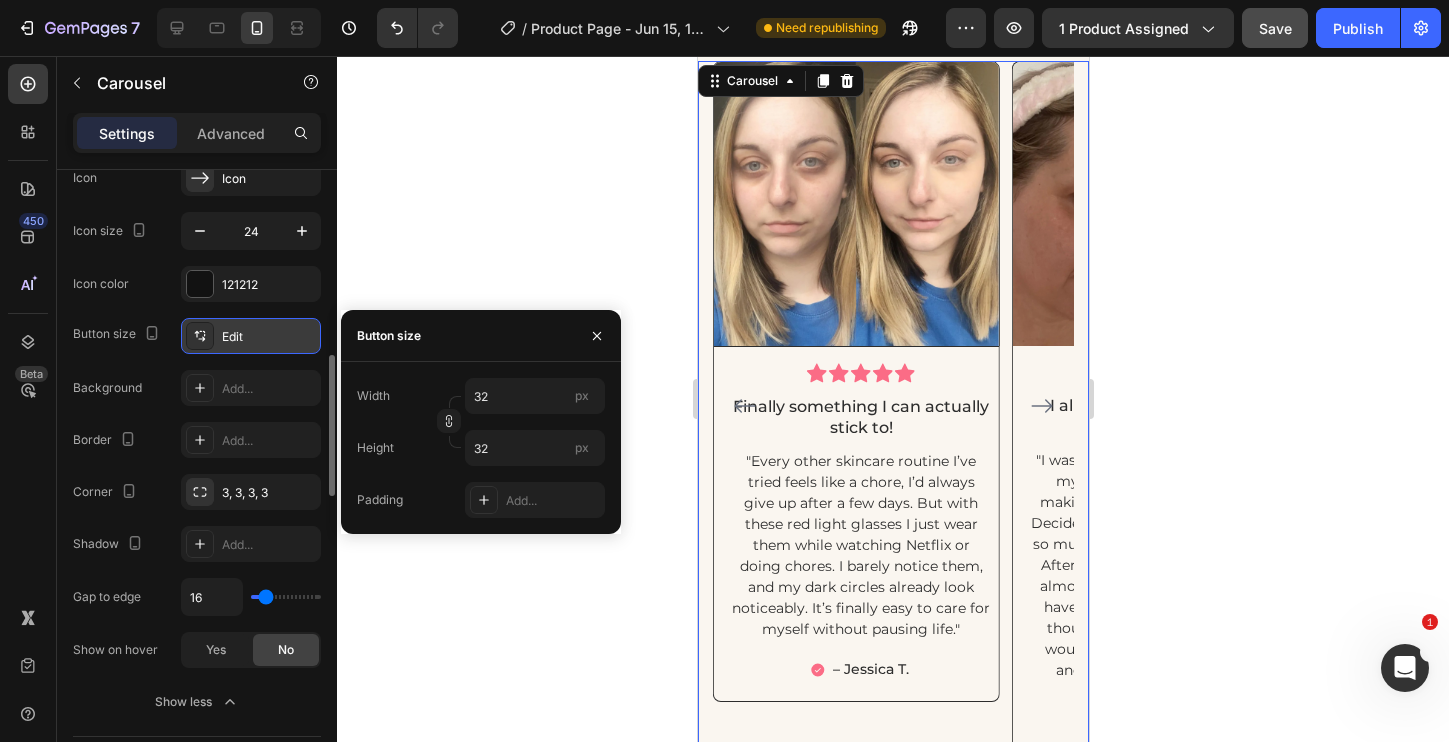 click at bounding box center (200, 336) 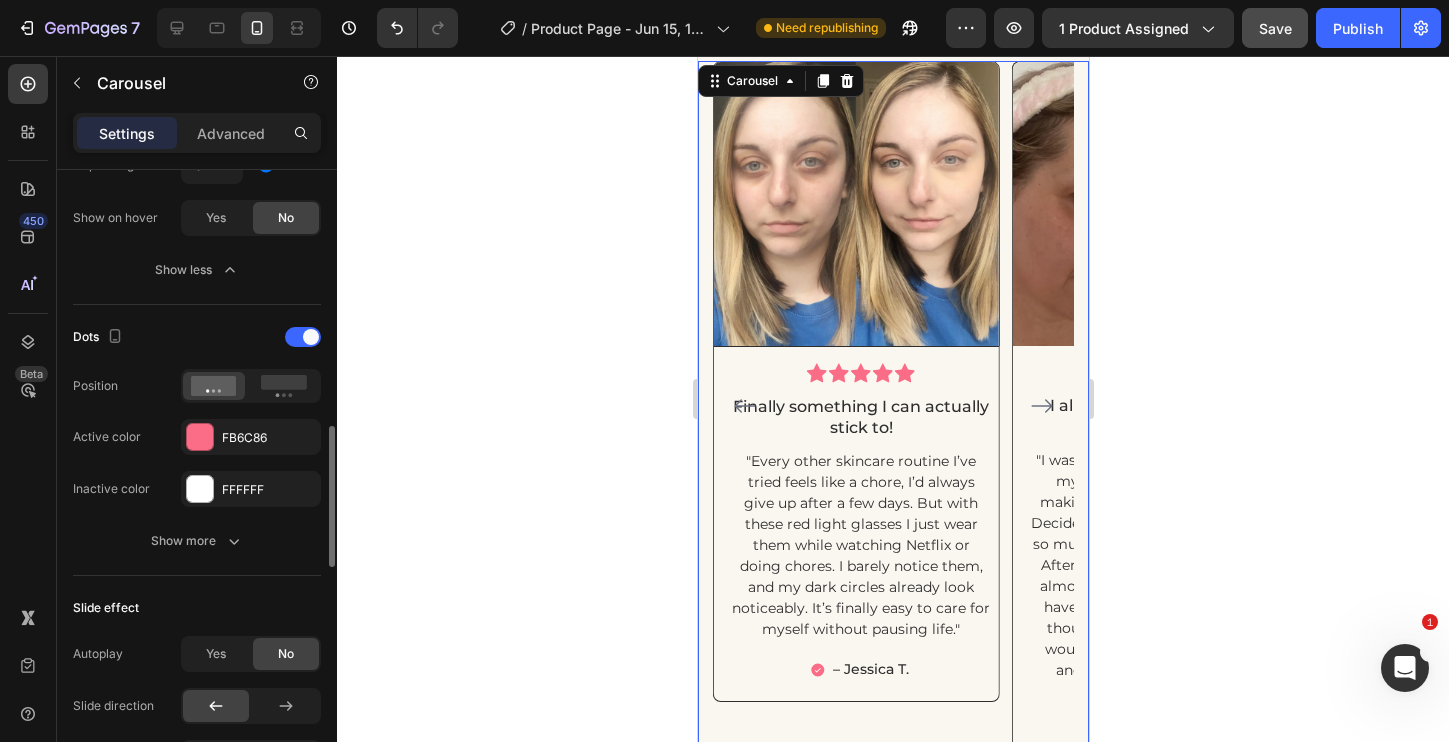 scroll, scrollTop: 1263, scrollLeft: 0, axis: vertical 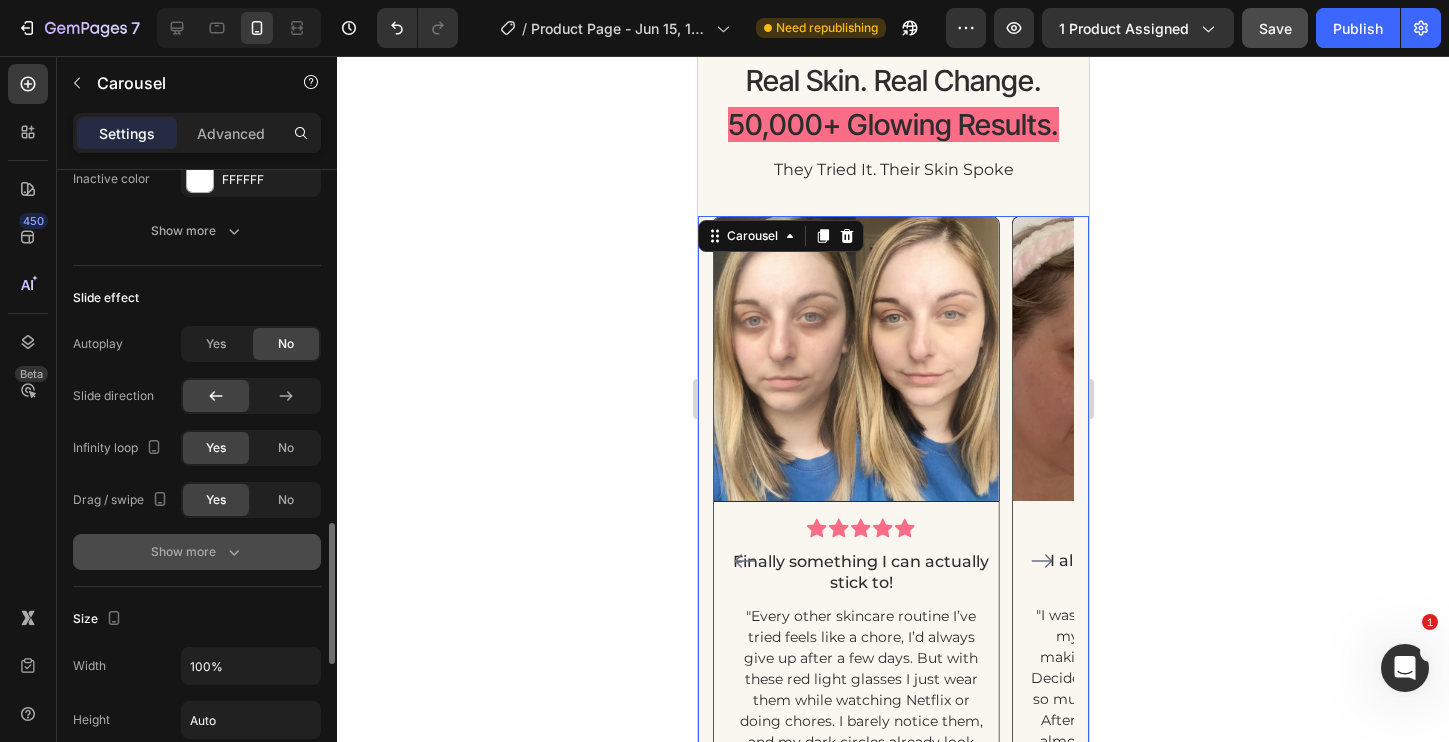 click 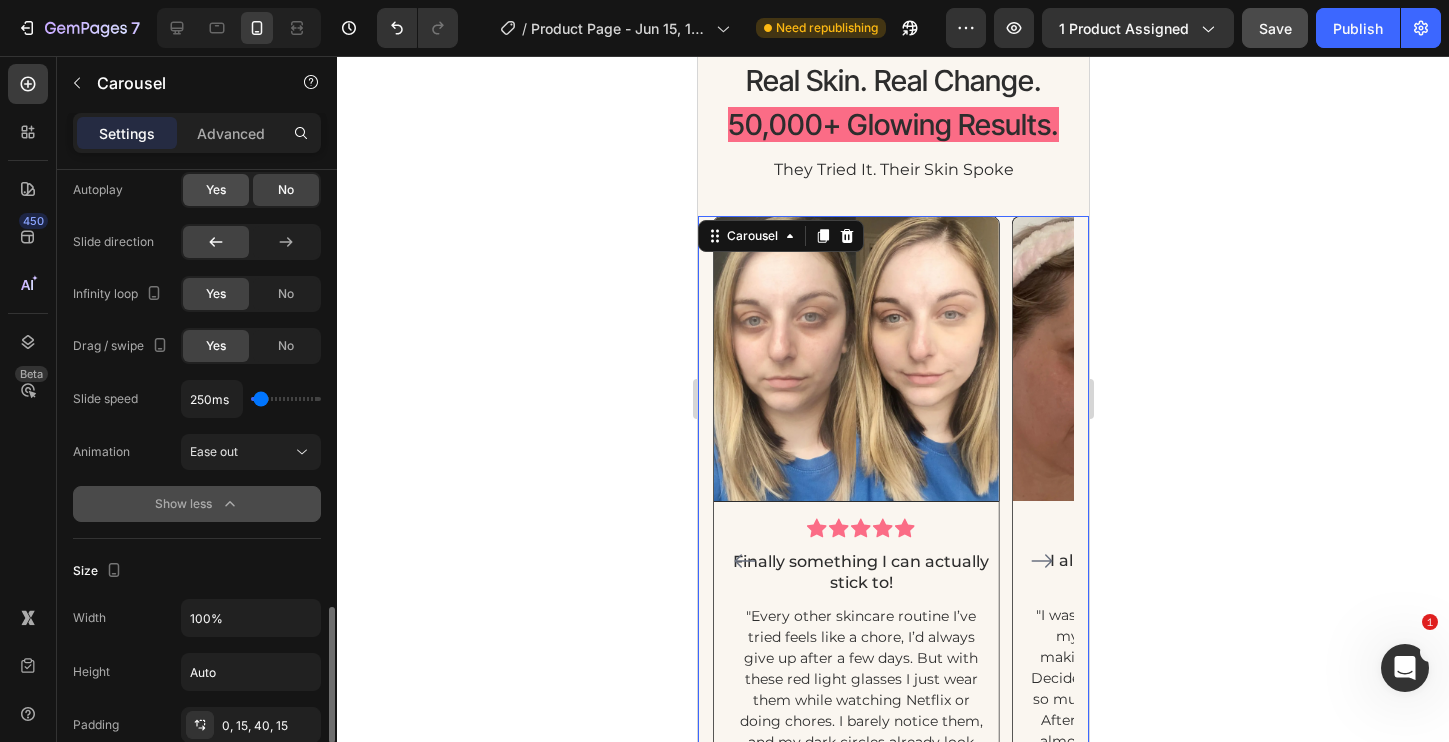 scroll, scrollTop: 1771, scrollLeft: 0, axis: vertical 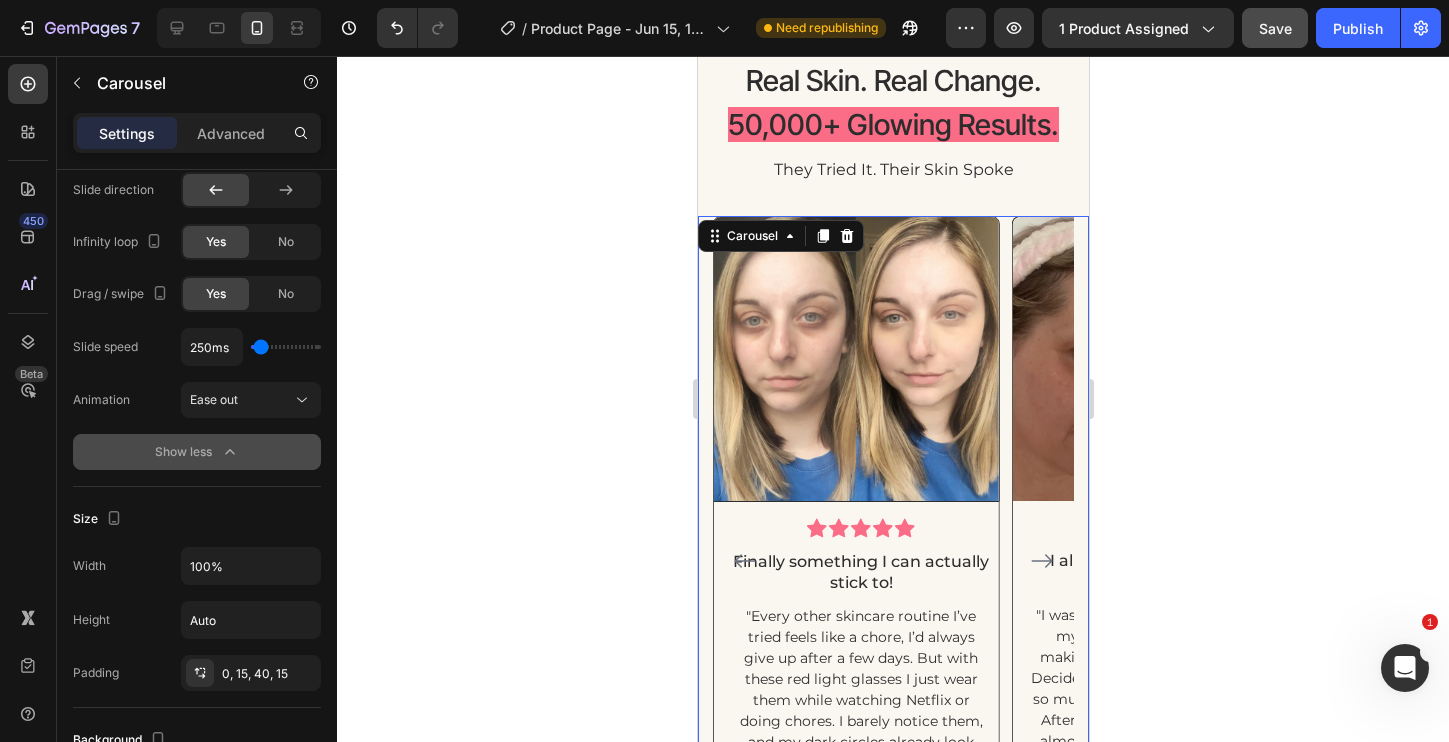 type on "800ms" 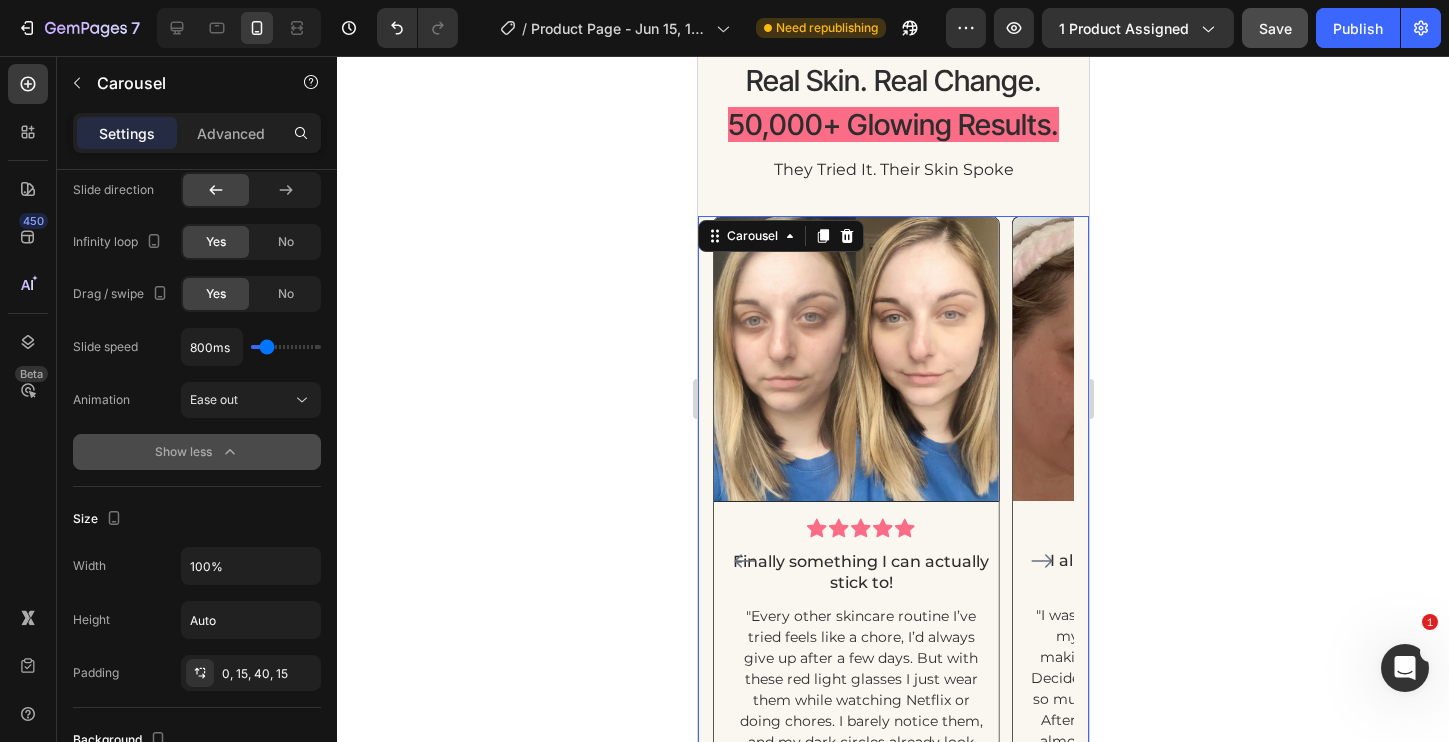 type on "900ms" 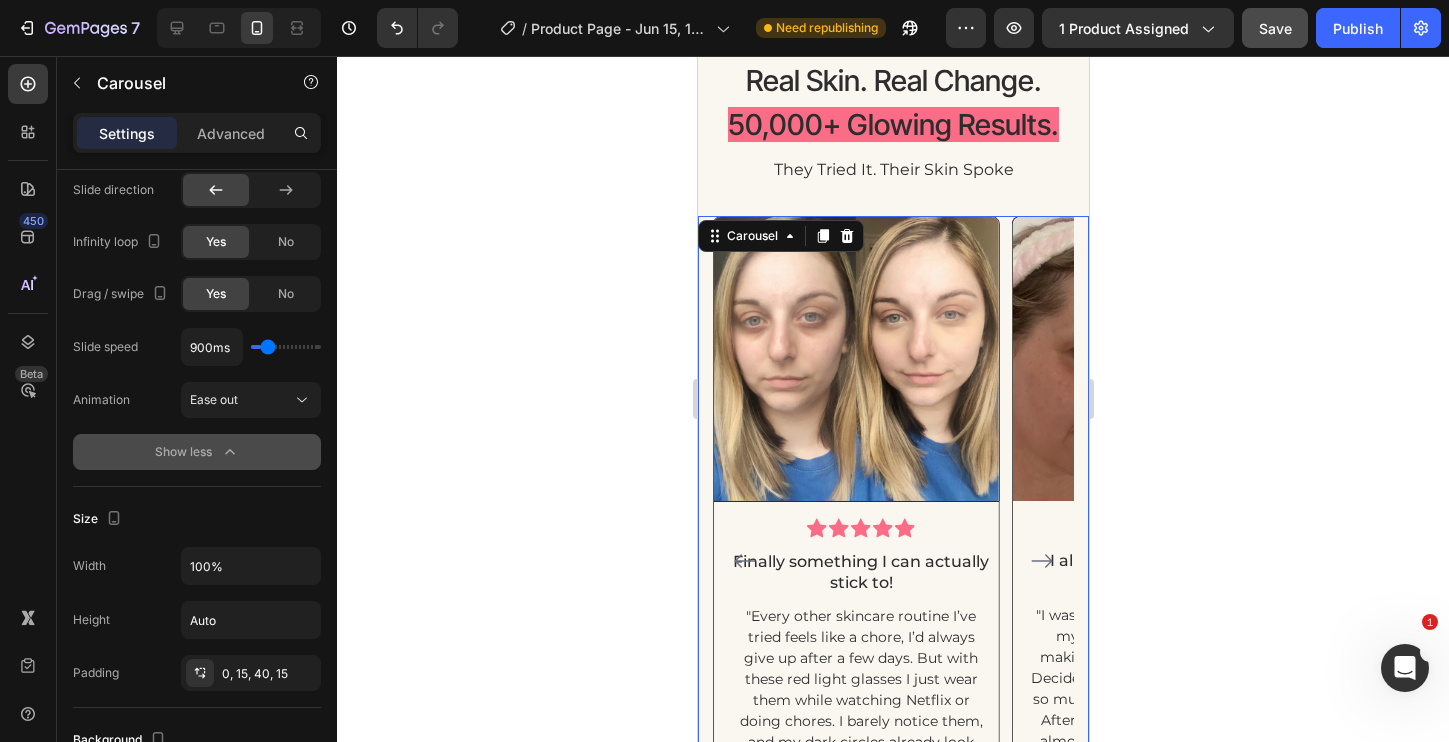 type on "350ms" 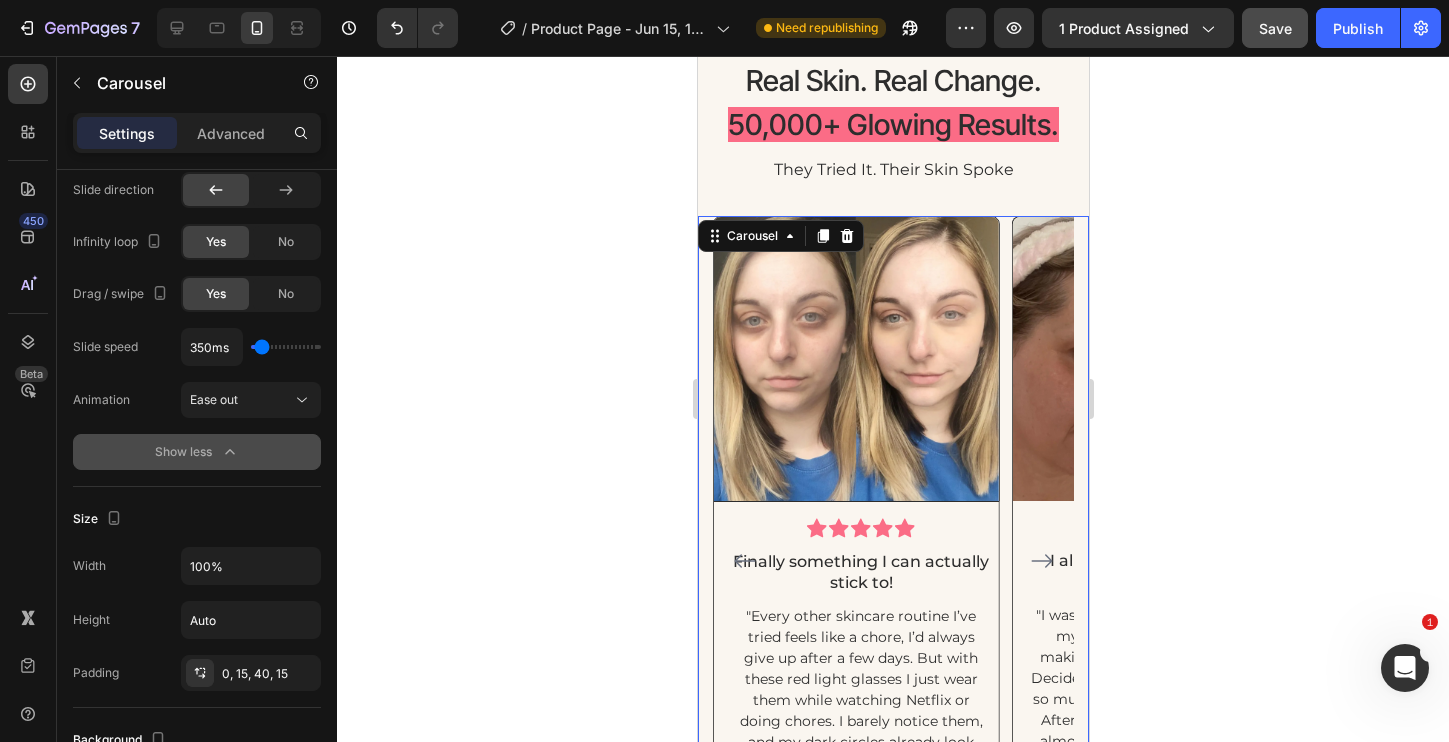 type on "200ms" 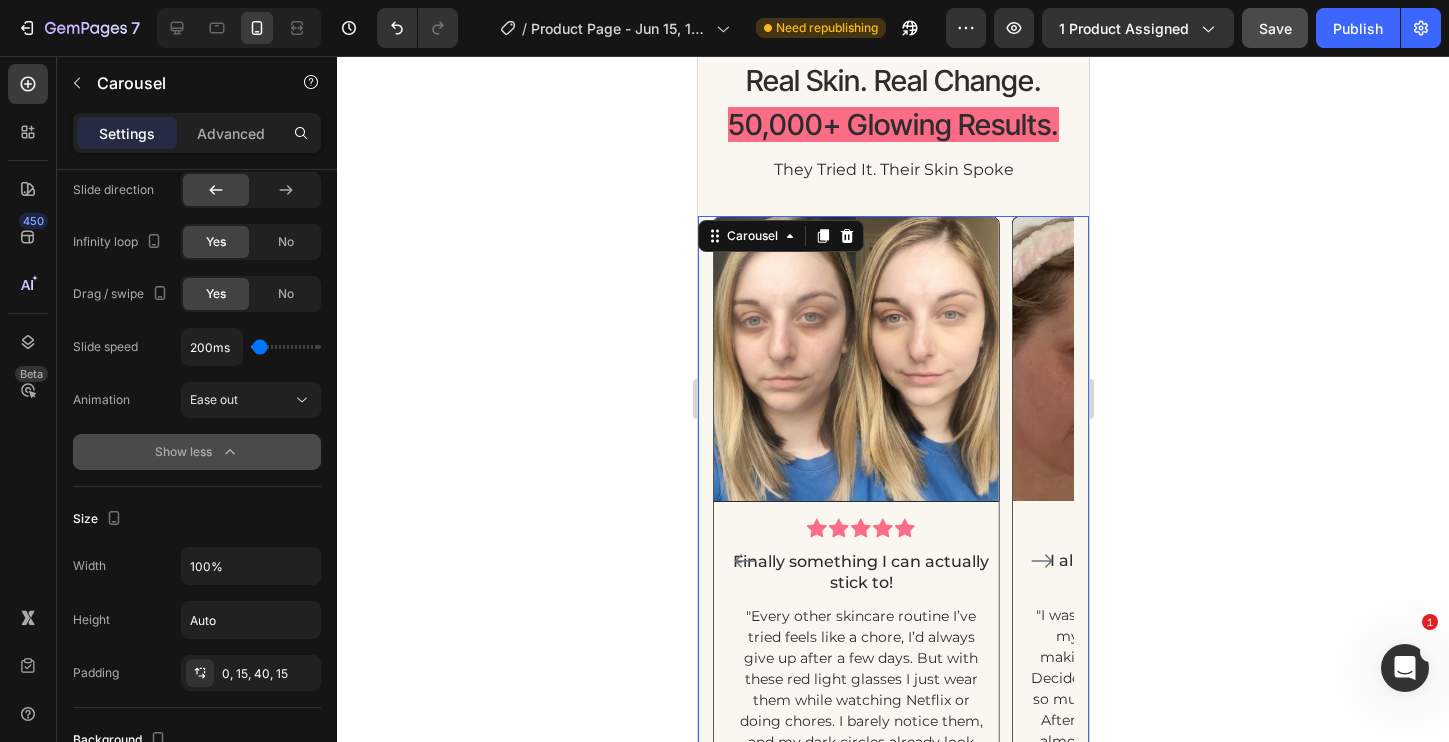 type on "150ms" 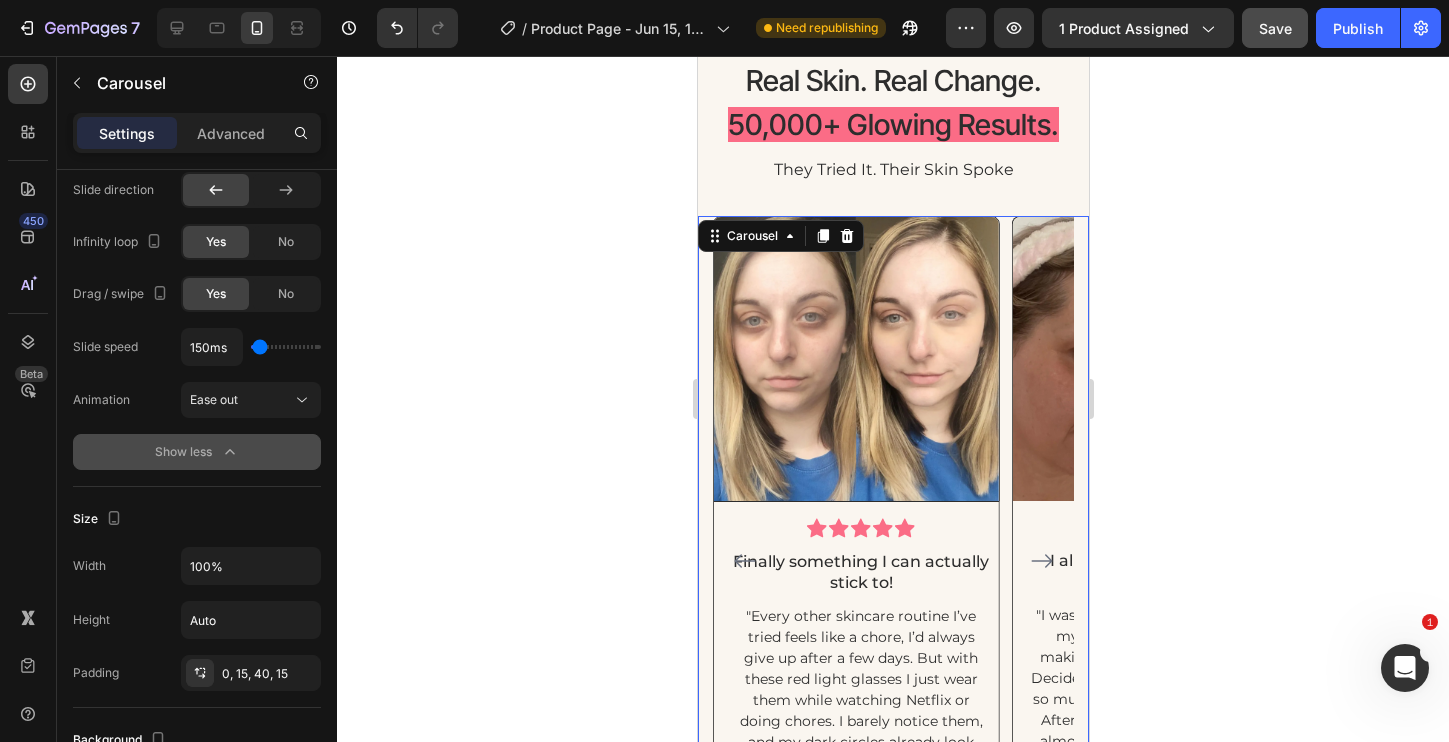 type on "250ms" 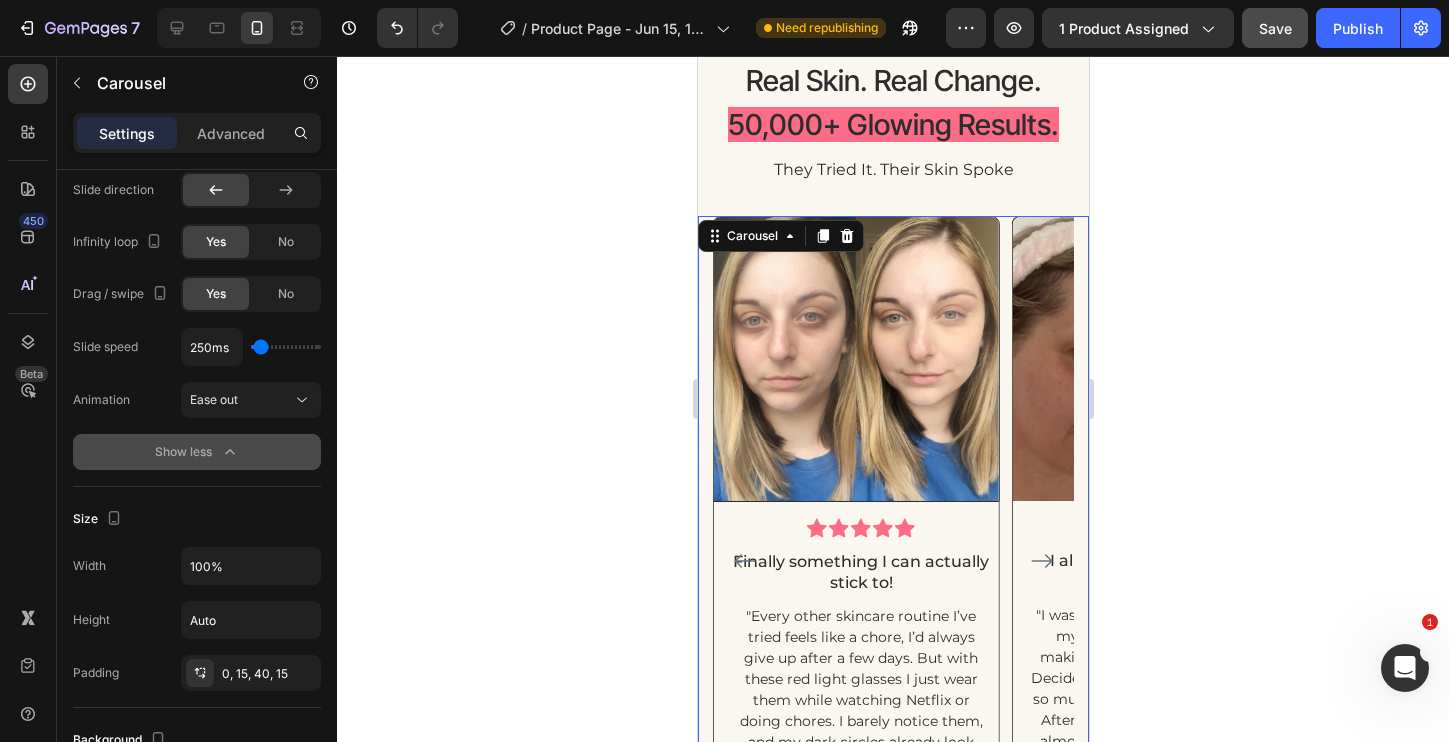 type on "350ms" 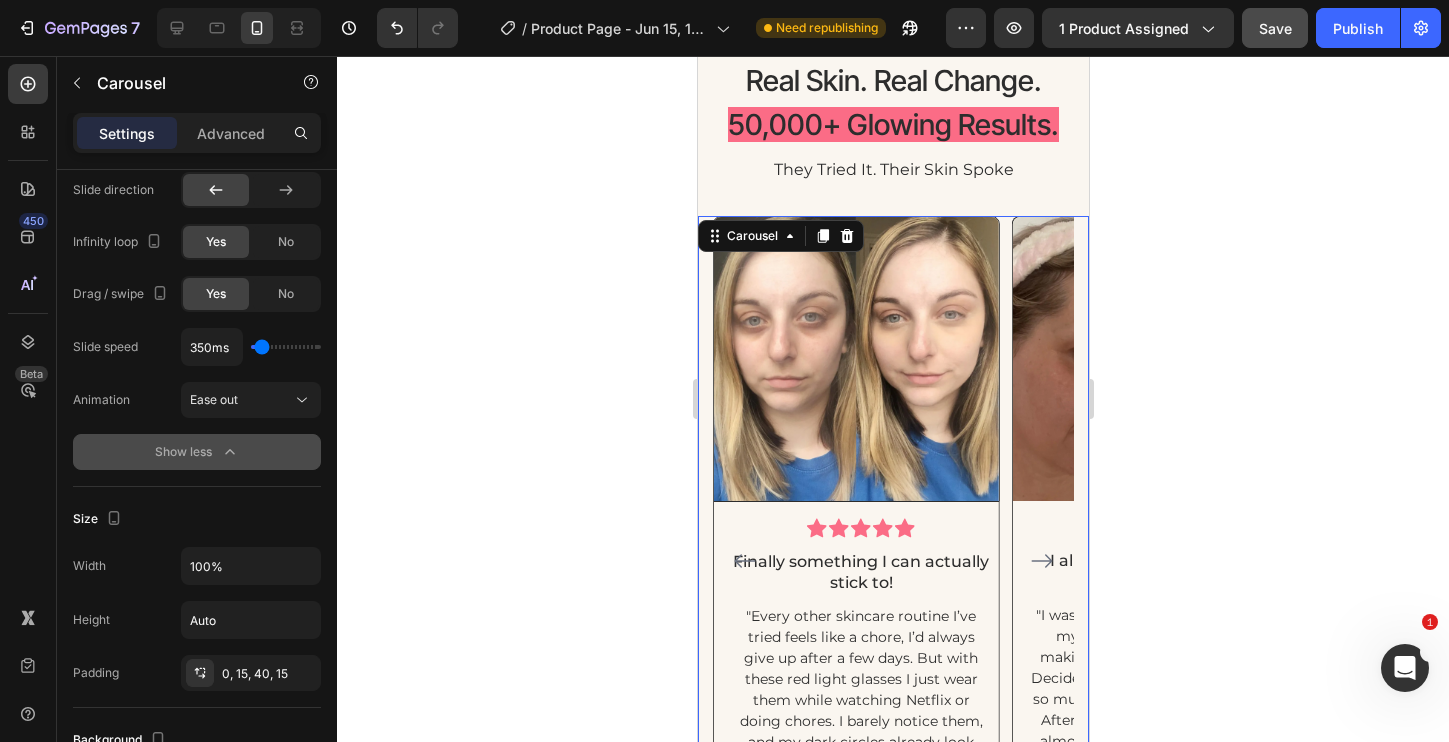 type on "300ms" 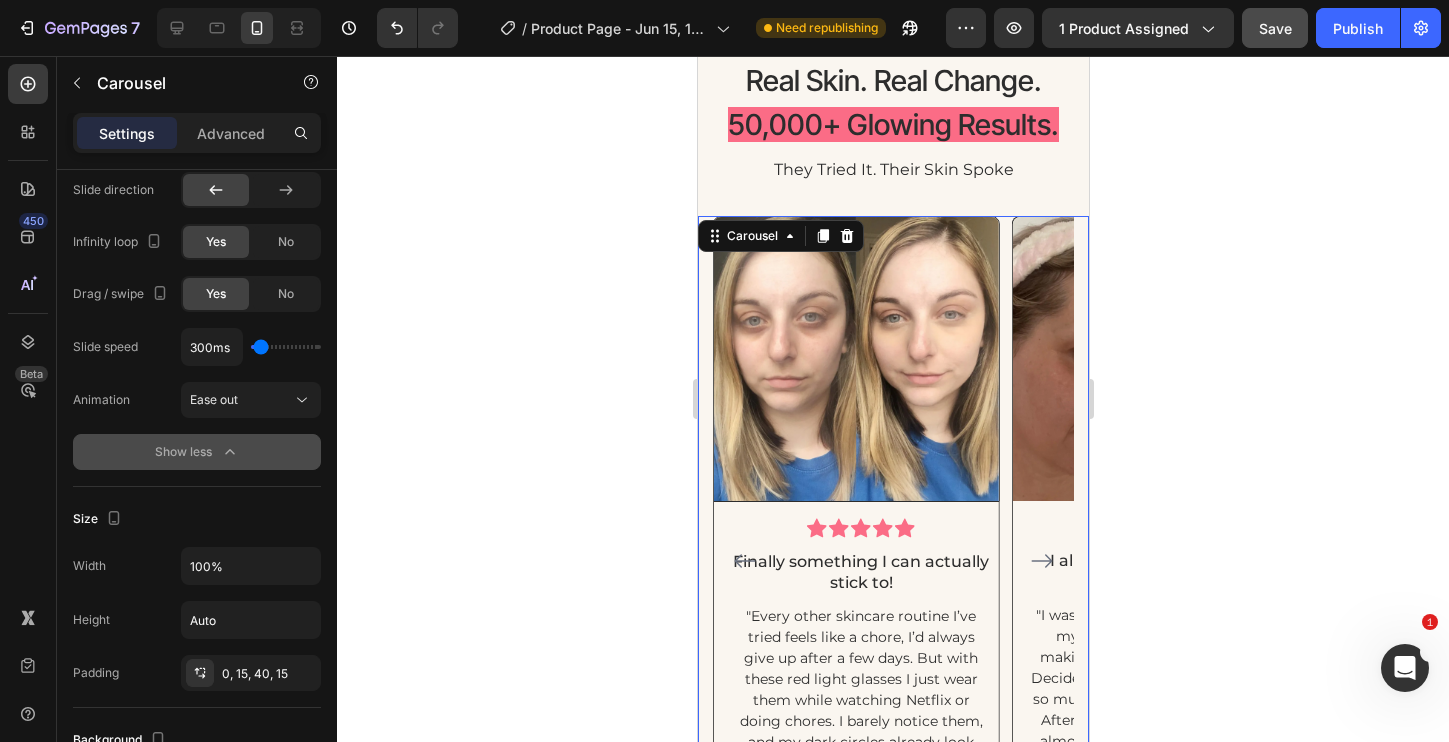 type on "300" 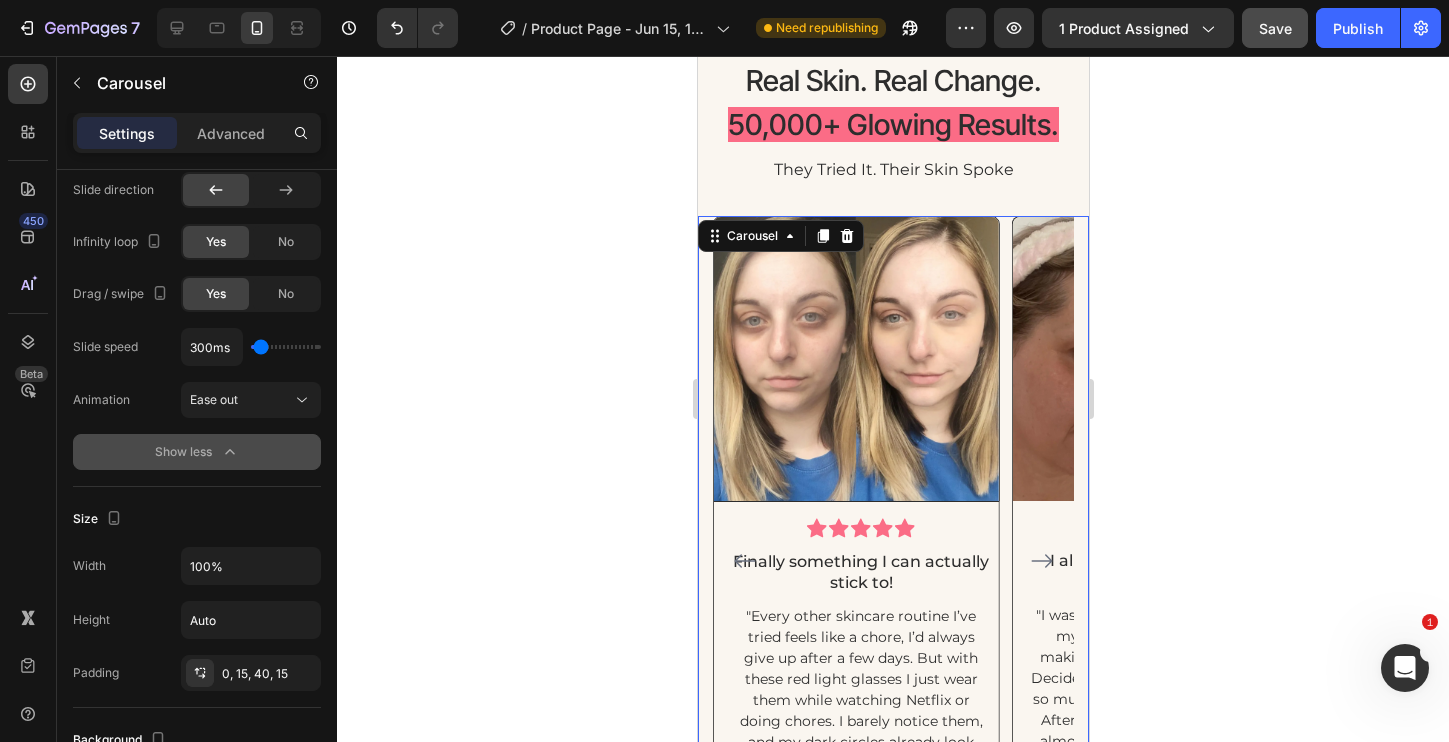 click 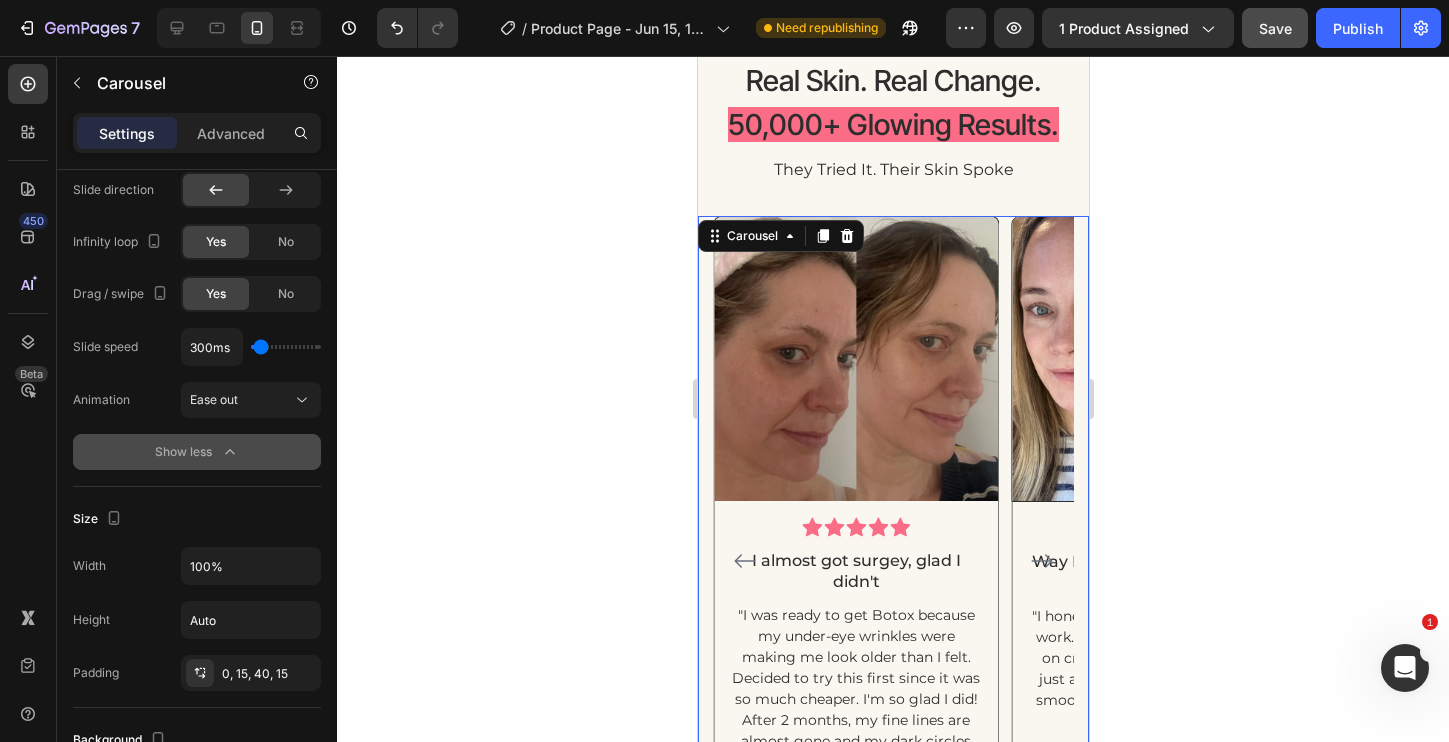 click 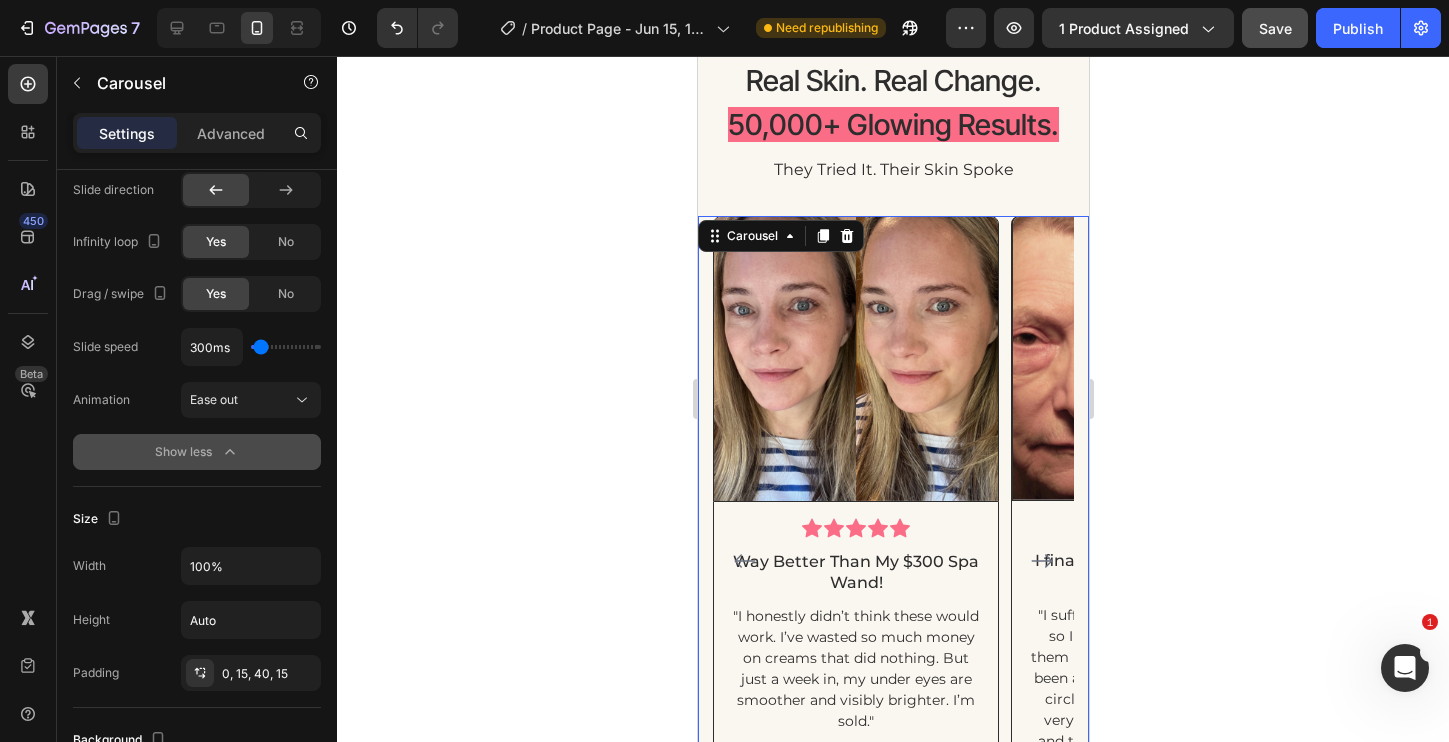 click 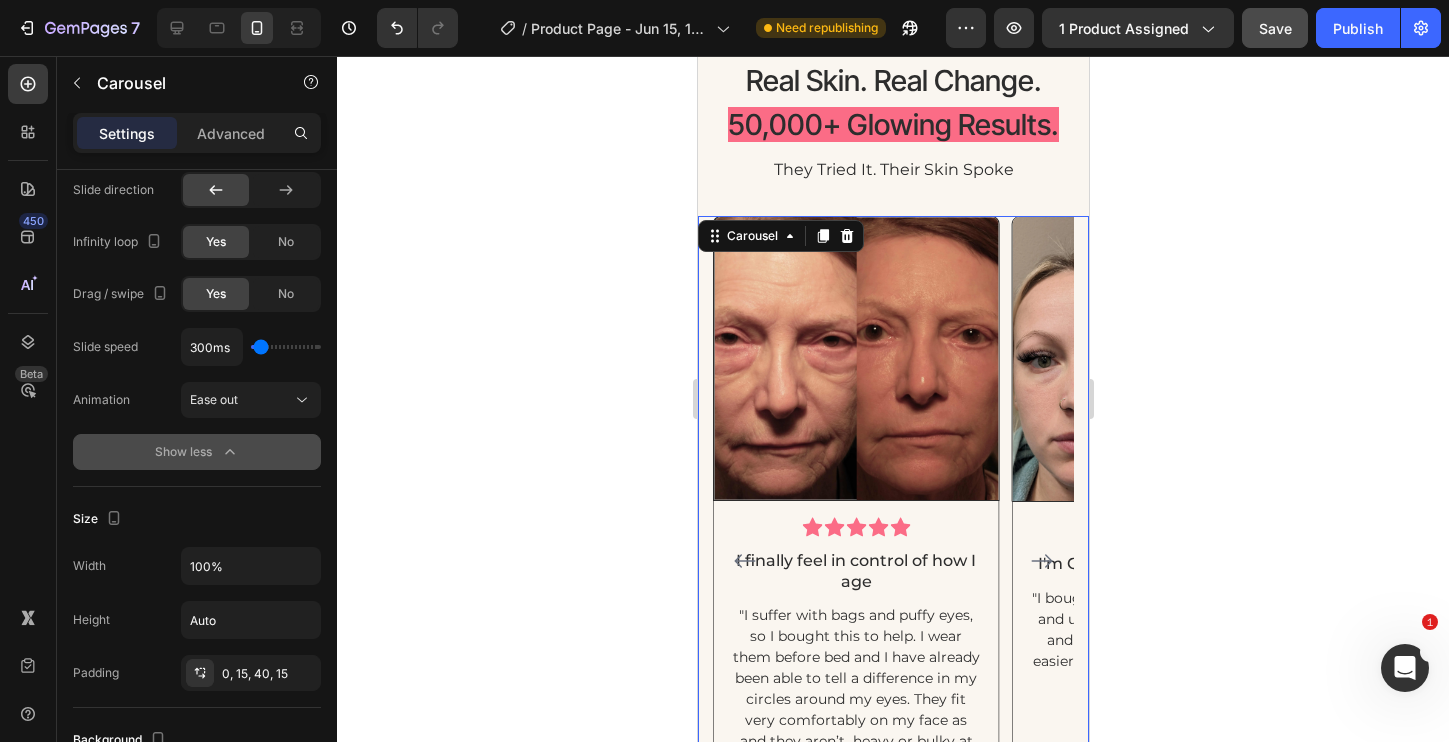click 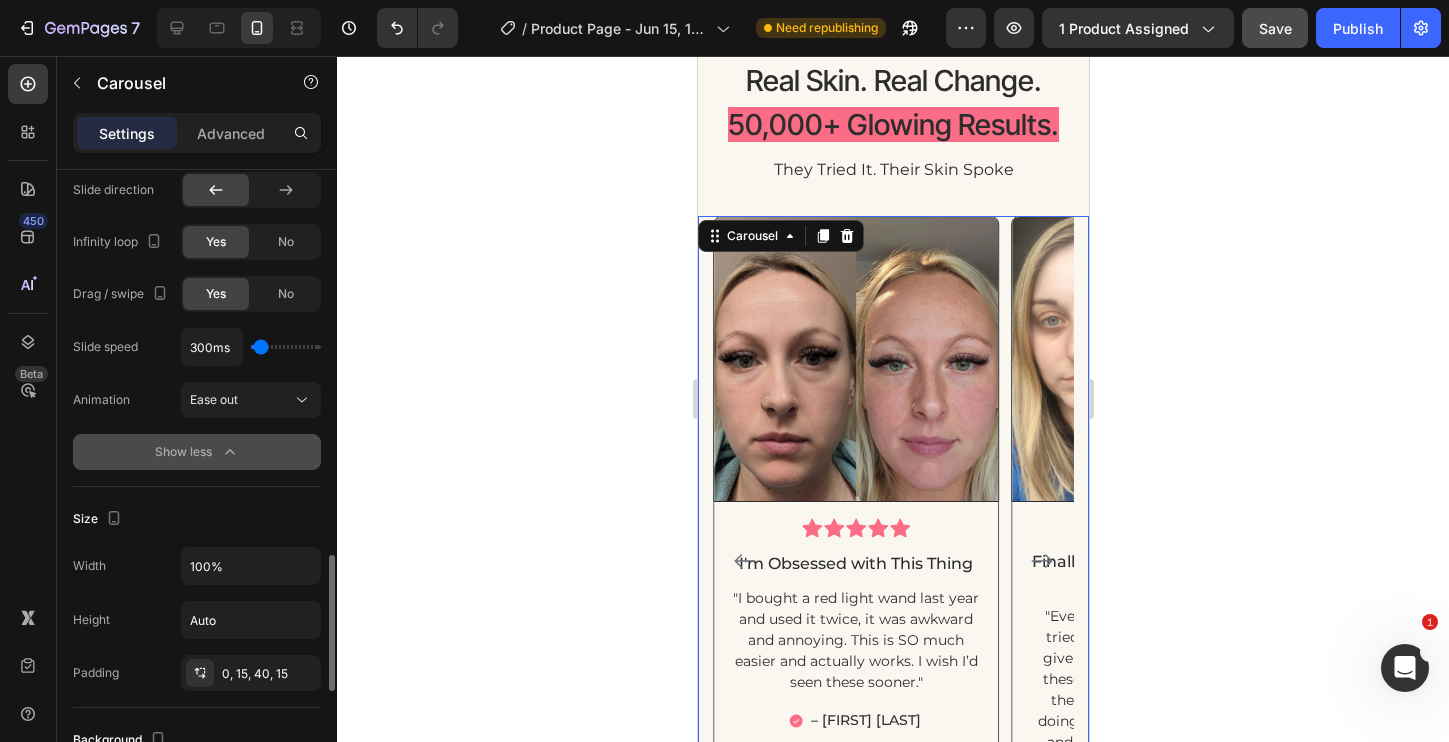 type on "1150ms" 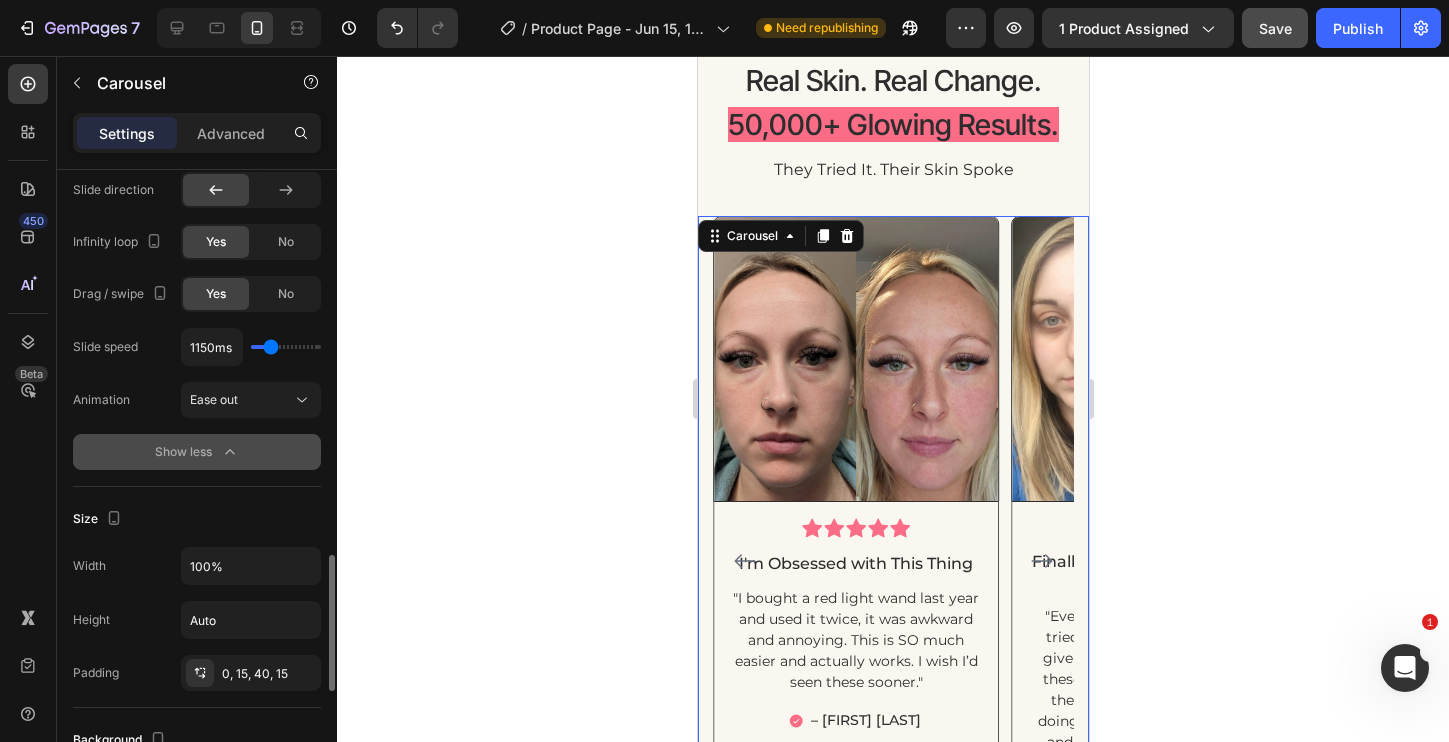 type on "1150" 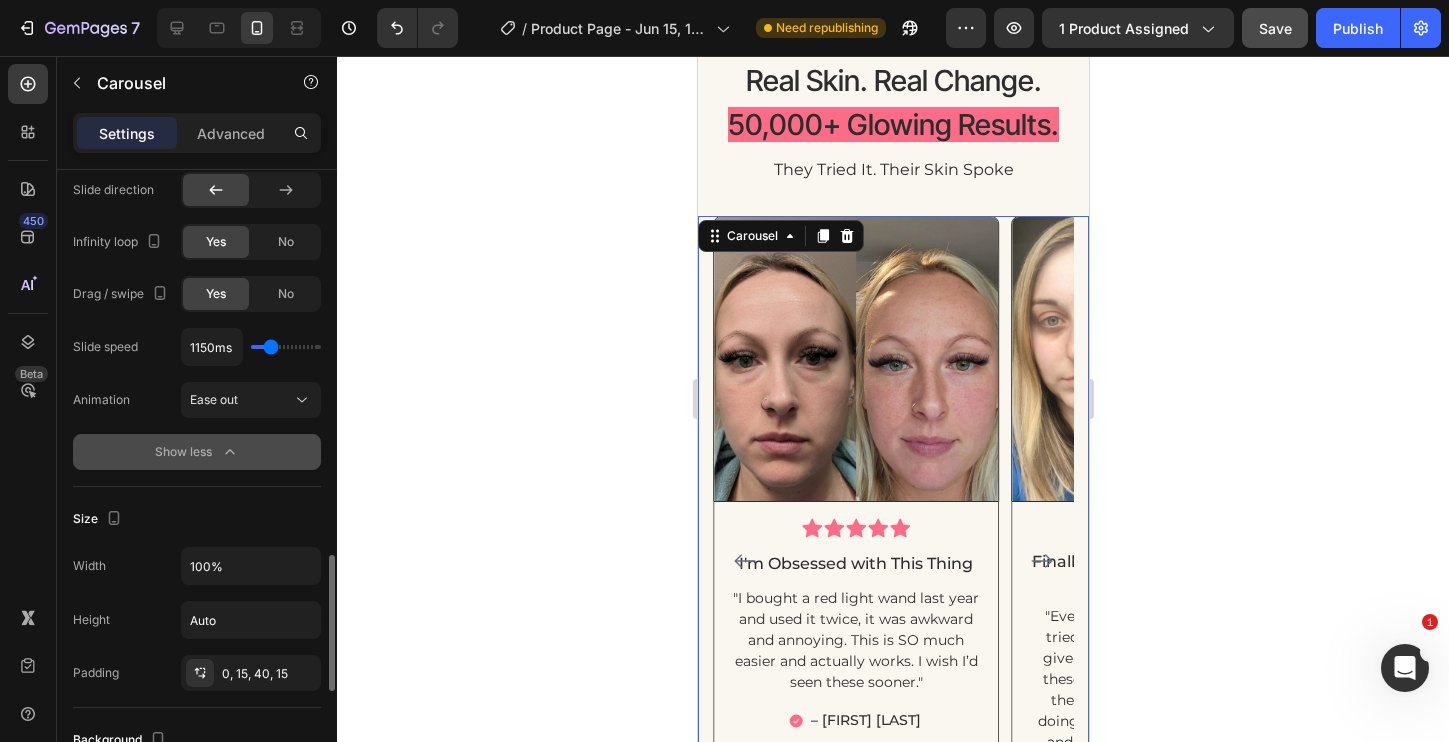 click at bounding box center [286, 347] 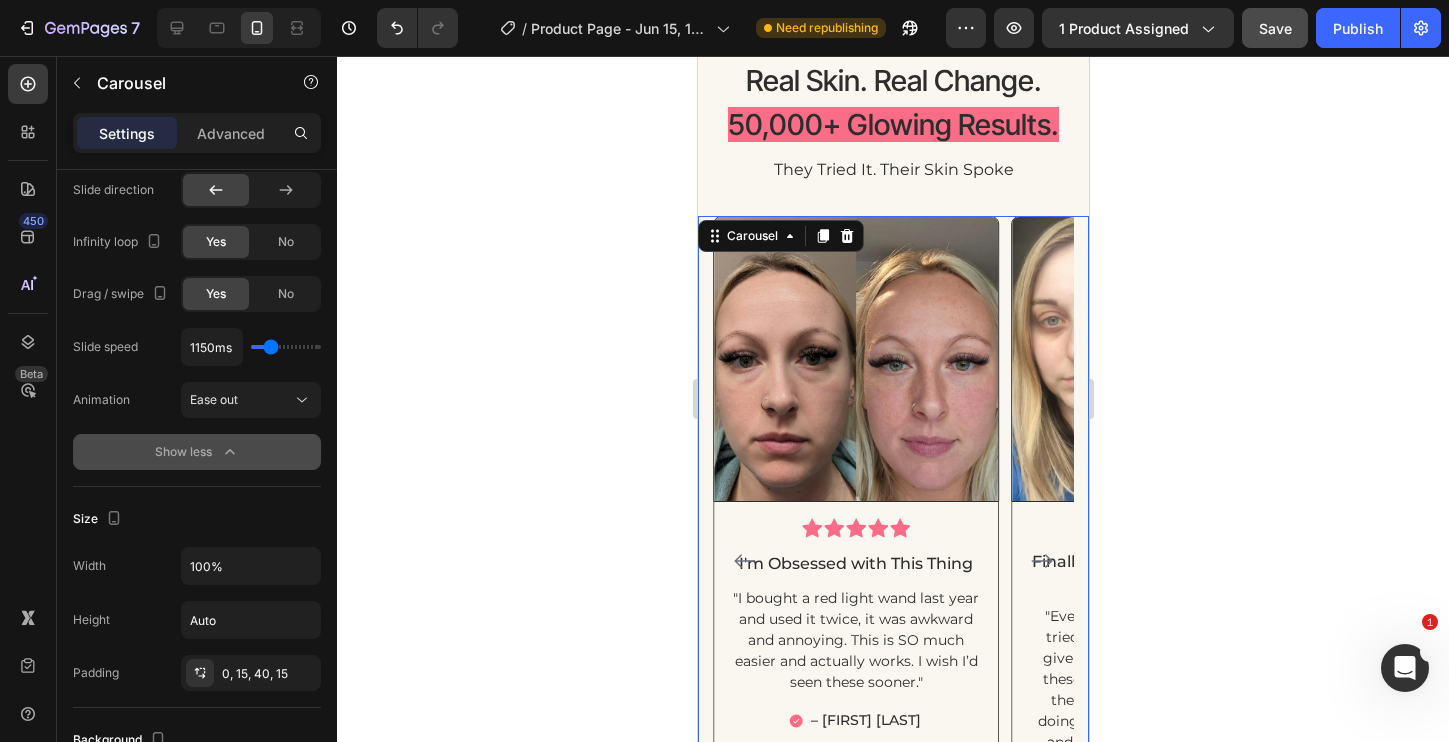click 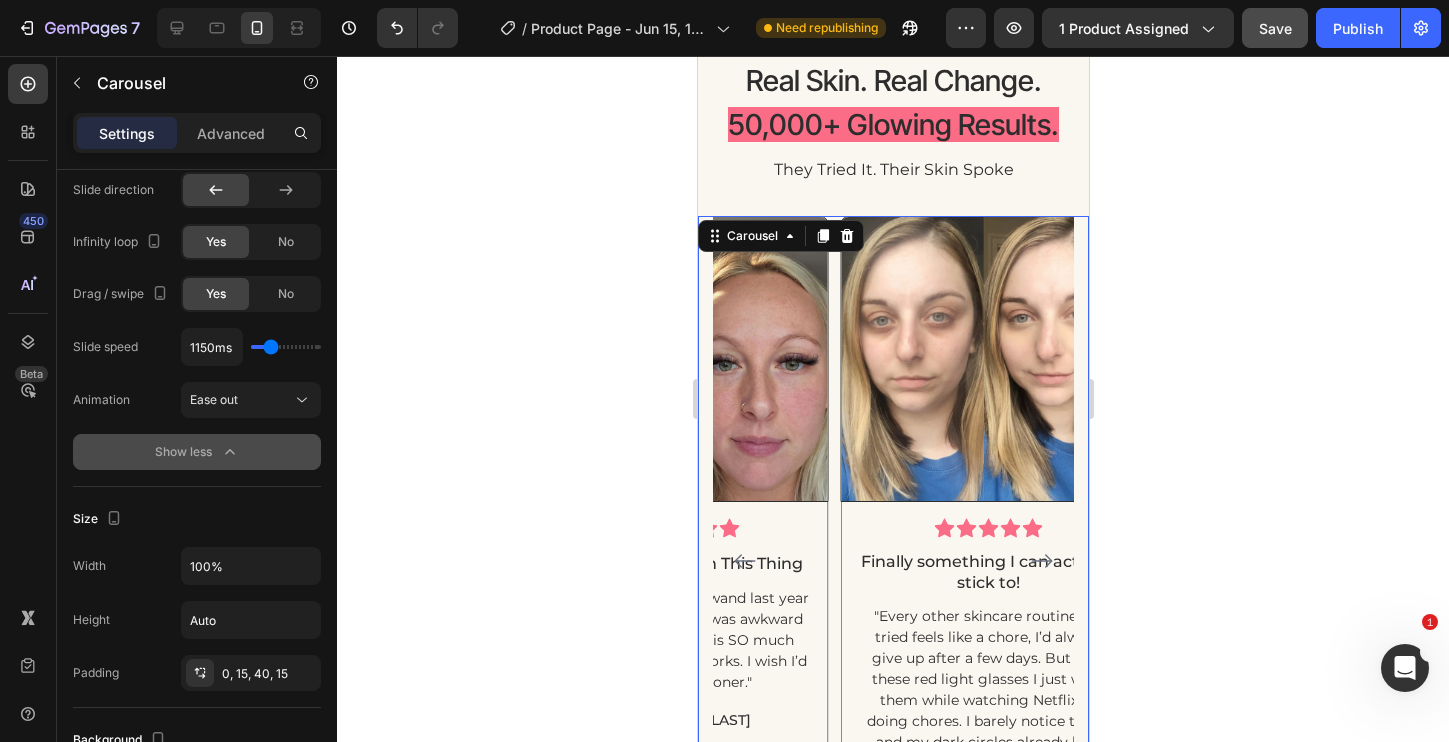 click 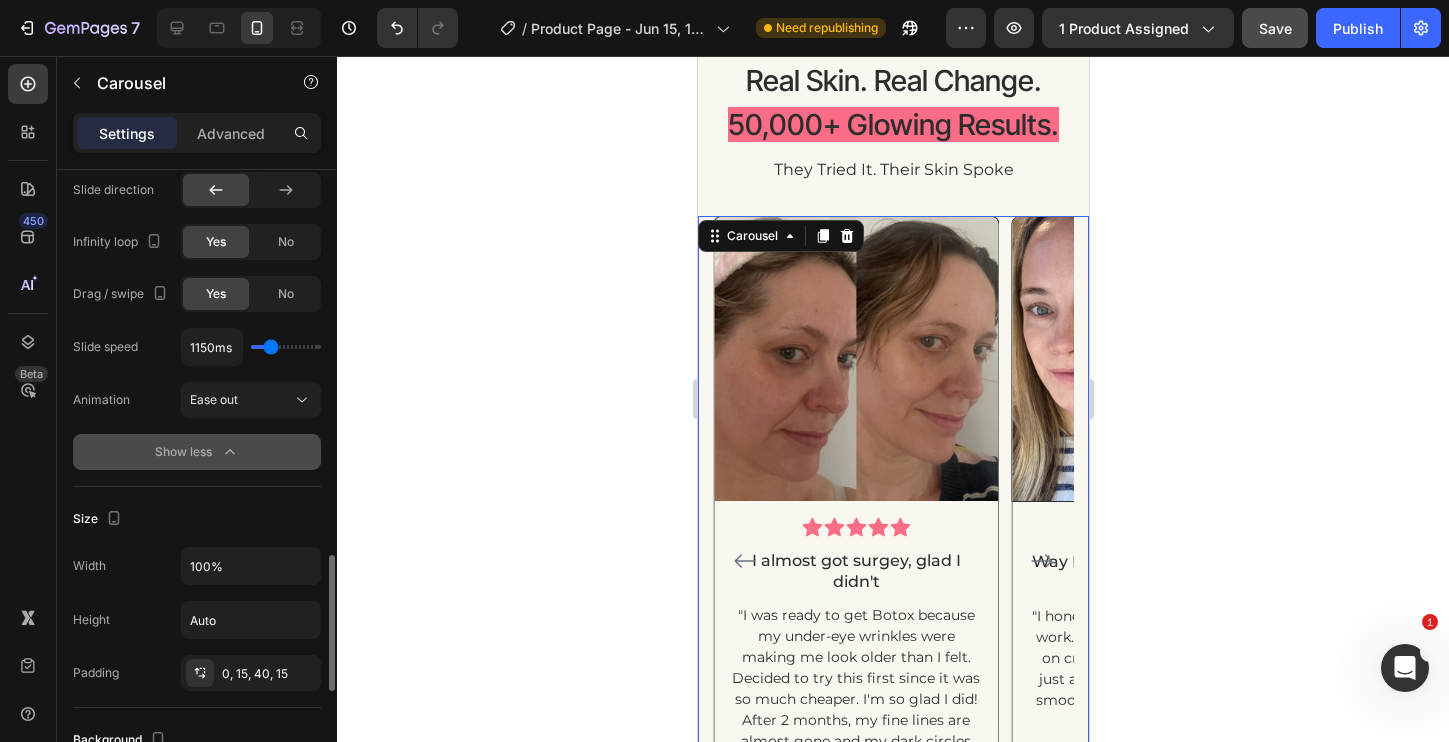 type on "900ms" 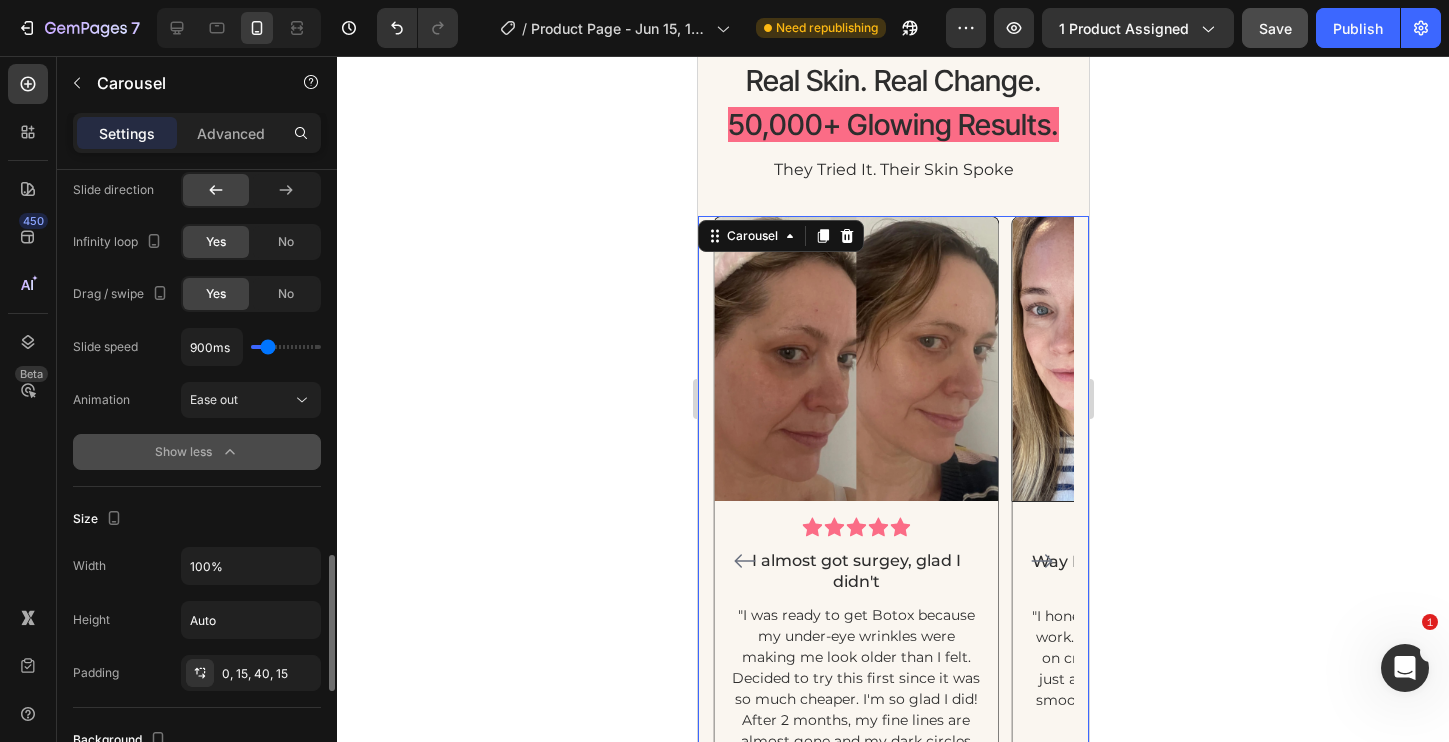 type on "450ms" 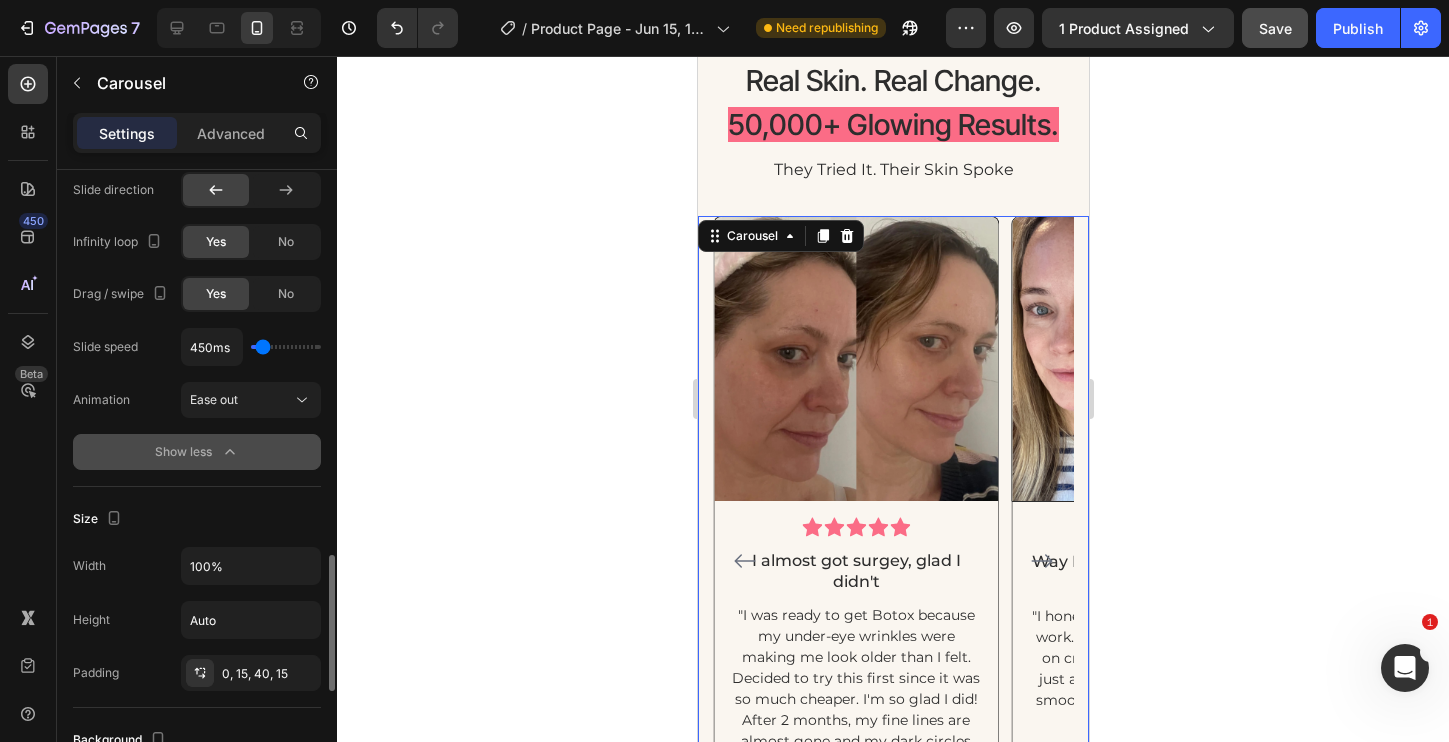 type on "200ms" 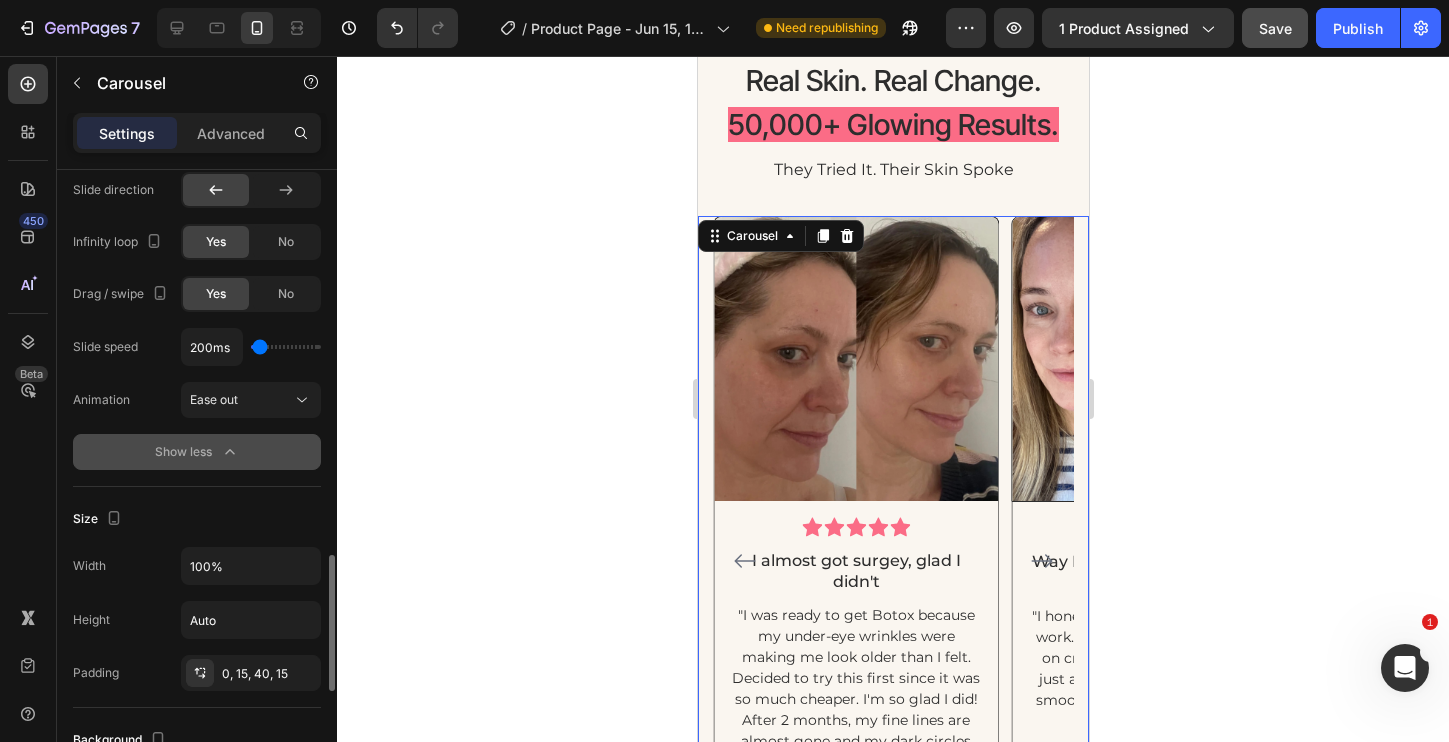 type on "100ms" 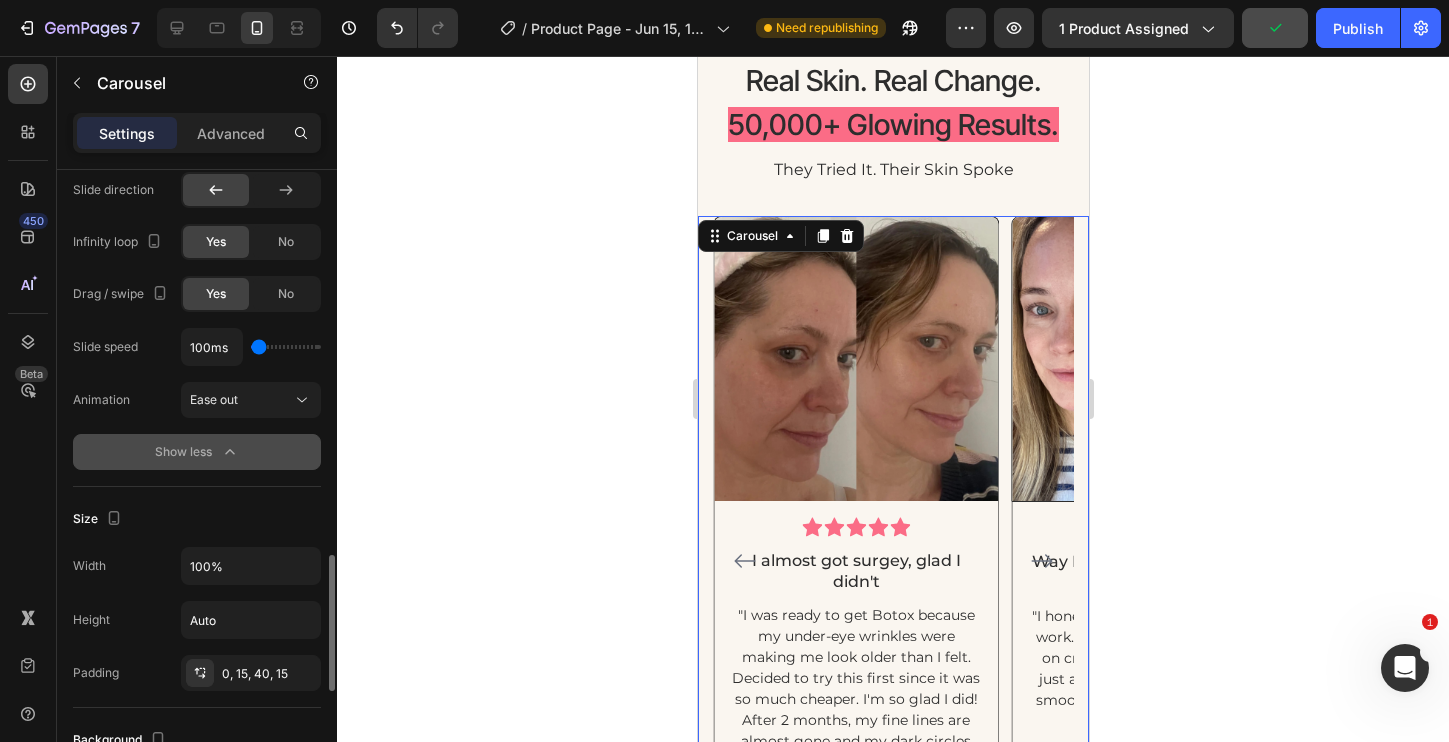 type on "350ms" 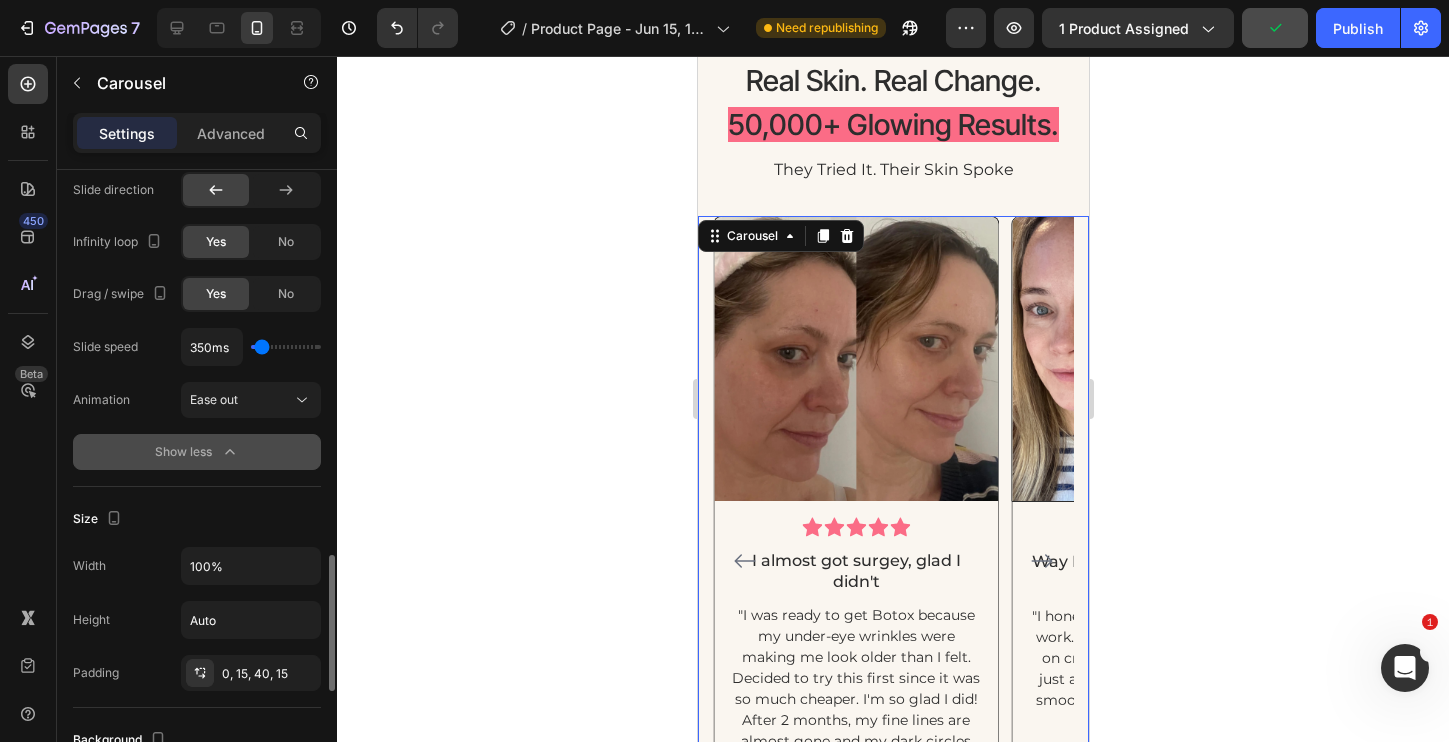 type on "400ms" 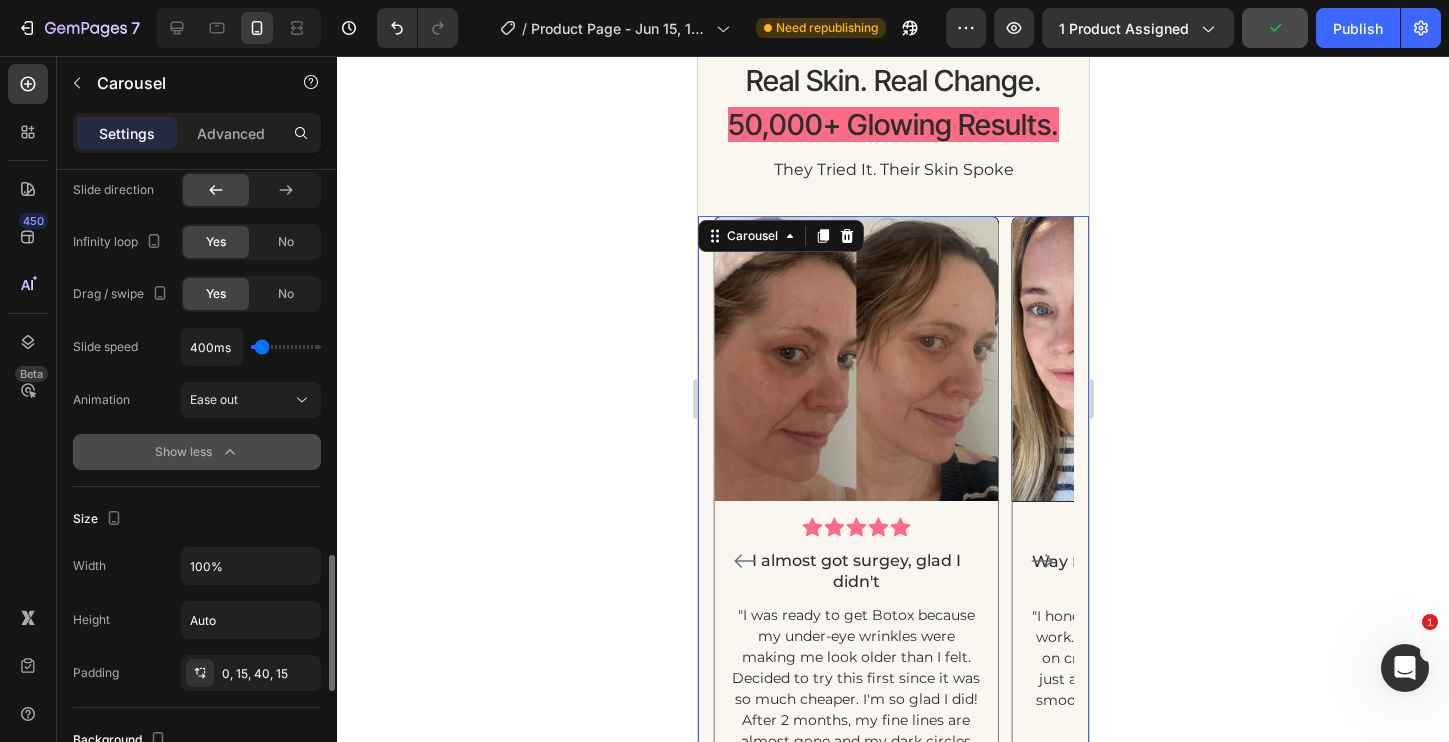 type on "100ms" 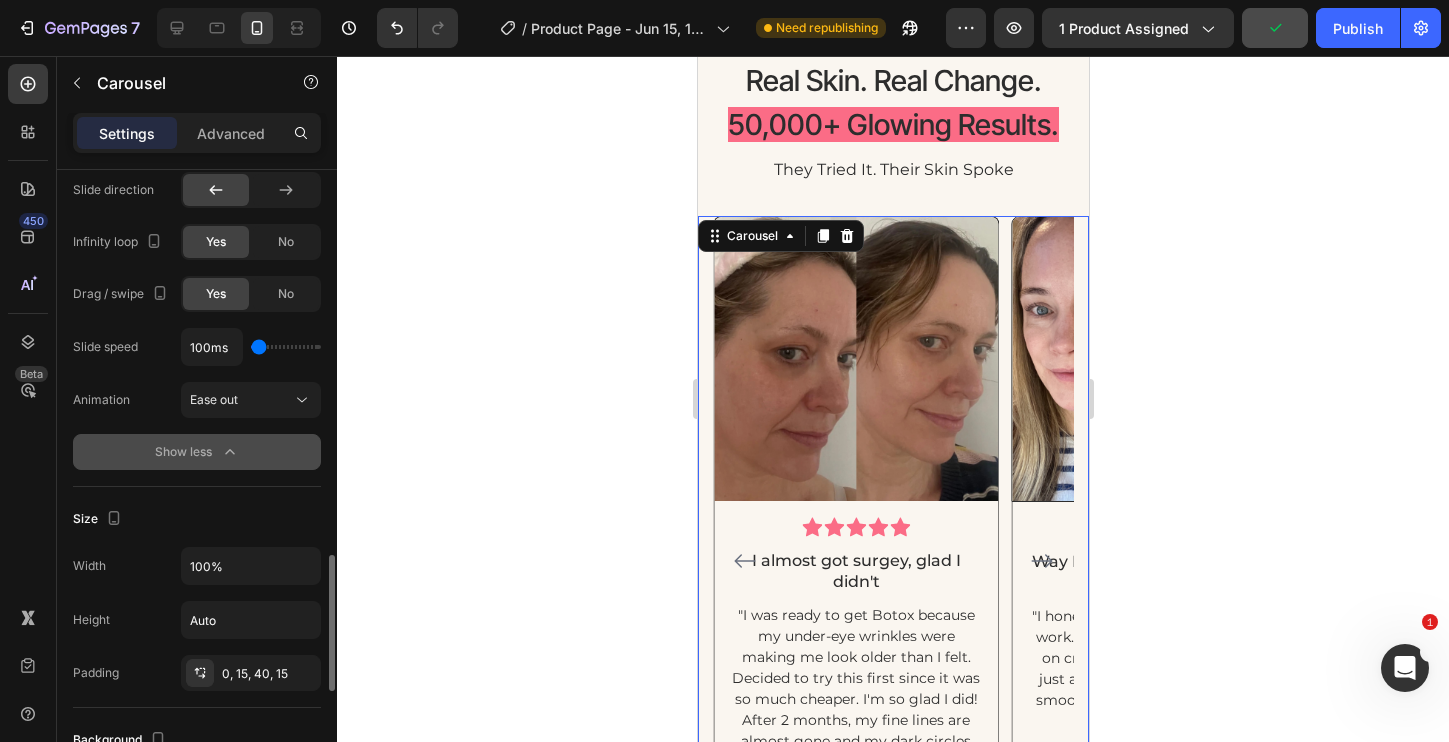 type on "150ms" 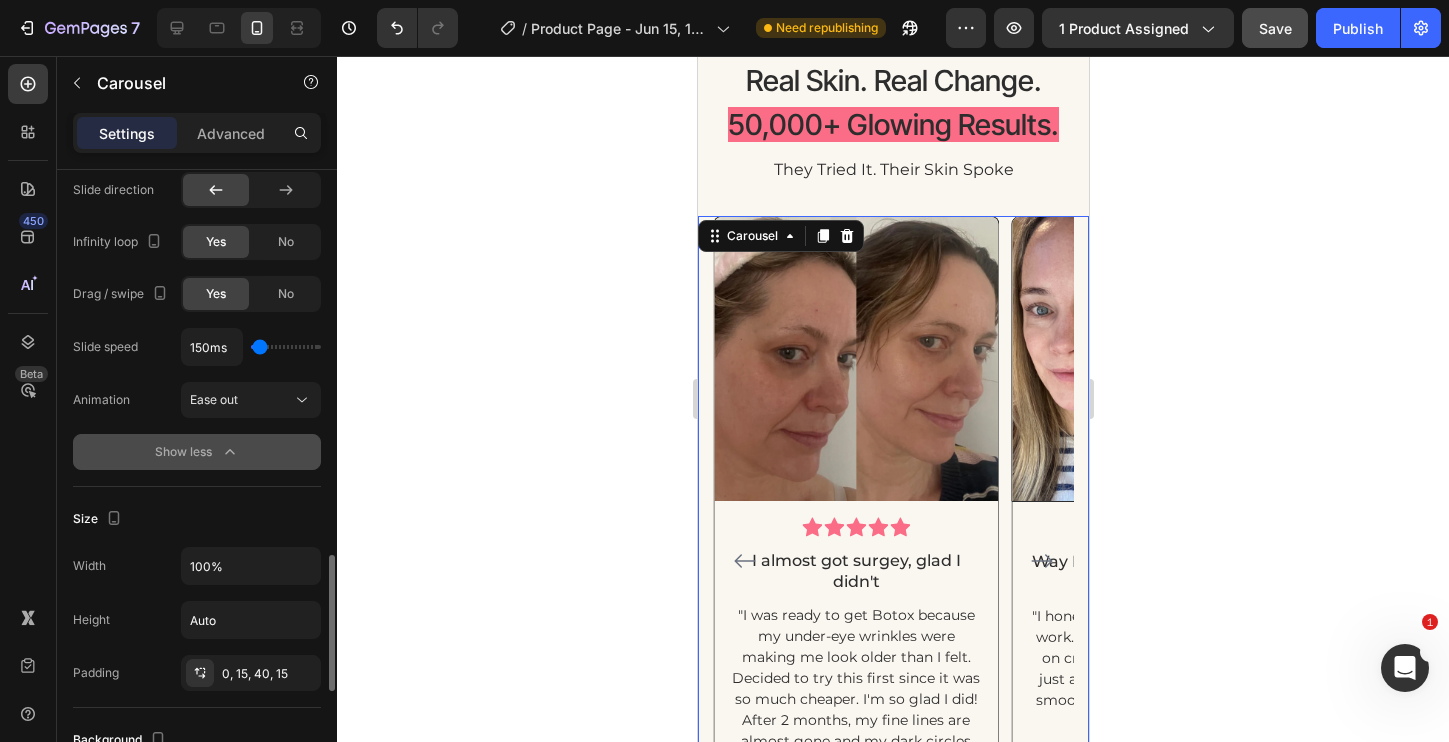 type on "150" 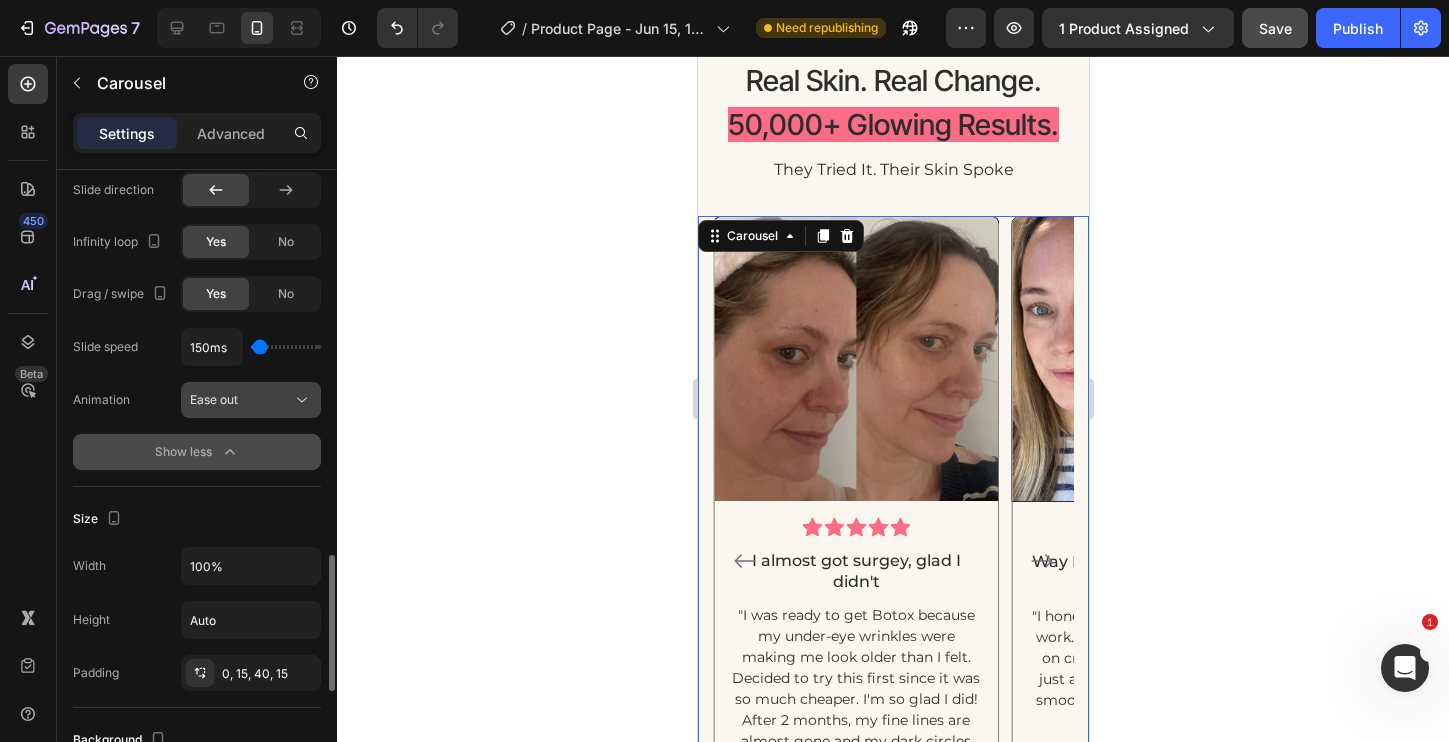 click on "Ease out" 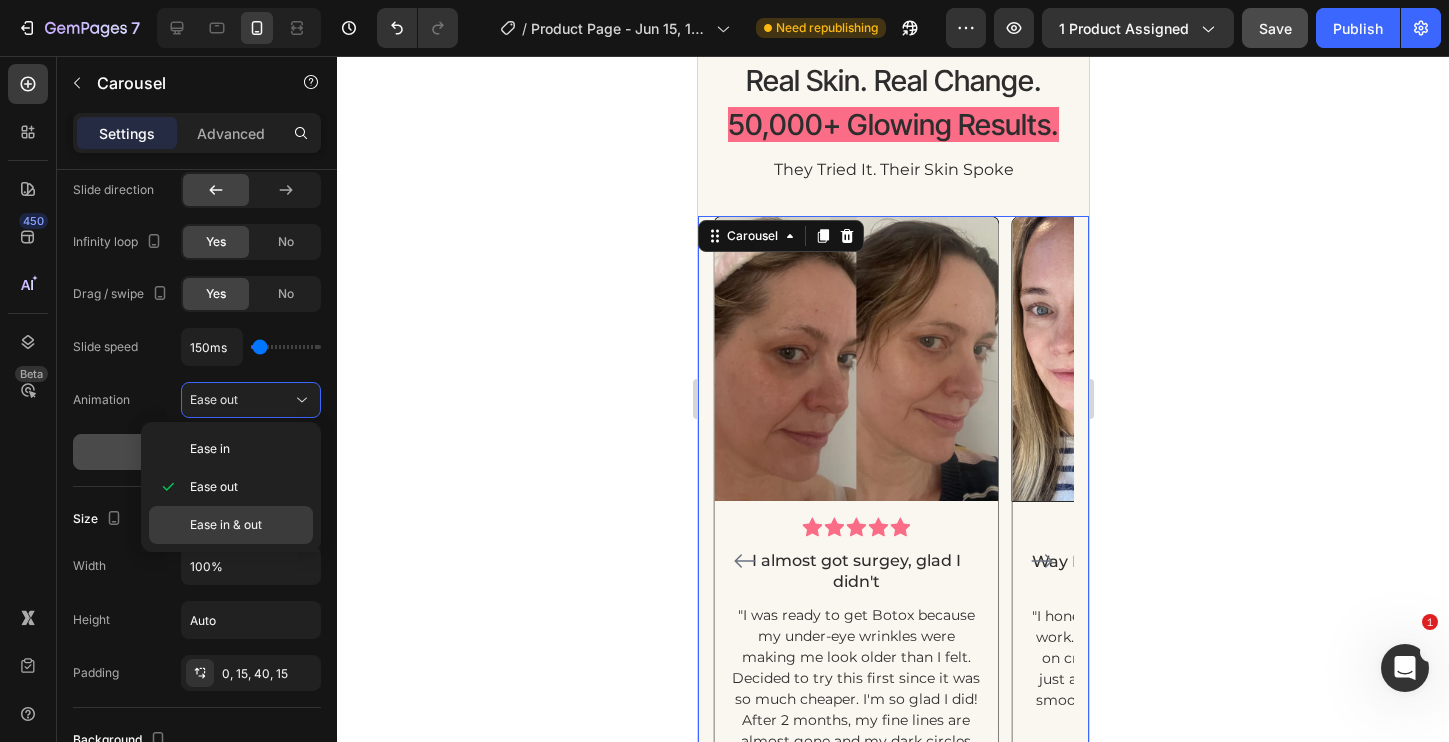 click on "Ease in & out" at bounding box center (247, 525) 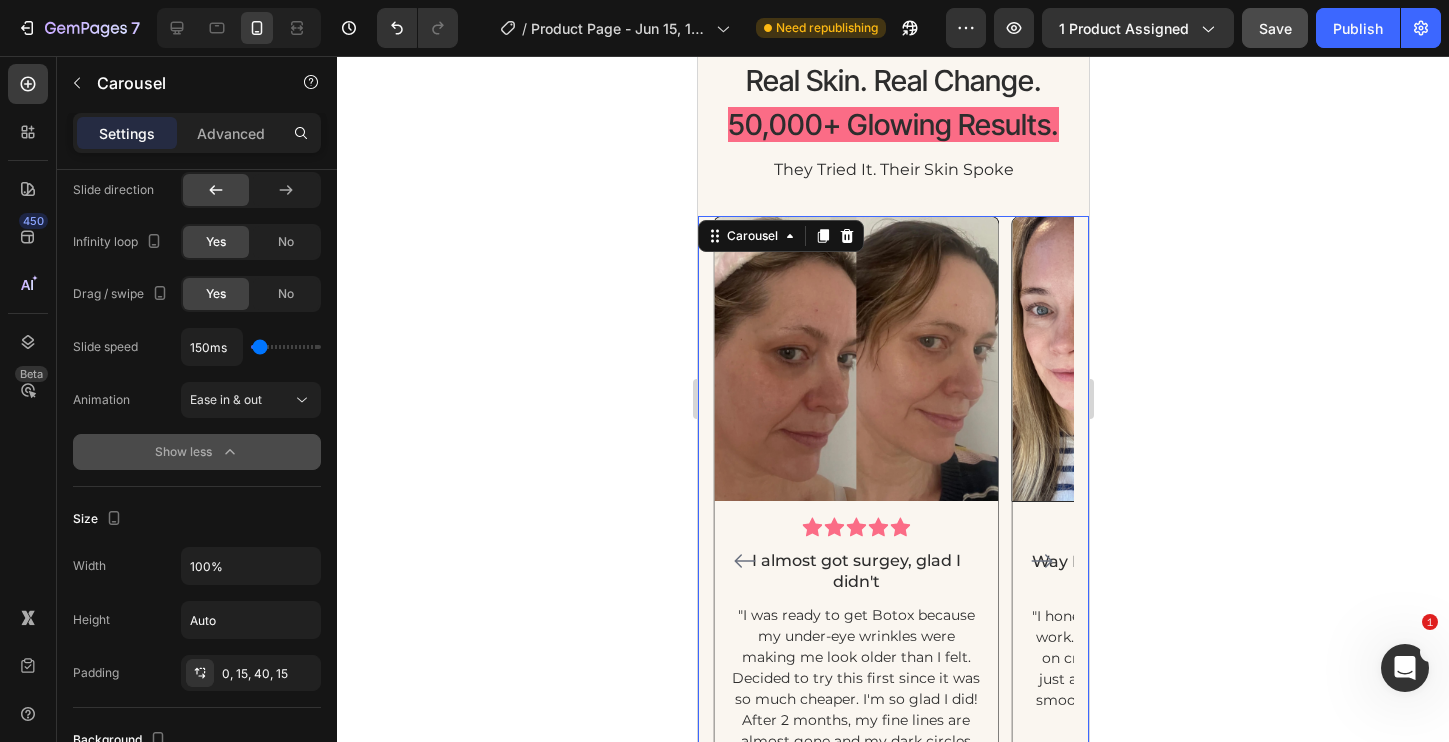 click 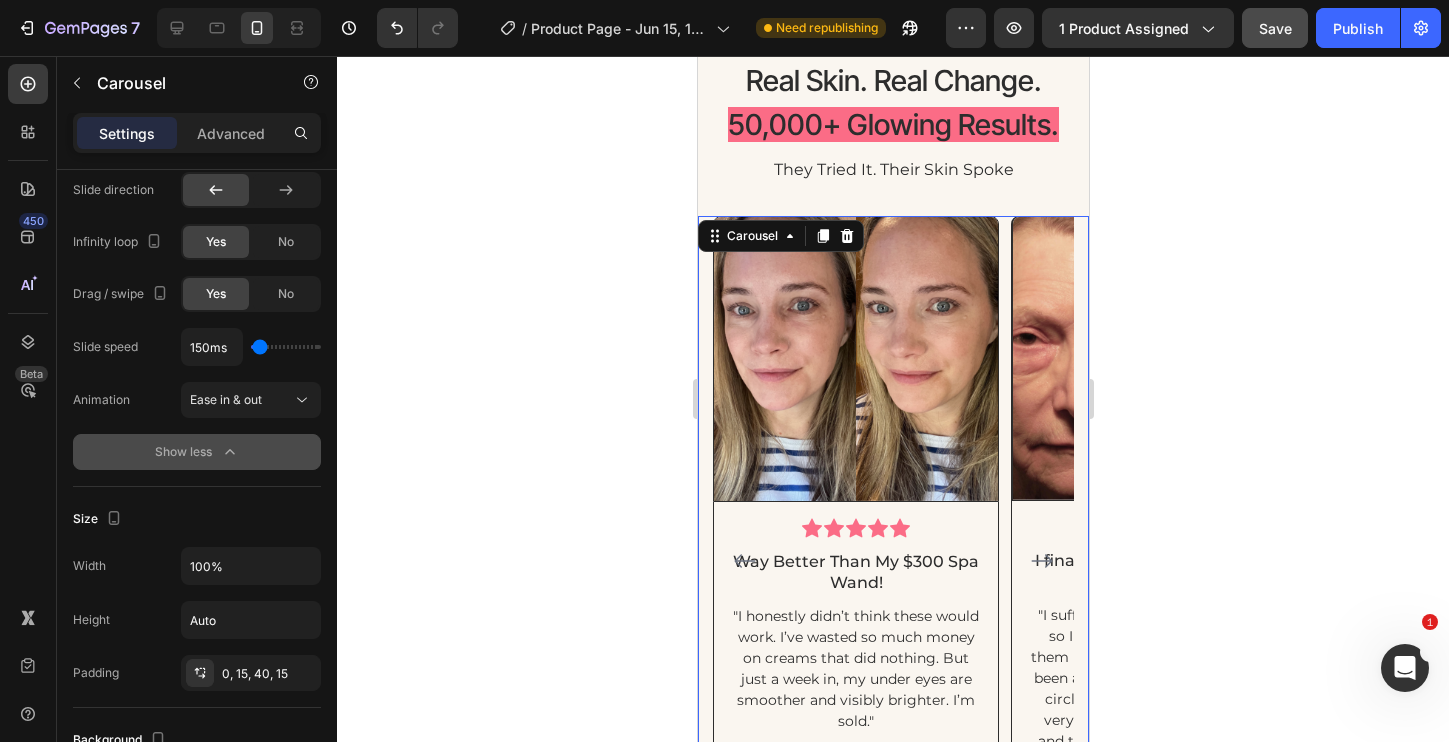 click 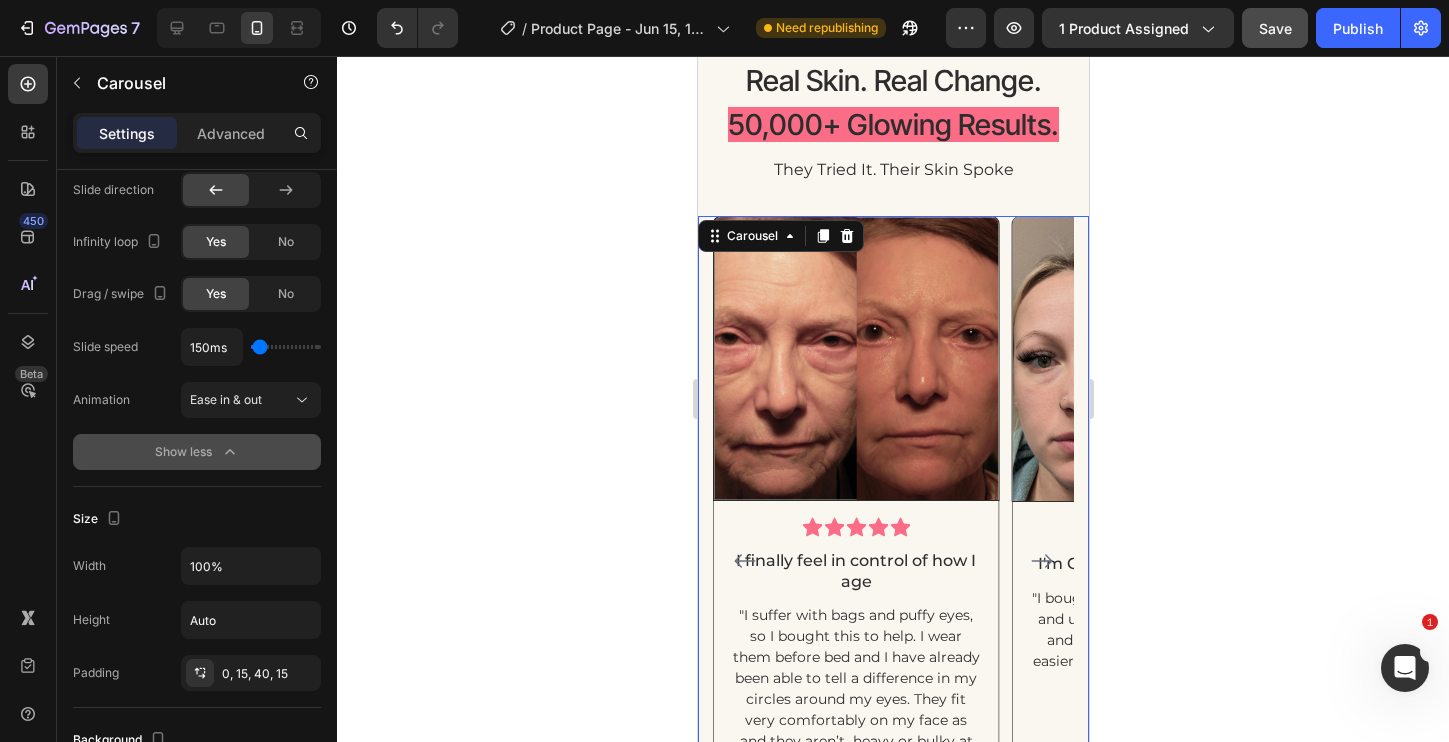 click 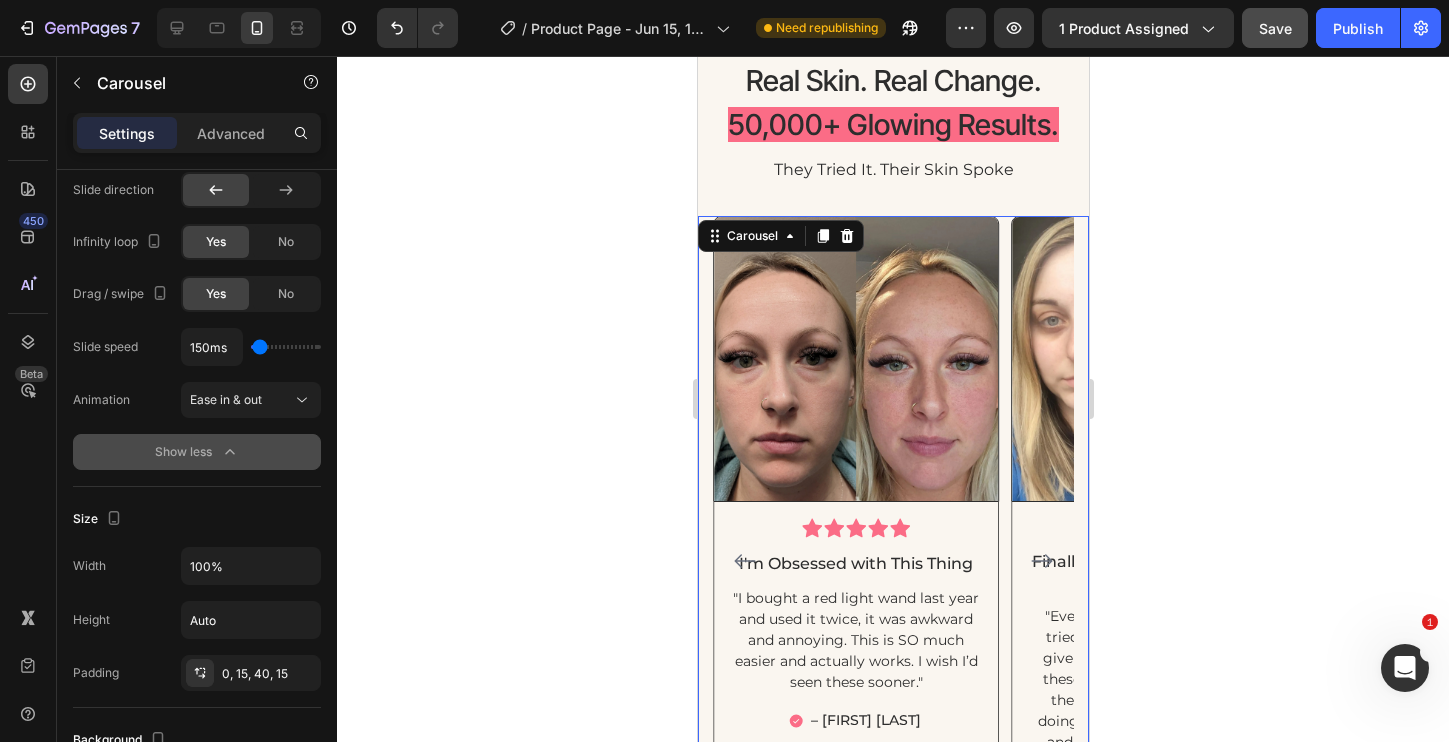 click 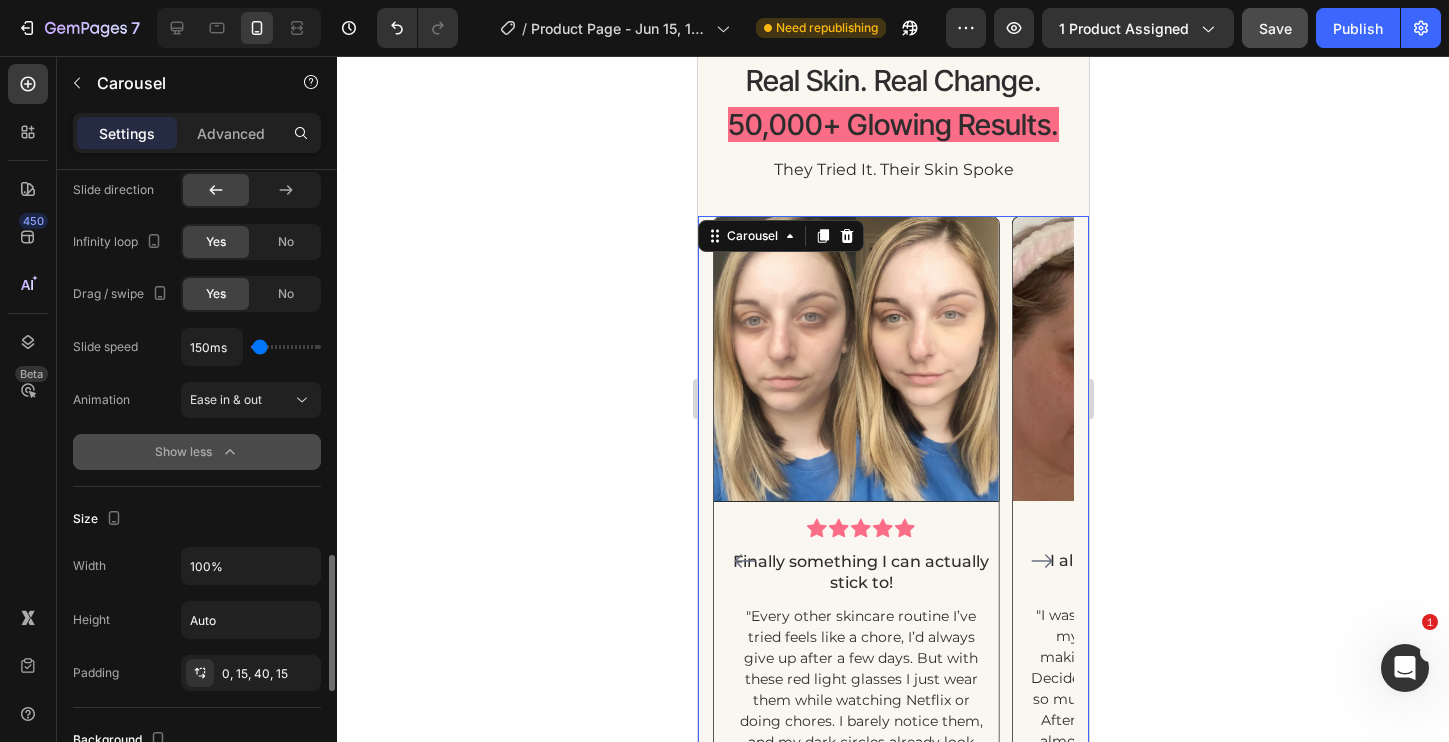 type on "100ms" 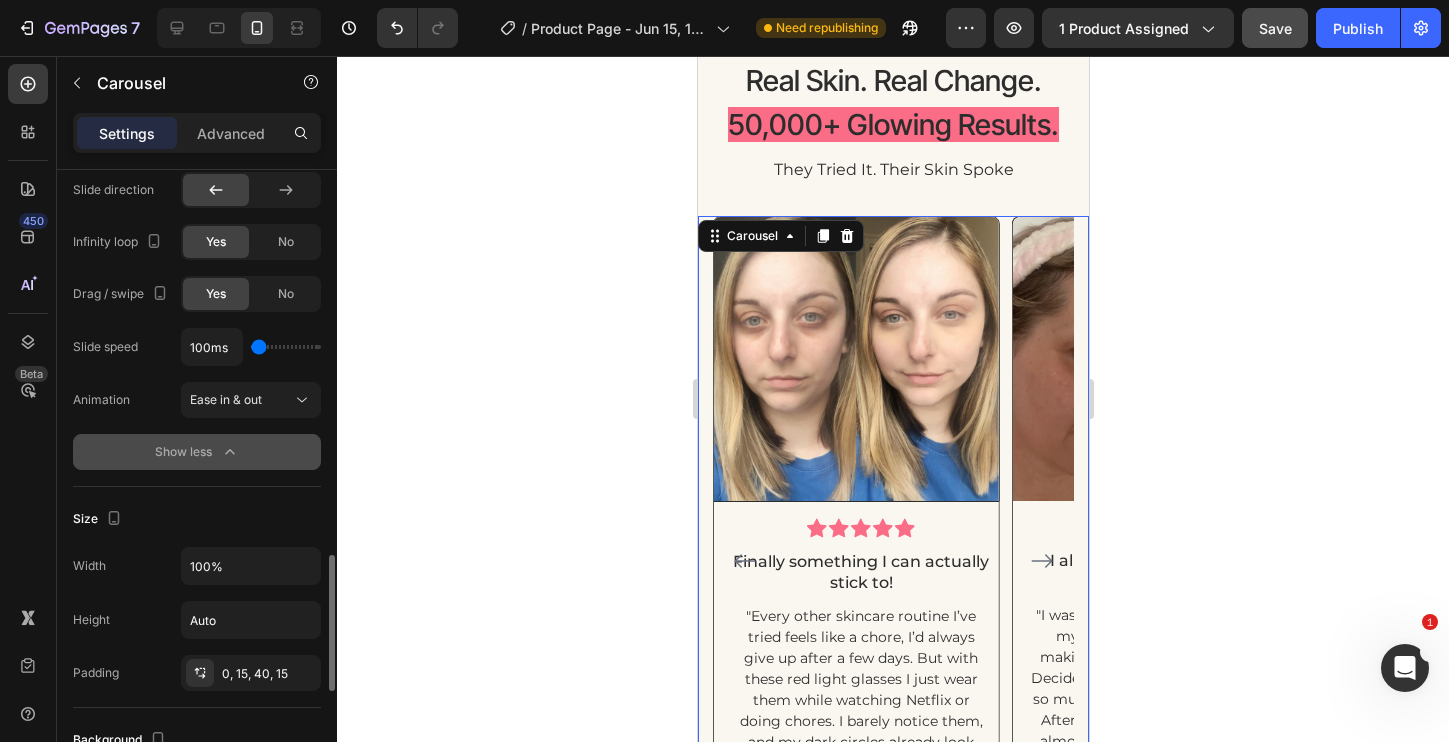 type on "200ms" 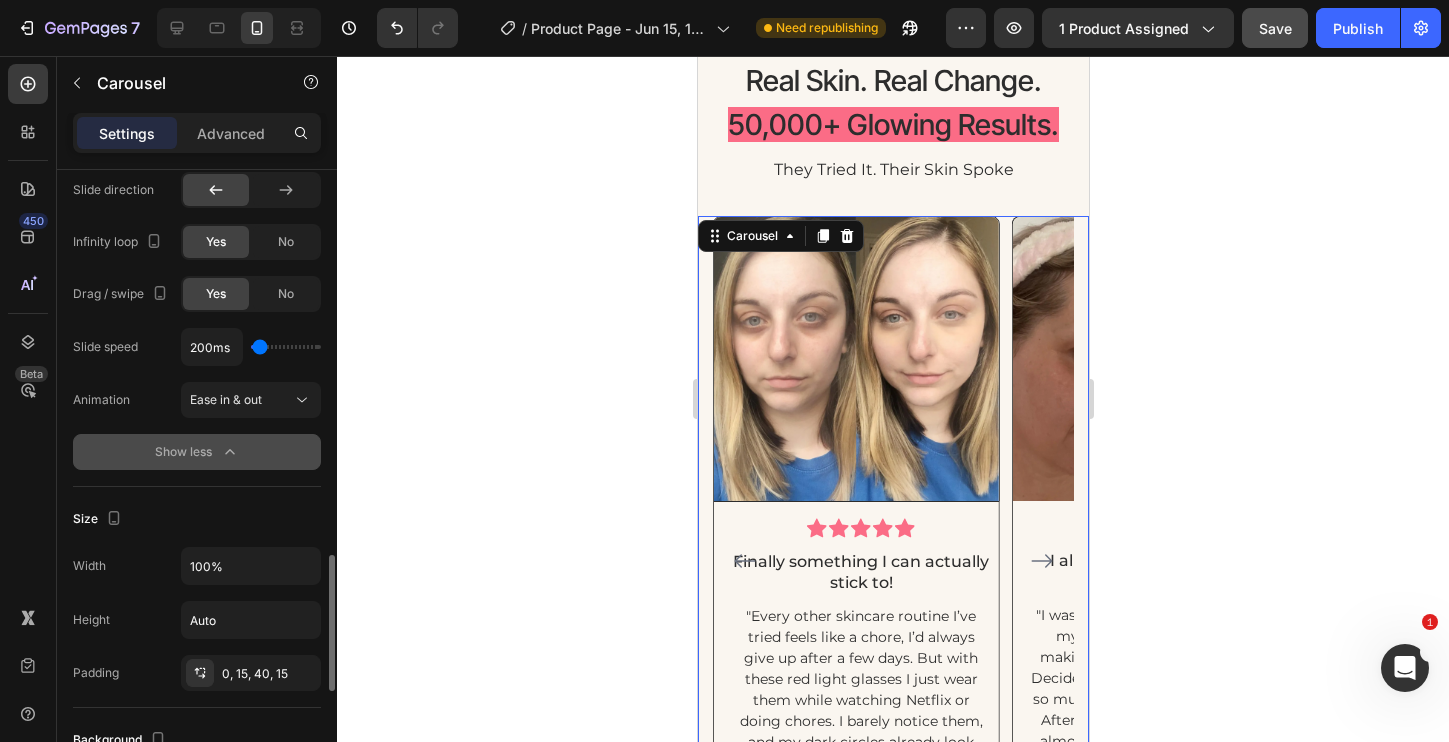 type on "350ms" 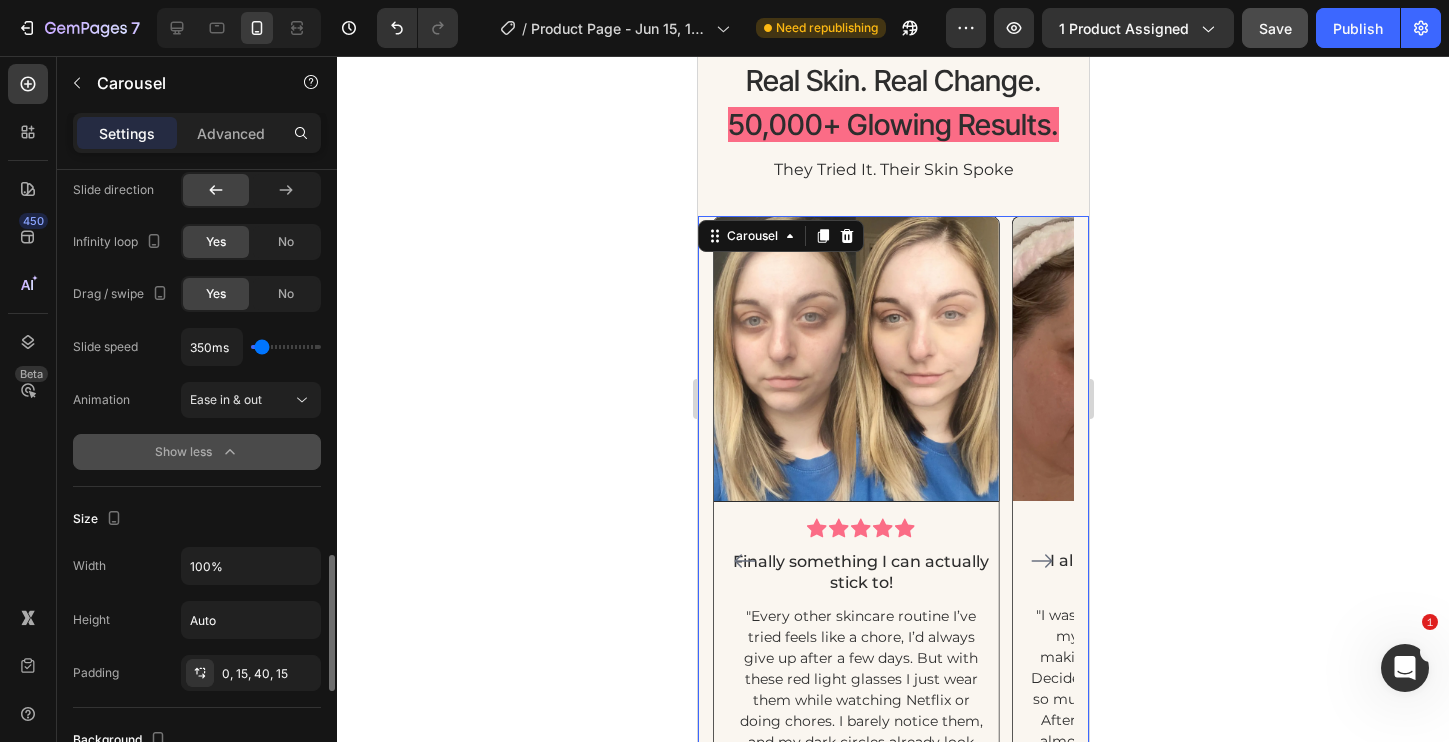 type on "150ms" 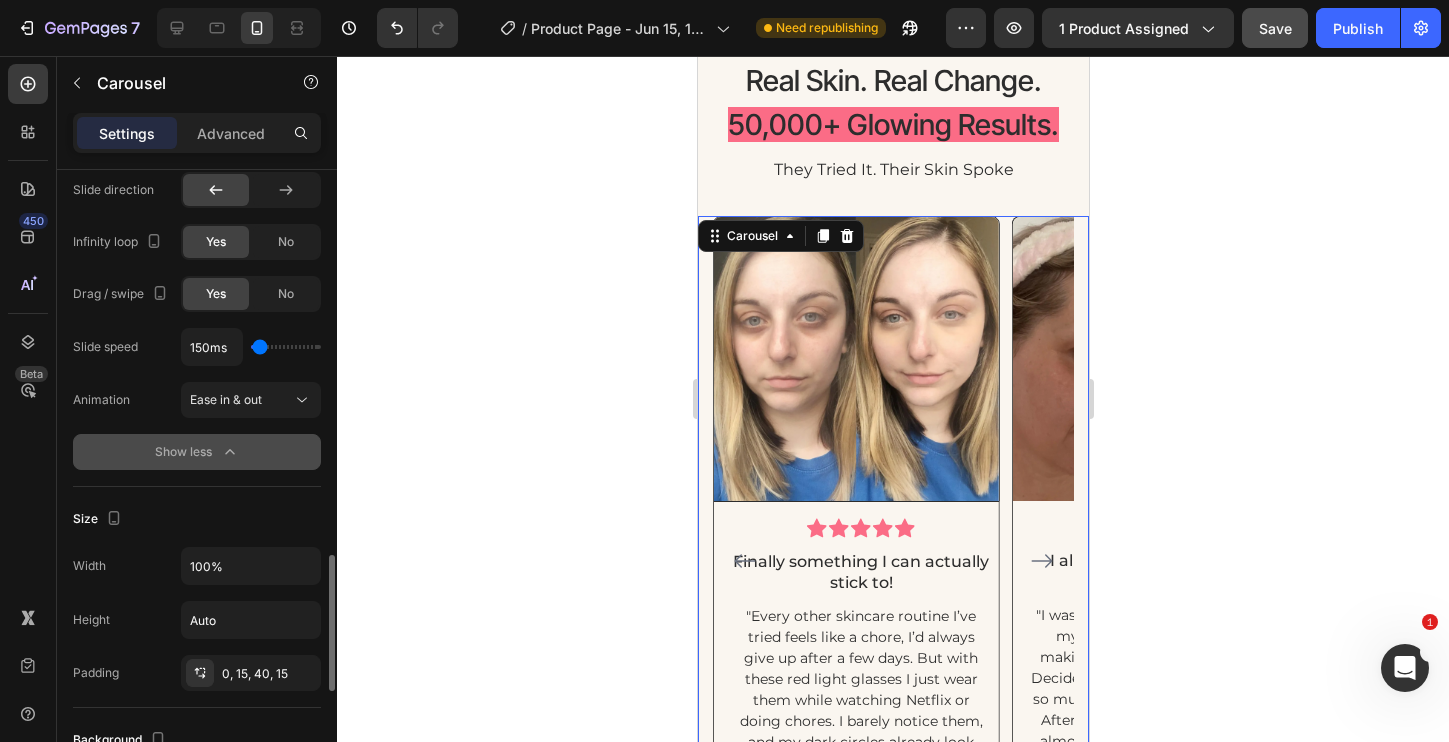 type on "100ms" 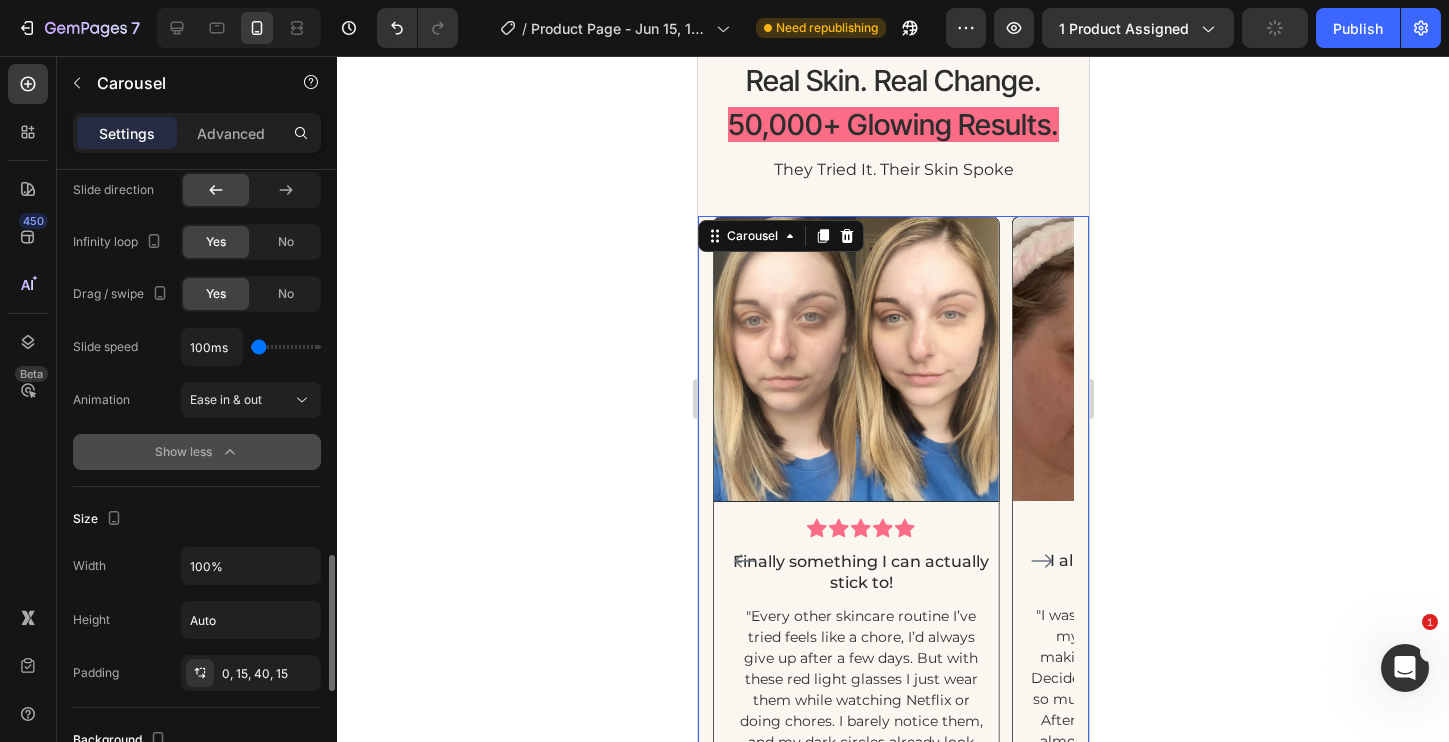 type on "250ms" 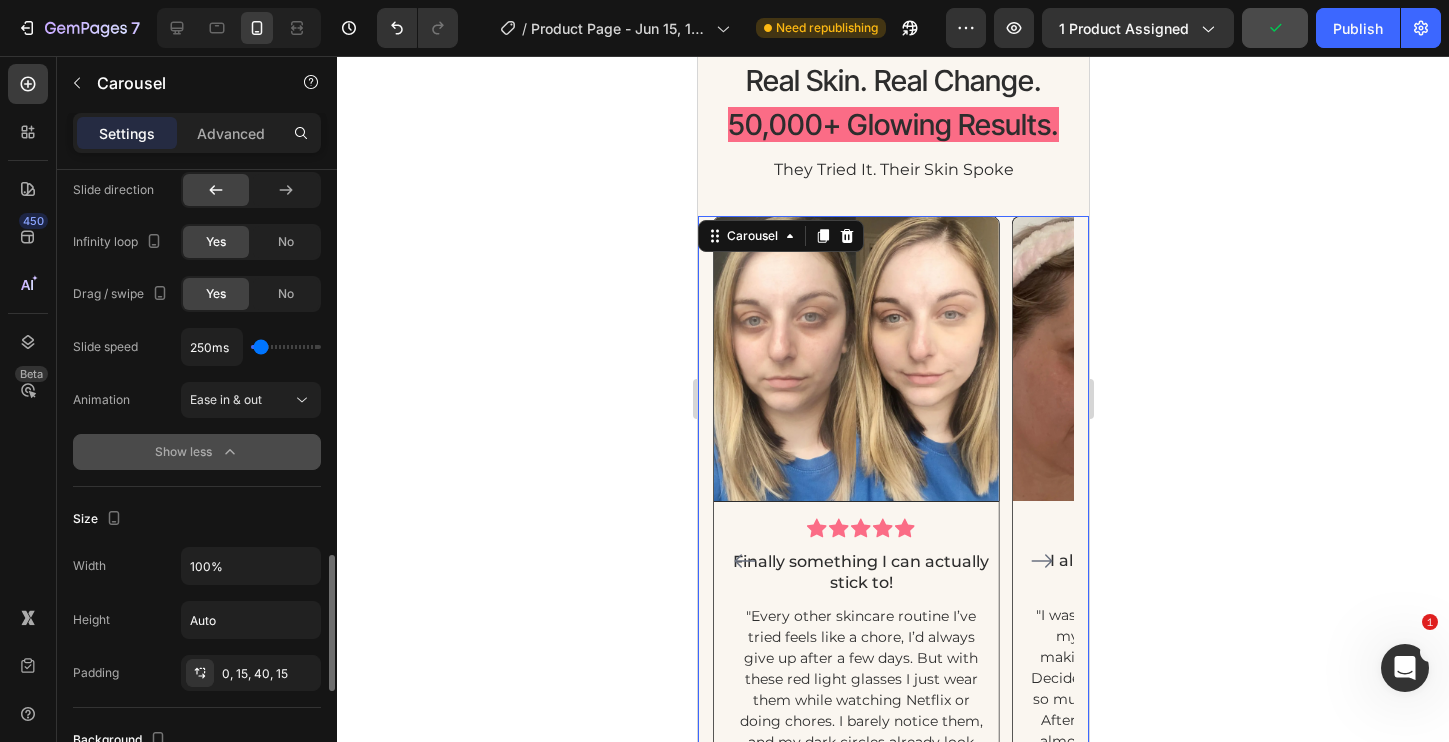 drag, startPoint x: 253, startPoint y: 347, endPoint x: 16, endPoint y: 421, distance: 248.28412 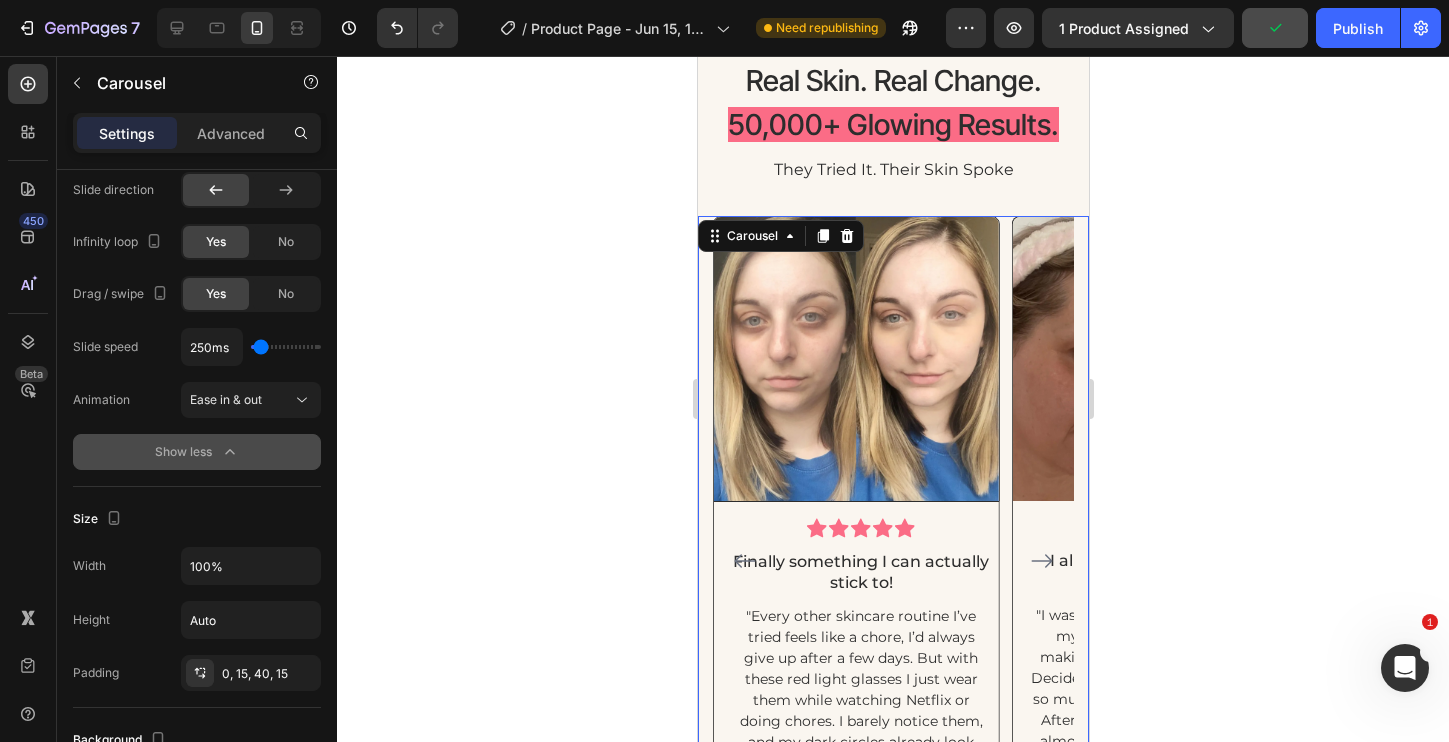 click 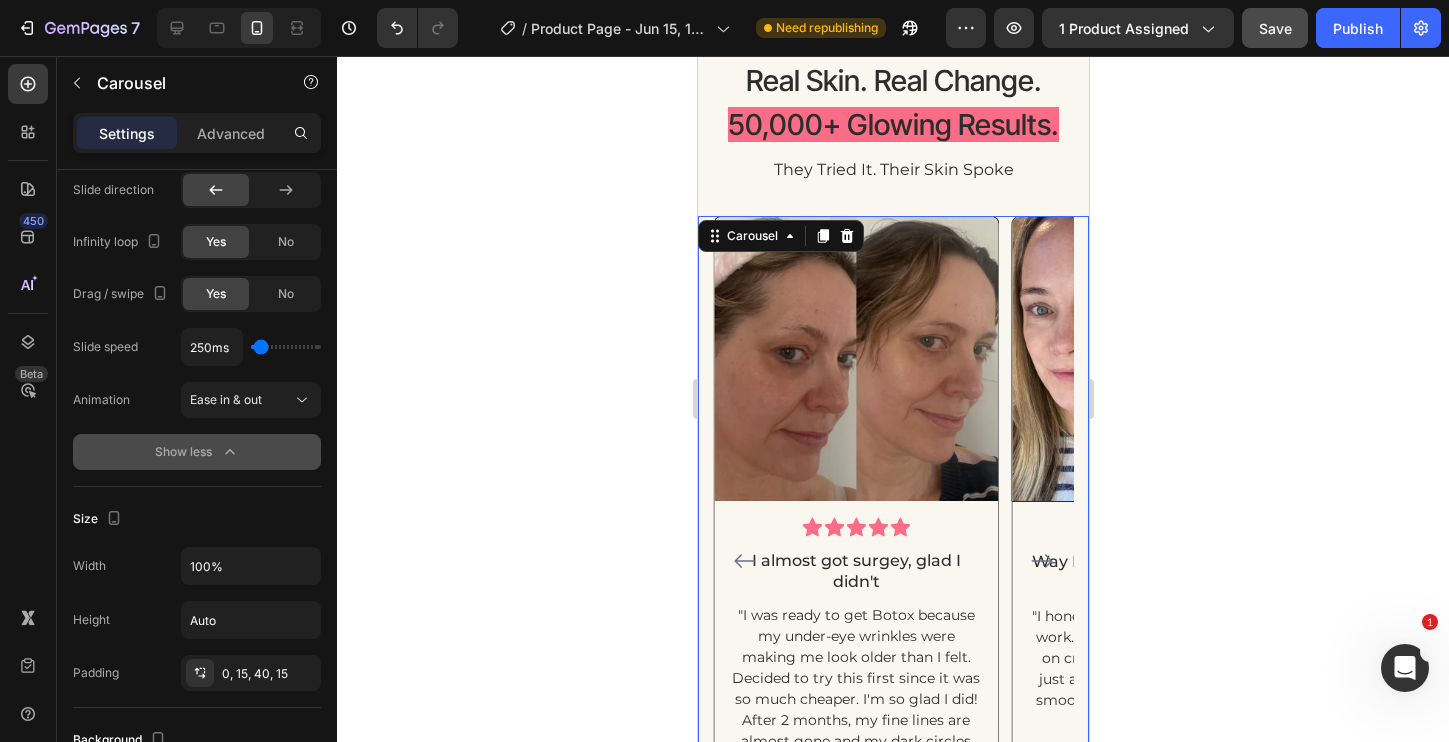 click 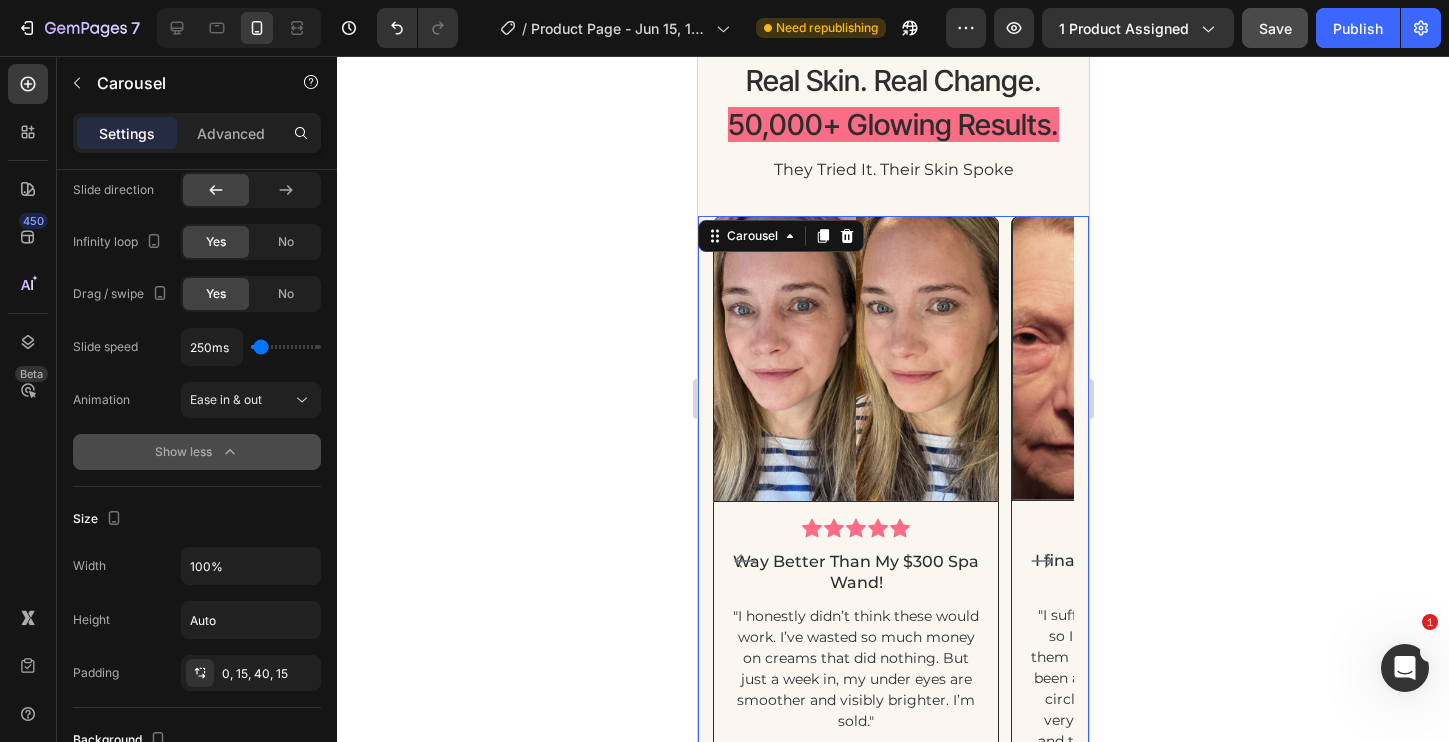 click 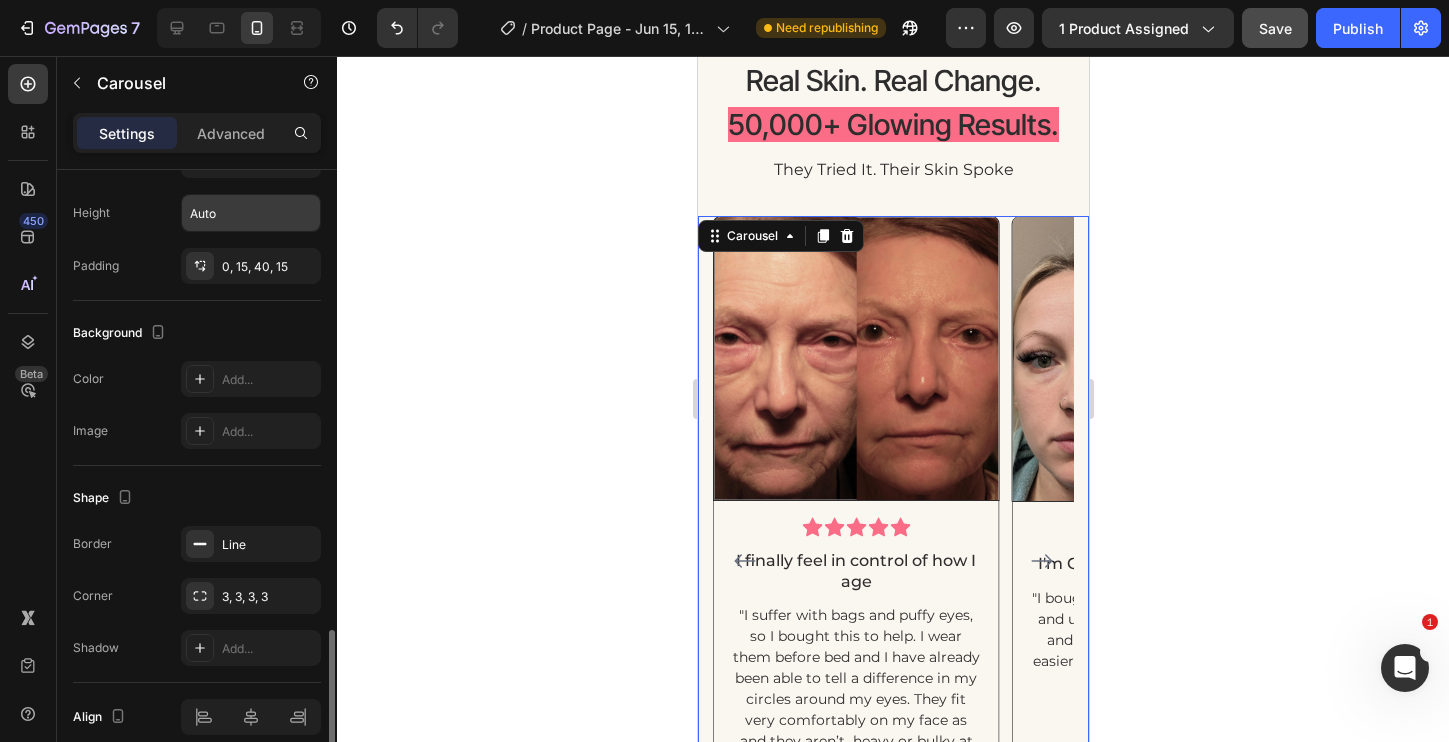 scroll, scrollTop: 2218, scrollLeft: 0, axis: vertical 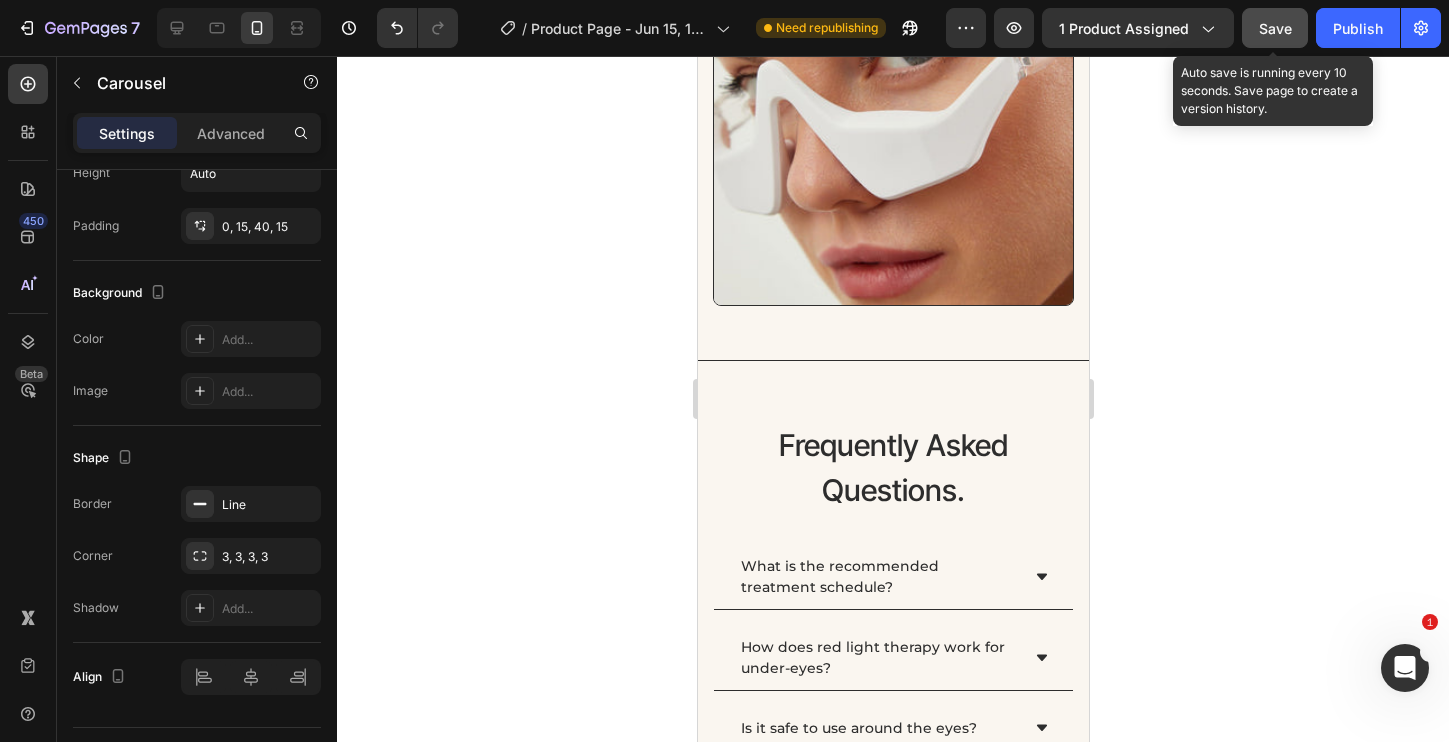 click on "Save" at bounding box center (1275, 28) 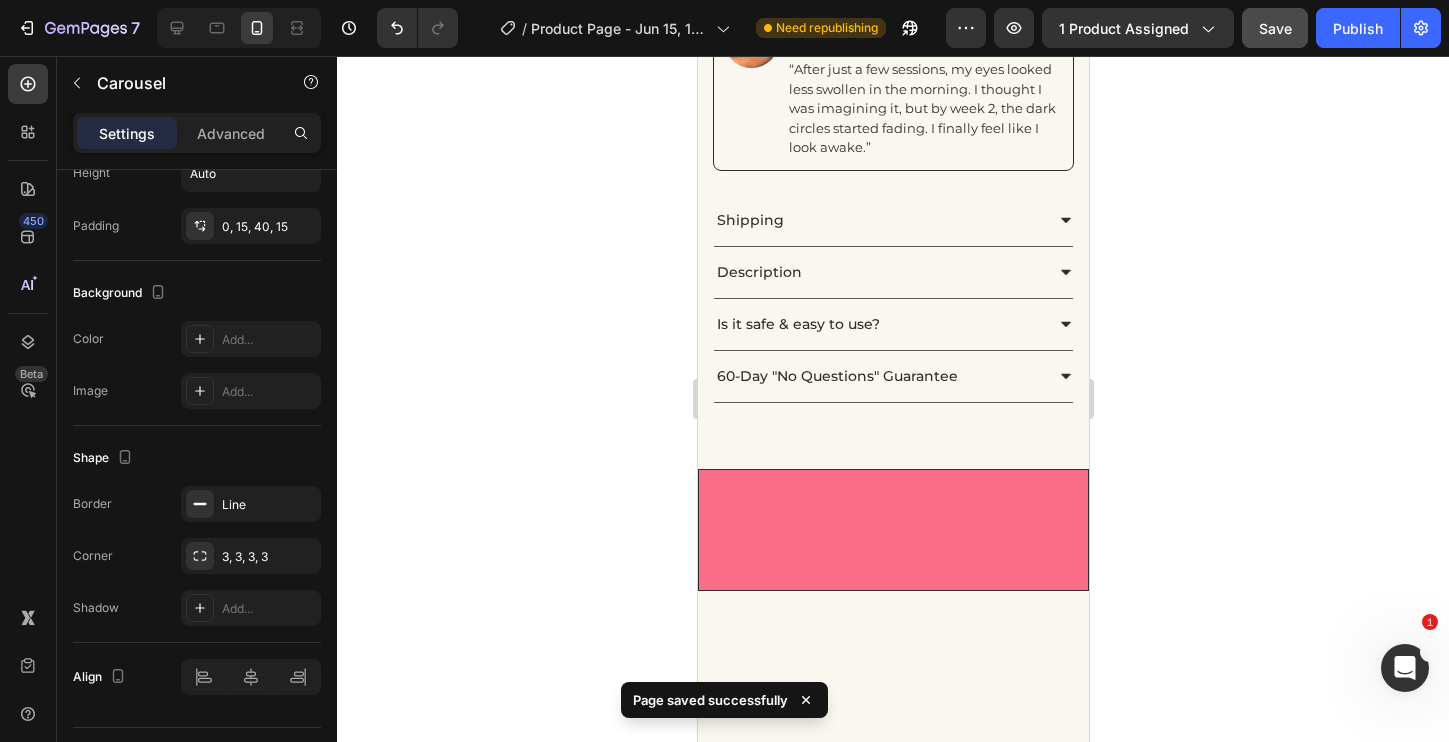 scroll, scrollTop: 0, scrollLeft: 0, axis: both 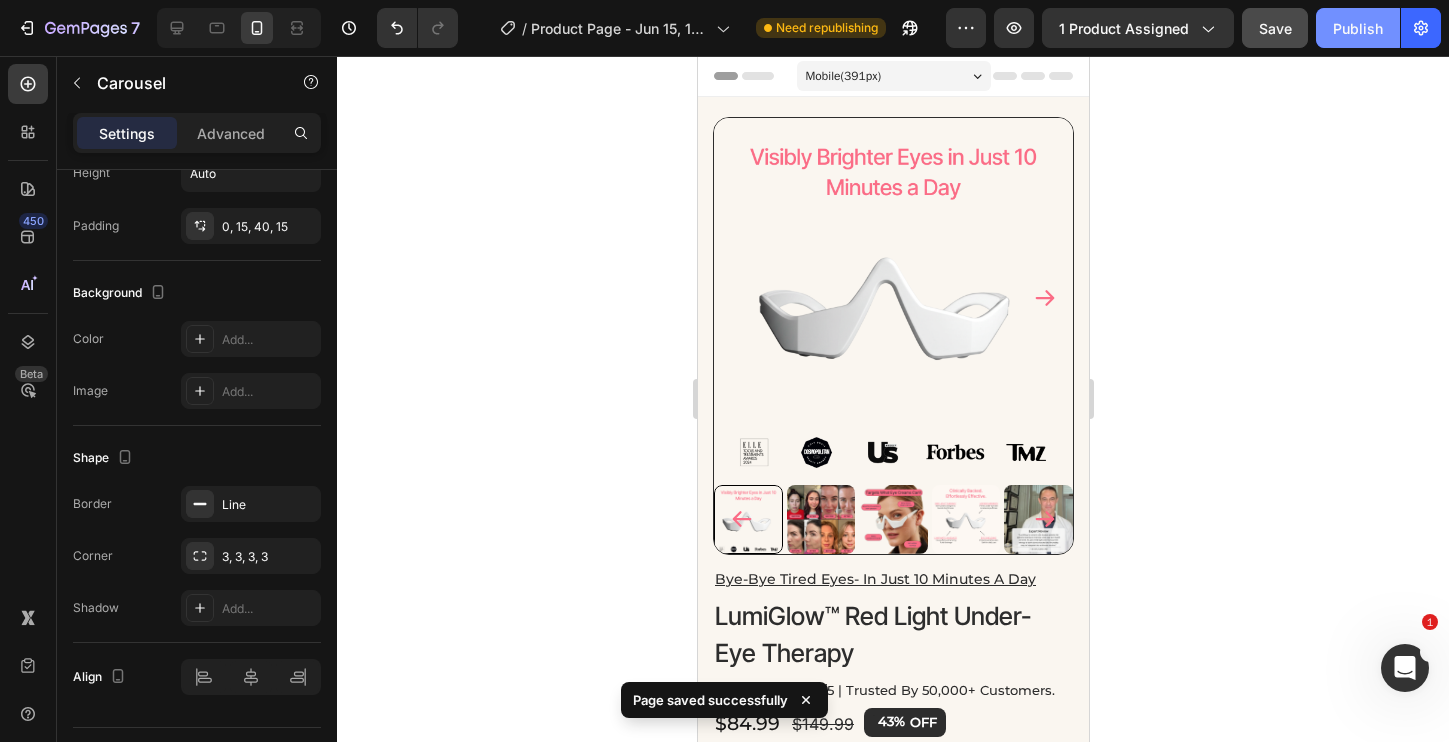 click on "Publish" at bounding box center [1358, 28] 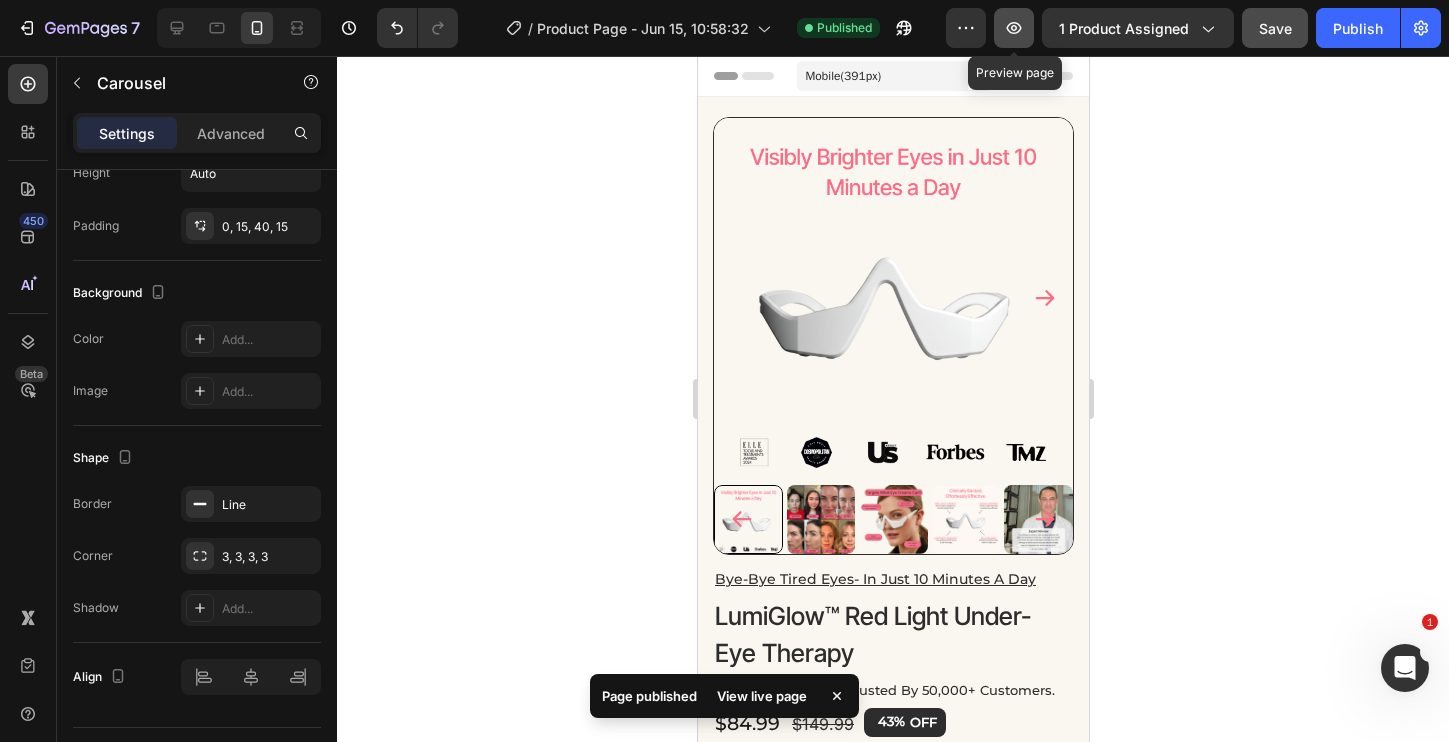 click 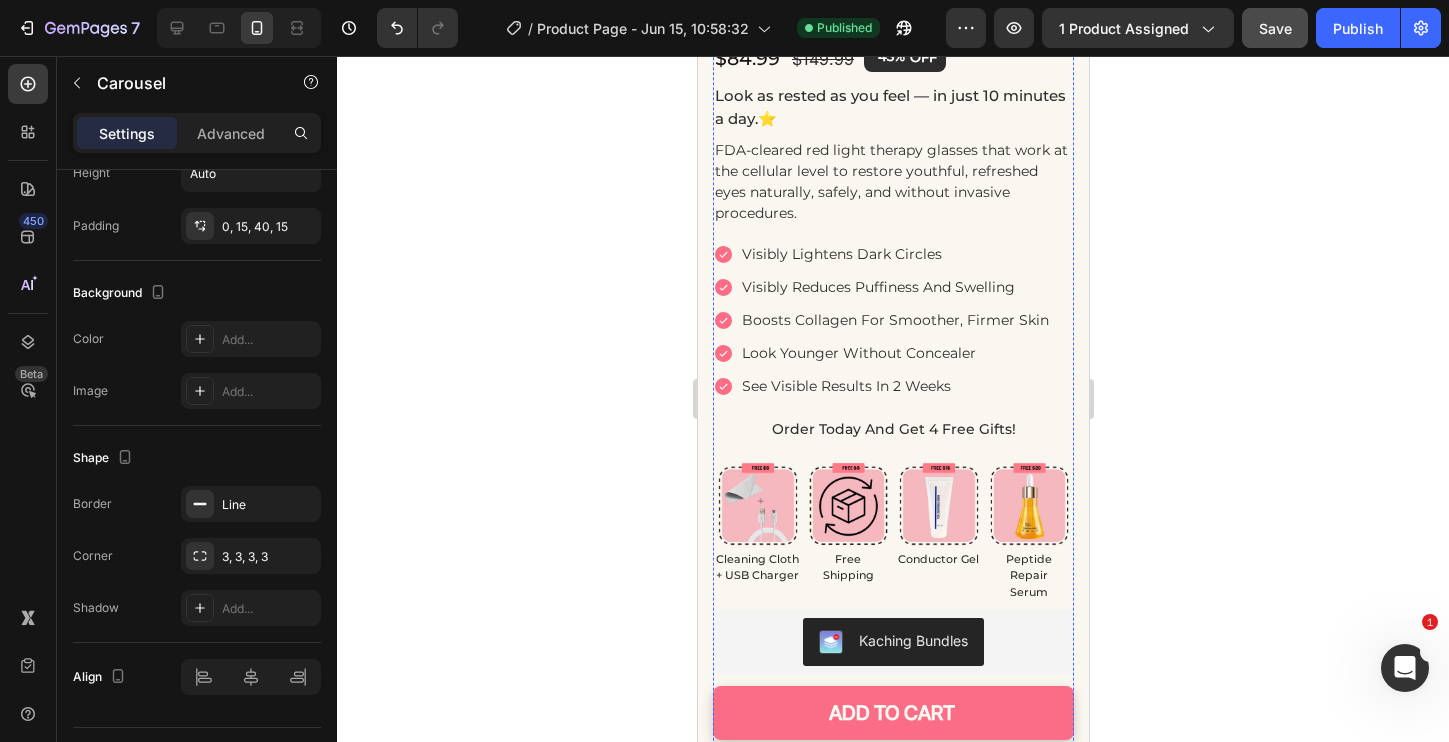 scroll, scrollTop: 804, scrollLeft: 0, axis: vertical 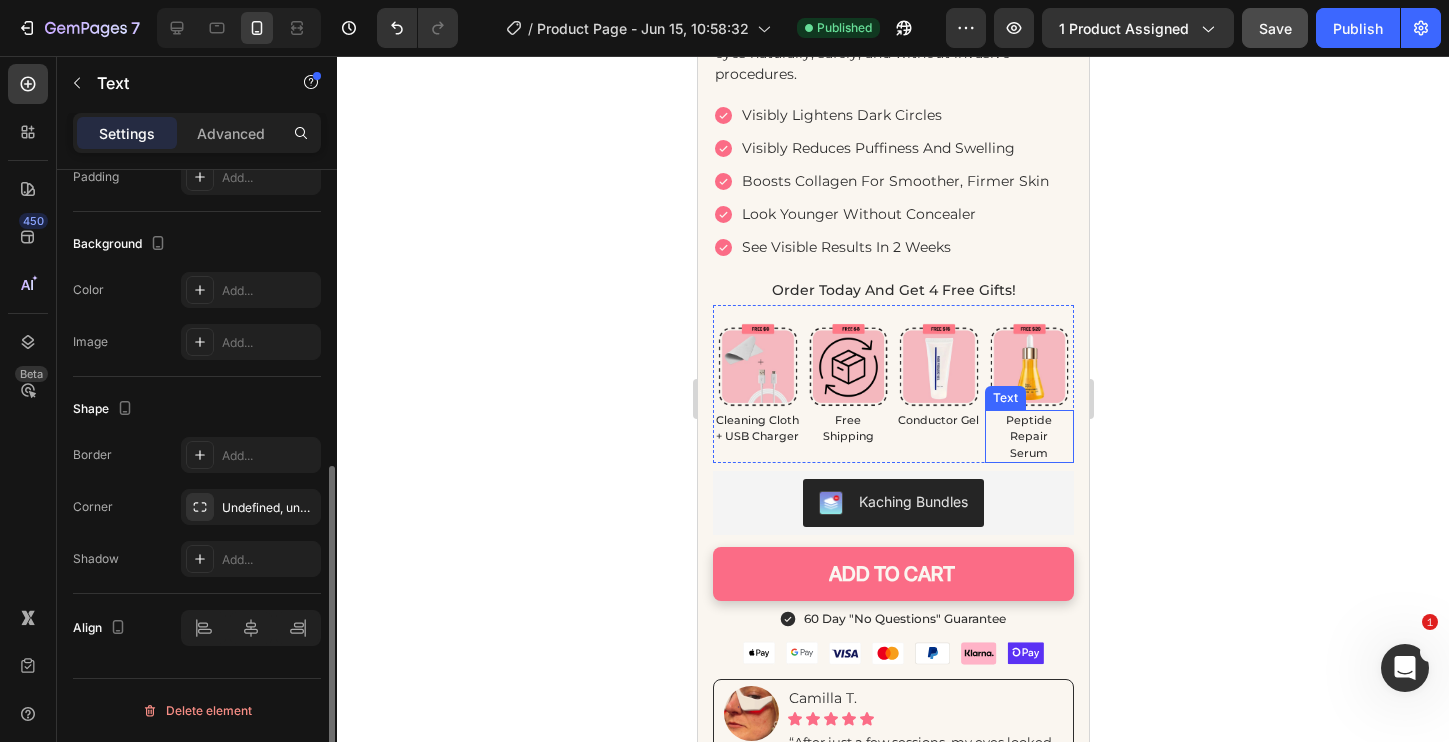 click on "Text" at bounding box center [1004, 398] 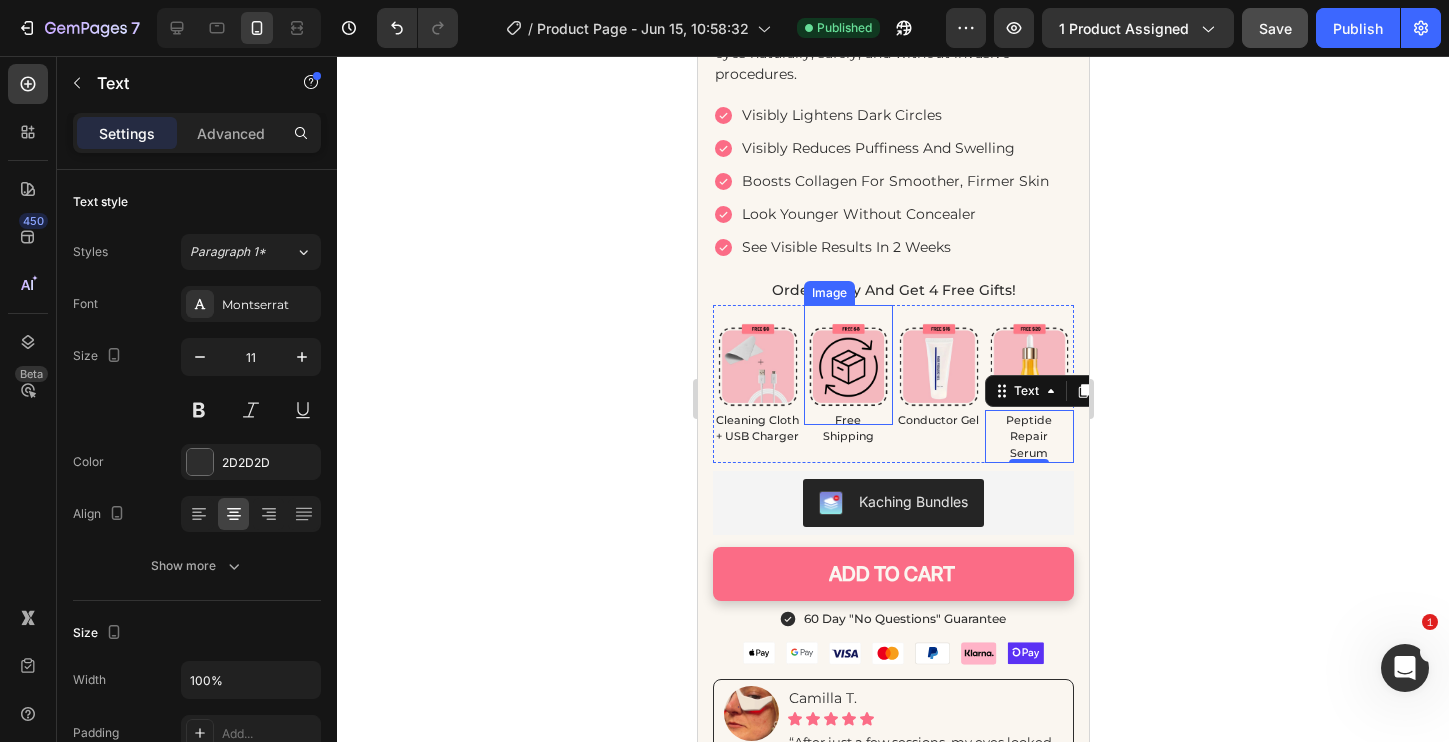 click at bounding box center [757, 364] 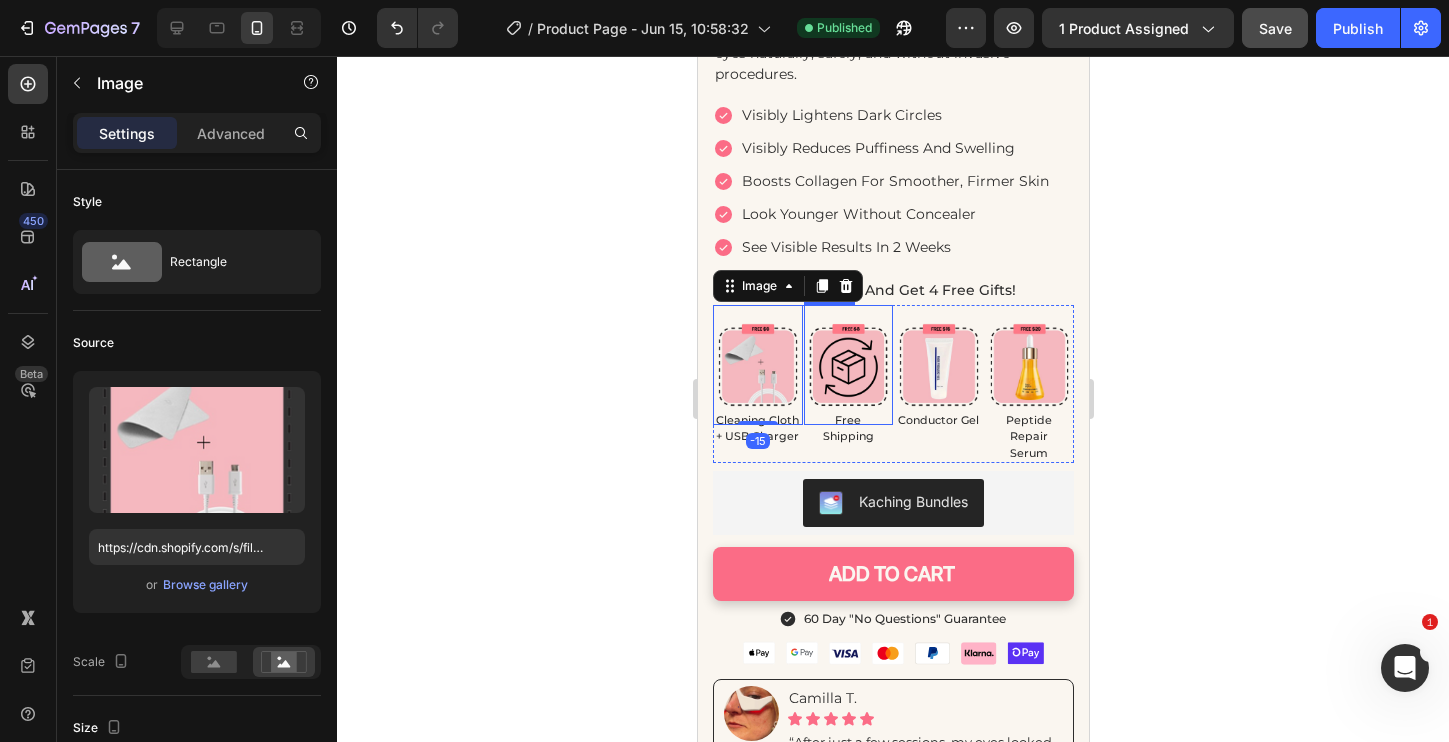 click at bounding box center (848, 364) 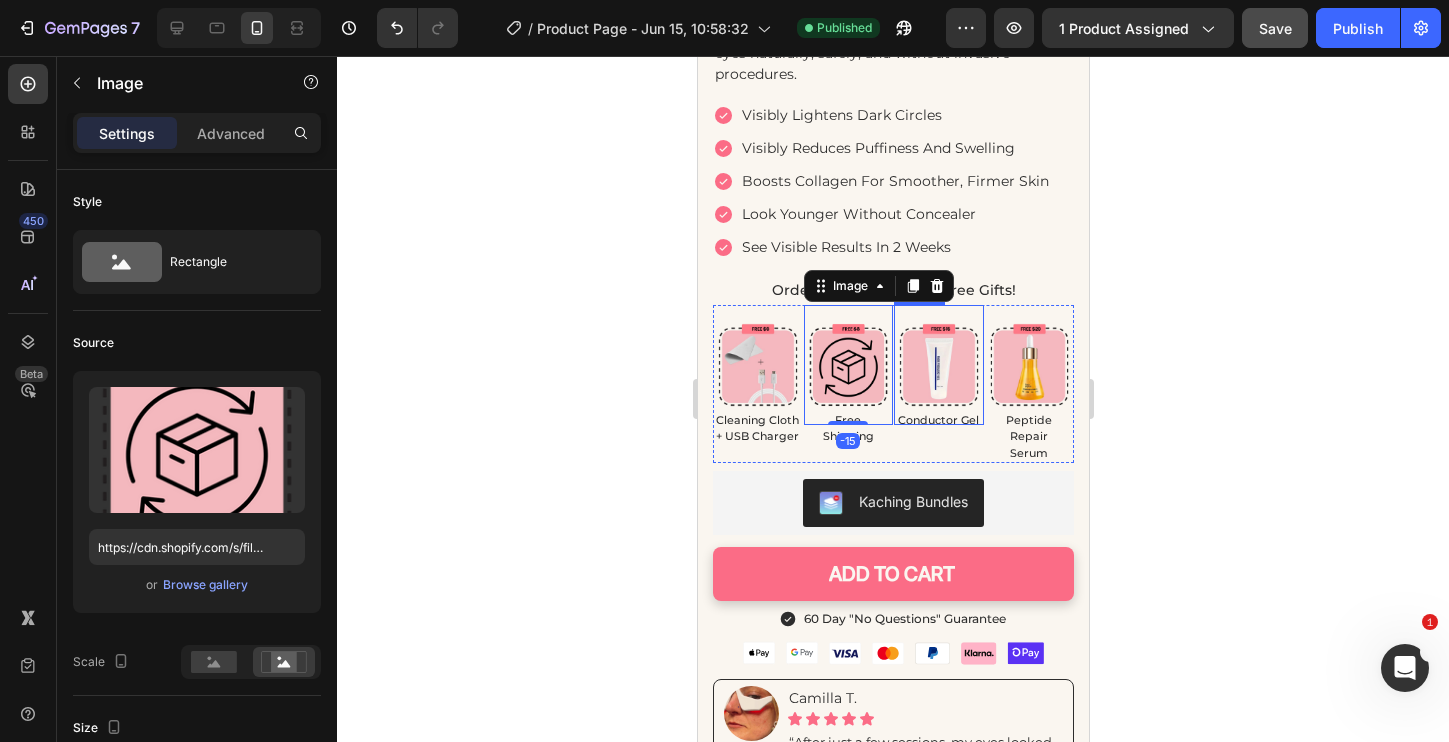 click at bounding box center (938, 364) 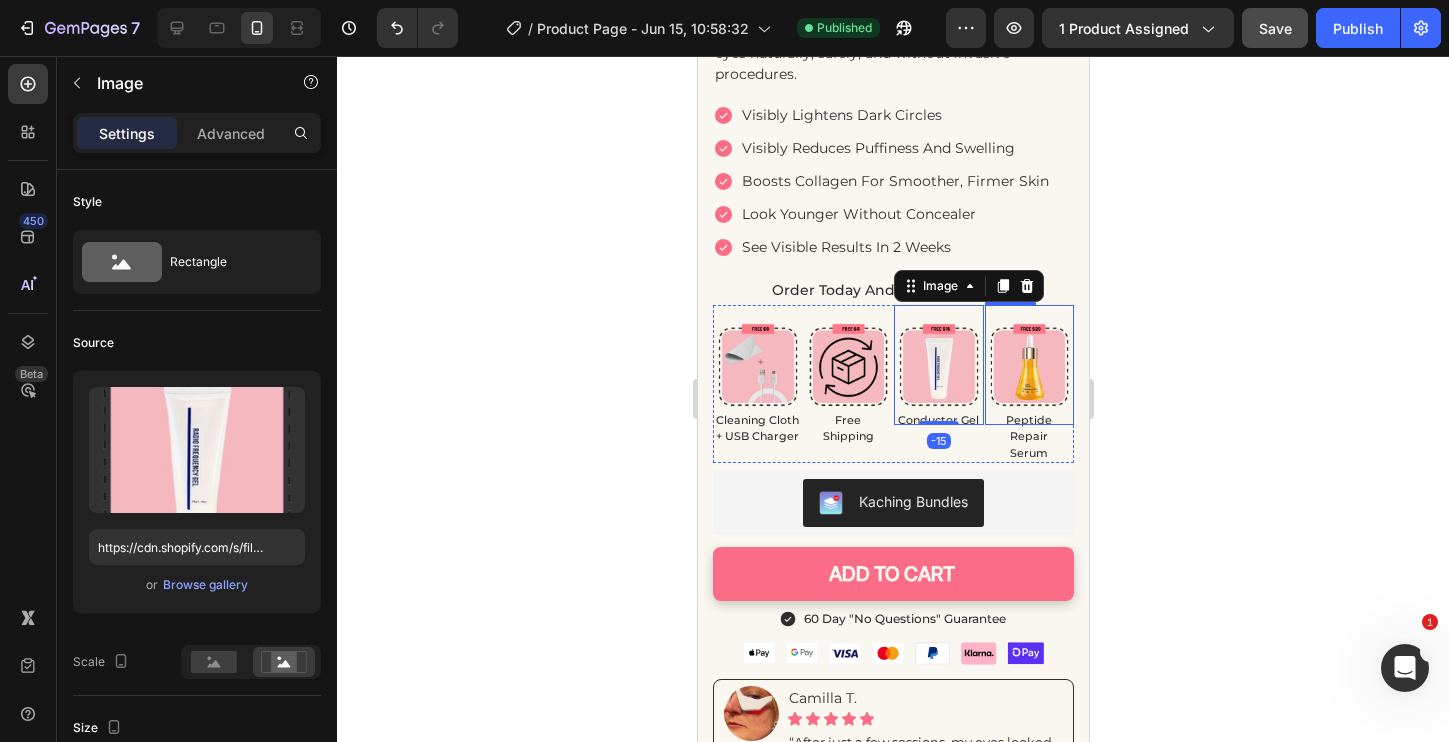 click at bounding box center [1029, 364] 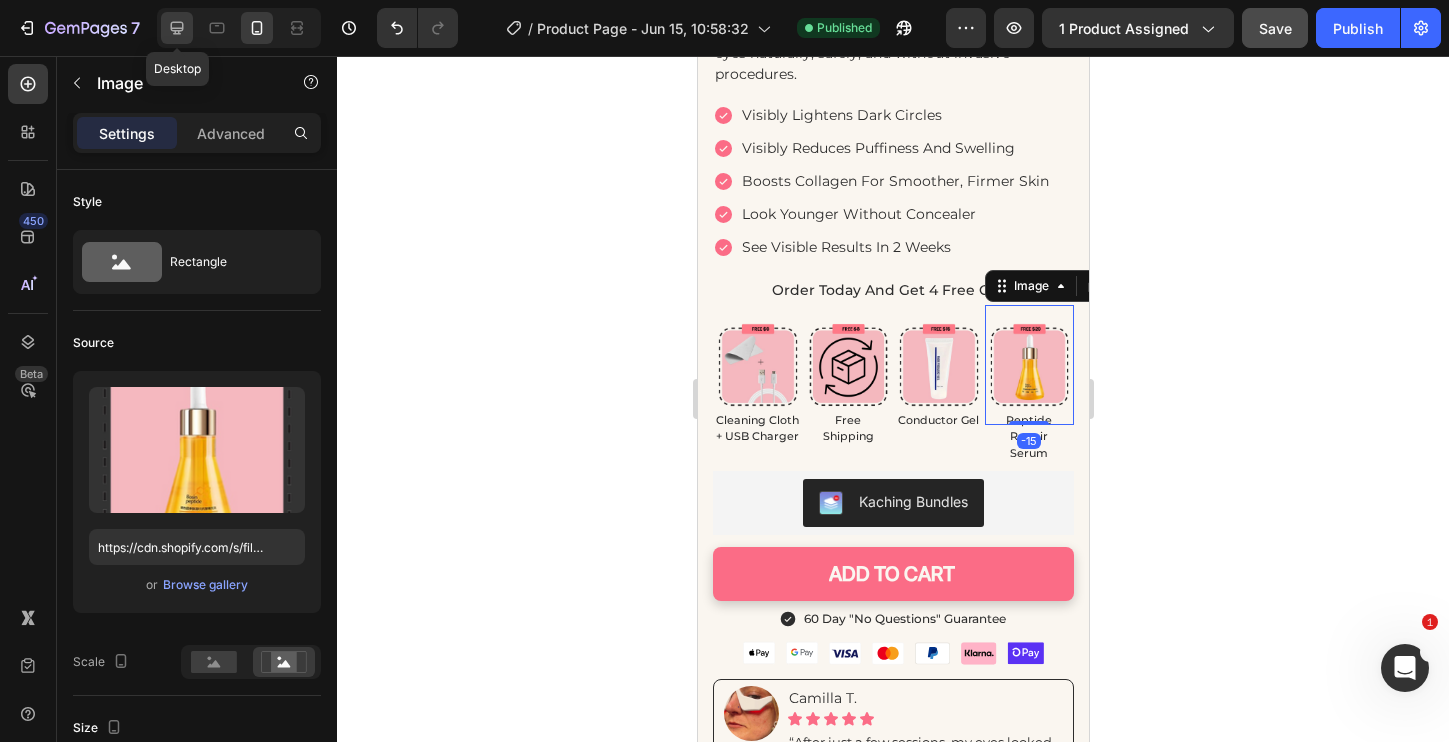 click 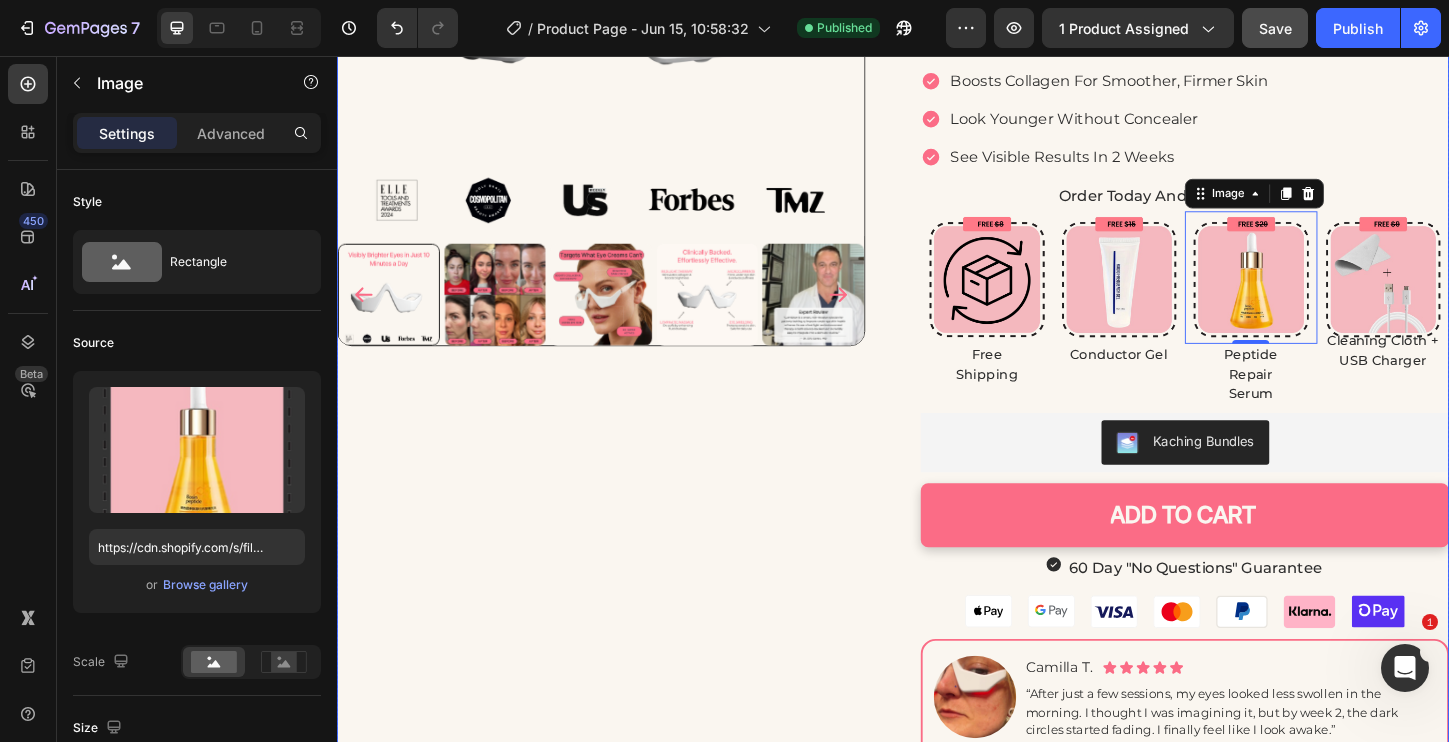 scroll, scrollTop: 447, scrollLeft: 0, axis: vertical 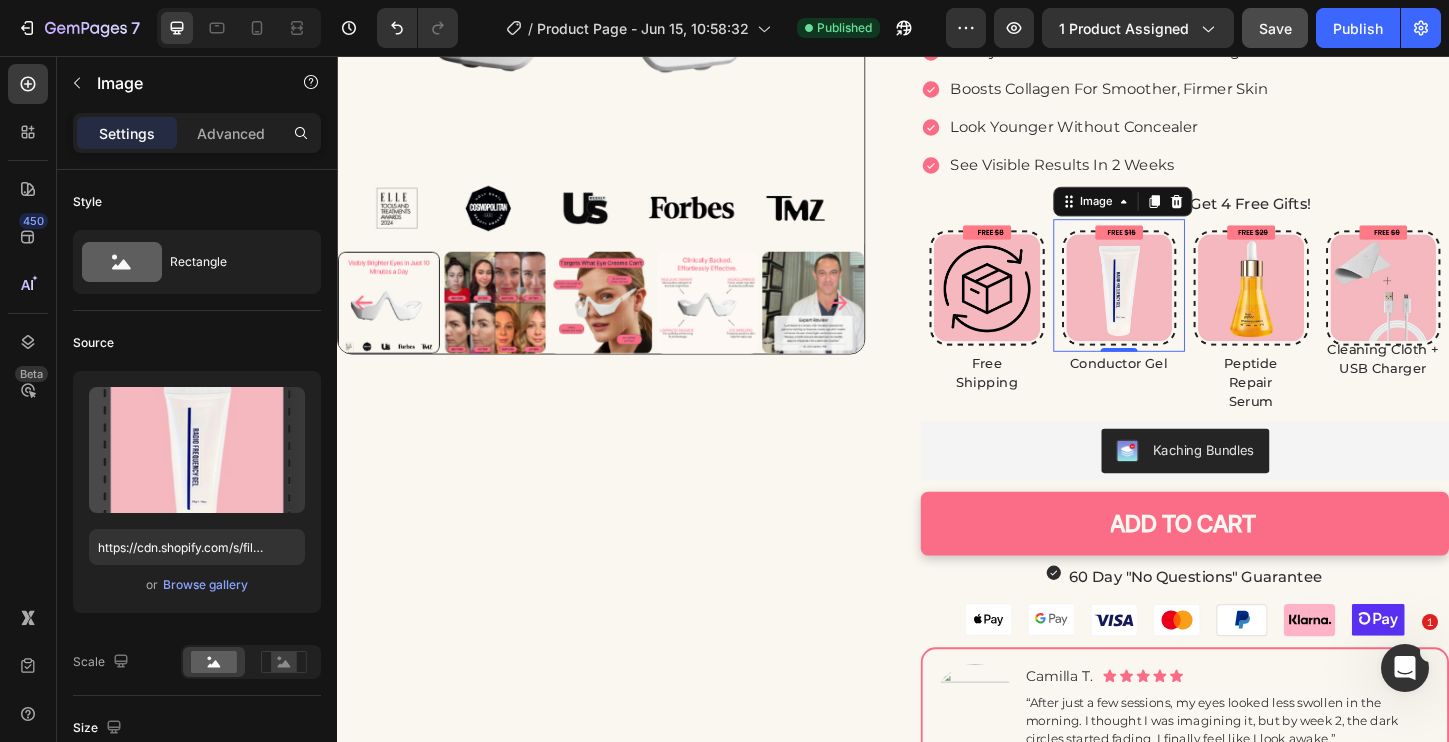 click at bounding box center (1181, 303) 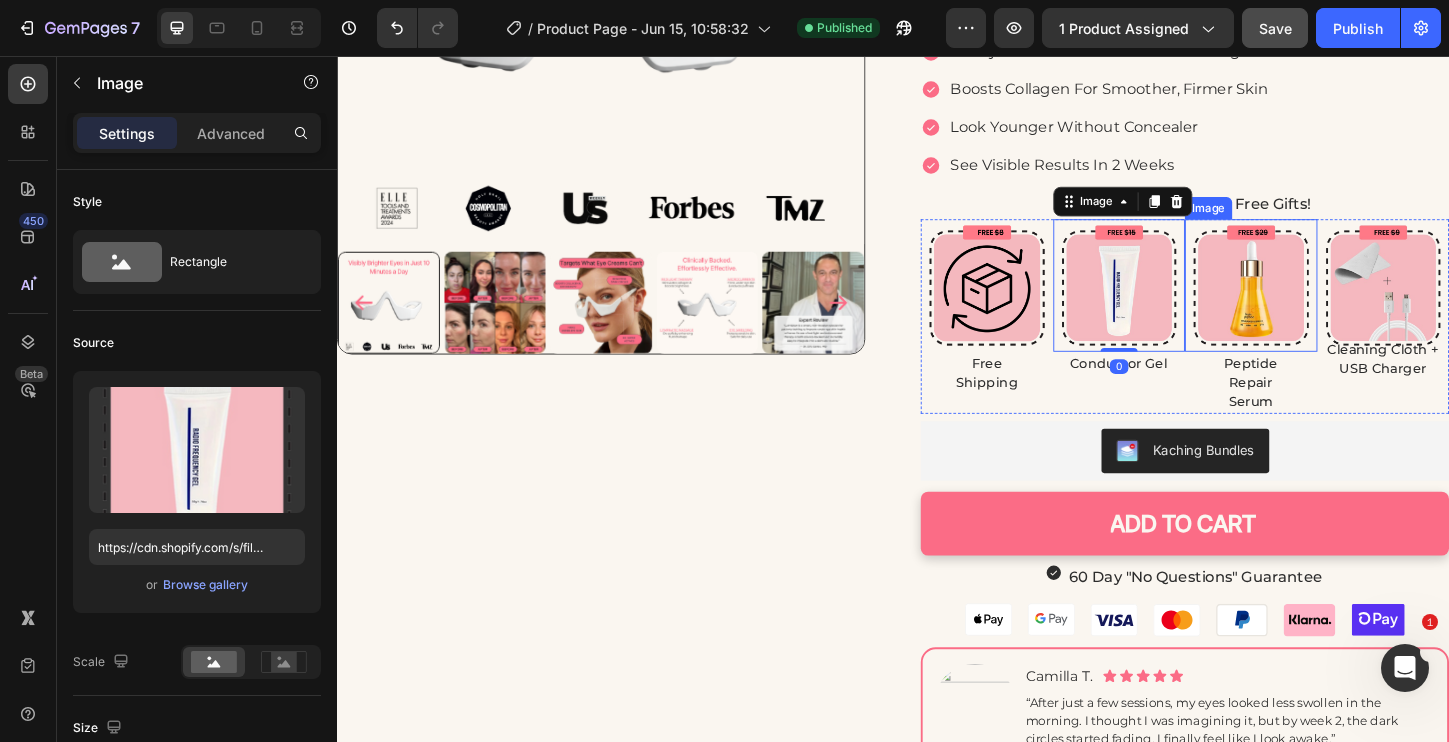 click at bounding box center [1323, 303] 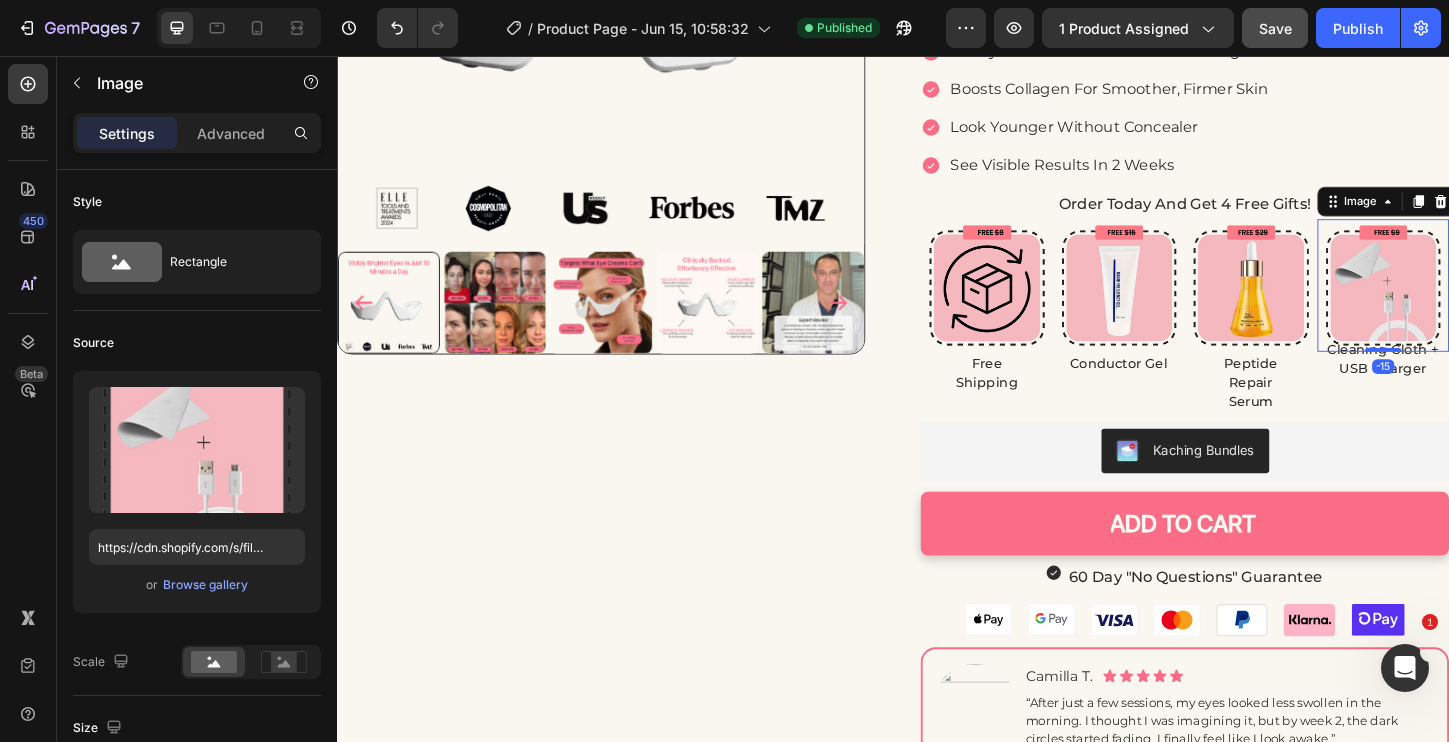 click at bounding box center (1466, 303) 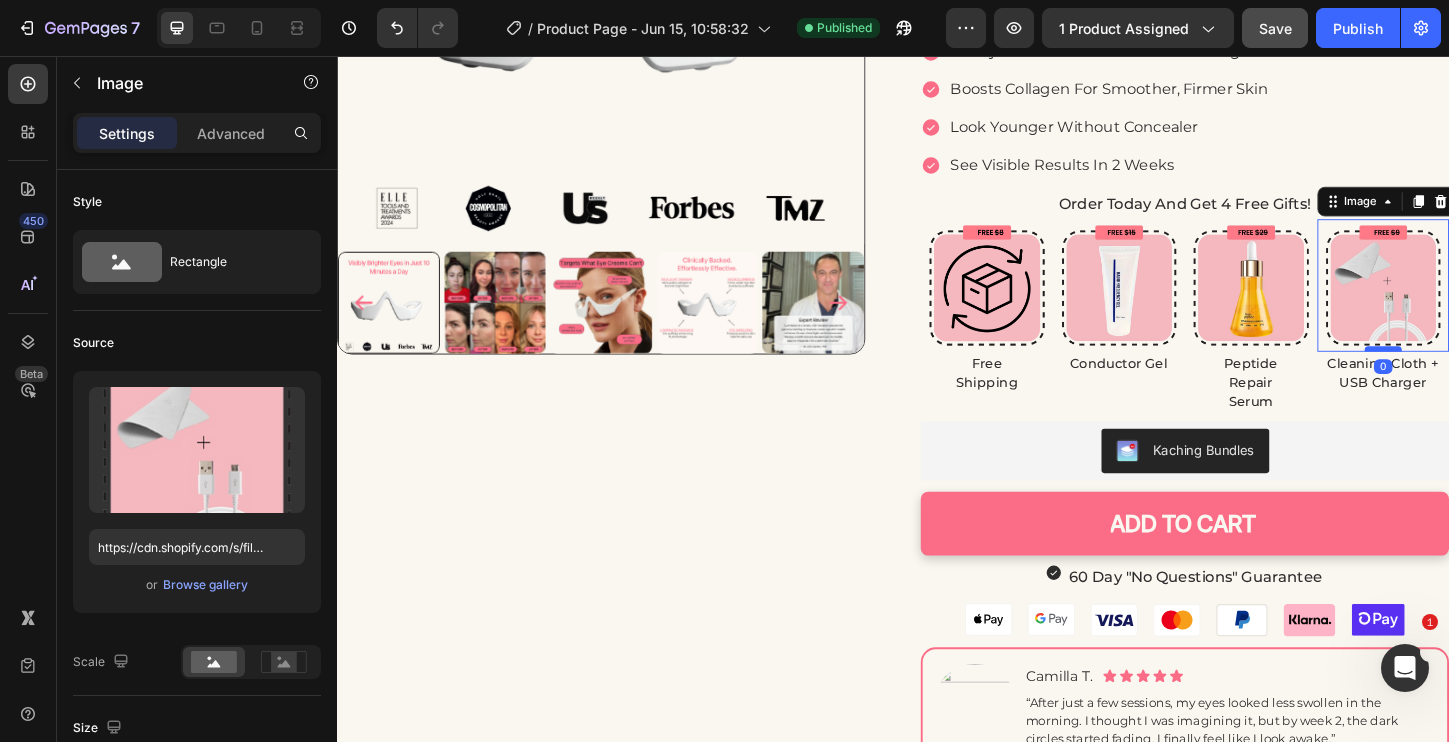 click at bounding box center (1466, 372) 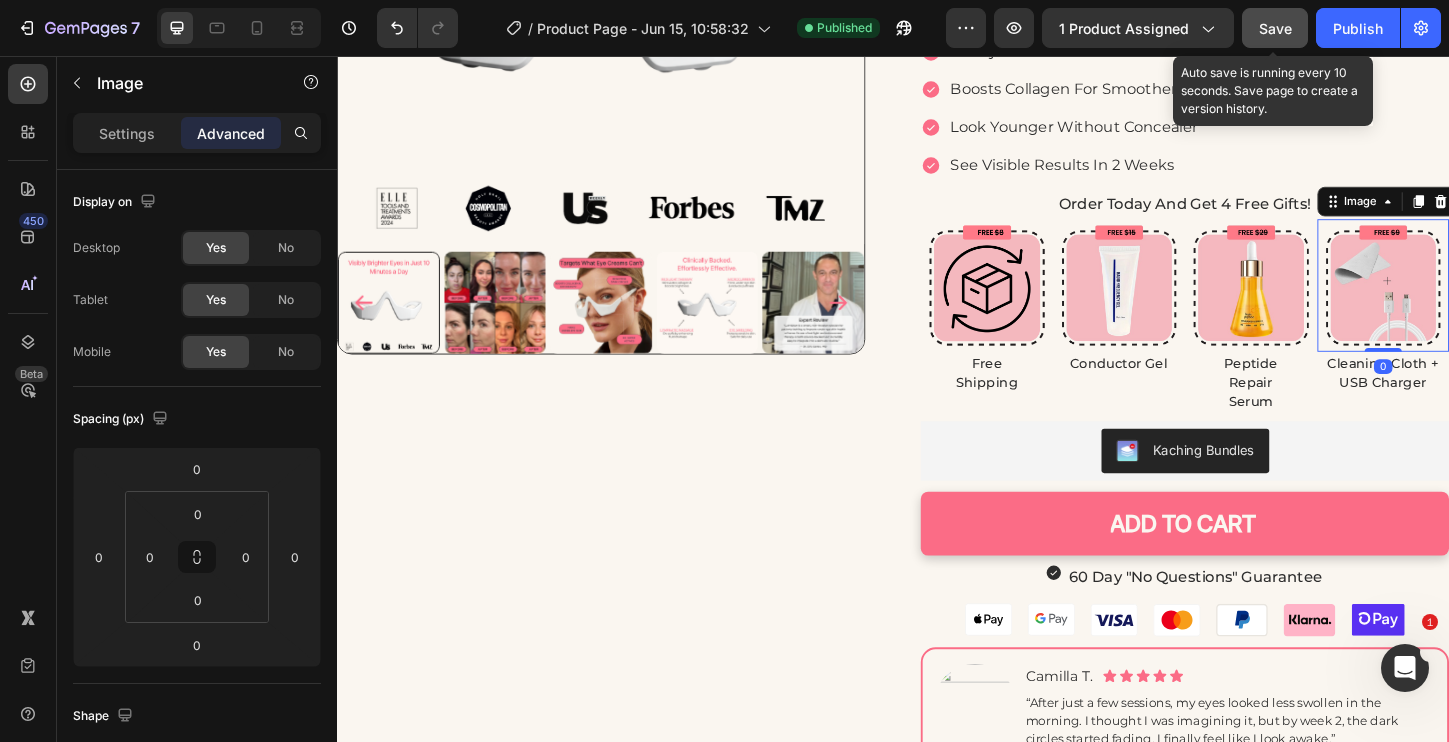 click on "Save" at bounding box center [1275, 28] 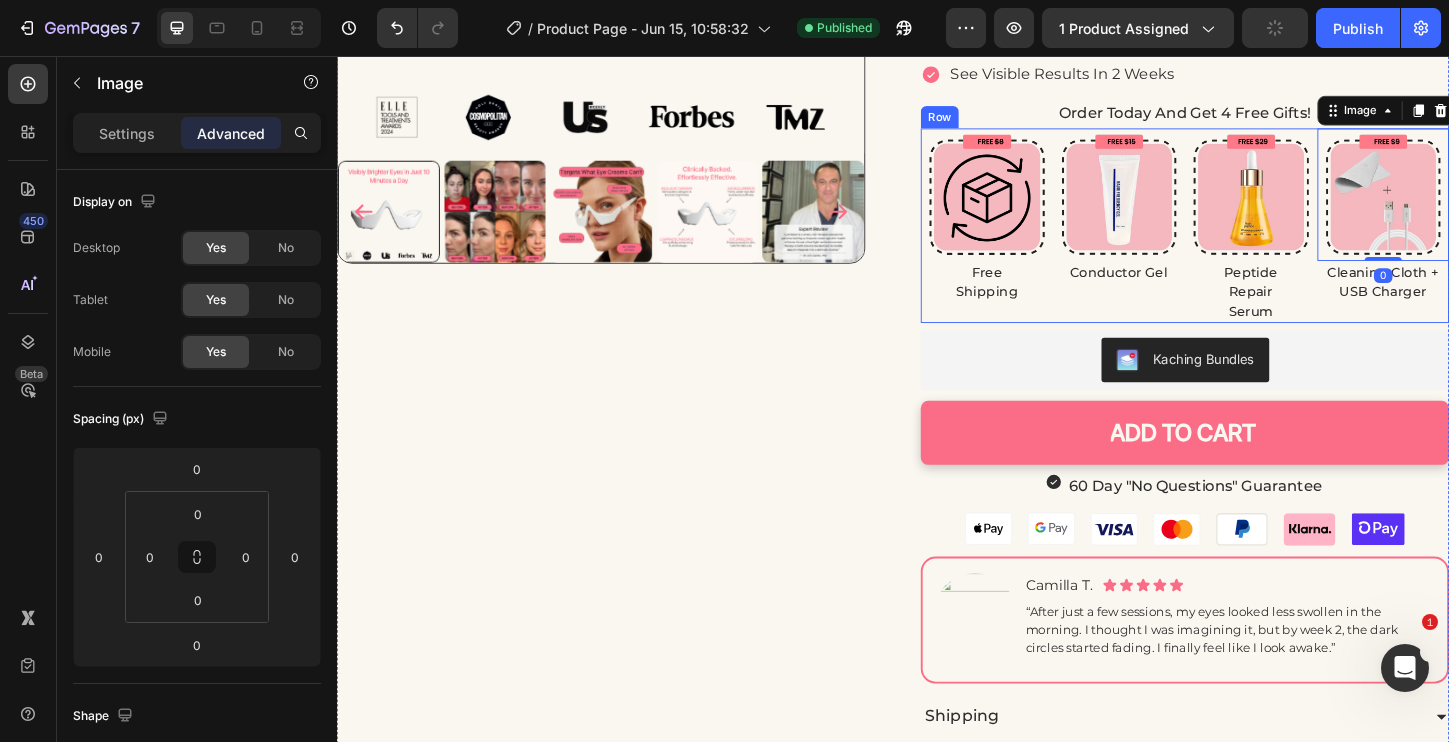 scroll, scrollTop: 556, scrollLeft: 0, axis: vertical 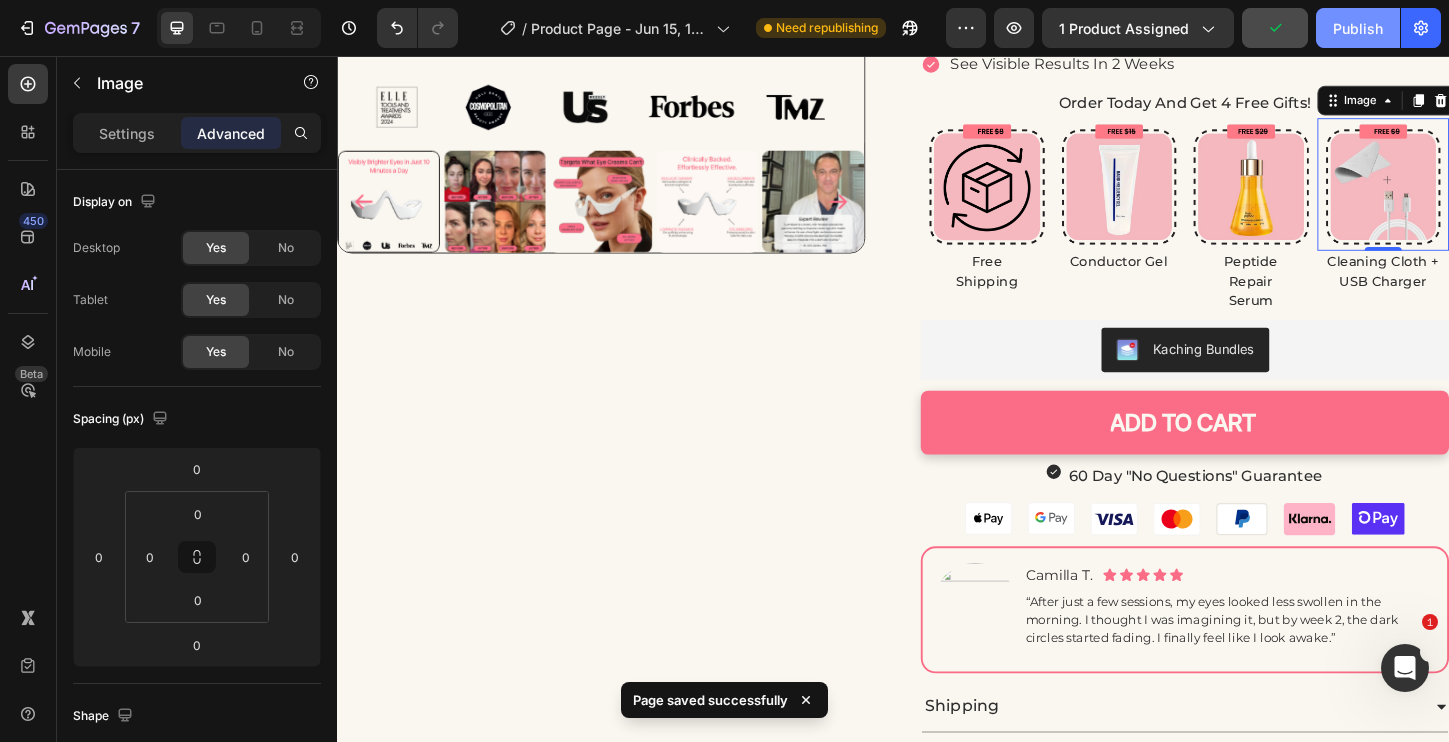 click on "Publish" at bounding box center (1358, 28) 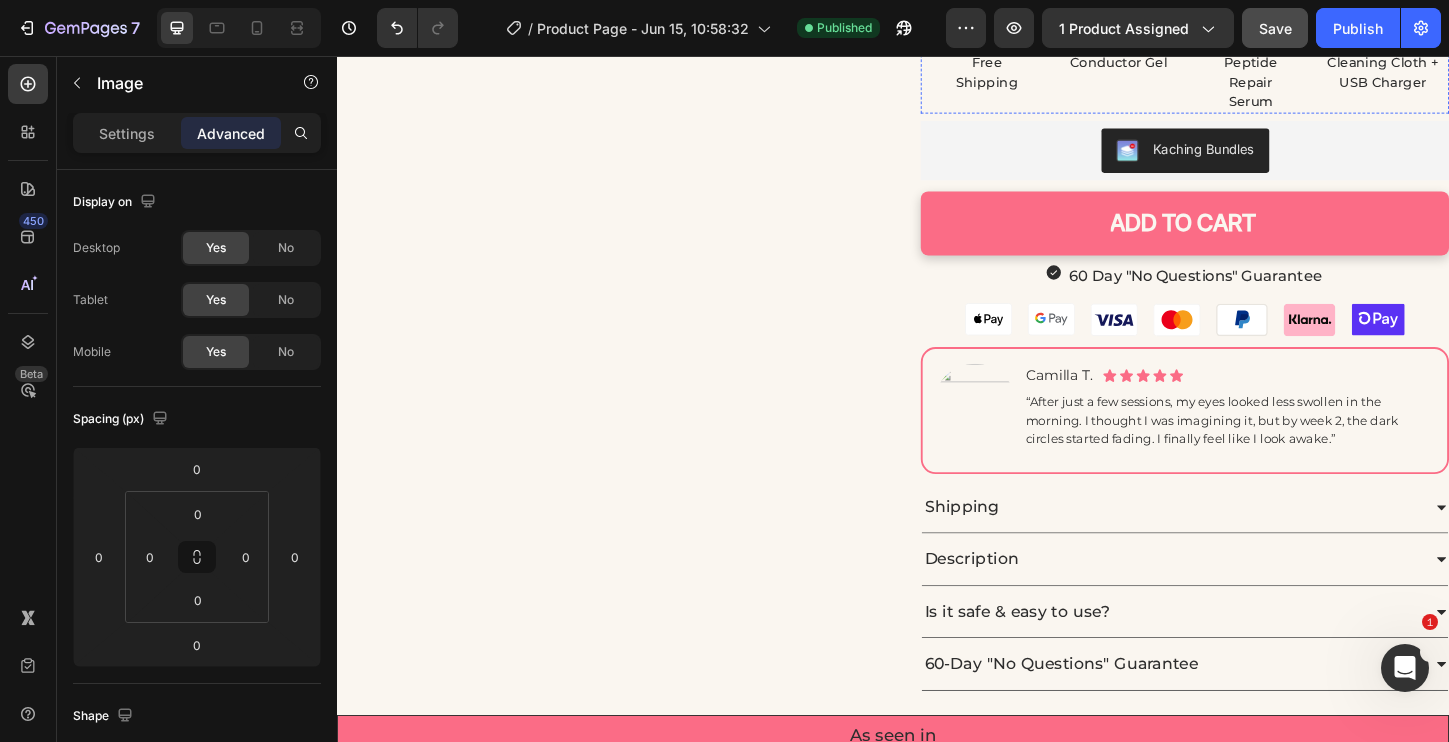 scroll, scrollTop: 775, scrollLeft: 0, axis: vertical 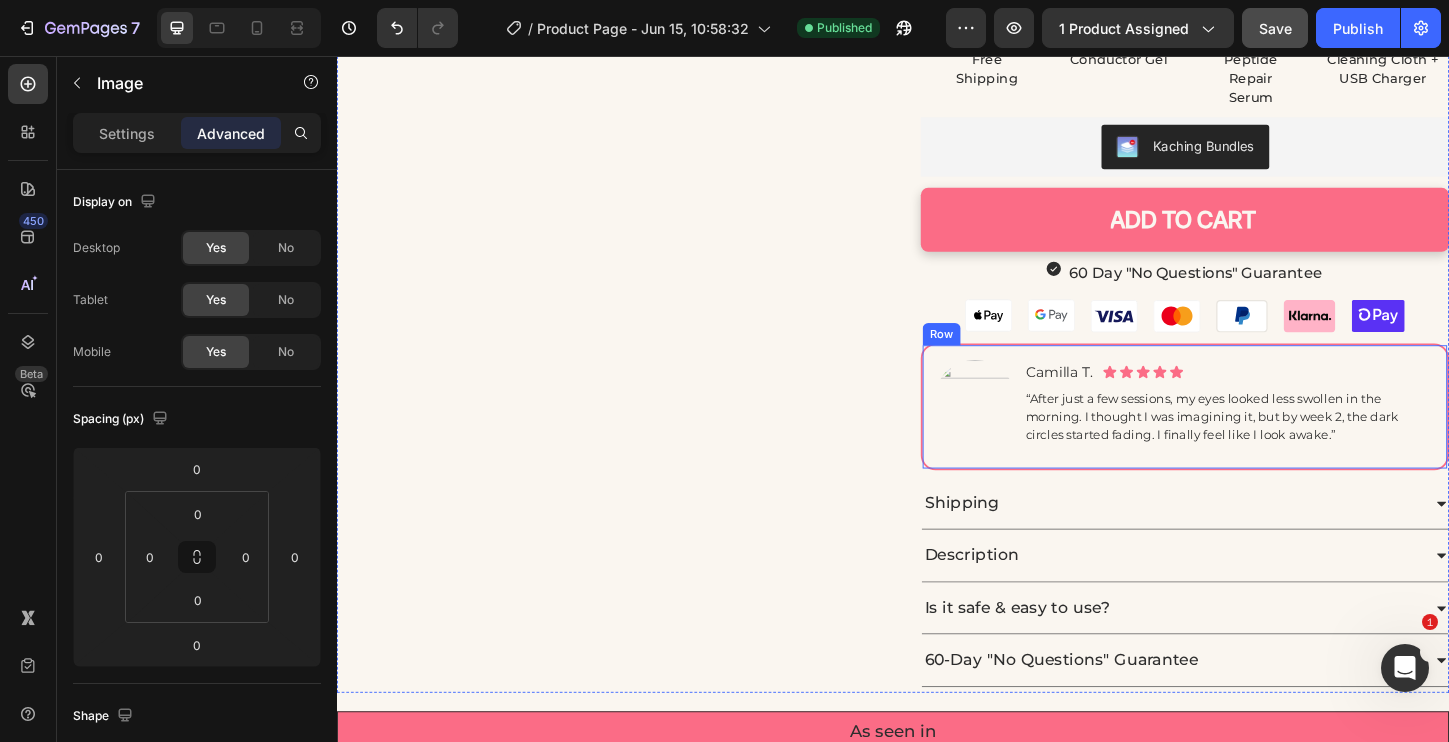 click on "Image" at bounding box center [1025, 434] 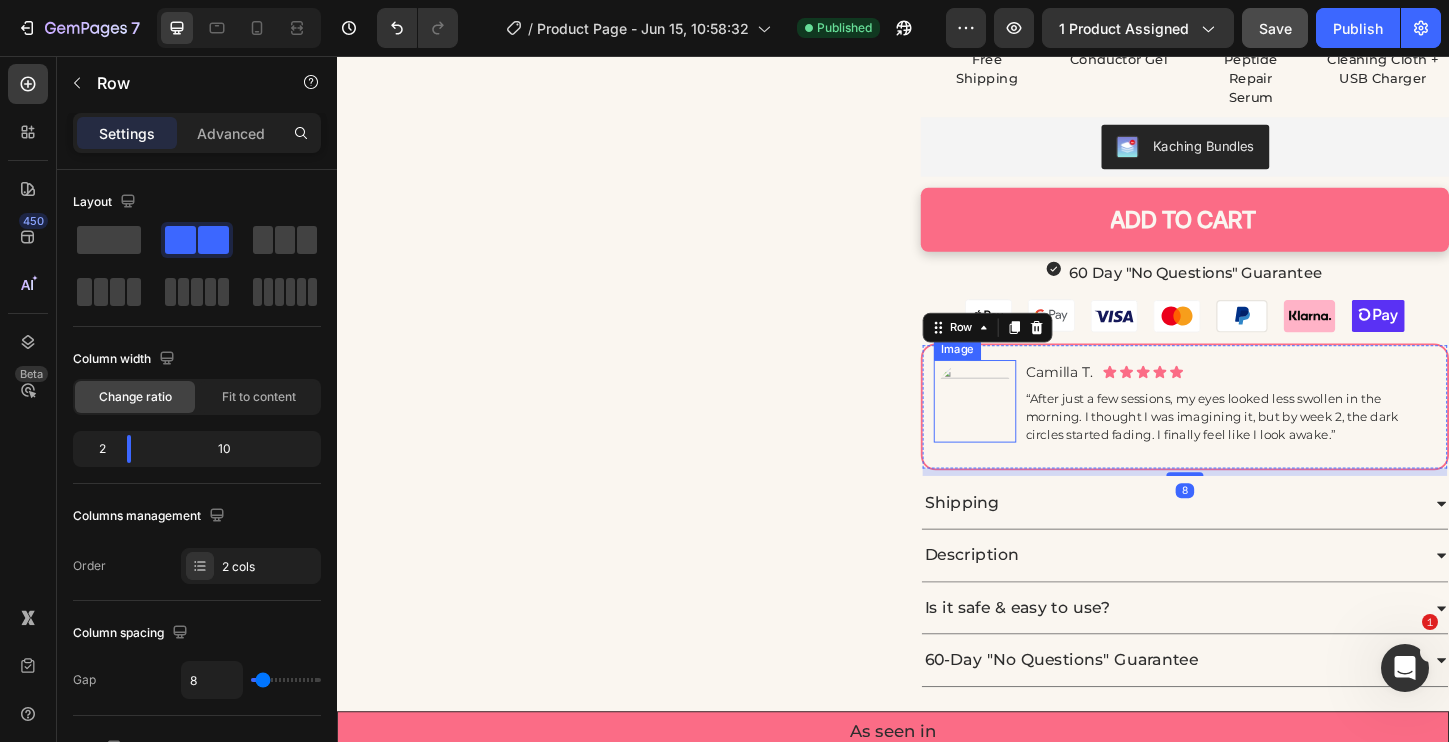 click at bounding box center [1025, 428] 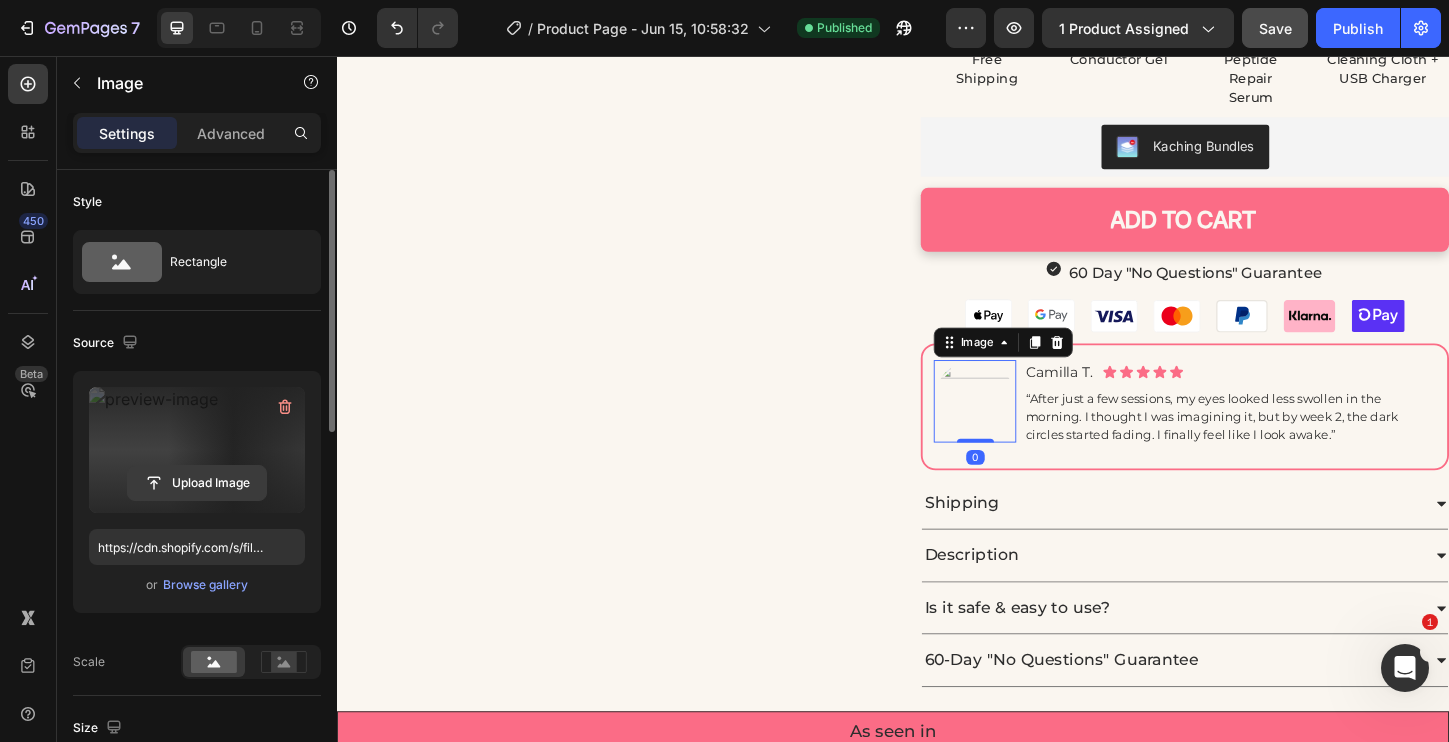 click 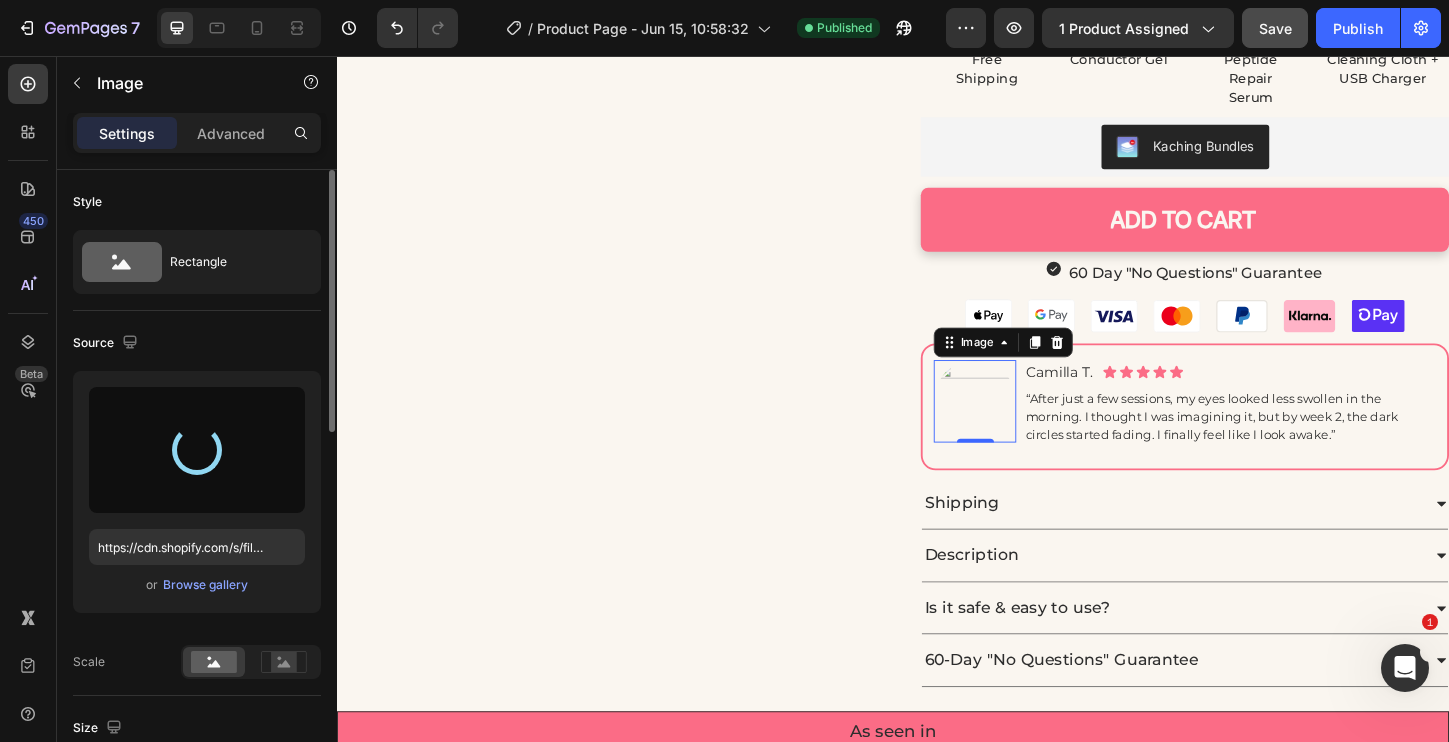 type on "https://cdn.shopify.com/s/files/1/0852/0096/1832/files/gempages_498520638214898438-2c7e9256-3572-43e6-ba53-8eda3a491dff.jpg" 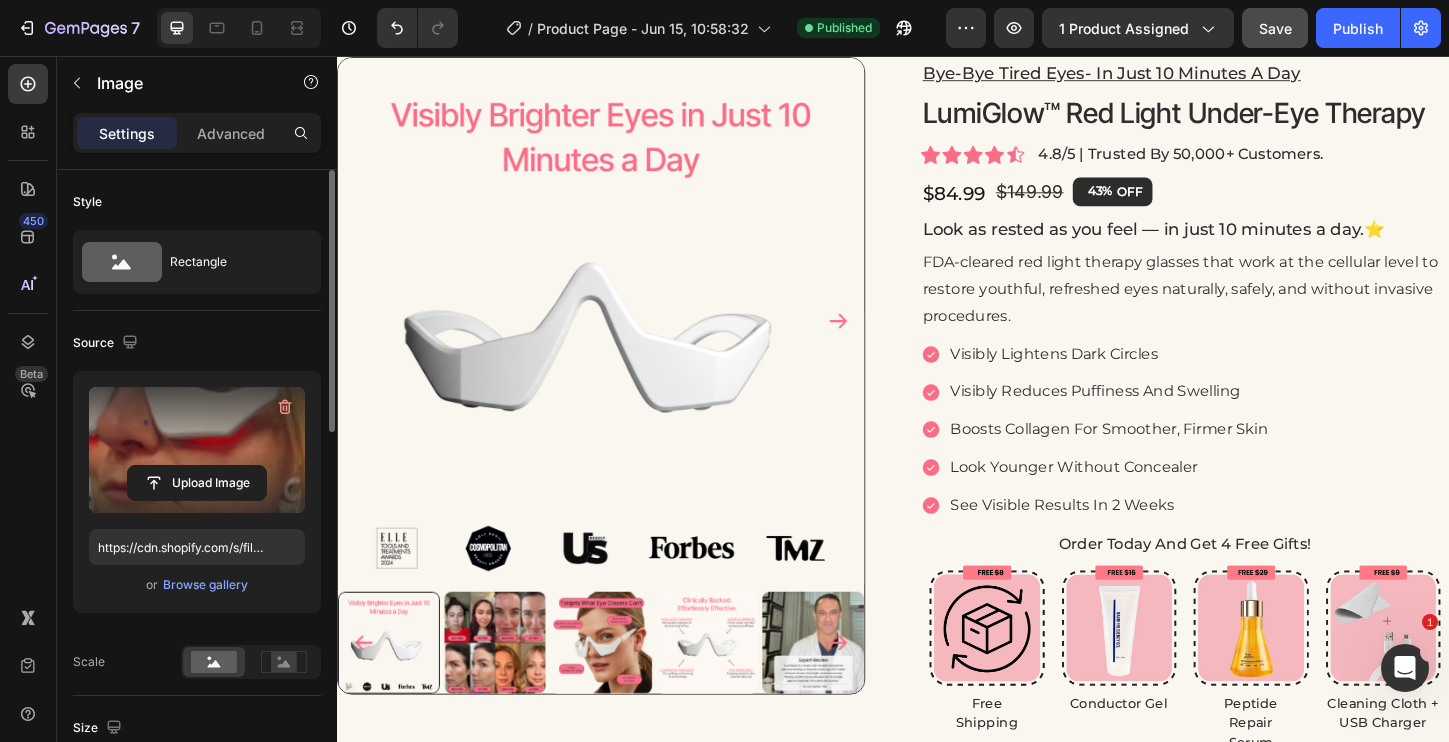 scroll, scrollTop: 81, scrollLeft: 0, axis: vertical 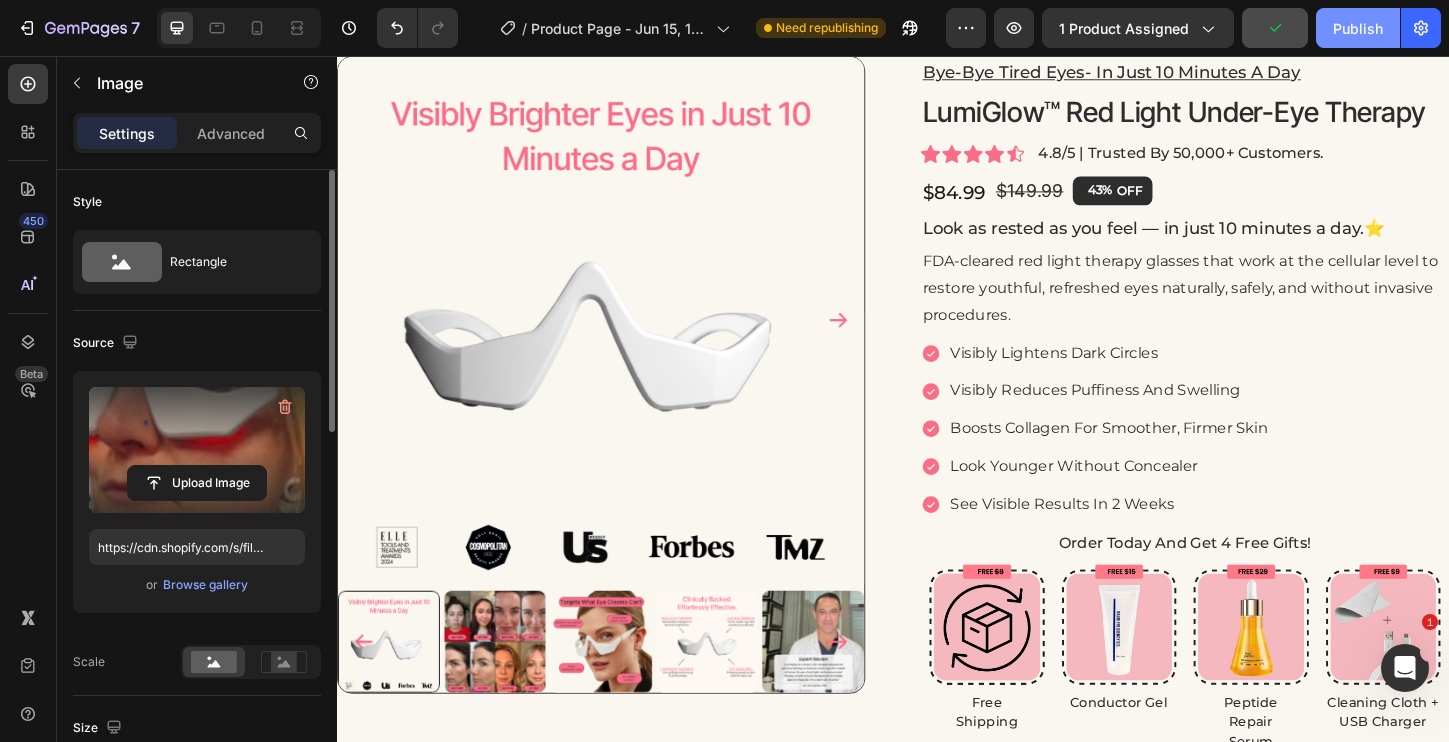 click on "Publish" at bounding box center [1358, 28] 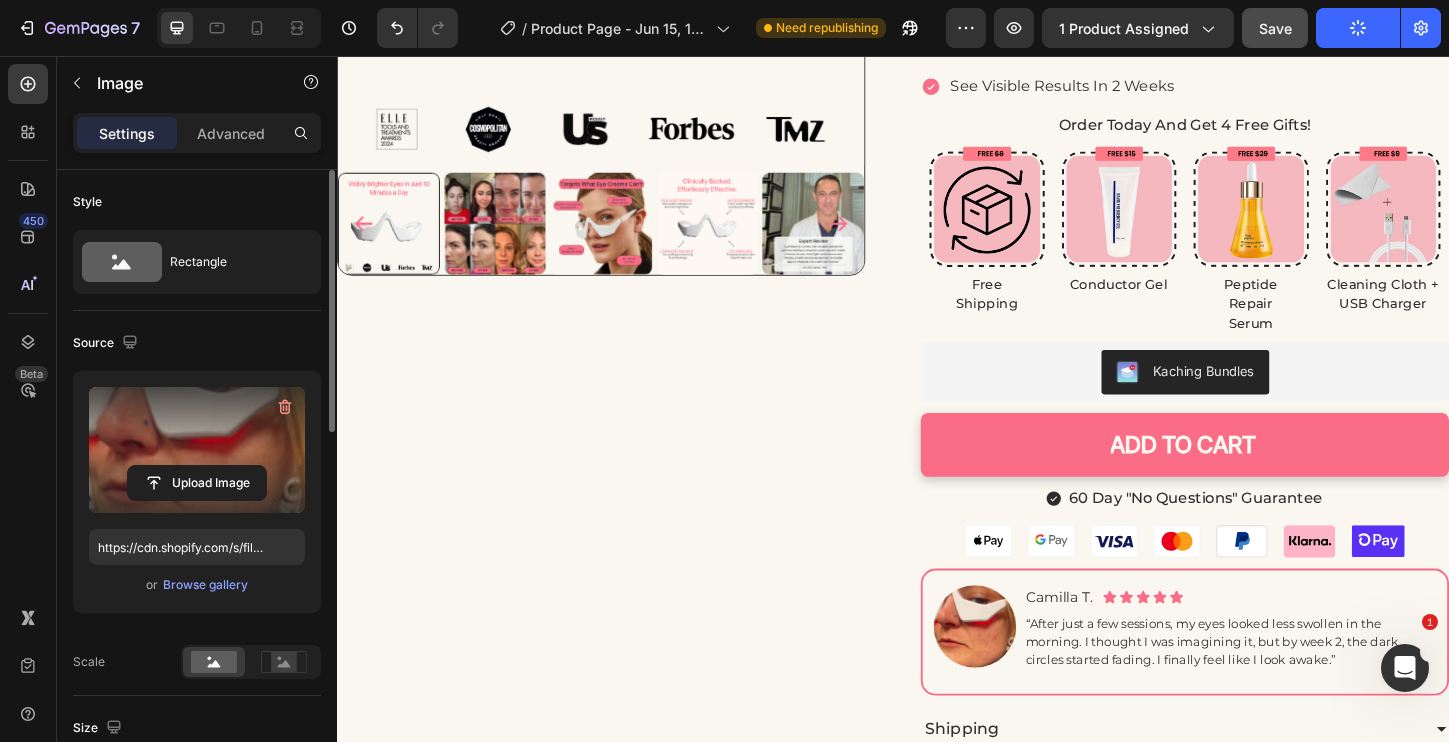 scroll, scrollTop: 0, scrollLeft: 0, axis: both 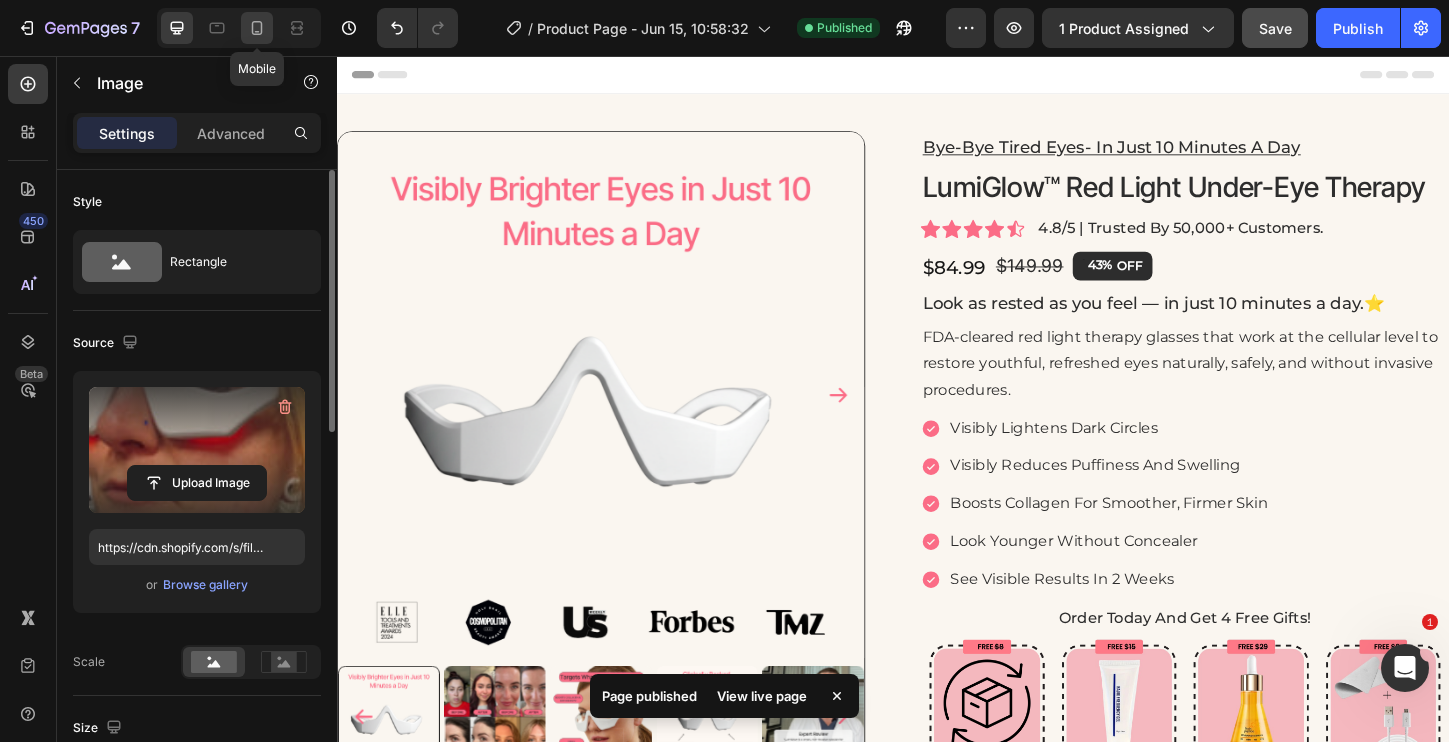 click 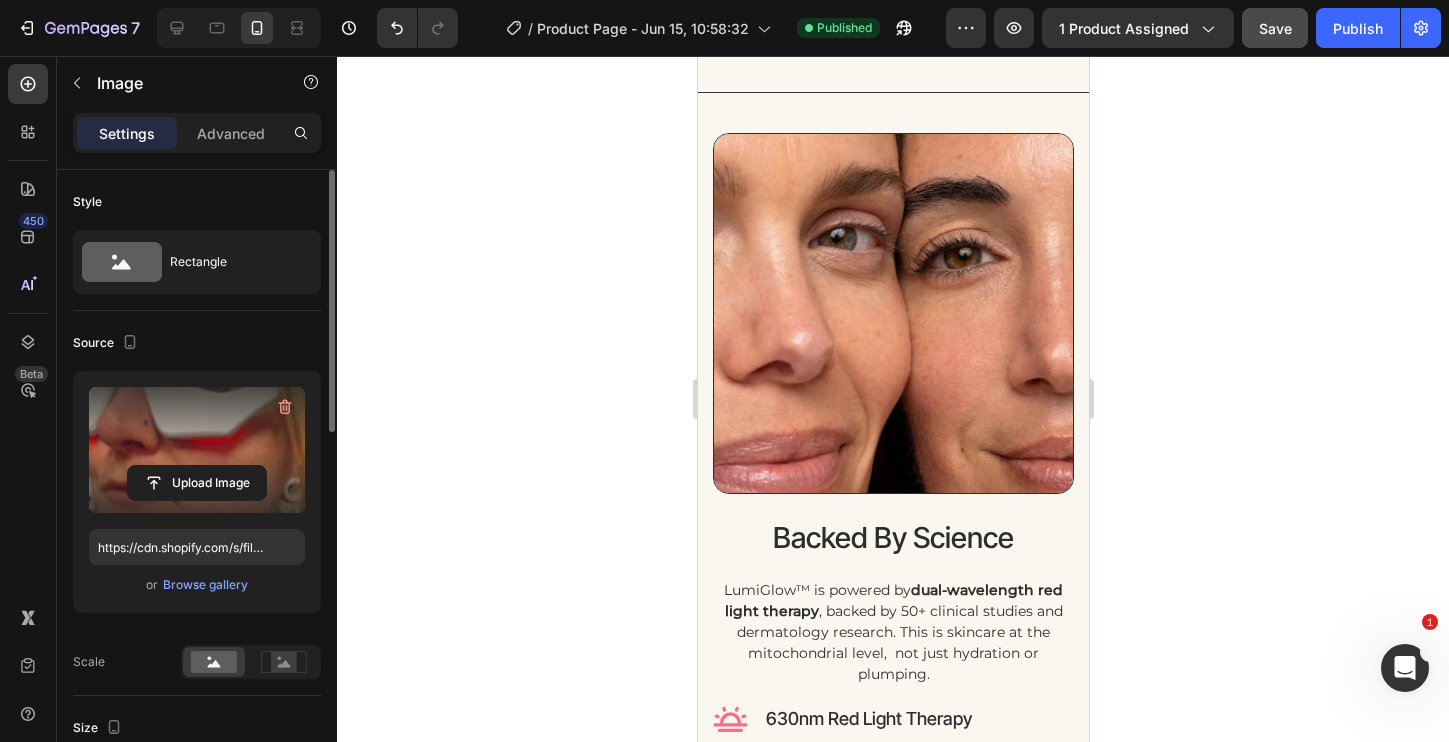 scroll, scrollTop: 4832, scrollLeft: 0, axis: vertical 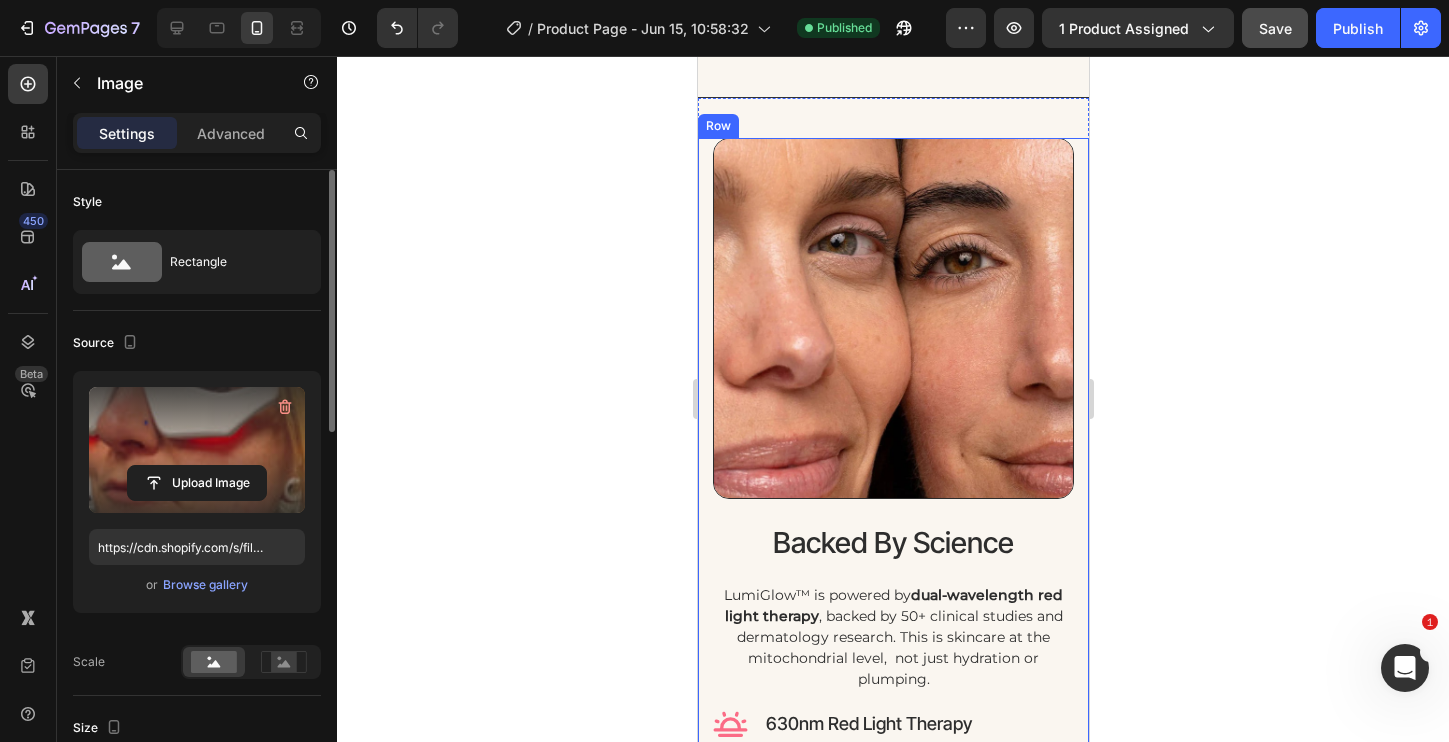 click 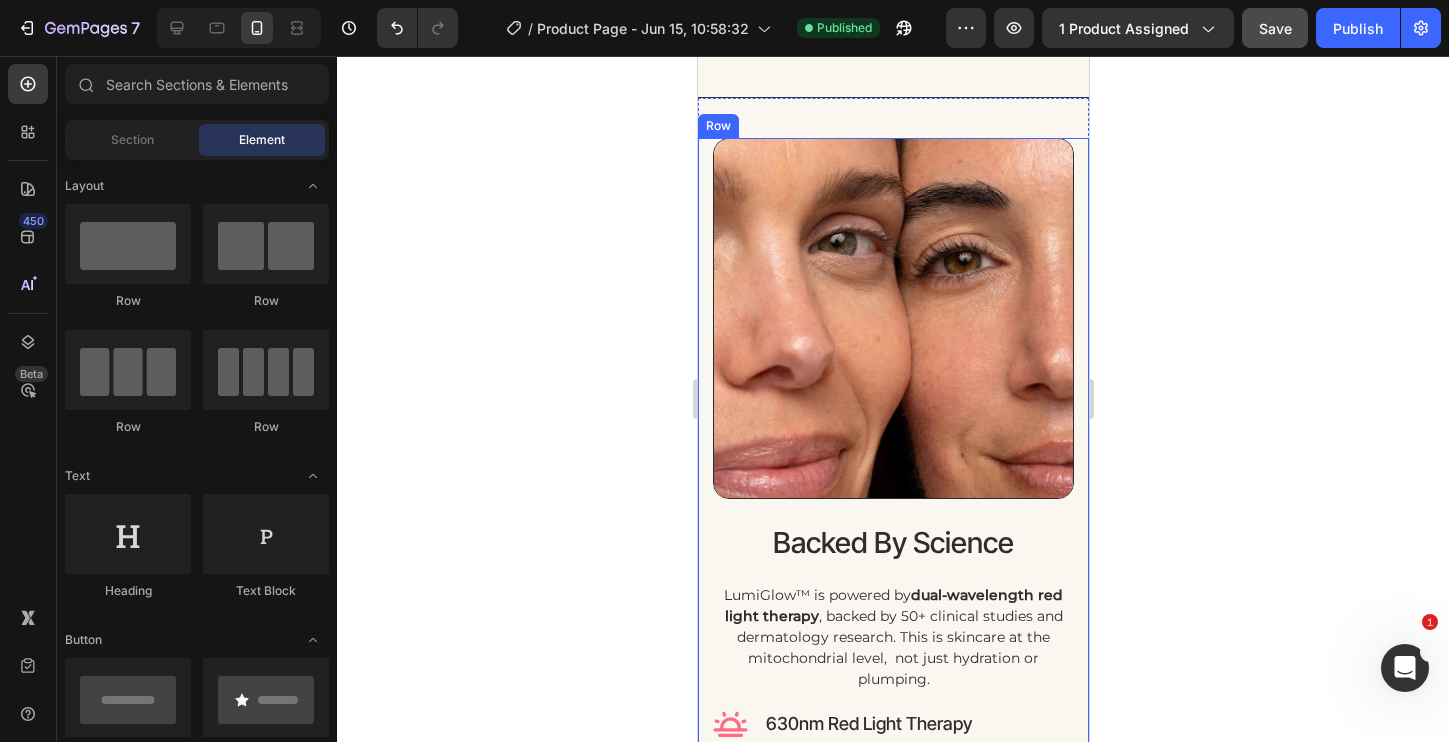 click 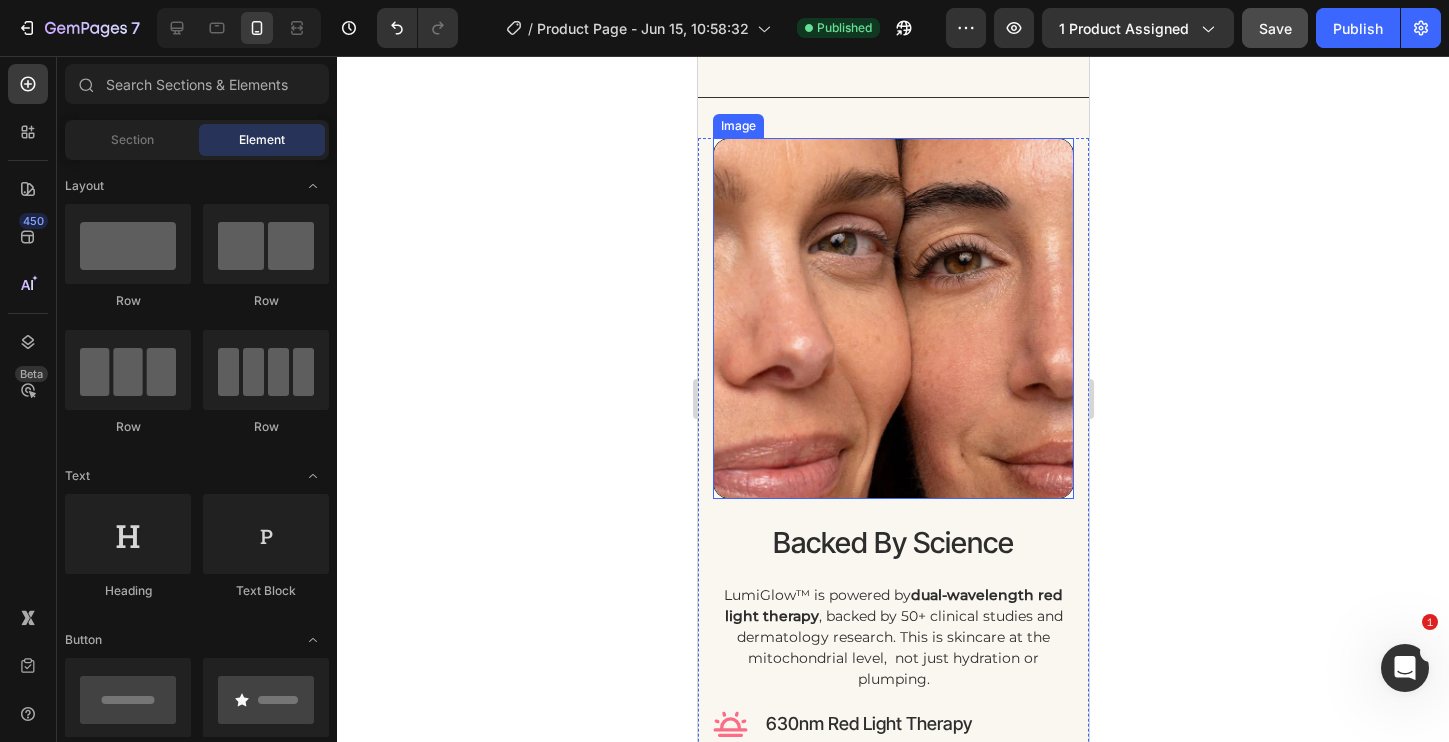 click at bounding box center (892, 318) 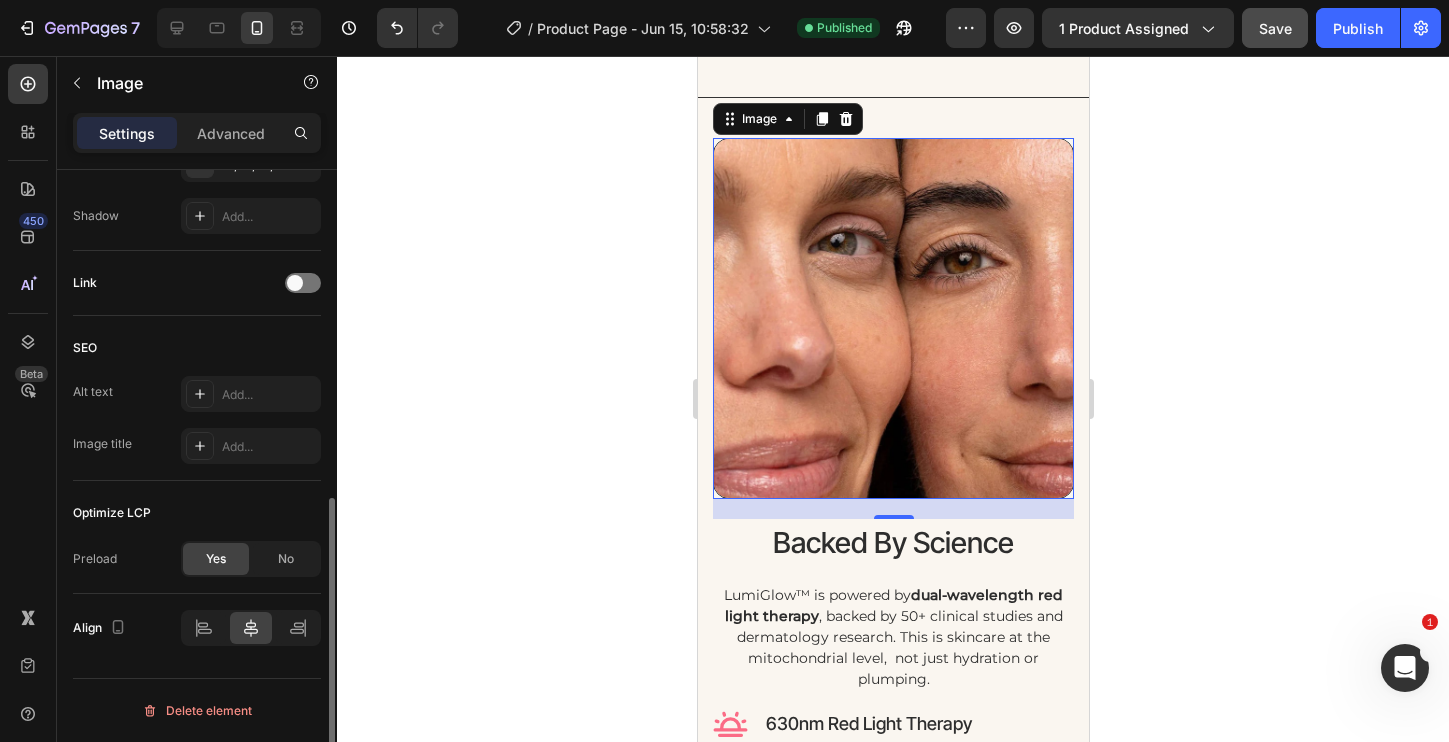 scroll, scrollTop: 0, scrollLeft: 0, axis: both 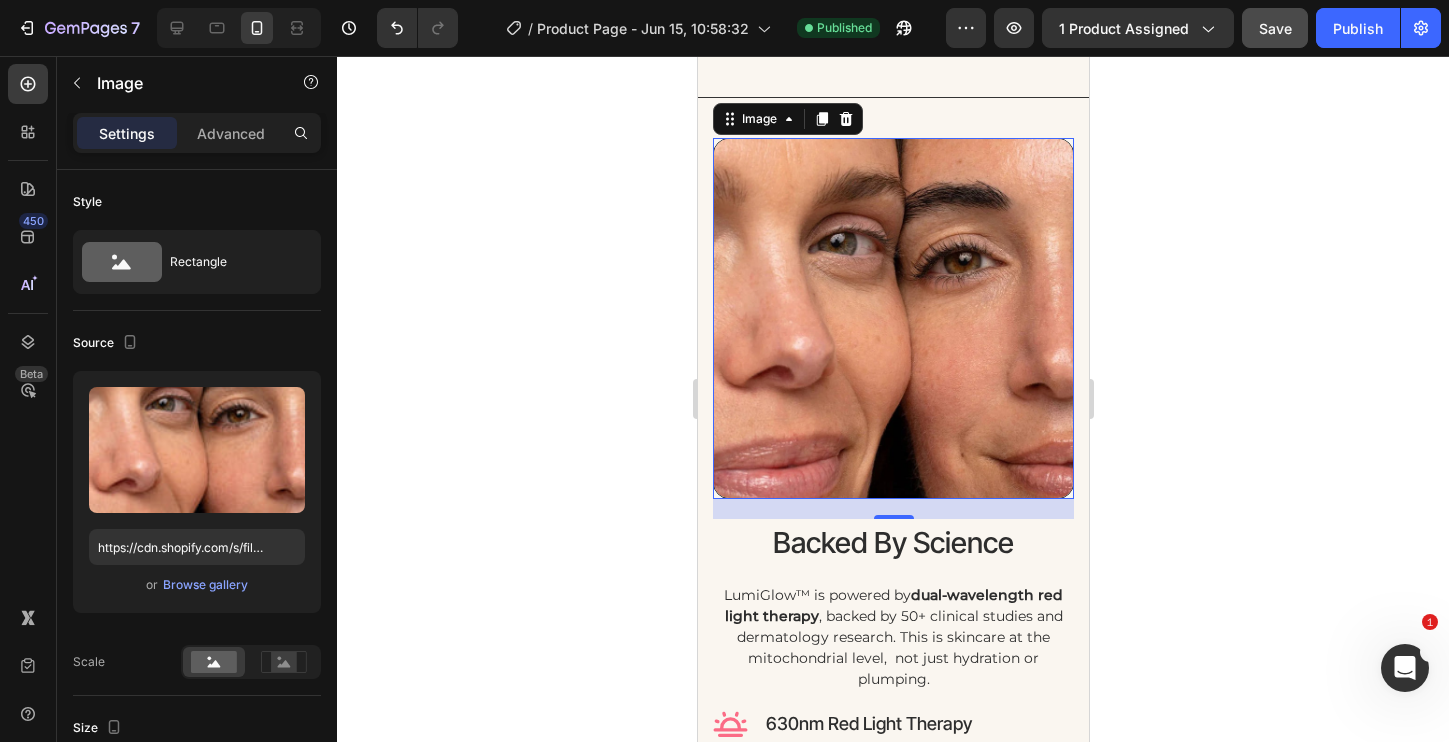 click on "Settings Advanced" at bounding box center [197, 133] 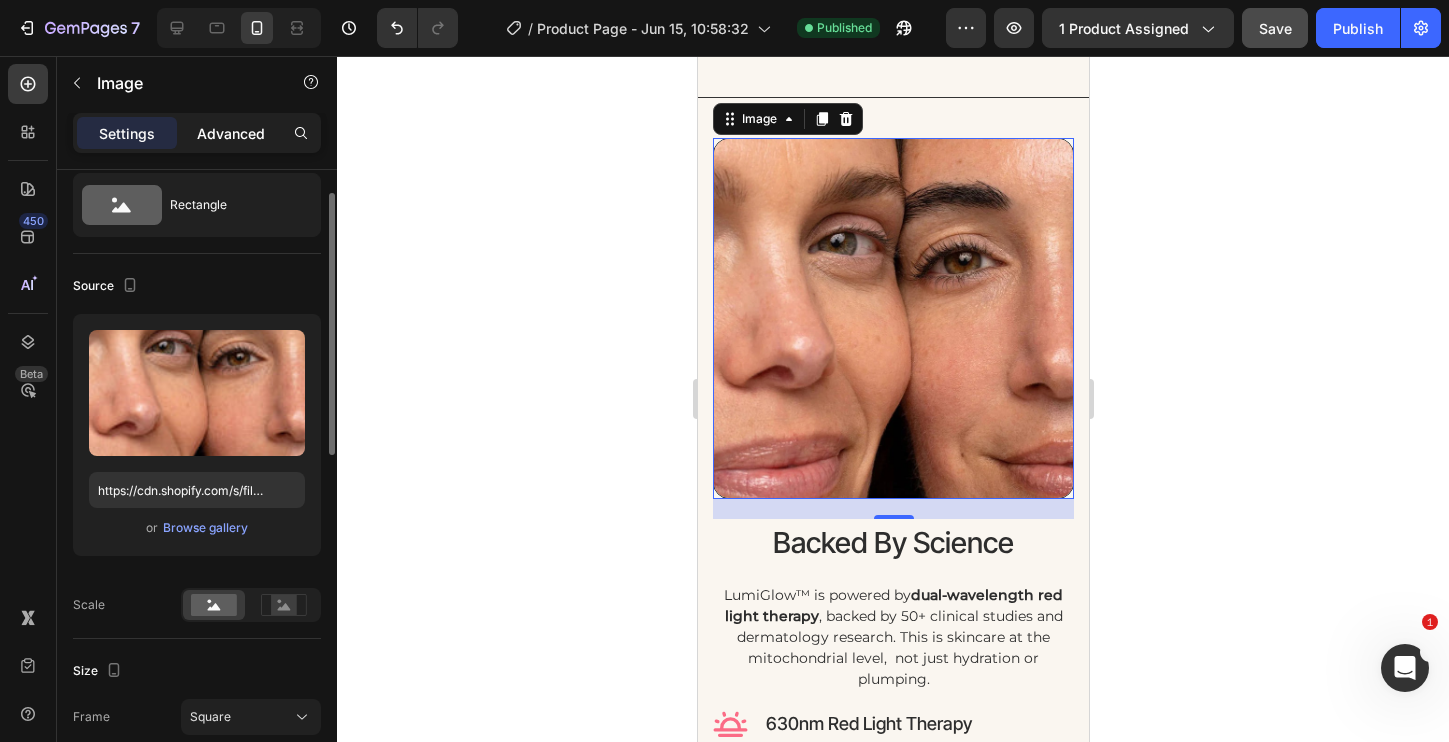 click on "Advanced" at bounding box center (231, 133) 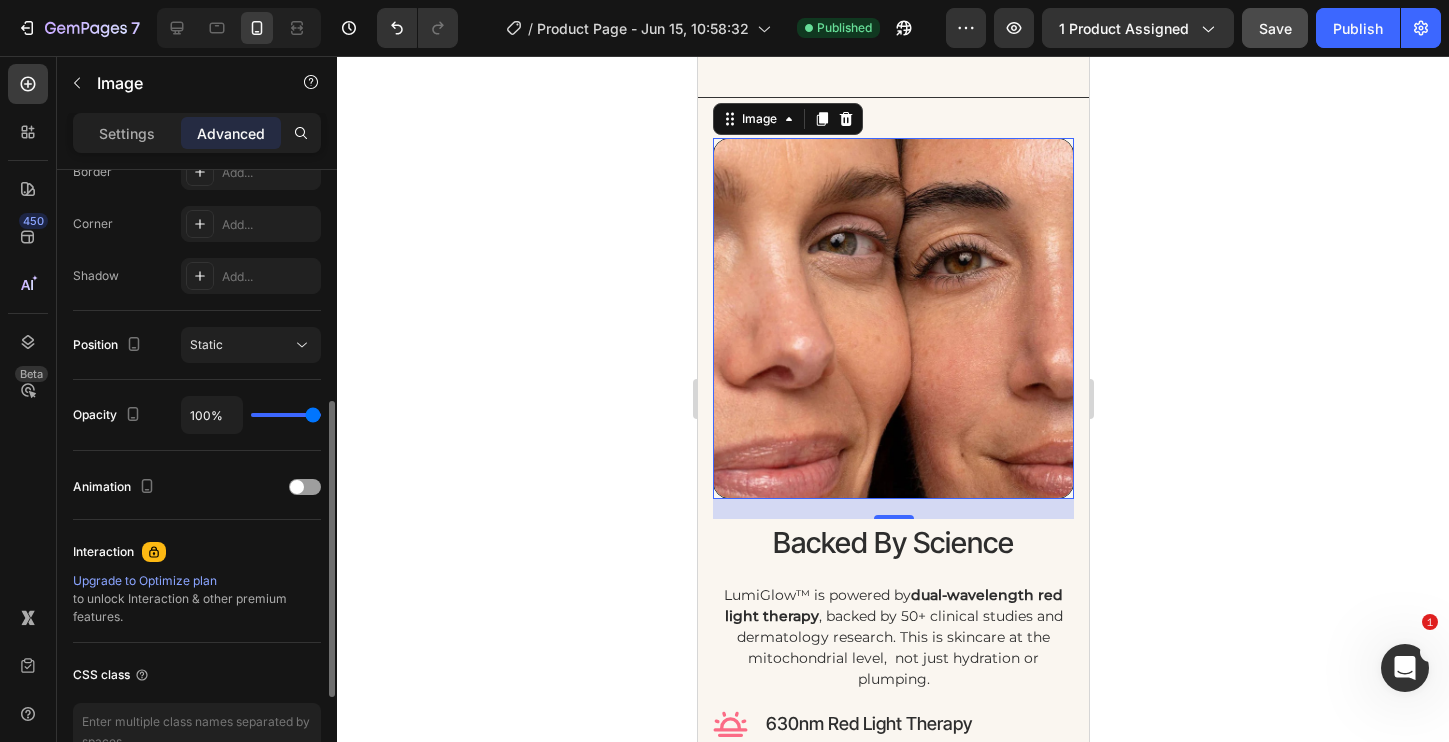 scroll, scrollTop: 558, scrollLeft: 0, axis: vertical 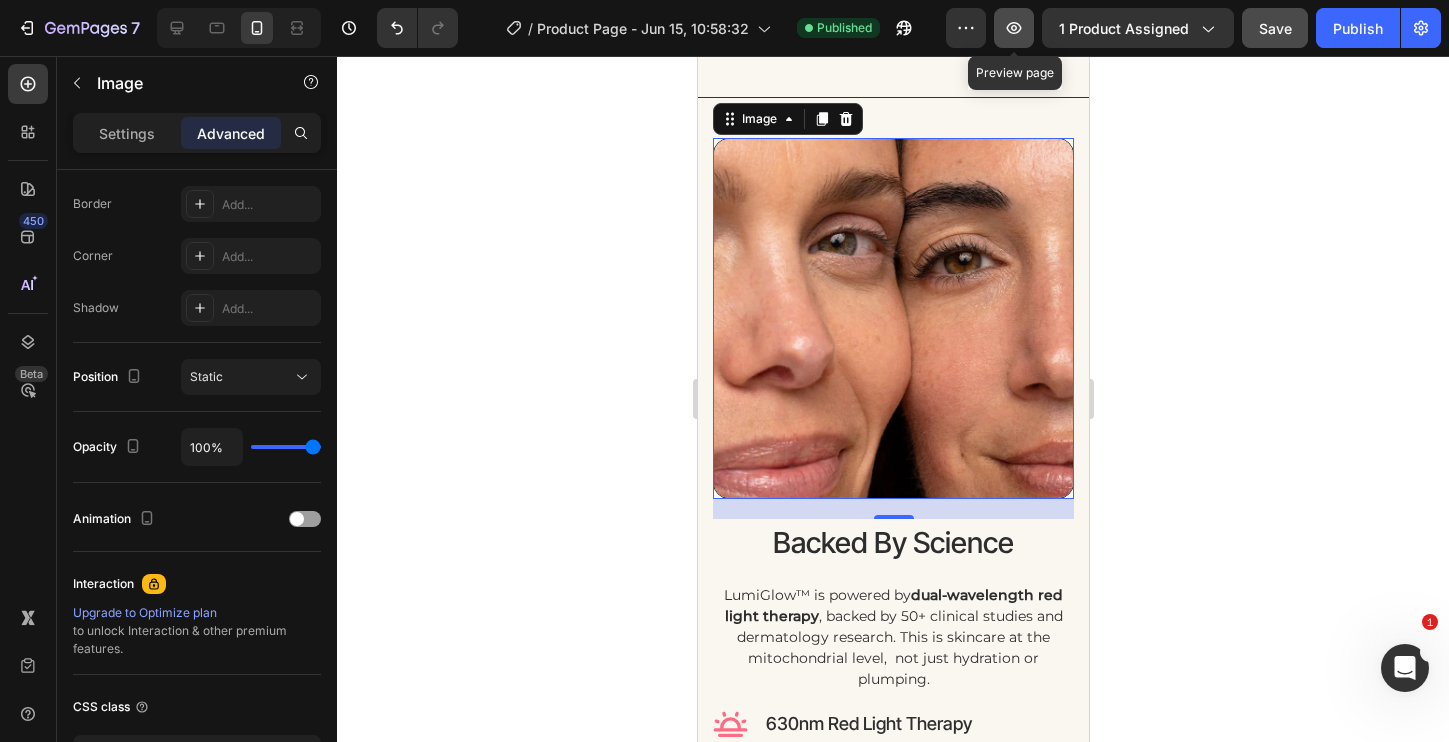 click 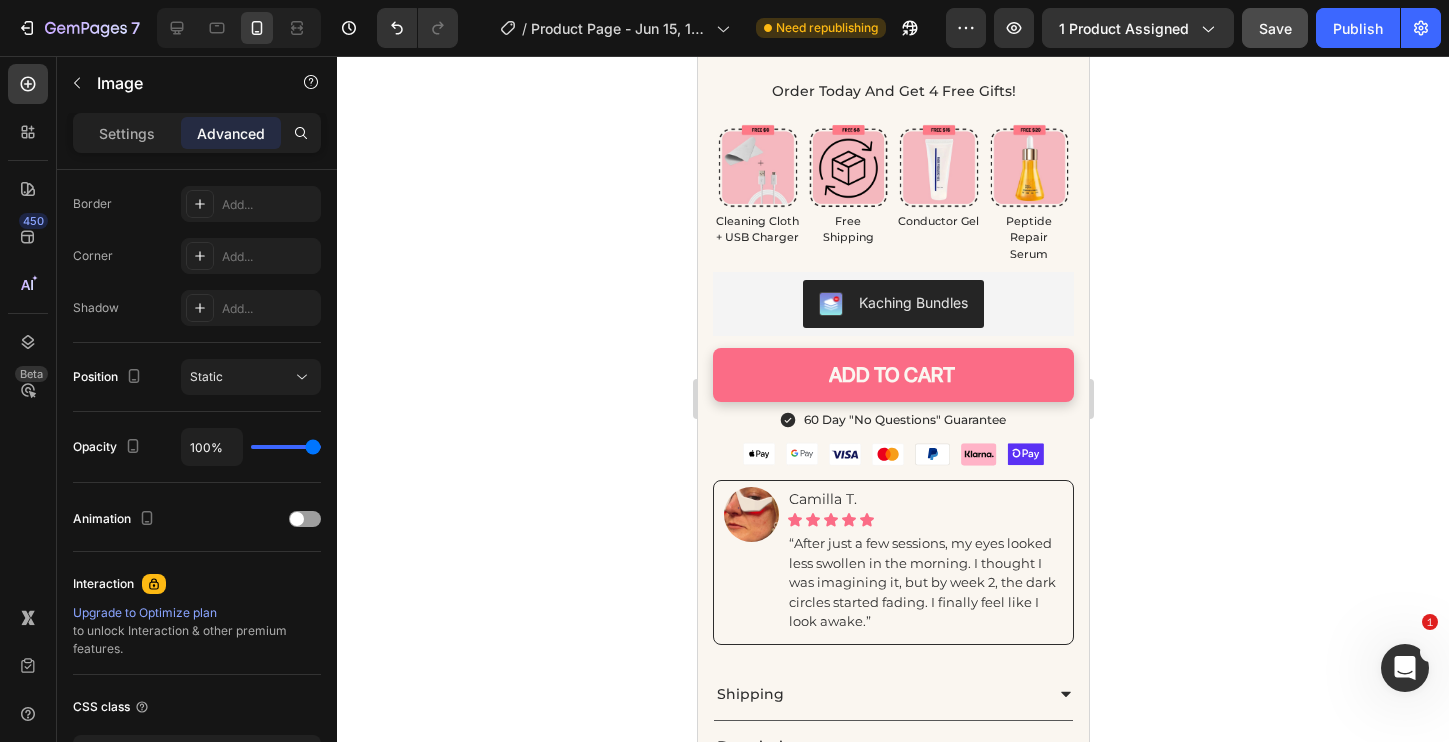 scroll, scrollTop: 1012, scrollLeft: 0, axis: vertical 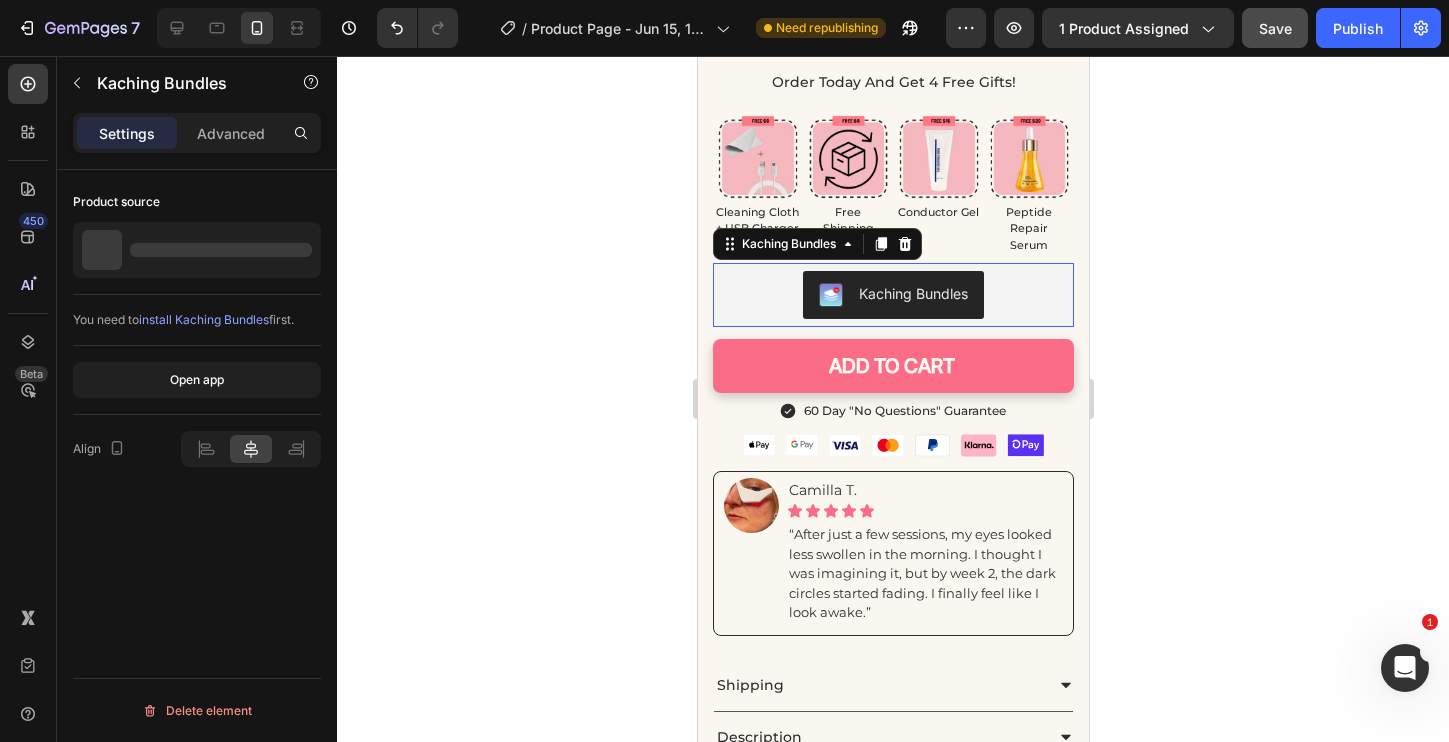 click on "Kaching Bundles" at bounding box center (892, 295) 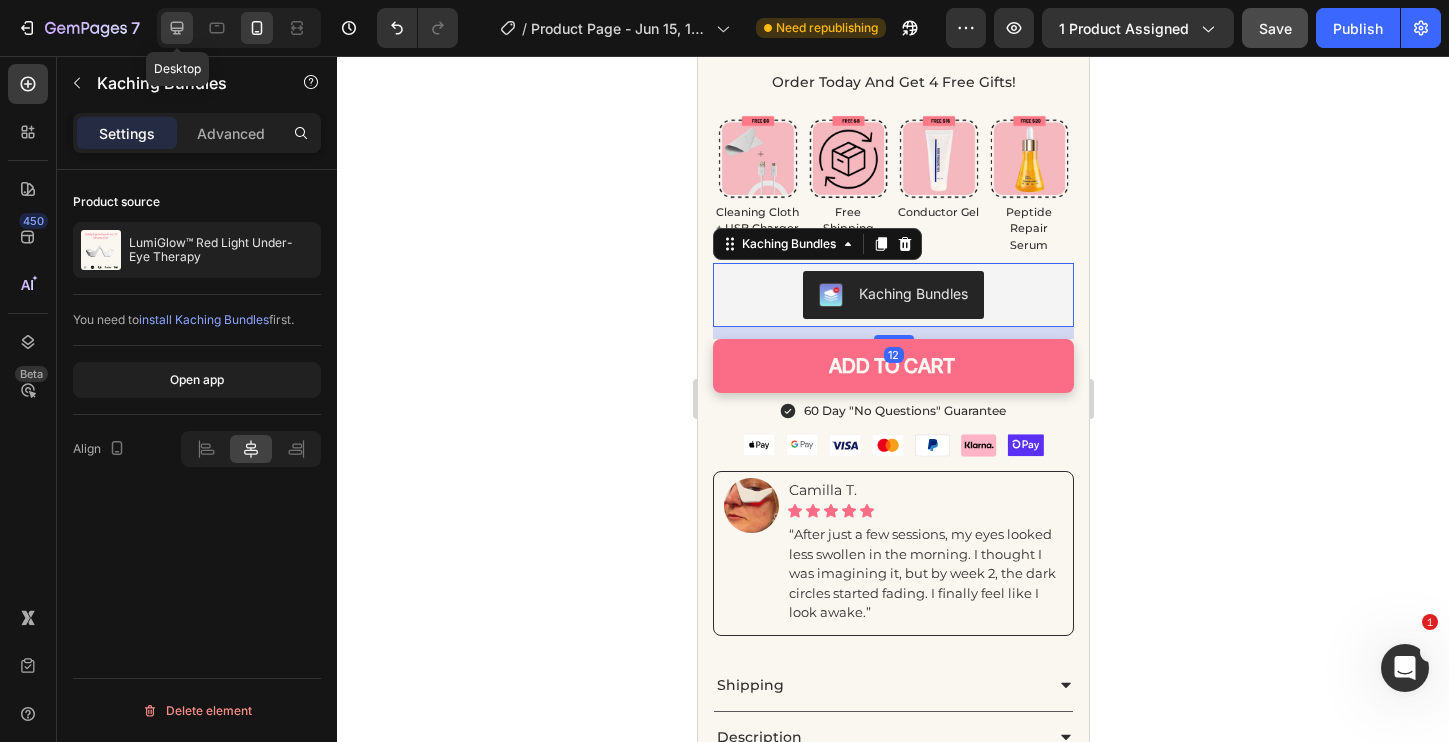 click 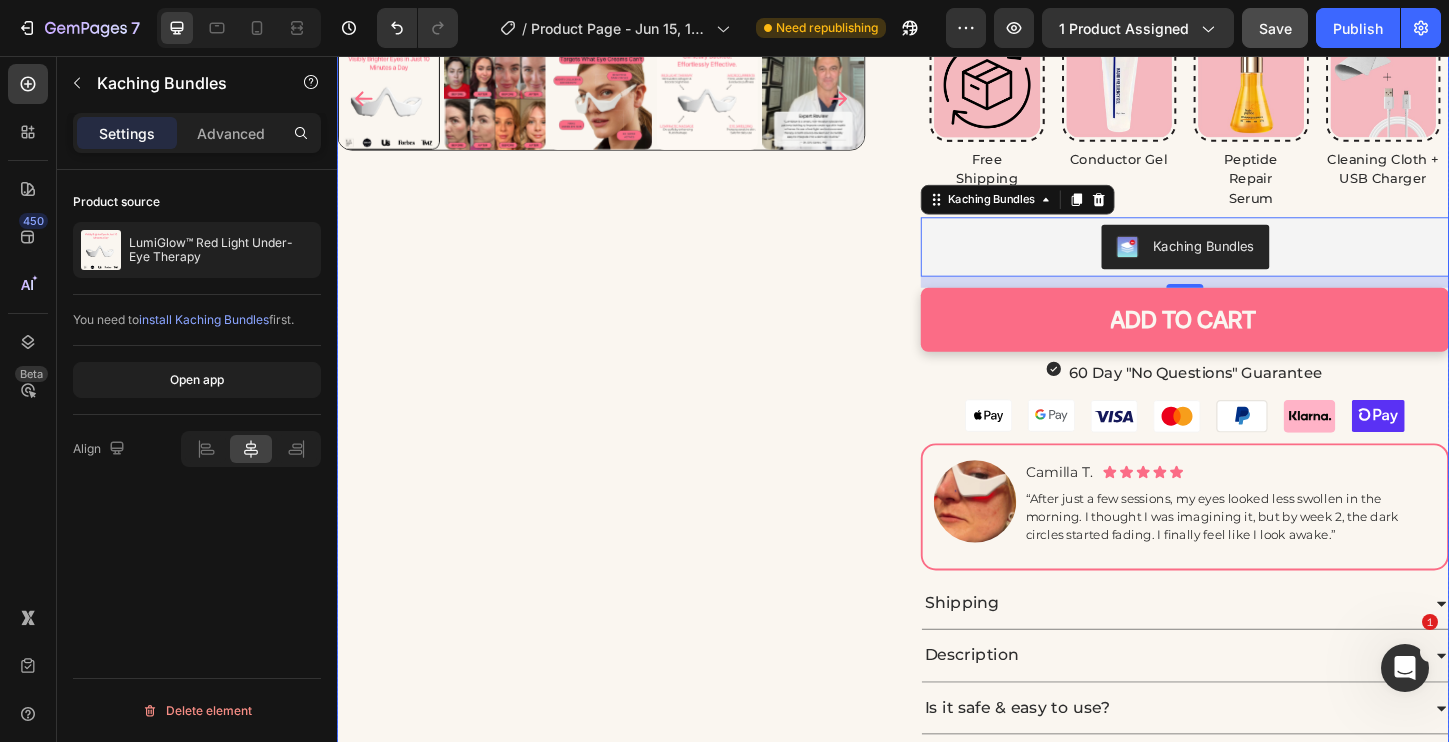 scroll, scrollTop: 558, scrollLeft: 0, axis: vertical 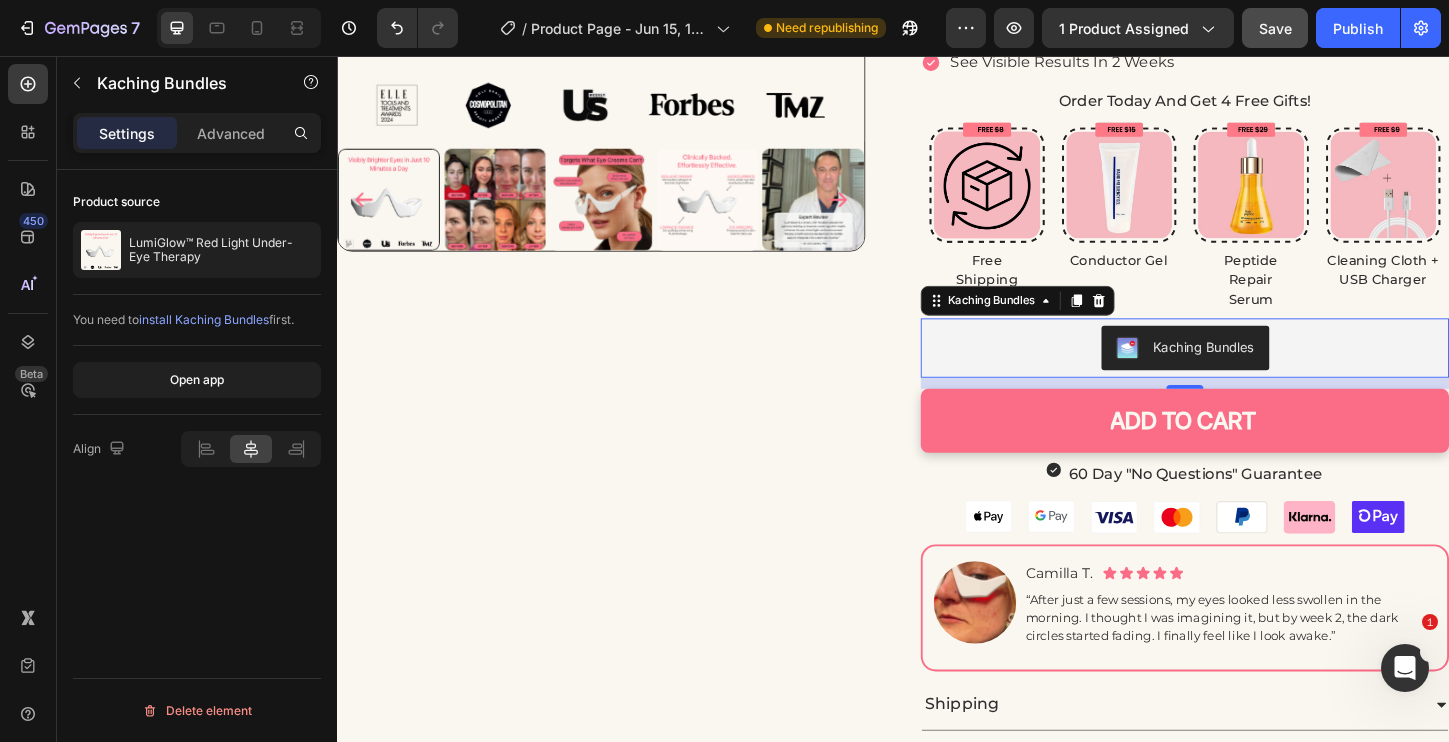 click on "Kaching Bundles" at bounding box center [1252, 371] 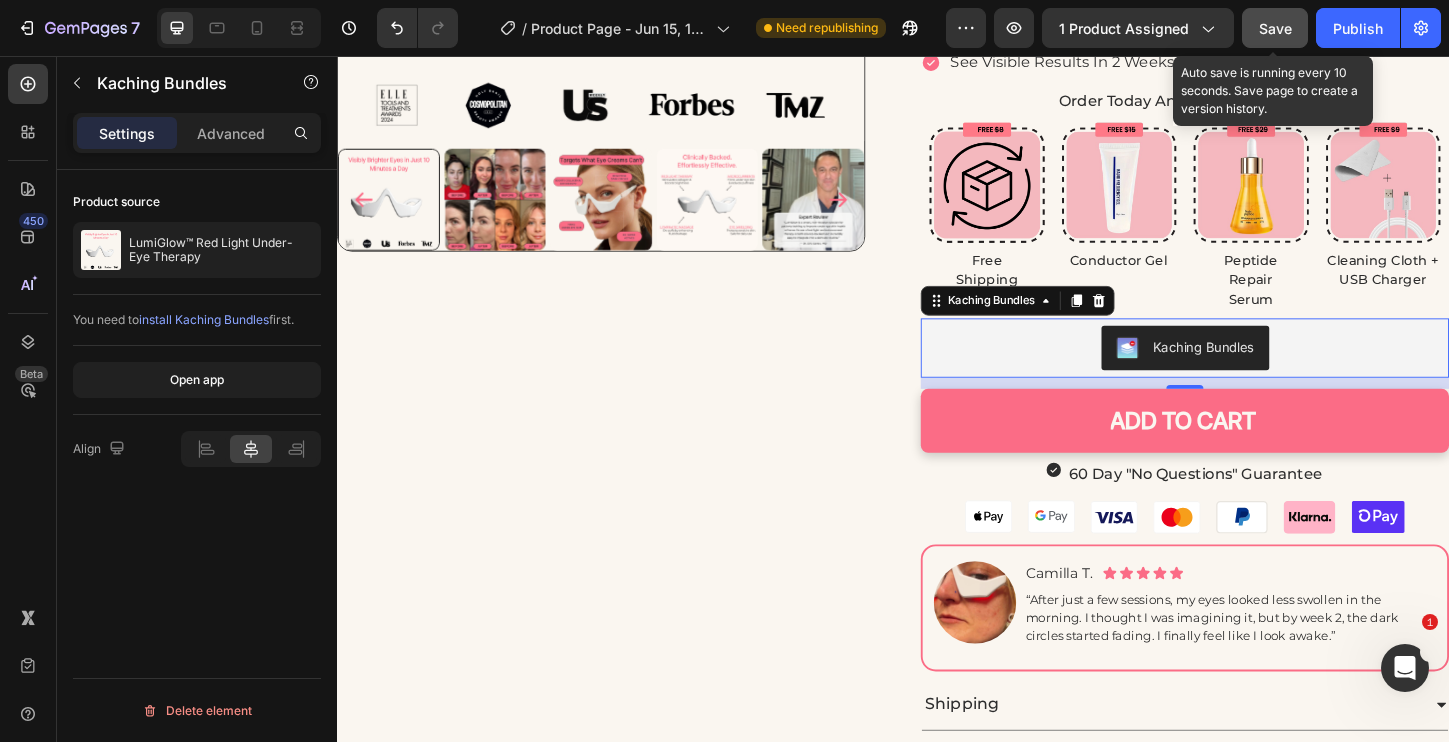 drag, startPoint x: 1272, startPoint y: 45, endPoint x: 896, endPoint y: 36, distance: 376.1077 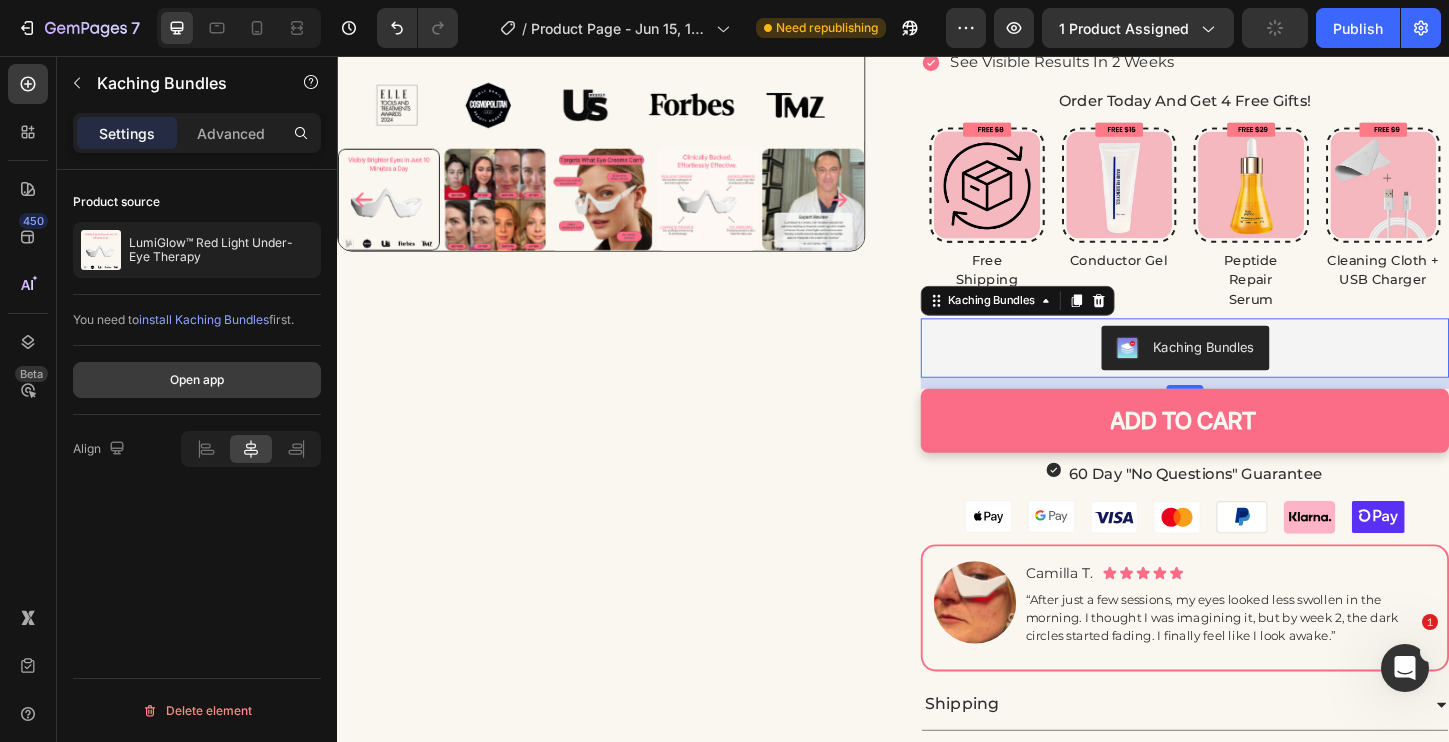 click on "Open app" at bounding box center [197, 380] 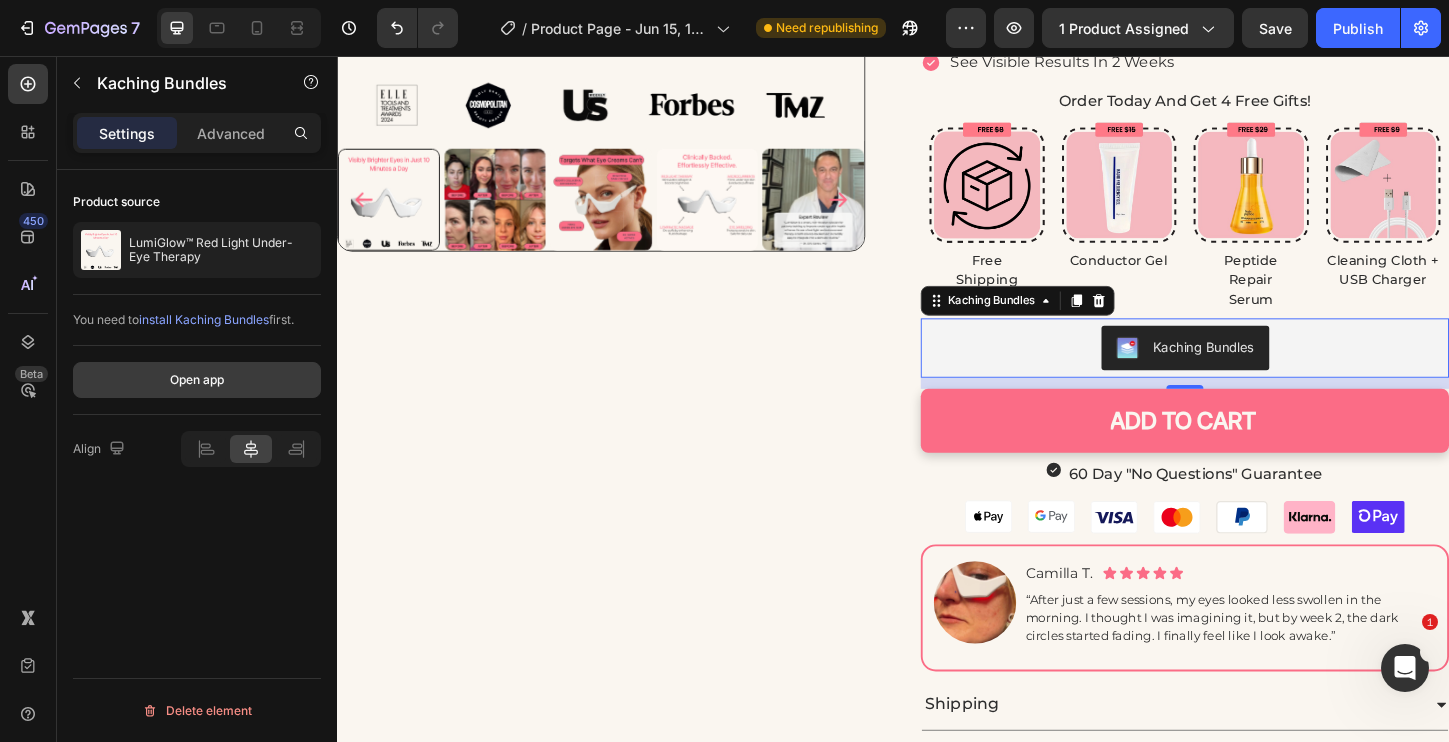 click on "Open app" at bounding box center (197, 380) 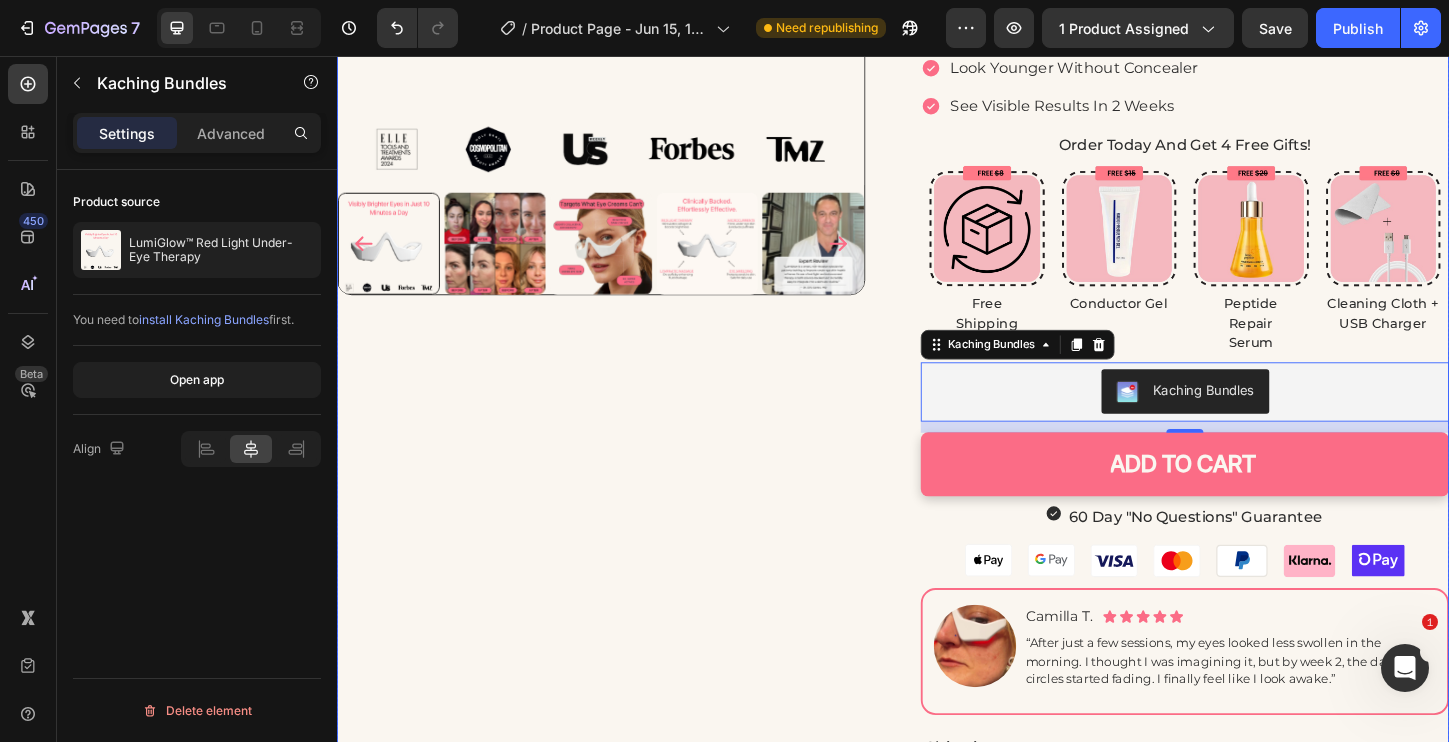 scroll, scrollTop: 475, scrollLeft: 0, axis: vertical 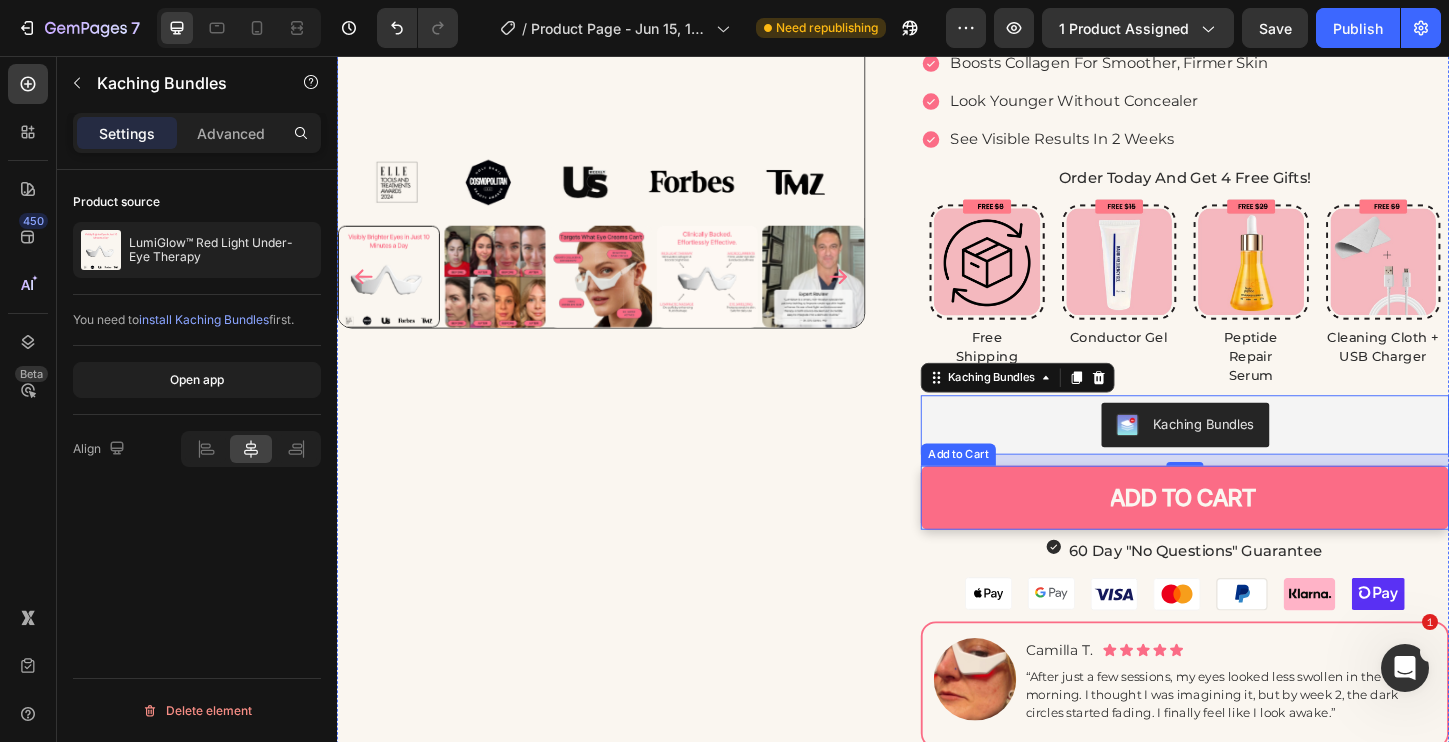 click on "ADD TO CART" at bounding box center [1252, 532] 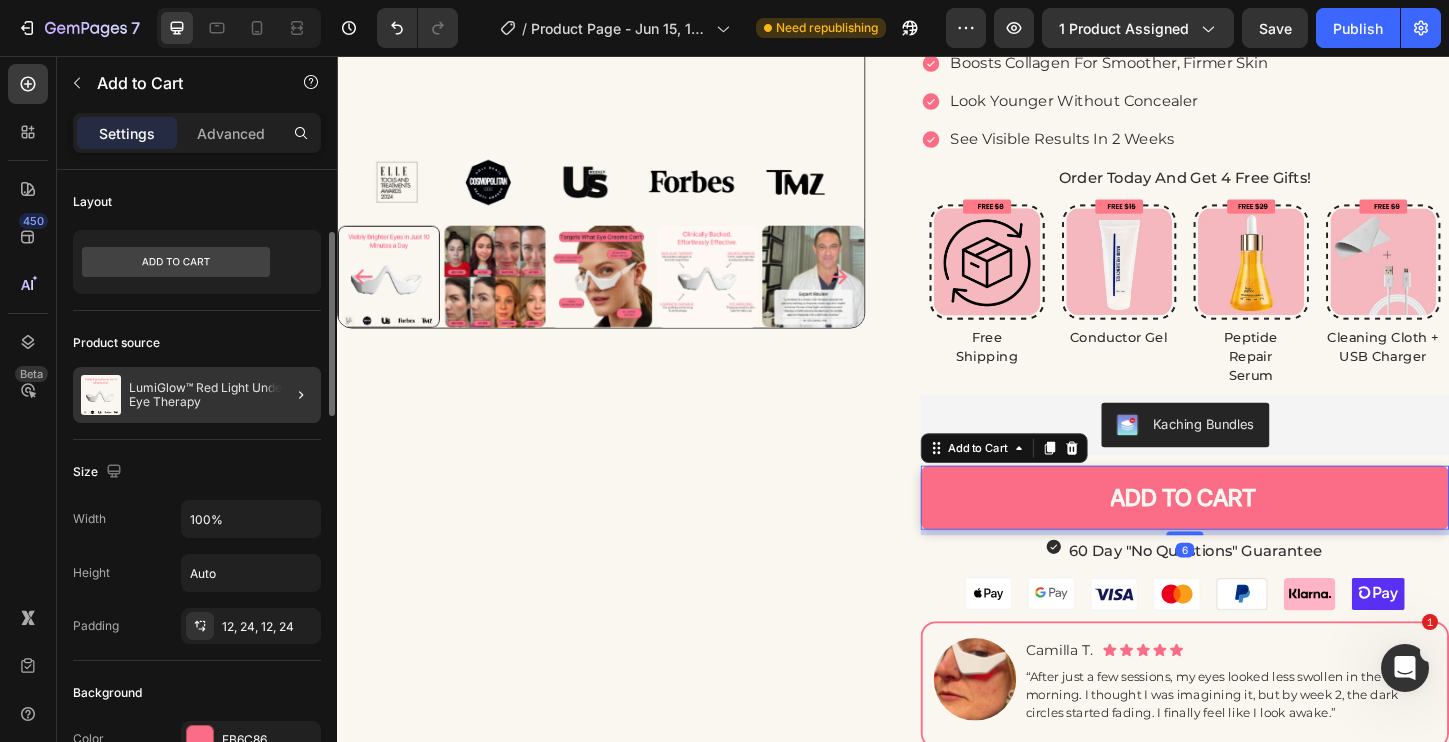 scroll, scrollTop: 242, scrollLeft: 0, axis: vertical 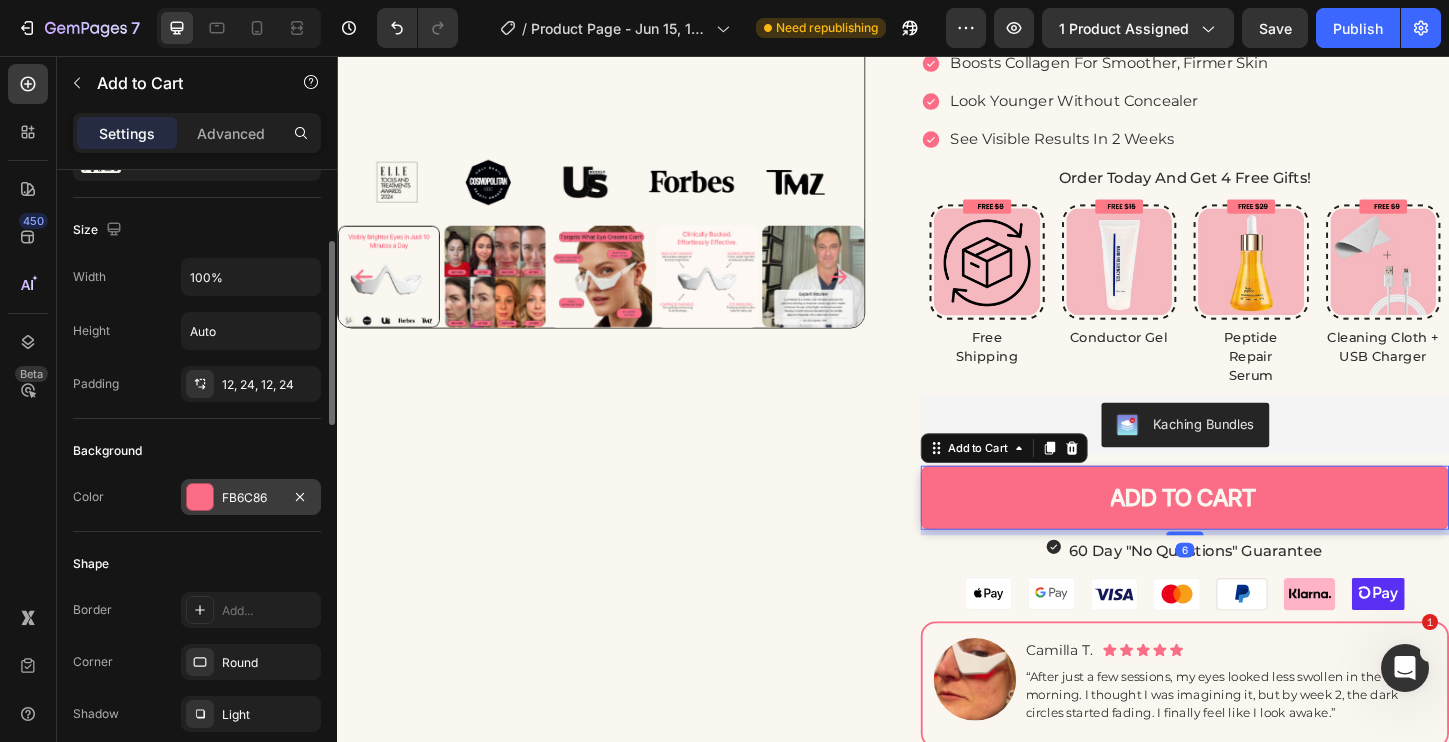 click at bounding box center (200, 497) 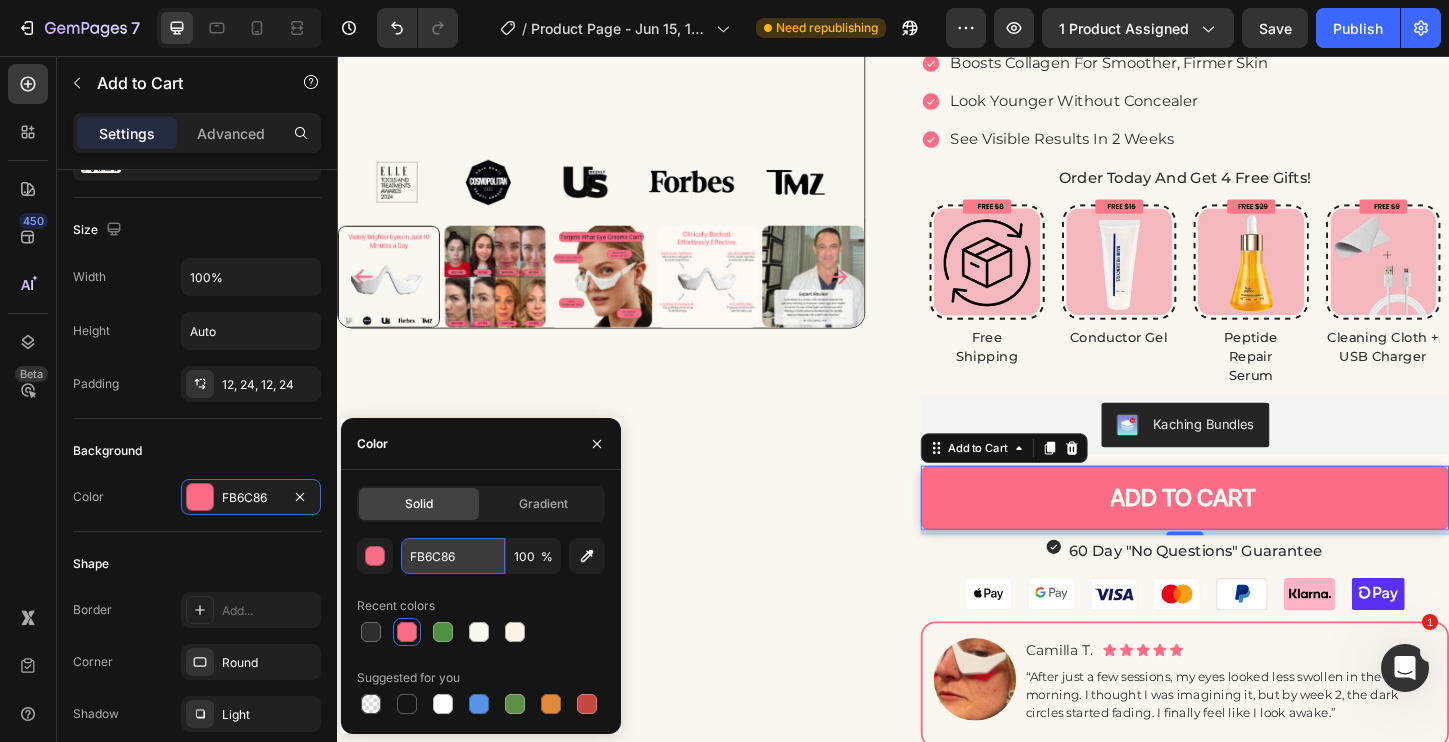 click on "FB6C86" at bounding box center [453, 556] 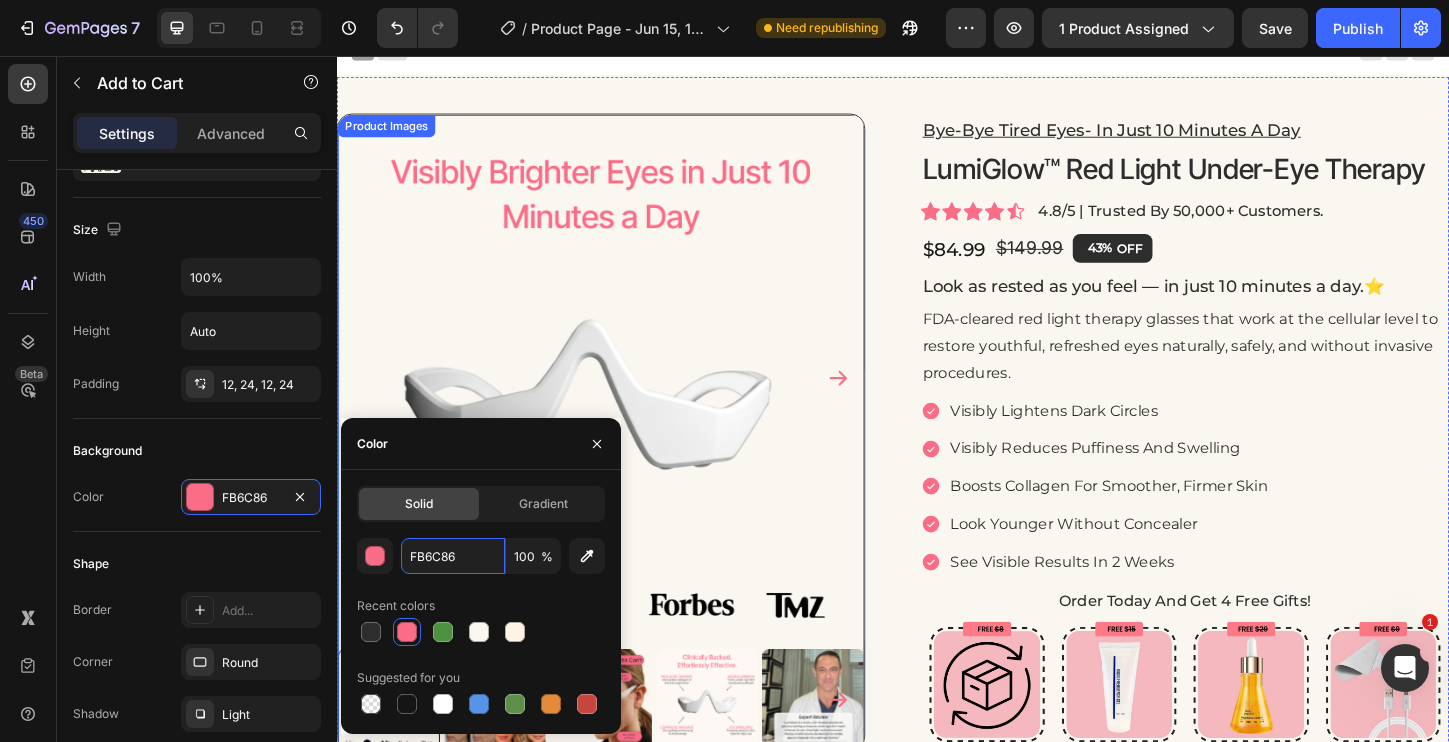 scroll, scrollTop: 0, scrollLeft: 0, axis: both 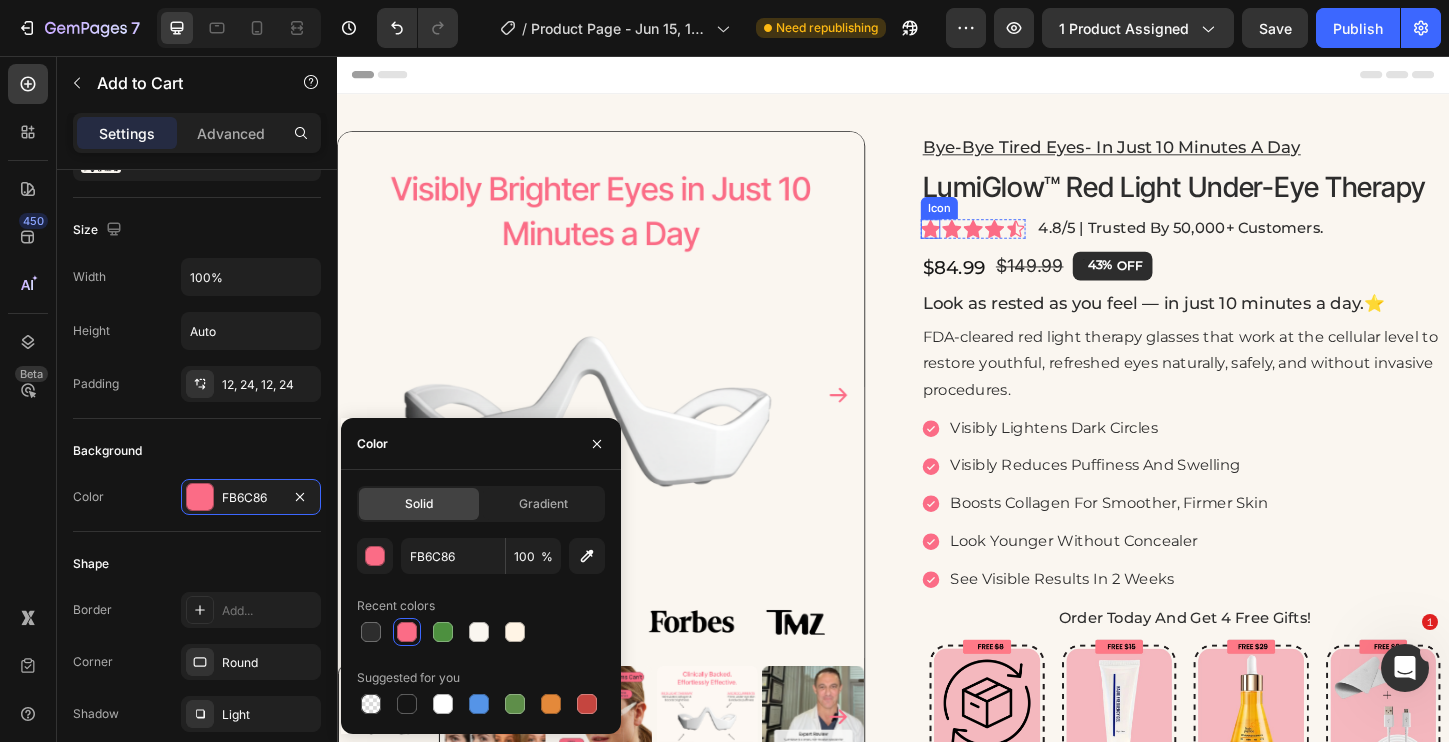 click on "Icon" at bounding box center (987, 220) 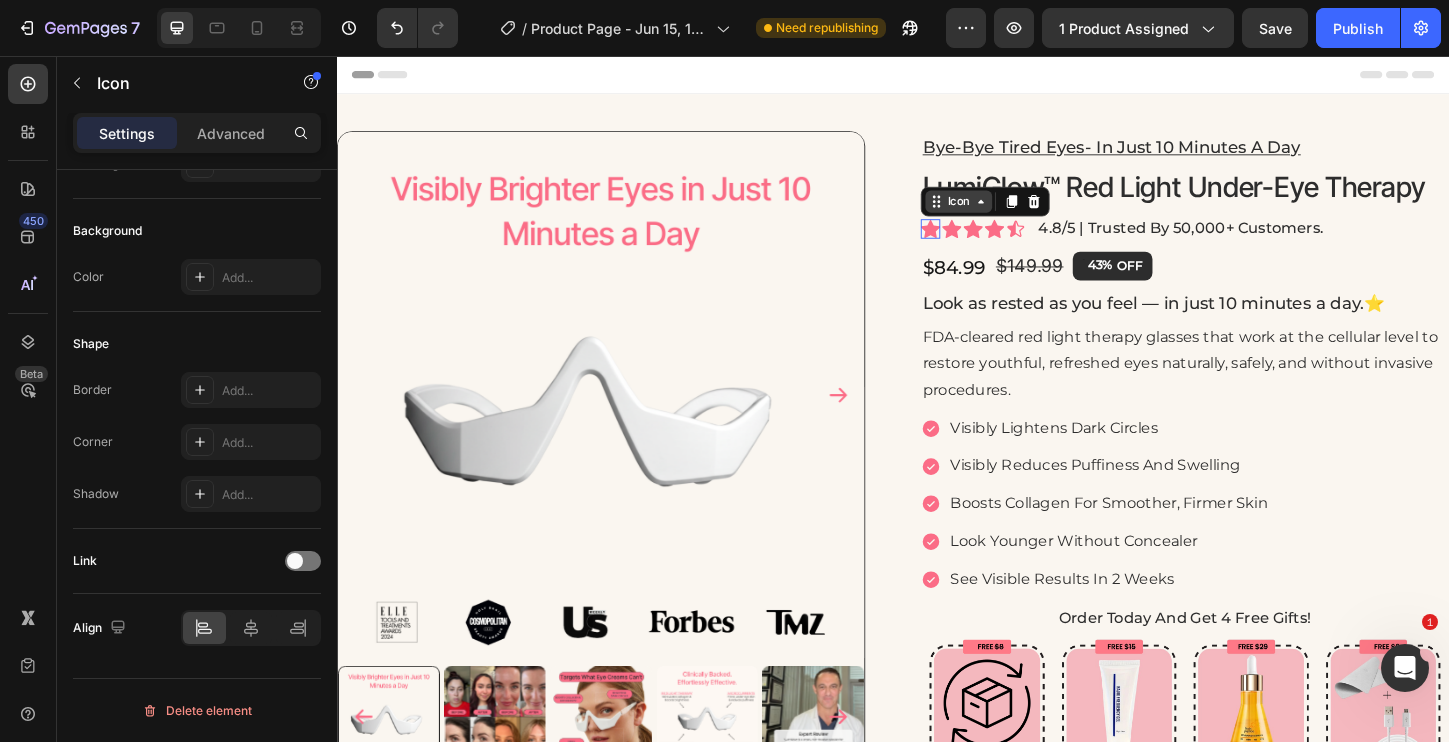 scroll, scrollTop: 0, scrollLeft: 0, axis: both 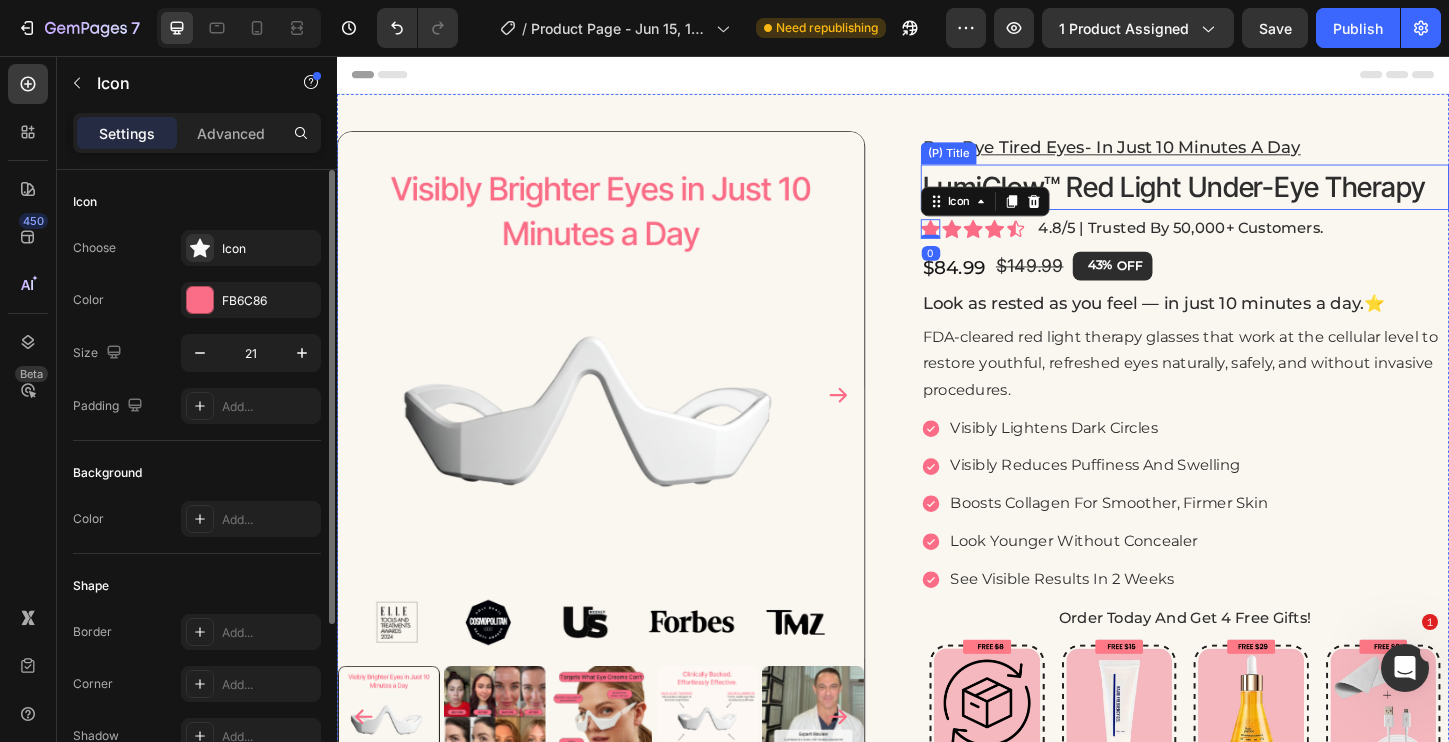 click on "LumiGlow™ Red Light Under-Eye Therapy" at bounding box center (1252, 197) 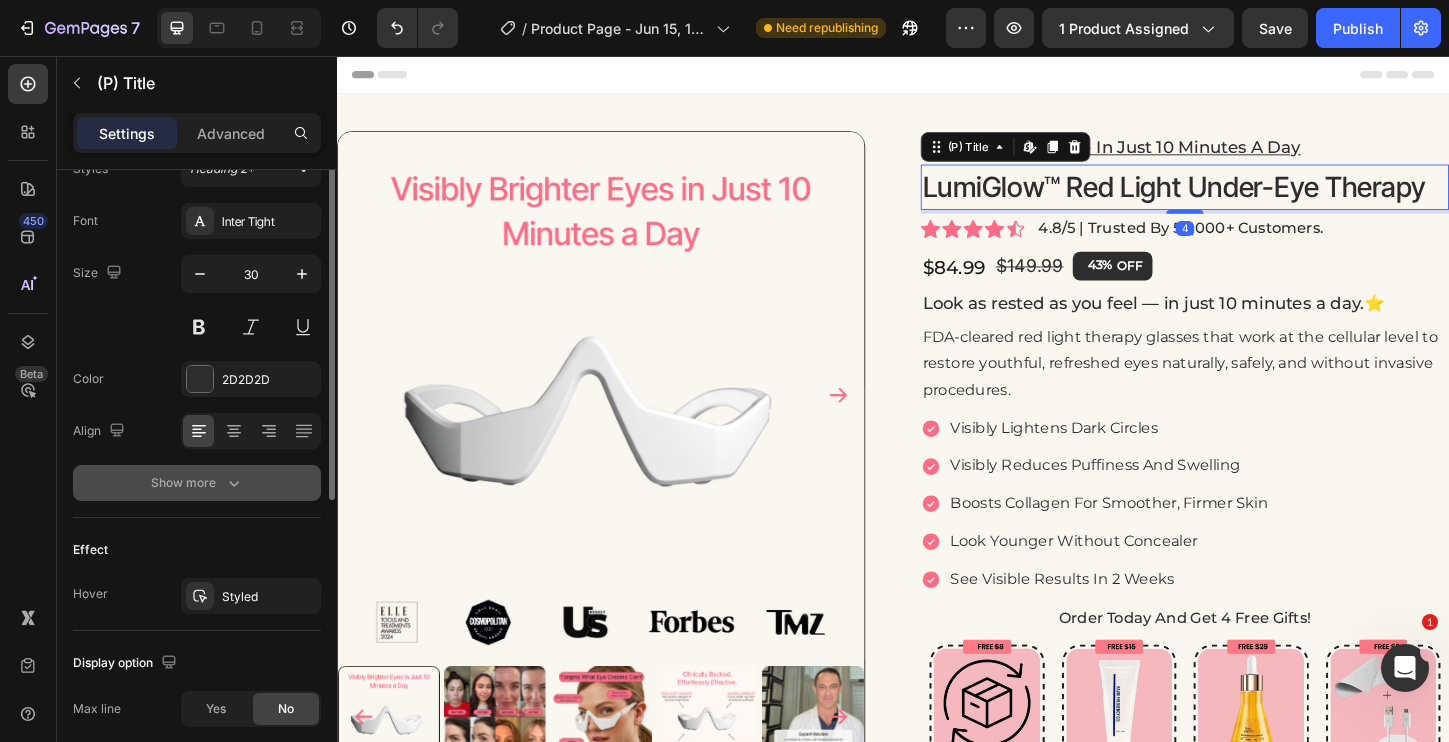 scroll, scrollTop: 308, scrollLeft: 0, axis: vertical 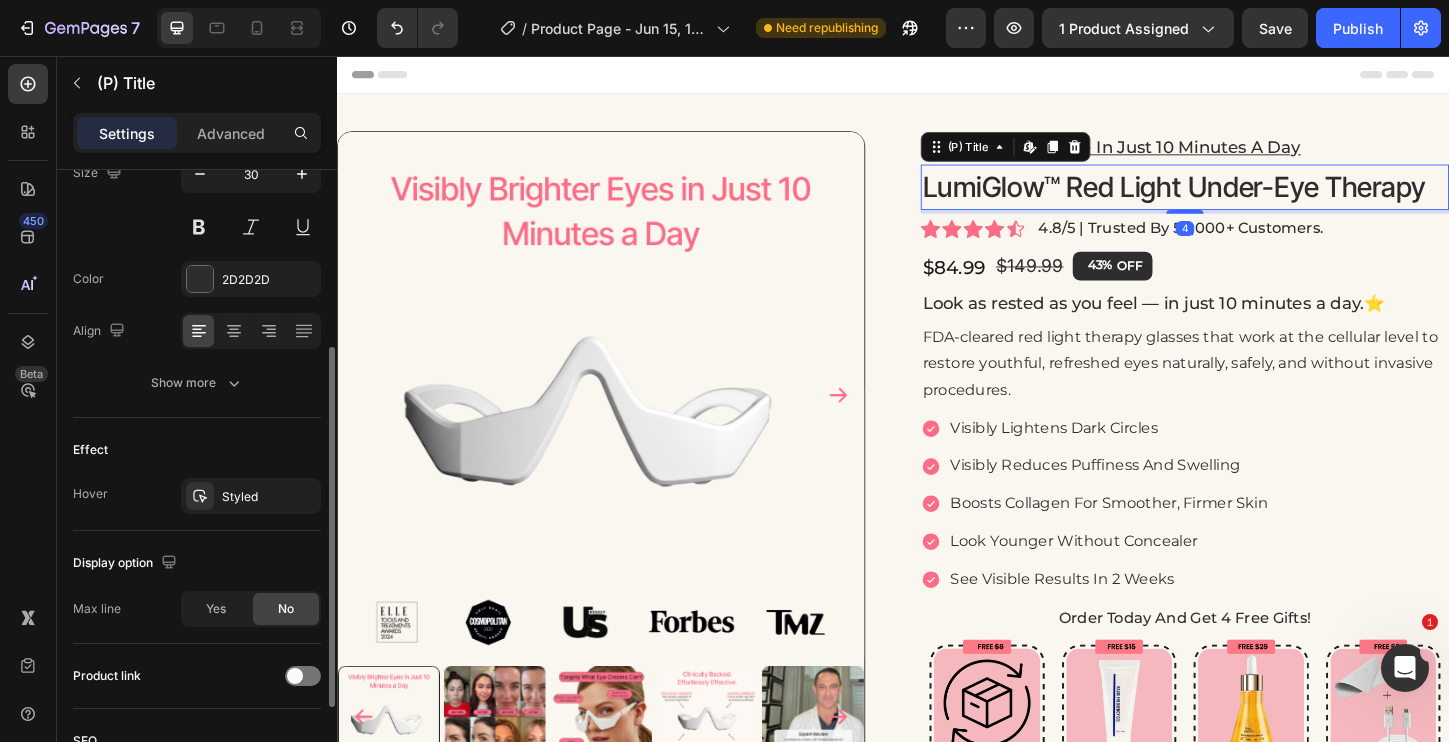 click on "Font Inter Tight Size 30 Color 2D2D2D Align Show more" at bounding box center (197, 252) 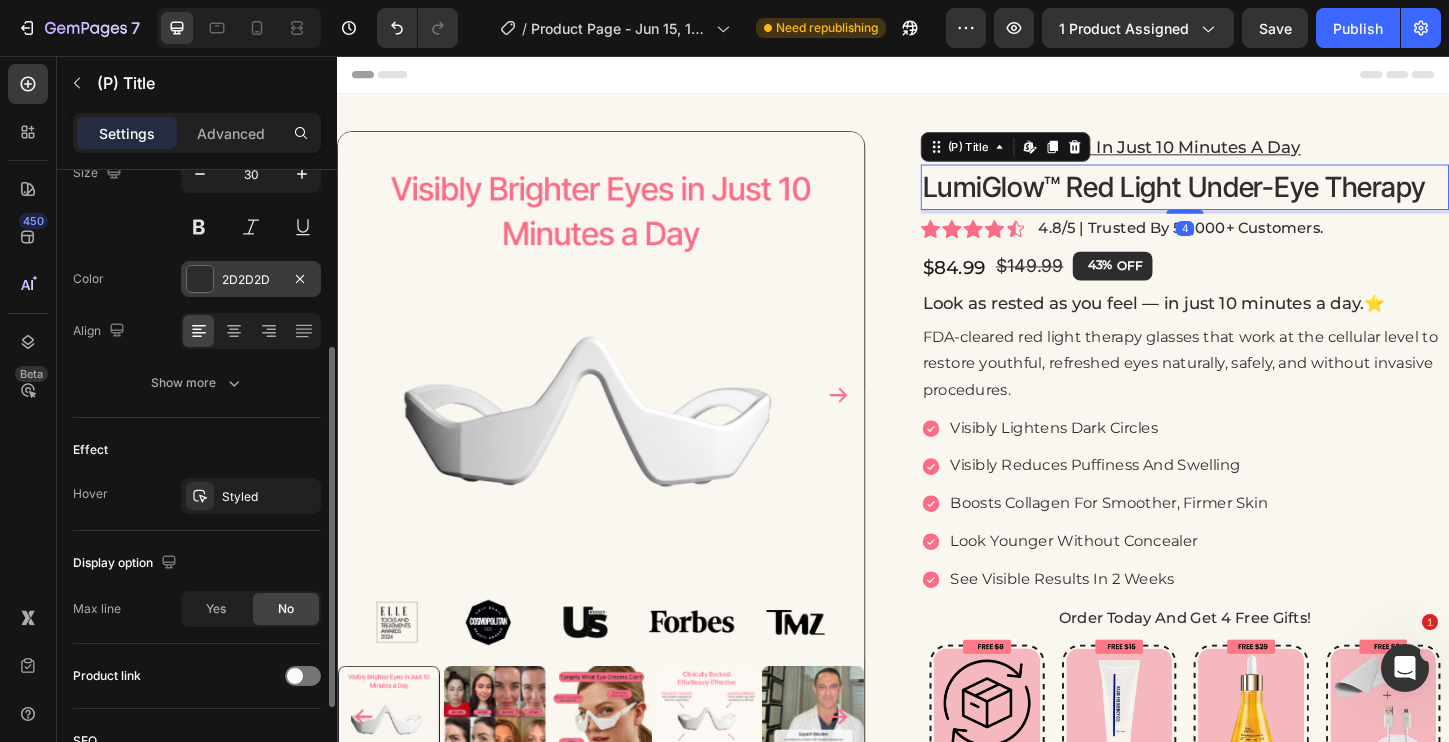 click at bounding box center [200, 279] 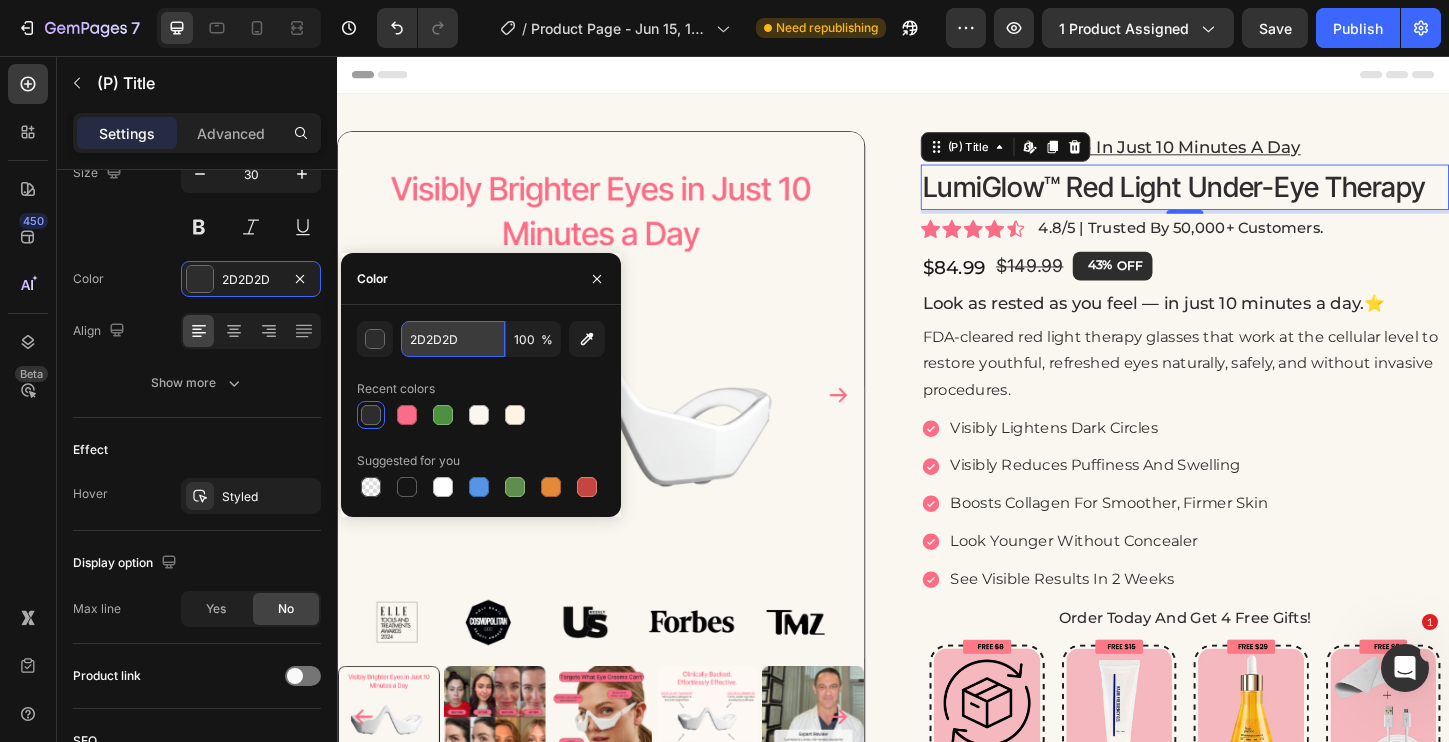 click on "2D2D2D" at bounding box center [453, 339] 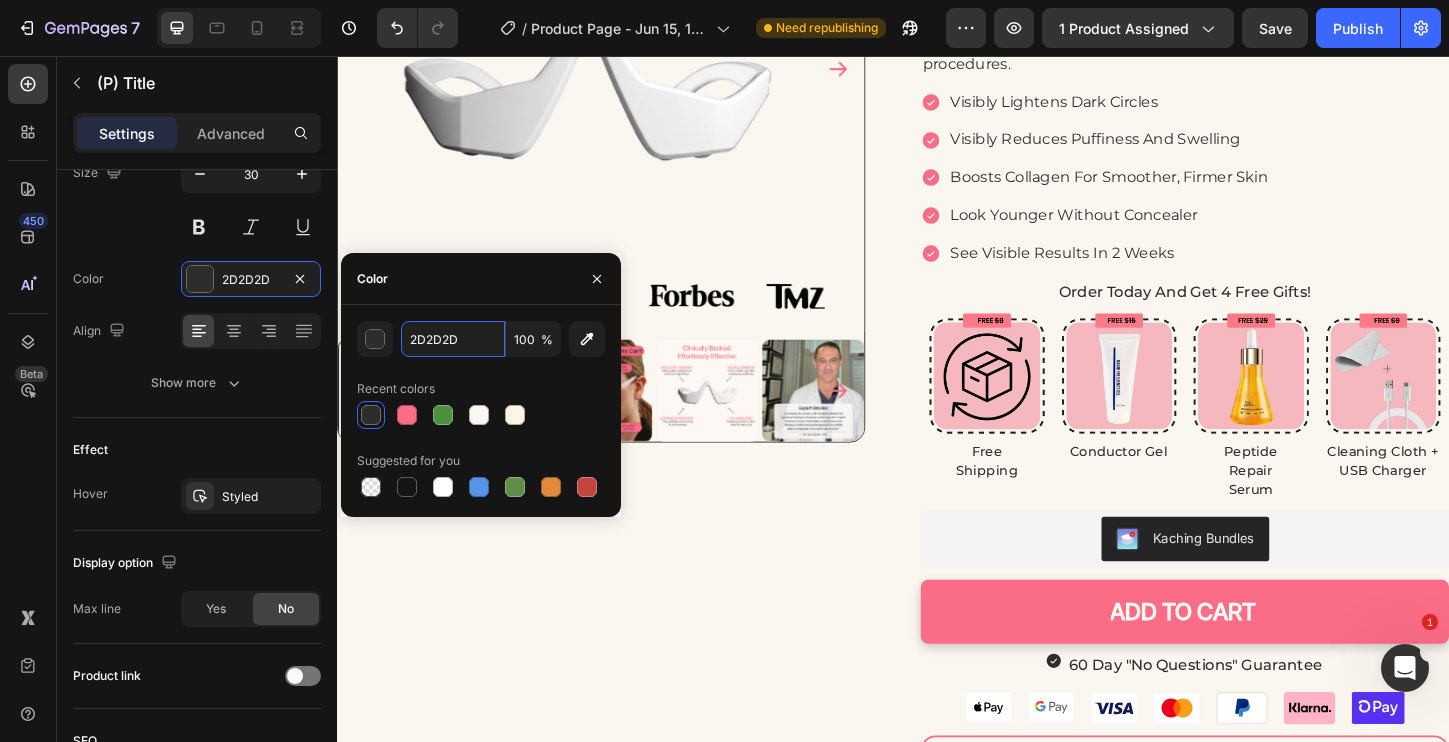 scroll, scrollTop: 366, scrollLeft: 0, axis: vertical 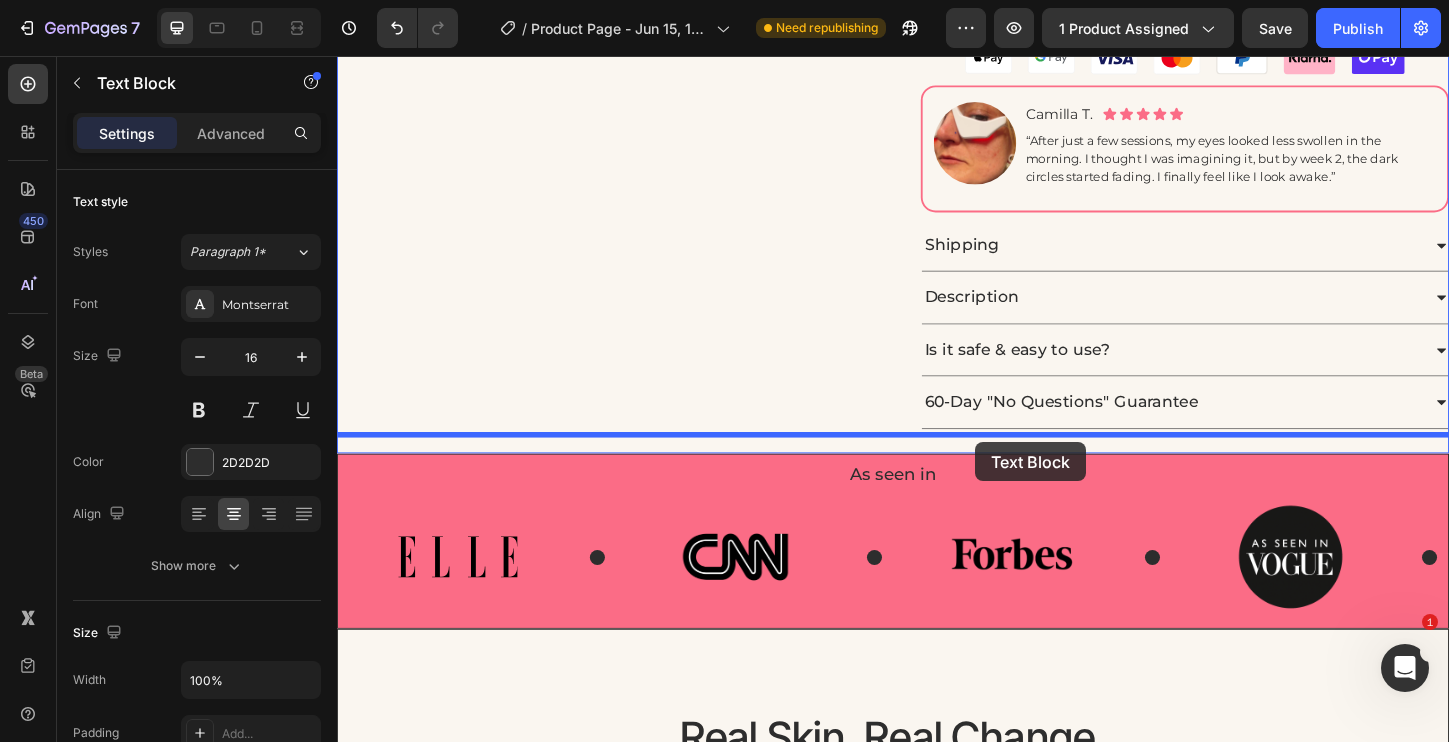 drag, startPoint x: 1095, startPoint y: 287, endPoint x: 1026, endPoint y: 473, distance: 198.38599 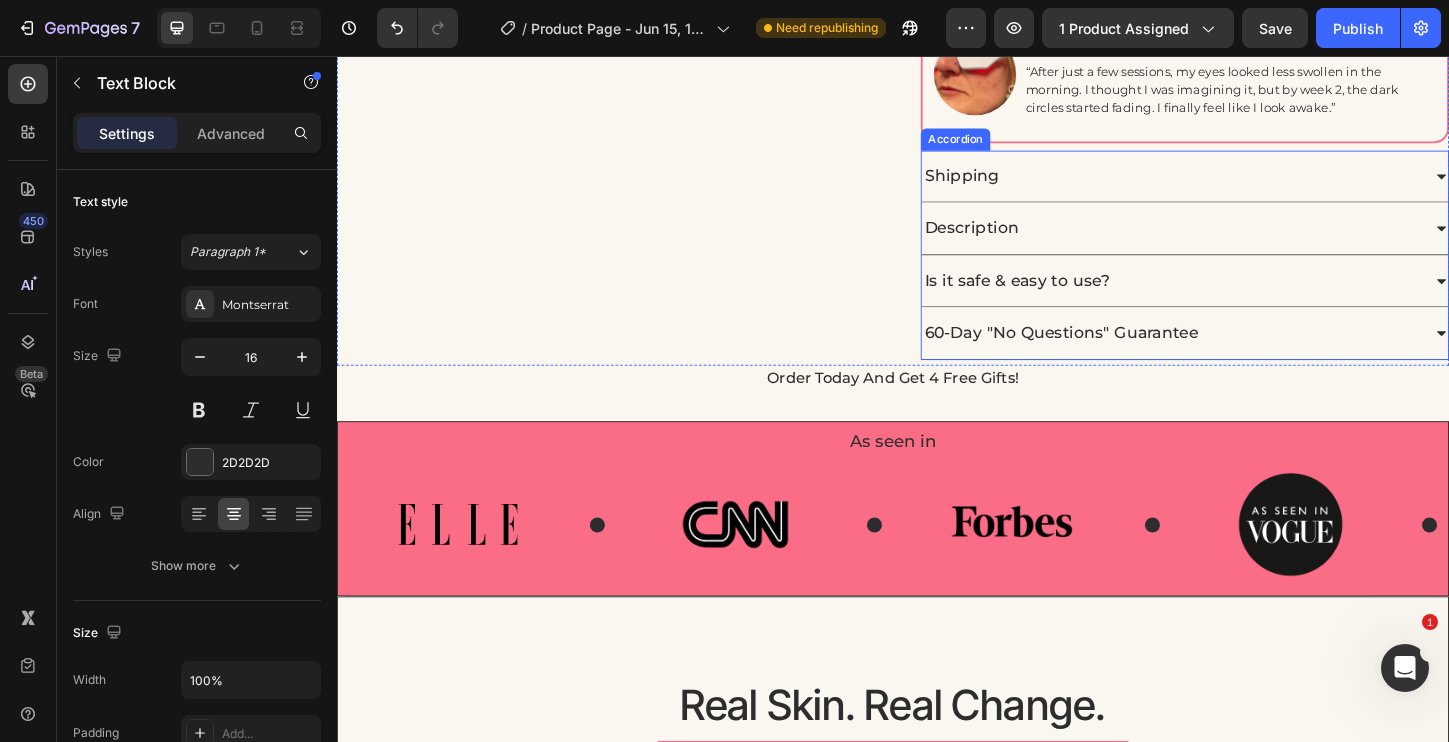 scroll, scrollTop: 1103, scrollLeft: 0, axis: vertical 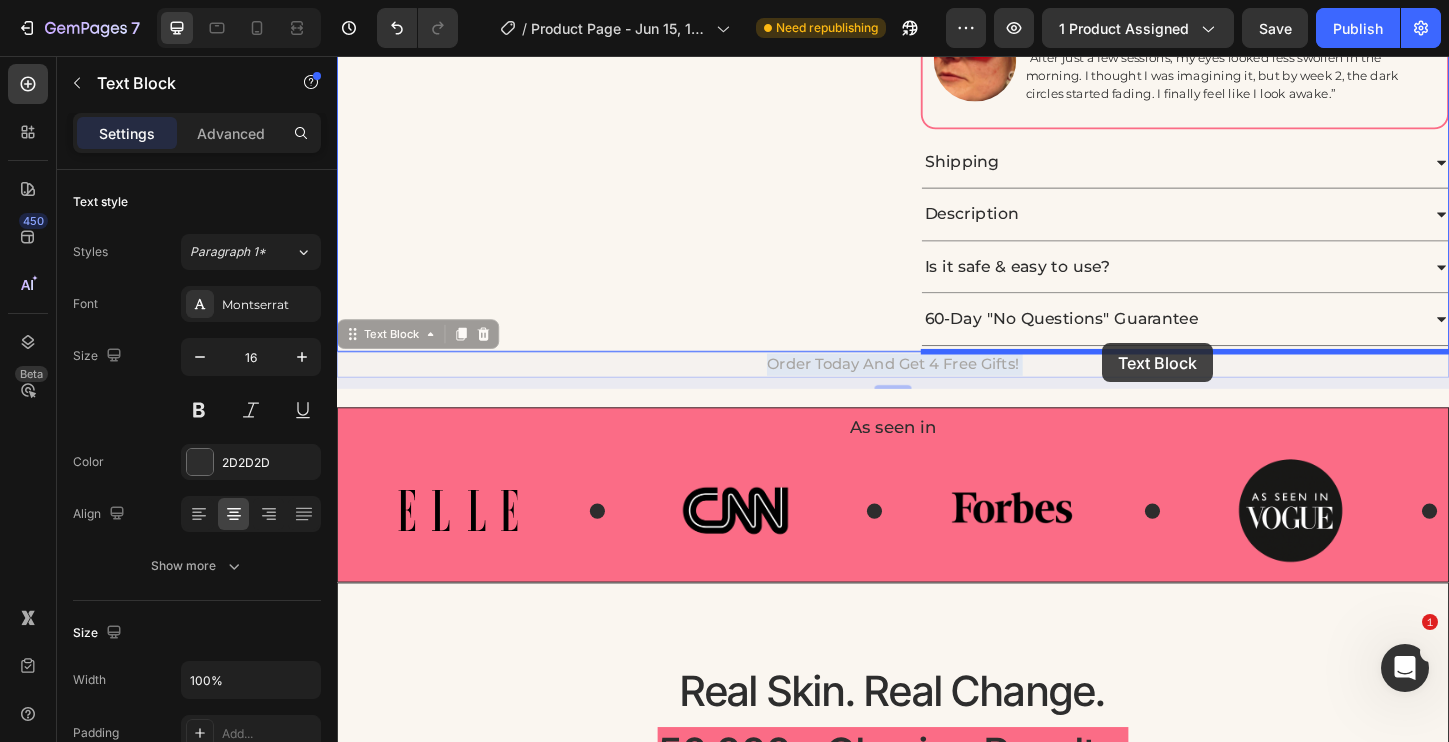 drag, startPoint x: 986, startPoint y: 389, endPoint x: 1164, endPoint y: 366, distance: 179.4798 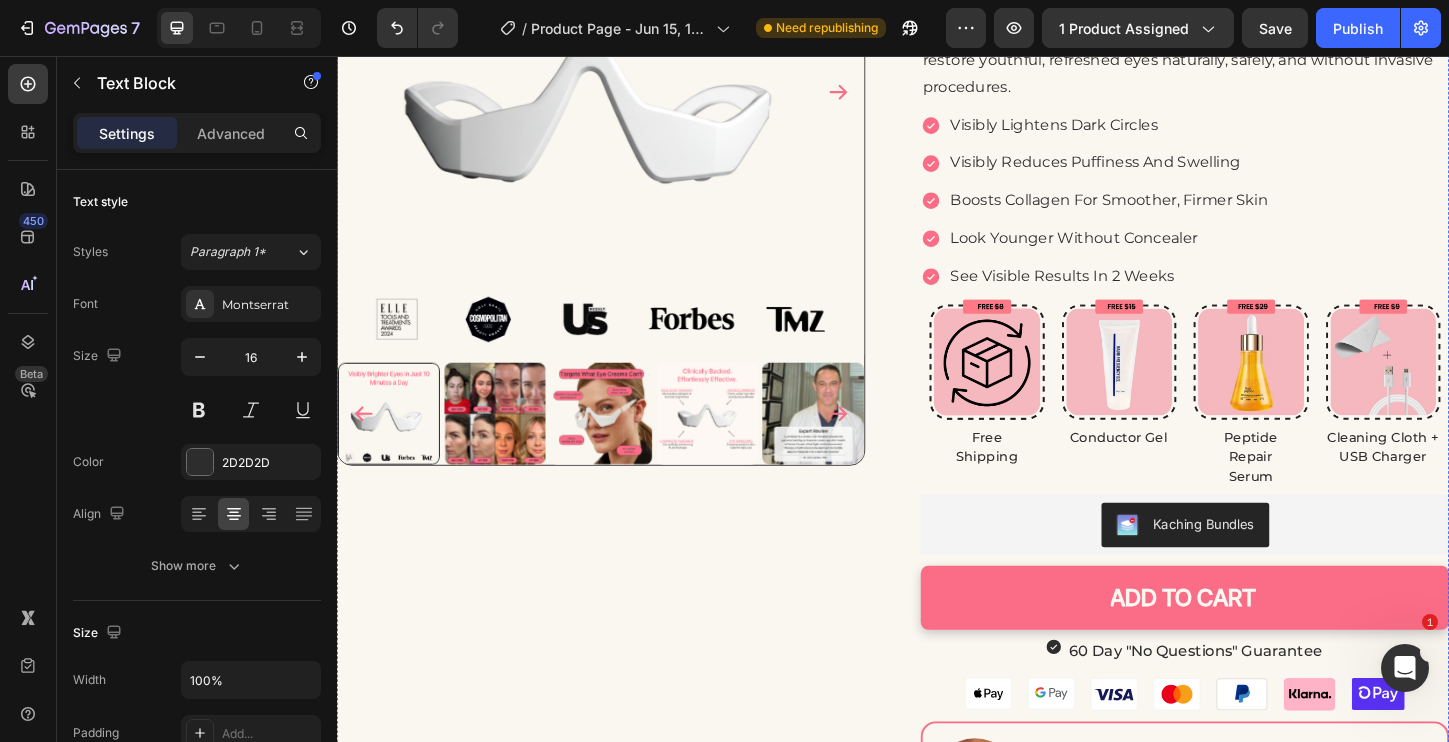 scroll, scrollTop: 272, scrollLeft: 0, axis: vertical 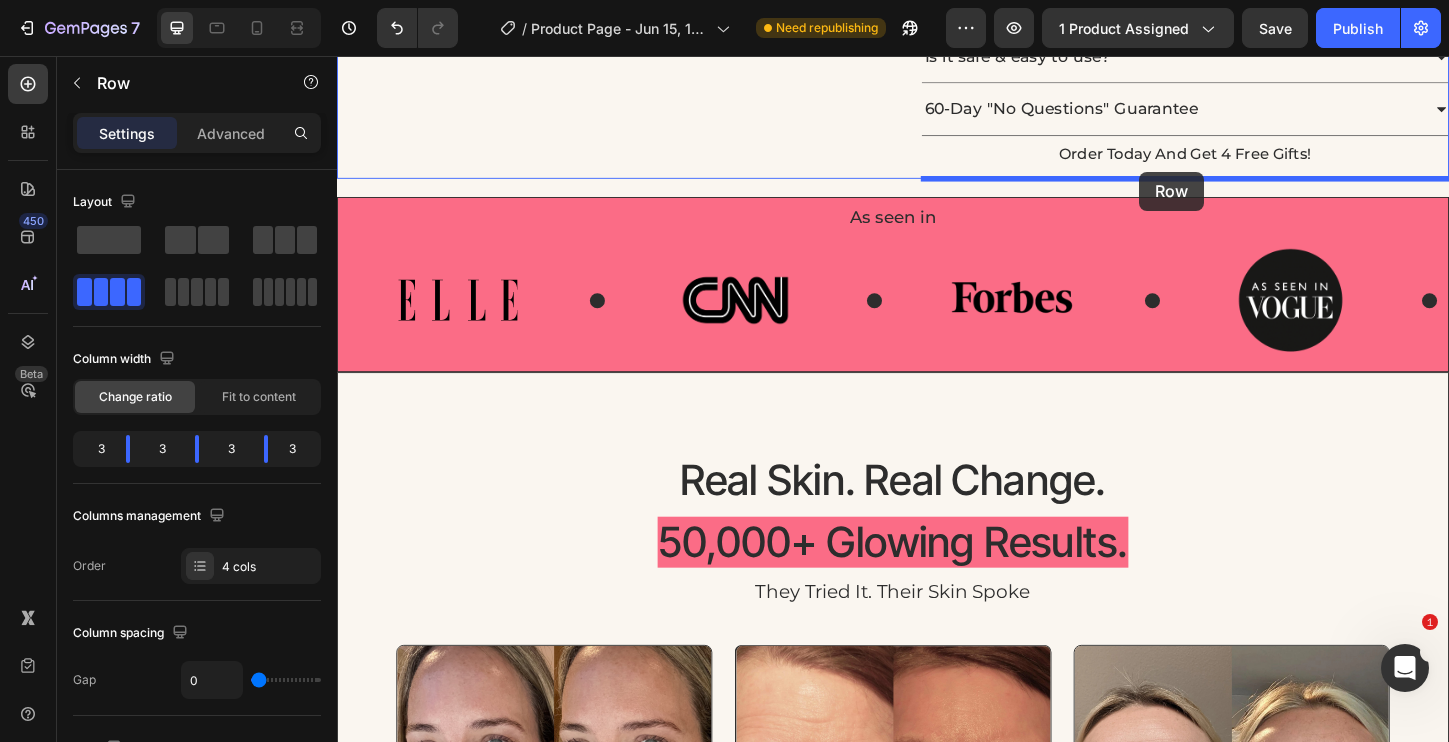 drag, startPoint x: 1122, startPoint y: 543, endPoint x: 1139, endPoint y: 183, distance: 360.40115 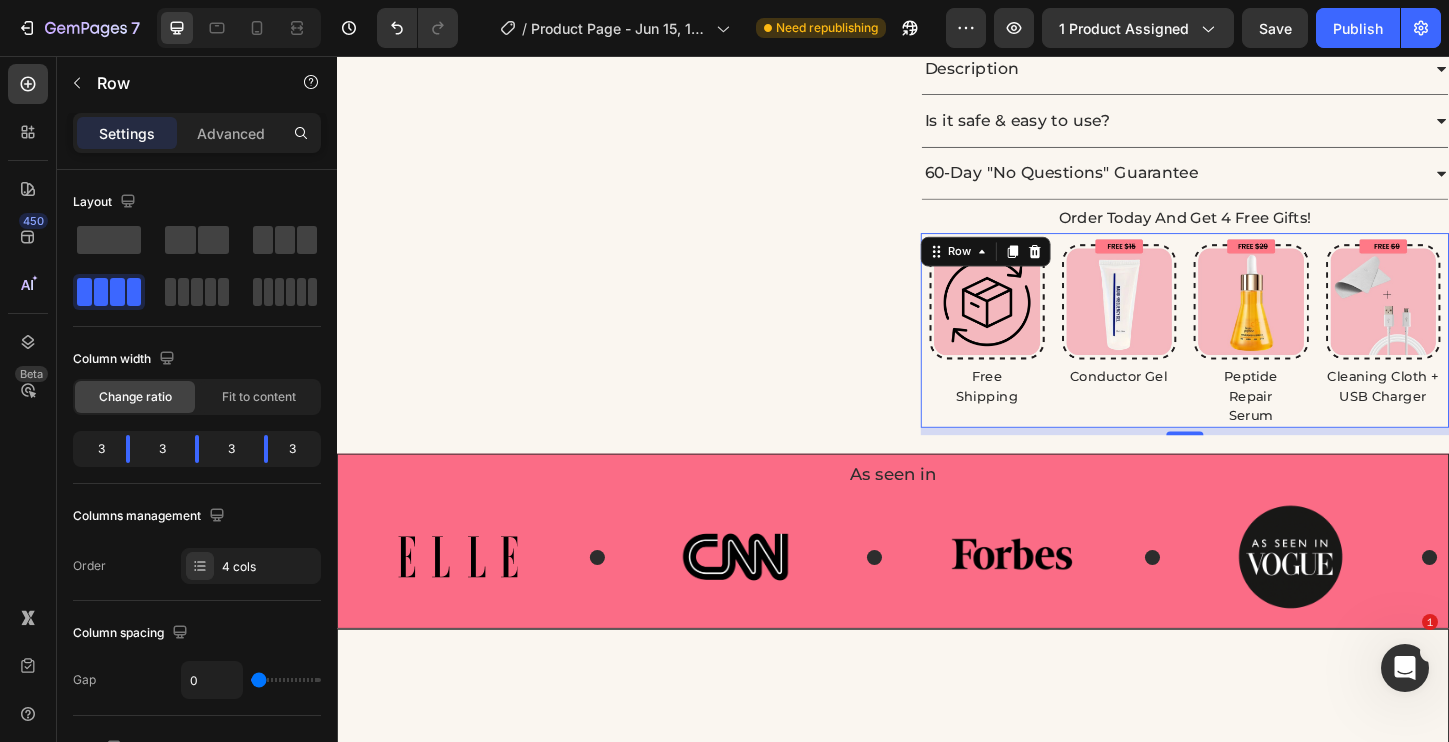 scroll, scrollTop: 894, scrollLeft: 0, axis: vertical 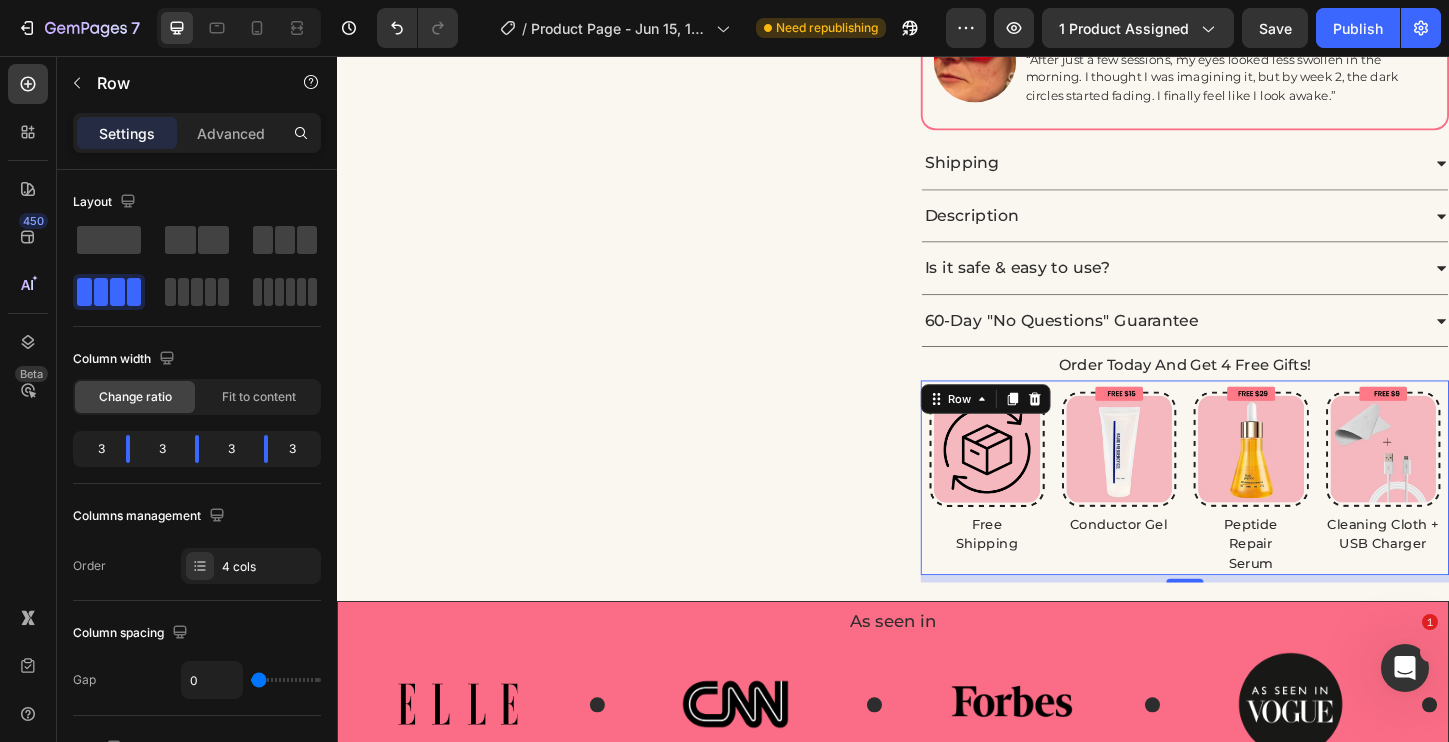 click on "Product Images bye-bye tired eyes- in just 10 minutes a day Text Block LumiGlow™ Red Light Under-Eye Therapy (P) Title Icon Icon Icon Icon
Icon Icon List 4.8/5 | trusted by 50,000+ customers. Text Block Row $84.99 Product Price Product Price $149.99 Product Price Product Price 43% OFF Discount Tag Row Look as rested as you feel — in just 10 minutes a day.⭐️ Text Block FDA-cleared red light therapy glasses that work at the cellular level to restore youthful, refreshed eyes naturally, safely, and without invasive procedures. Text Block
Icon visibly lightens dark circles Text
Icon visibly reduces puffiness and swelling Text
Icon boosts collagen for smoother, firmer skin Text
Icon look younger without concealer  Text
Icon see visible results in 2 weeks Text Advanced List Kaching Bundles Kaching Bundles ADD TO CART Add to Cart Item List Image Image" at bounding box center [937, -87] 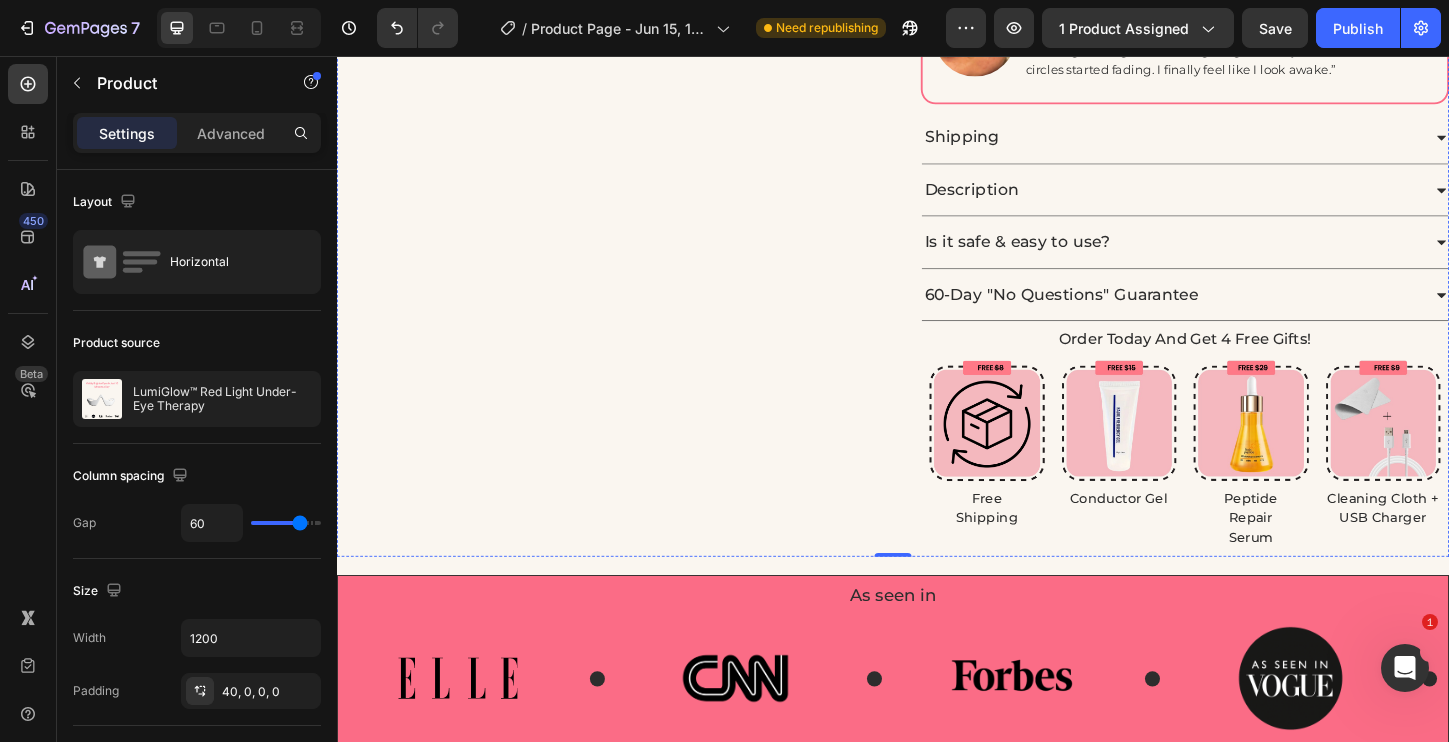scroll, scrollTop: 949, scrollLeft: 0, axis: vertical 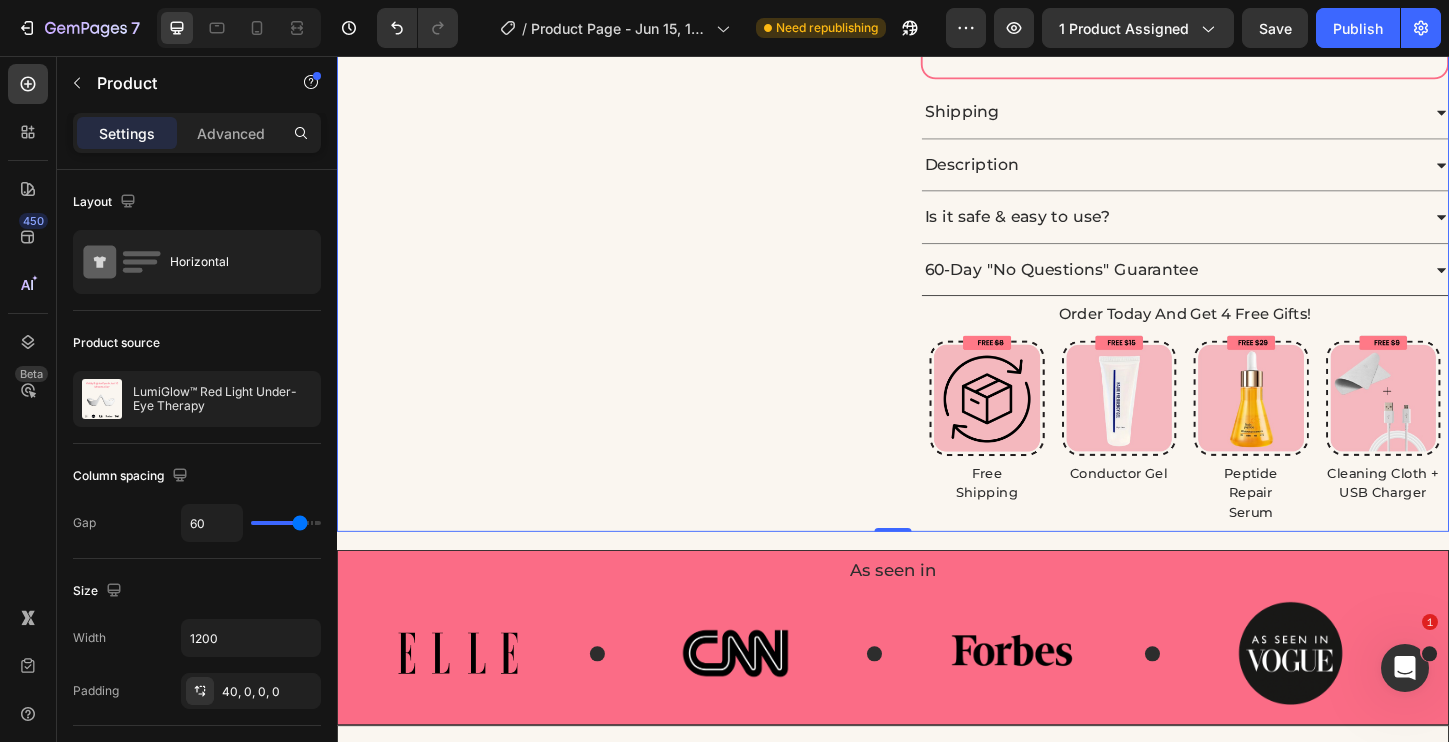 click on "60-Day "No Questions" Guarantee" at bounding box center [1252, 287] 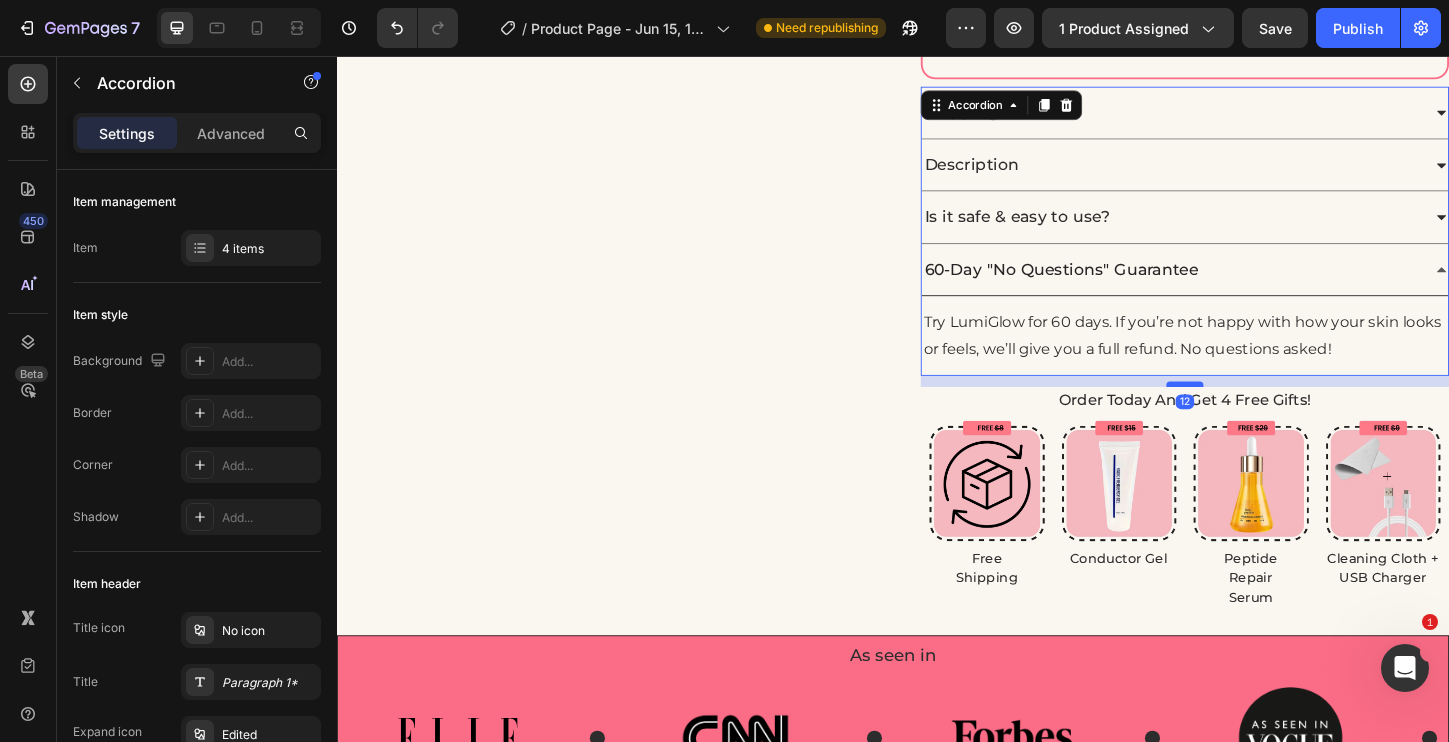 click at bounding box center (1252, 410) 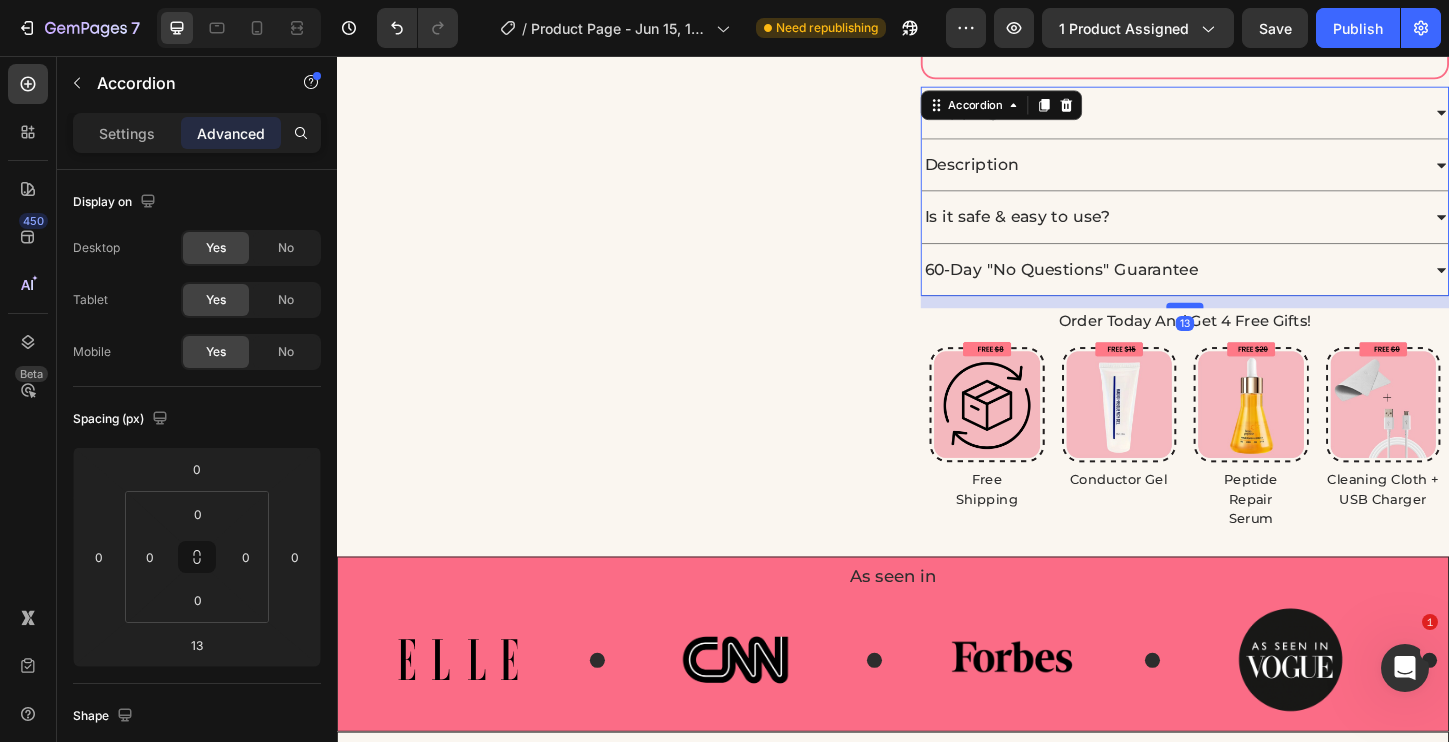 click at bounding box center (1323, 429) 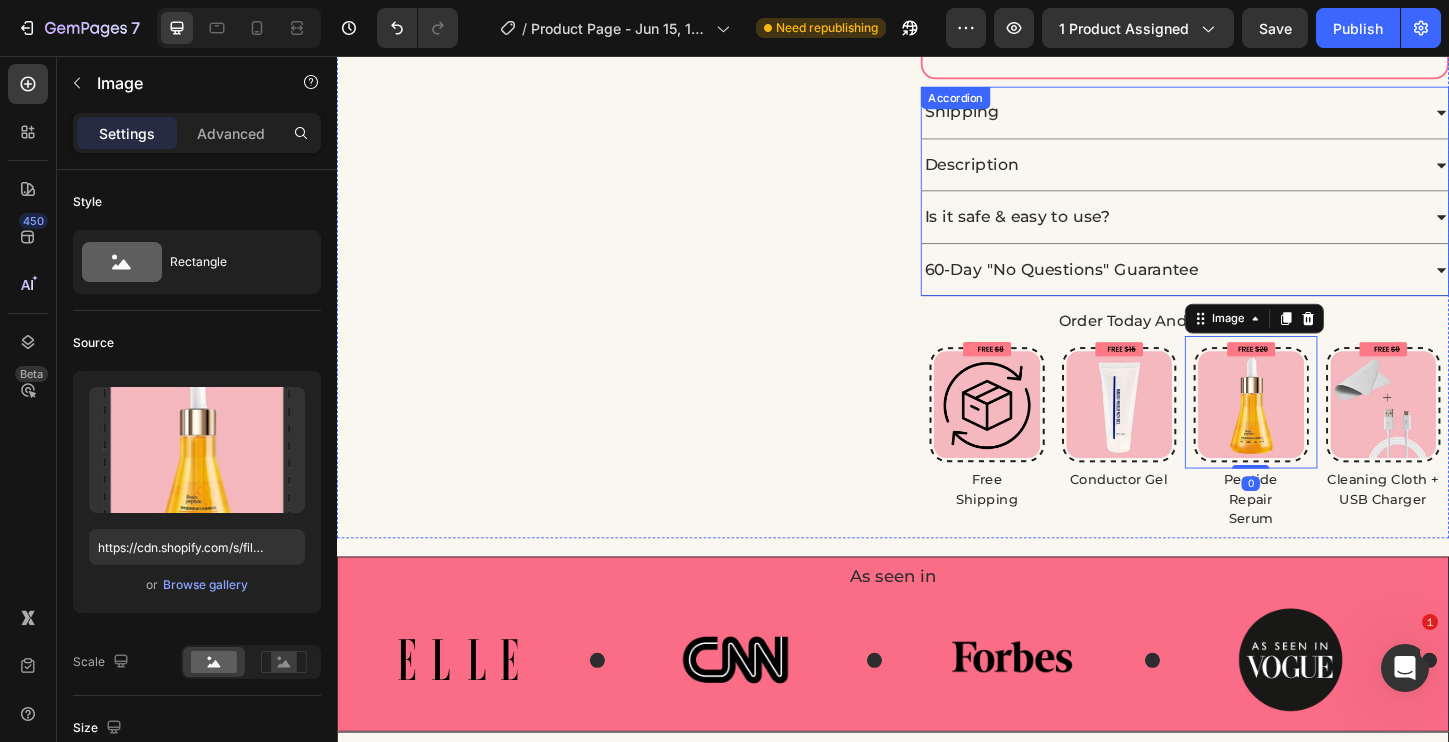click on "60-Day "No Questions" Guarantee" at bounding box center [1252, 287] 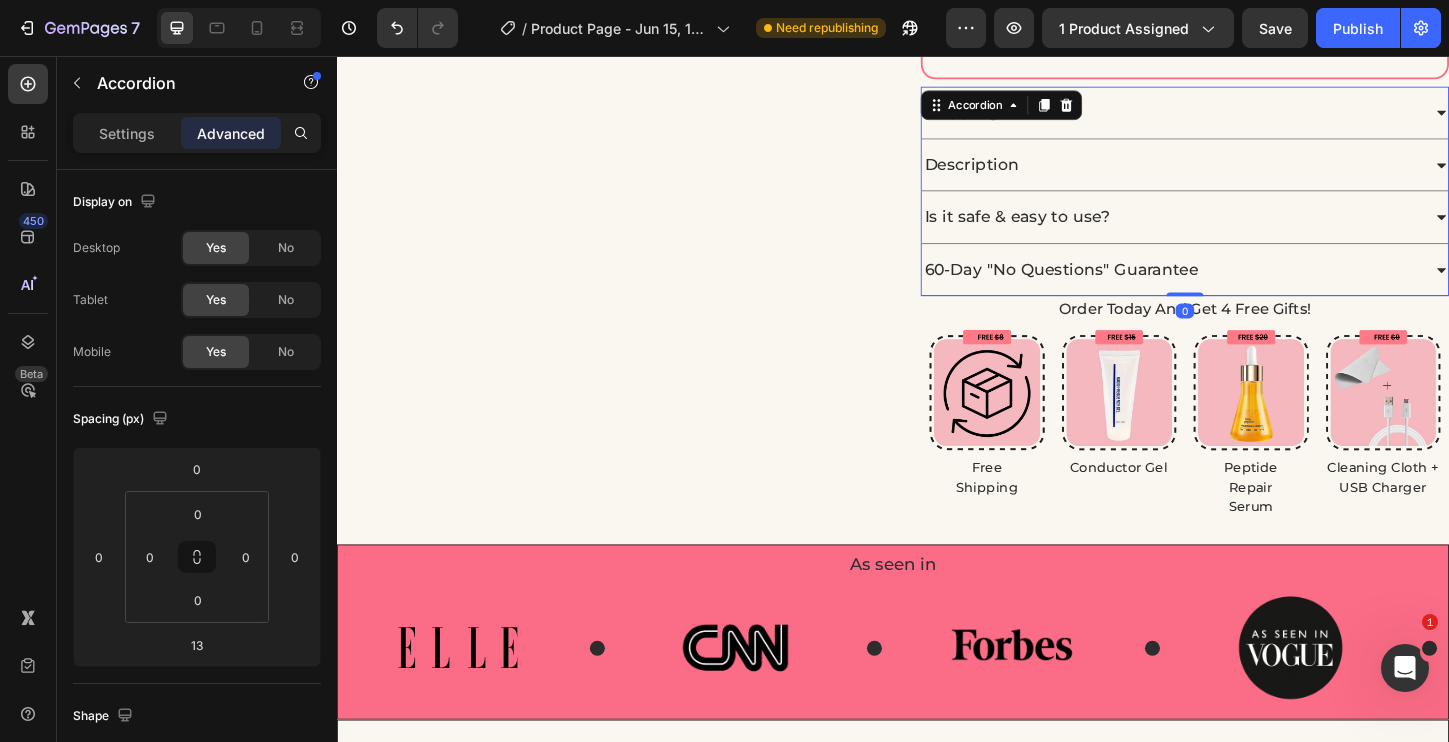 scroll, scrollTop: 872, scrollLeft: 0, axis: vertical 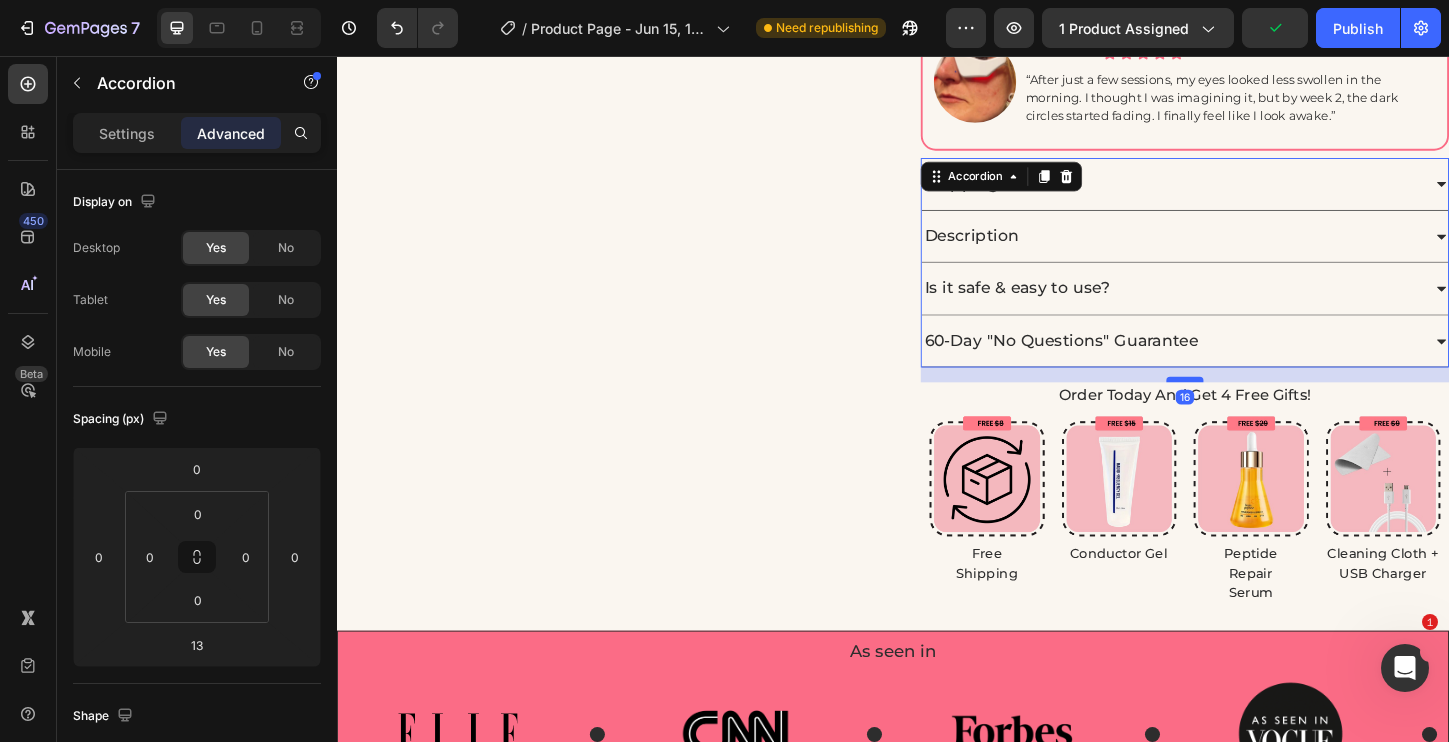 drag, startPoint x: 1264, startPoint y: 389, endPoint x: 1262, endPoint y: 405, distance: 16.124516 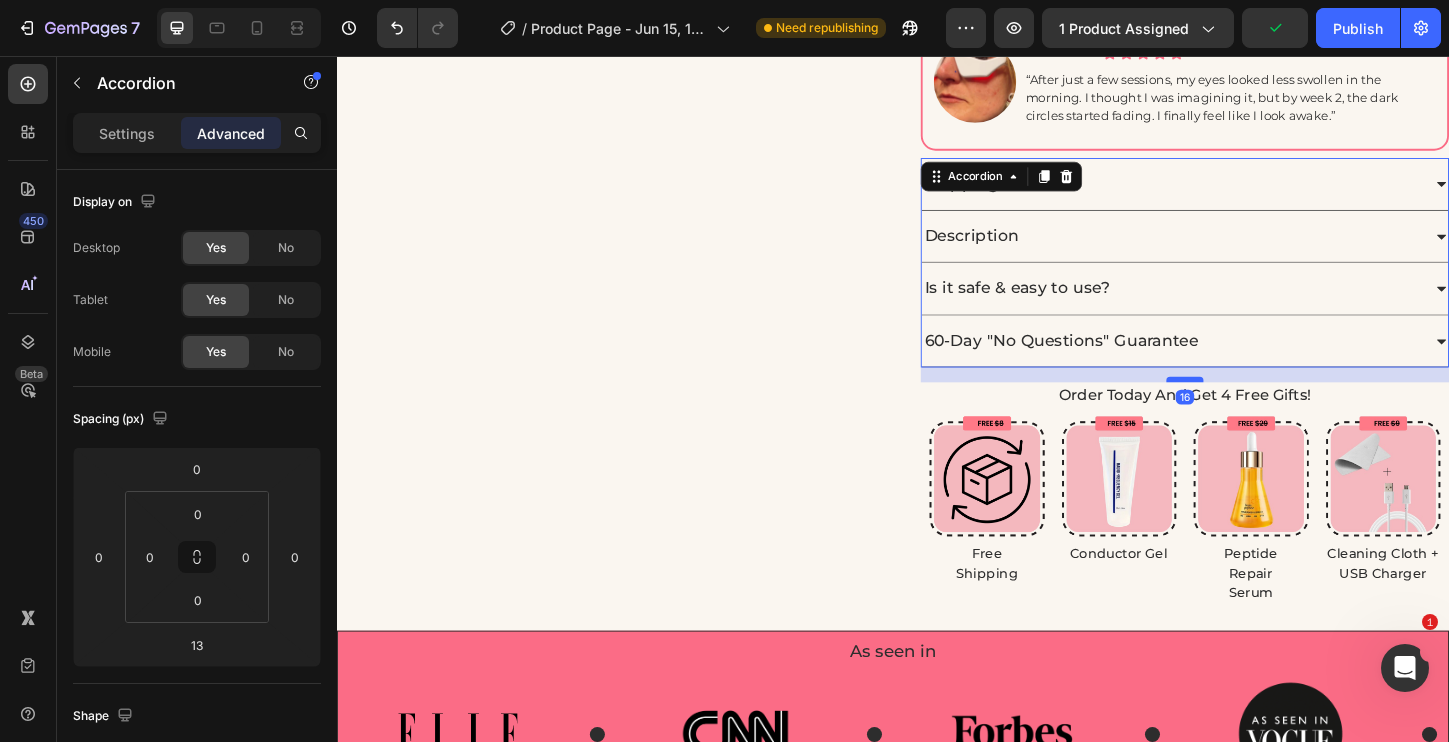 click at bounding box center [1252, 405] 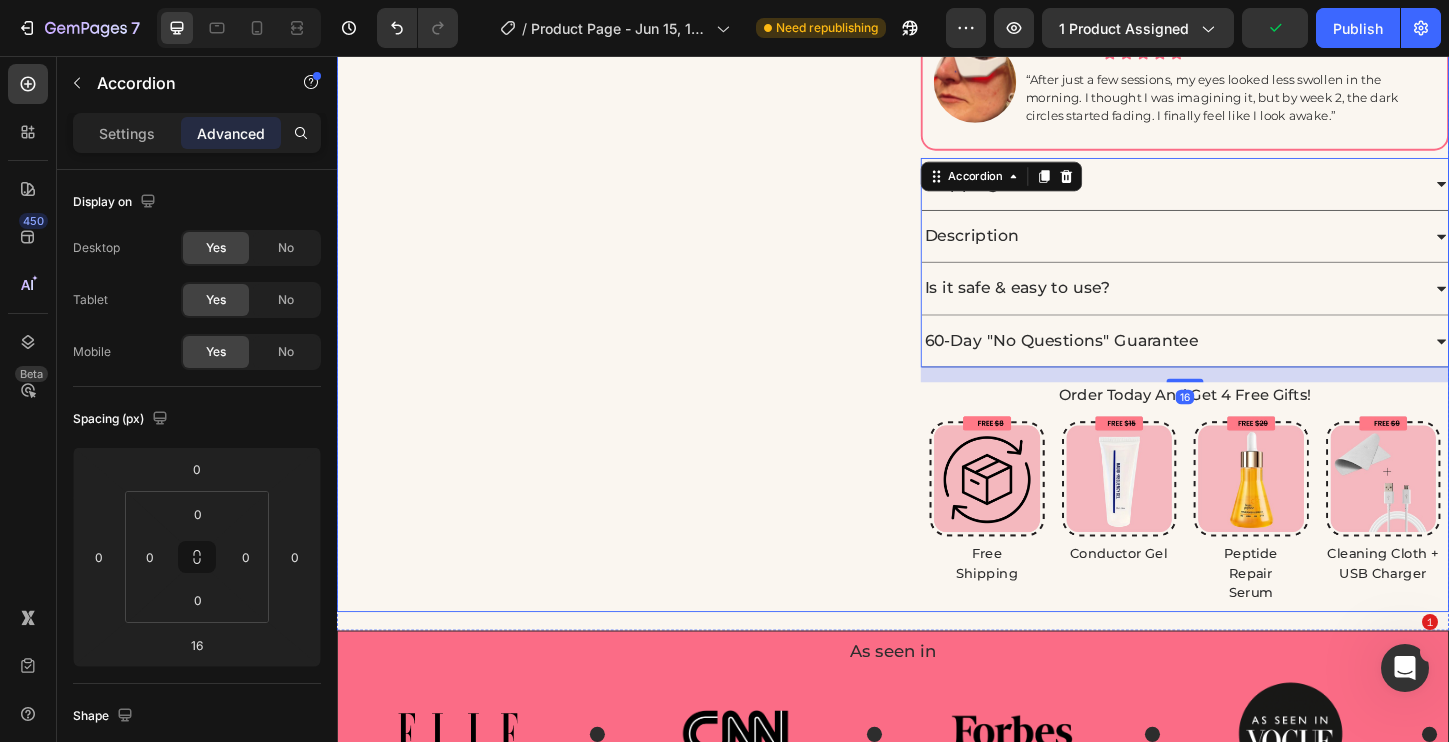 click on "Product Images" at bounding box center (622, -40) 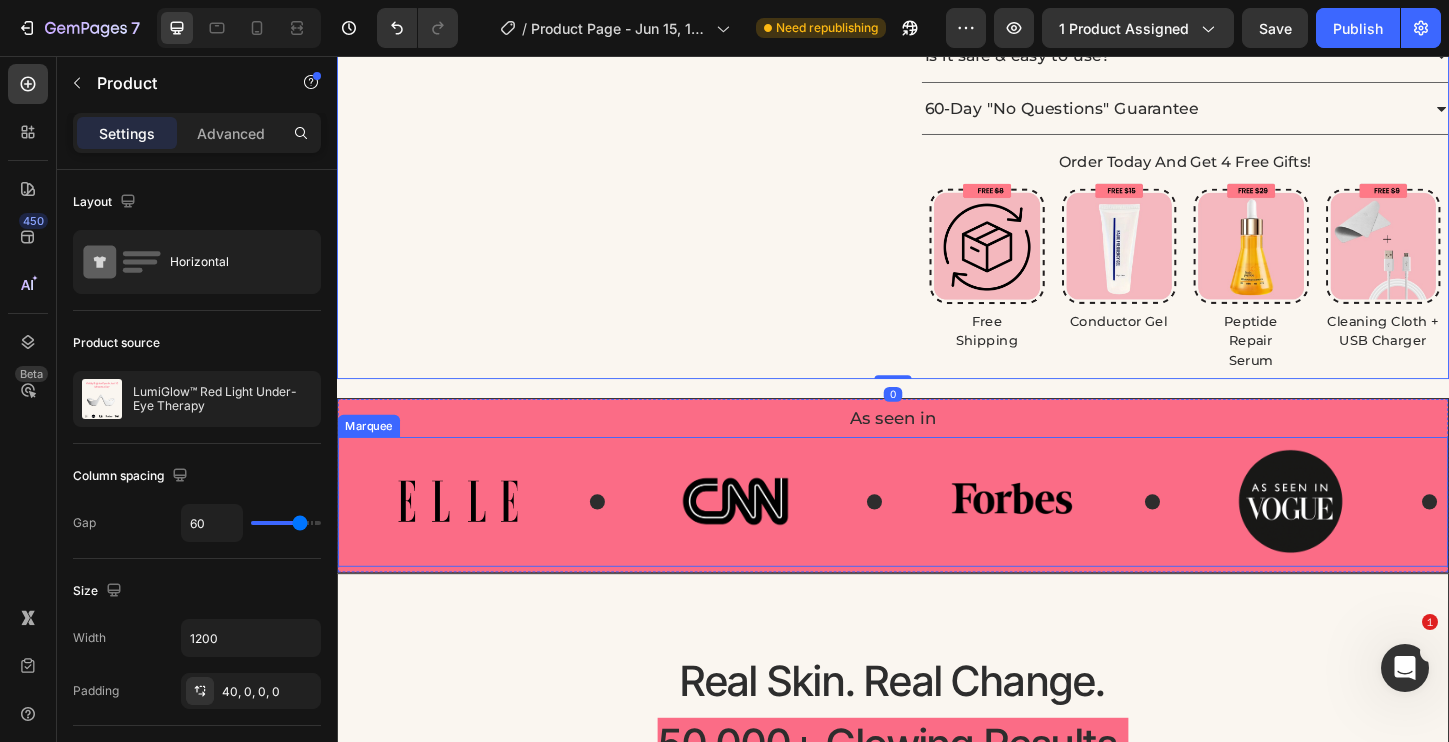 scroll, scrollTop: 1029, scrollLeft: 0, axis: vertical 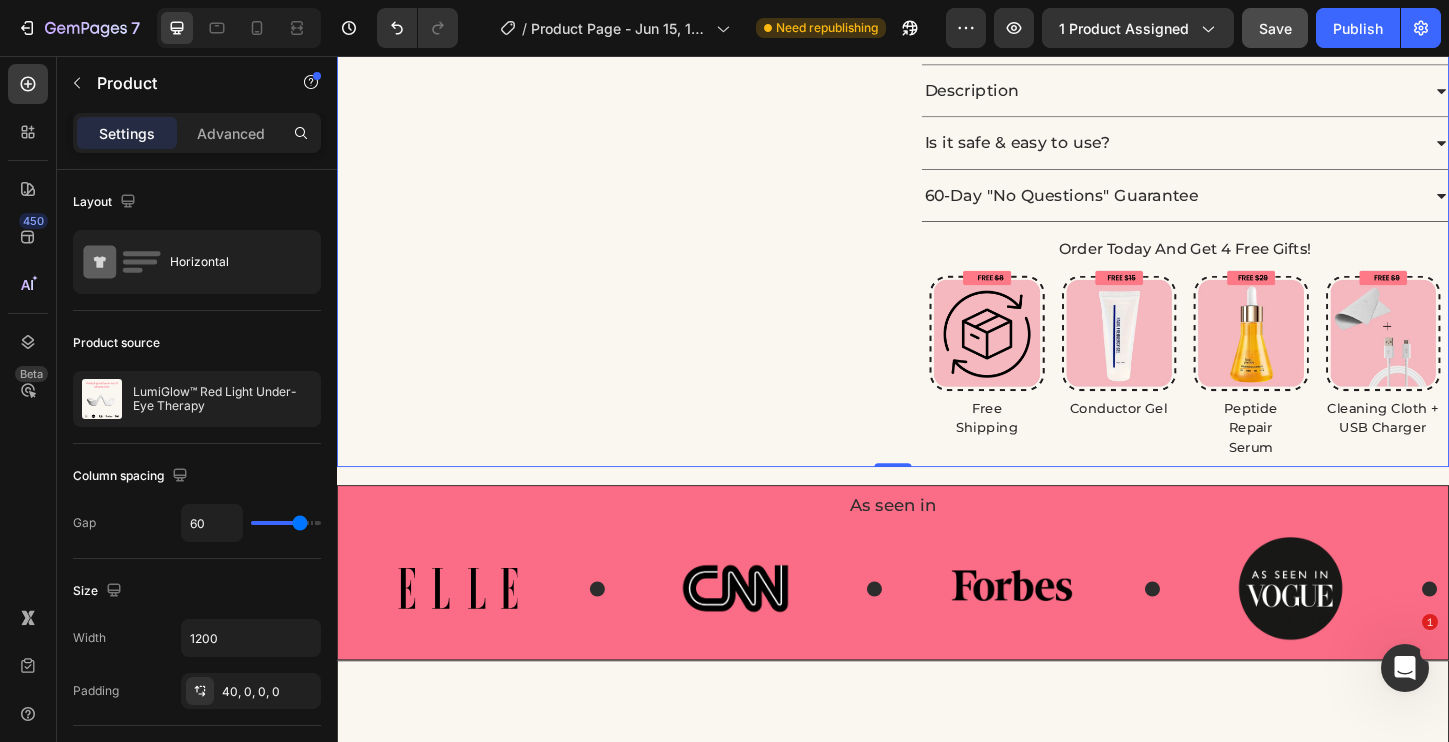 click on "Save" at bounding box center [1275, 28] 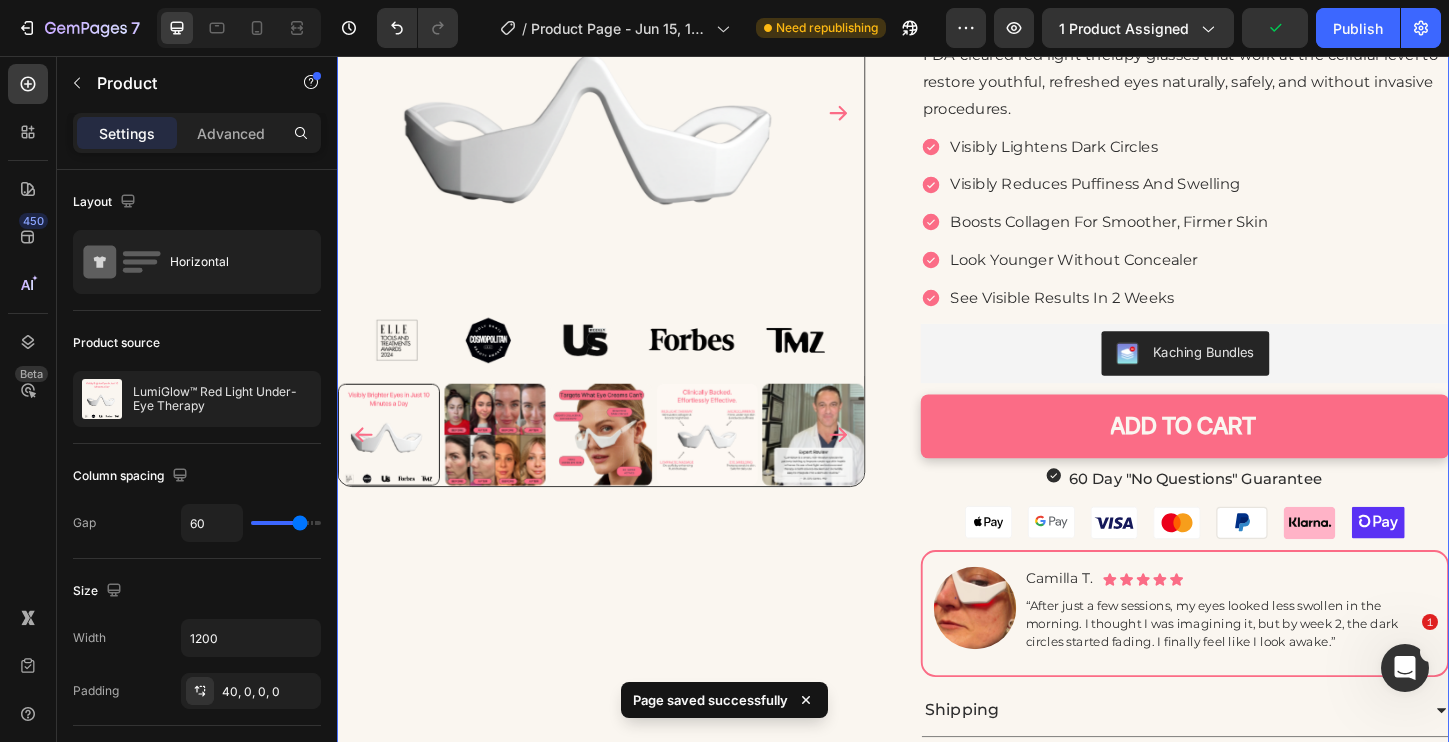 scroll, scrollTop: 440, scrollLeft: 0, axis: vertical 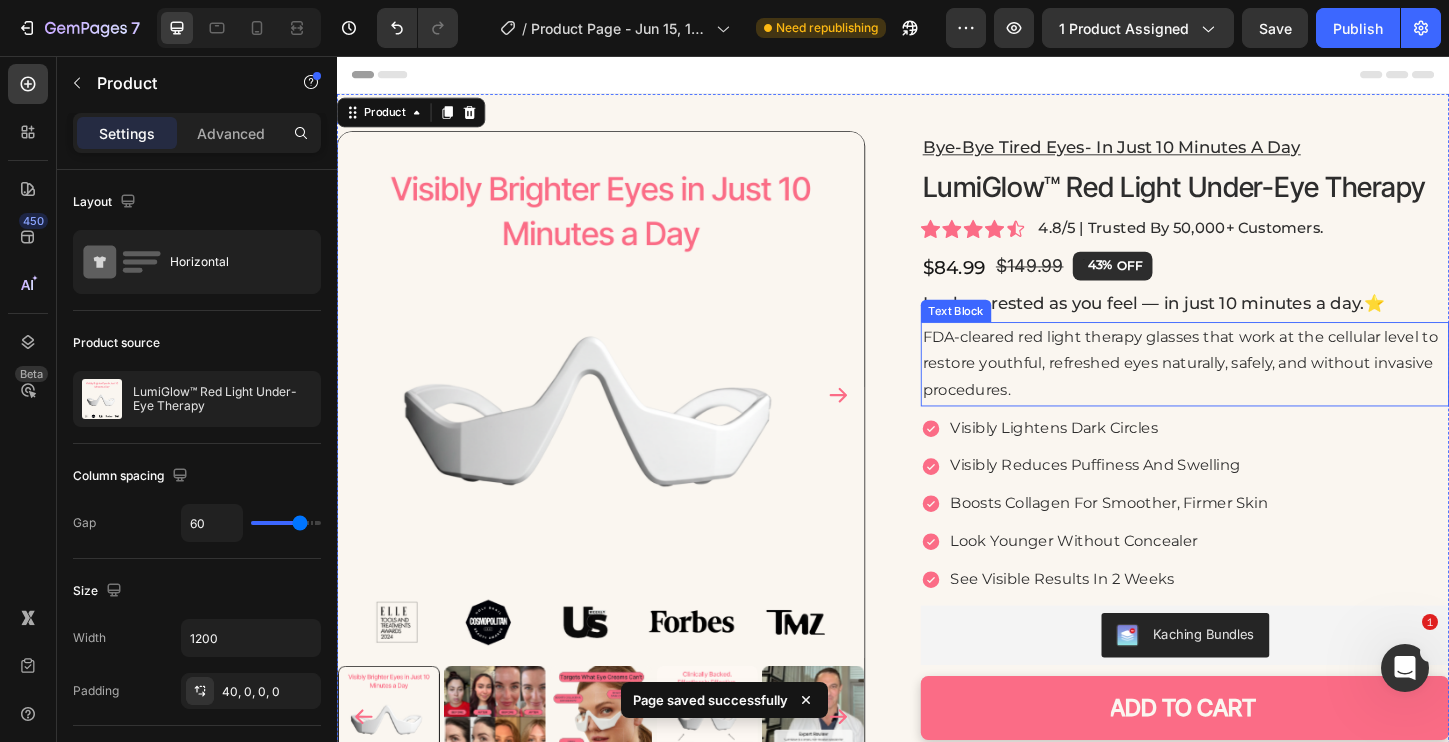 click on "FDA-cleared red light therapy glasses that work at the cellular level to restore youthful, refreshed eyes naturally, safely, and without invasive procedures." at bounding box center (1252, 388) 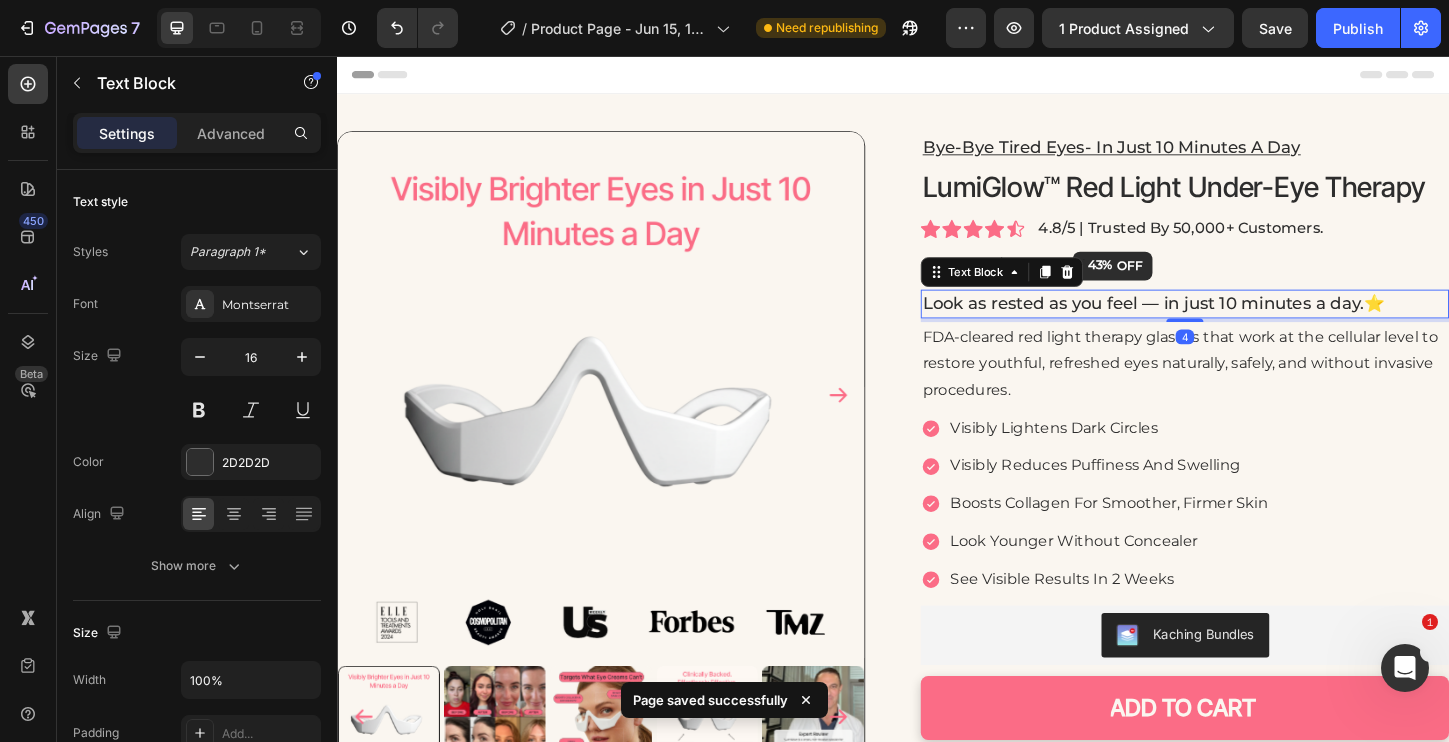 click on "Look as rested as you feel — in just 10 minutes a day.⭐️" at bounding box center [1252, 323] 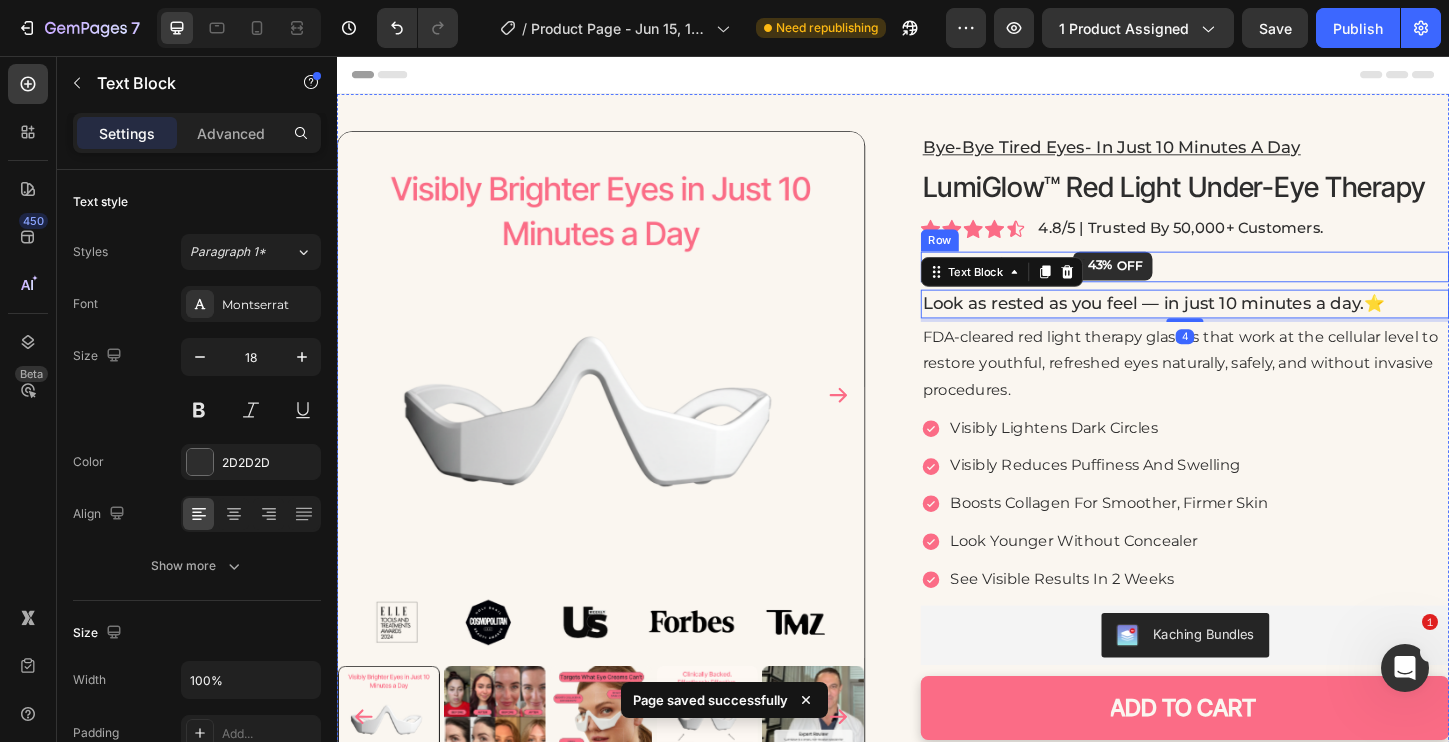 click on "$84.99 Product Price Product Price $149.99 Product Price Product Price 43% OFF Discount Tag Row" at bounding box center [1252, 283] 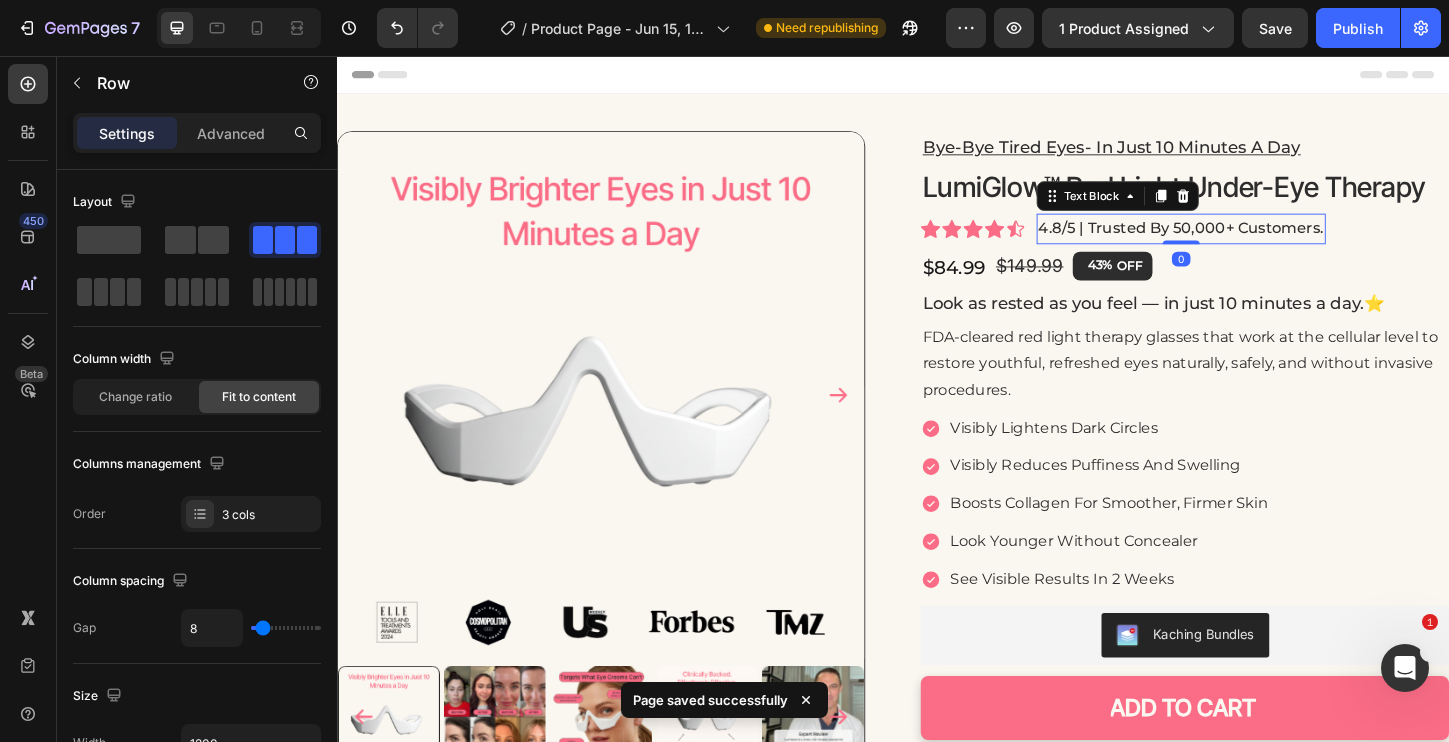 click on "4.8/5 | trusted by 50,000+ customers." at bounding box center (1248, 242) 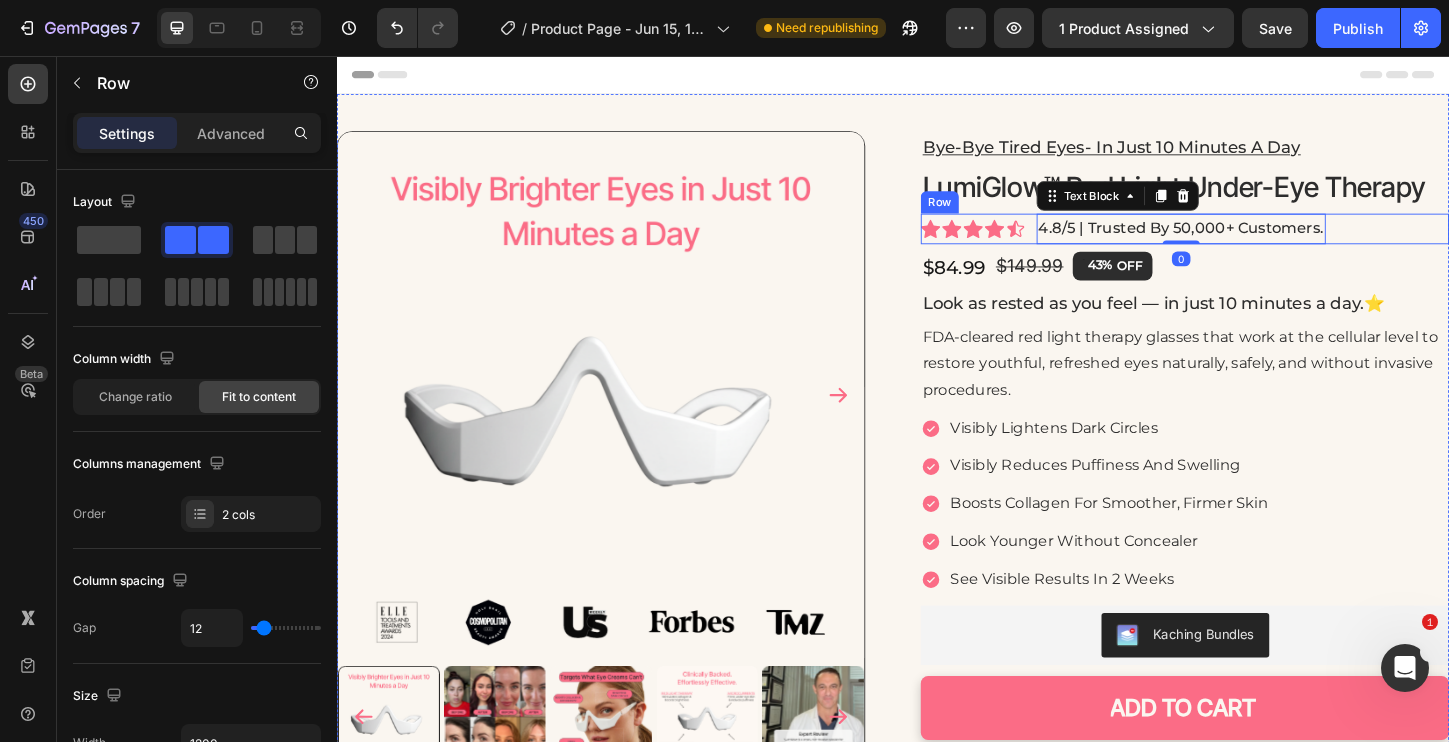 click on "Icon Icon Icon Icon
Icon Icon List 4.8/5 | trusted by 50,000+ customers. Text Block   0 Row" at bounding box center [1252, 242] 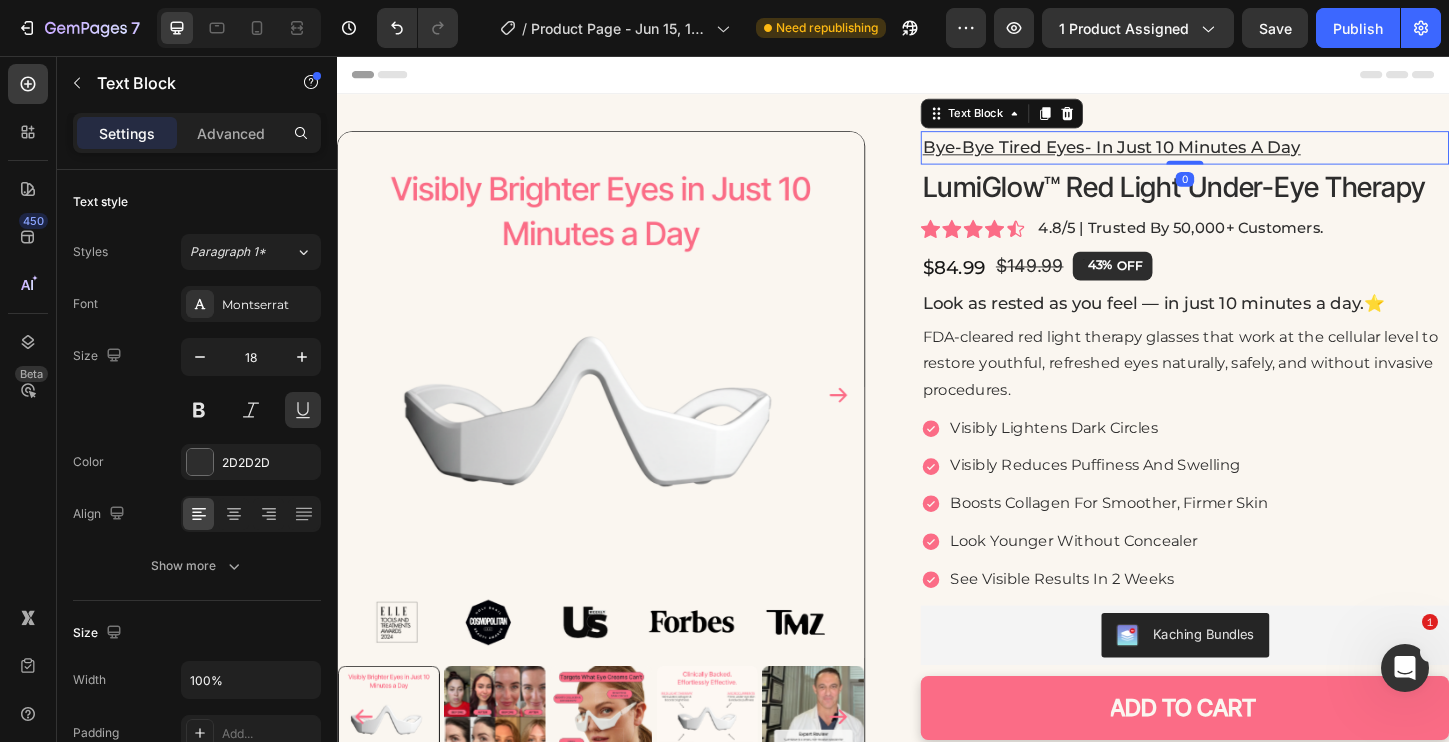 click on "bye-bye tired eyes- in just 10 minutes a day" at bounding box center (1252, 155) 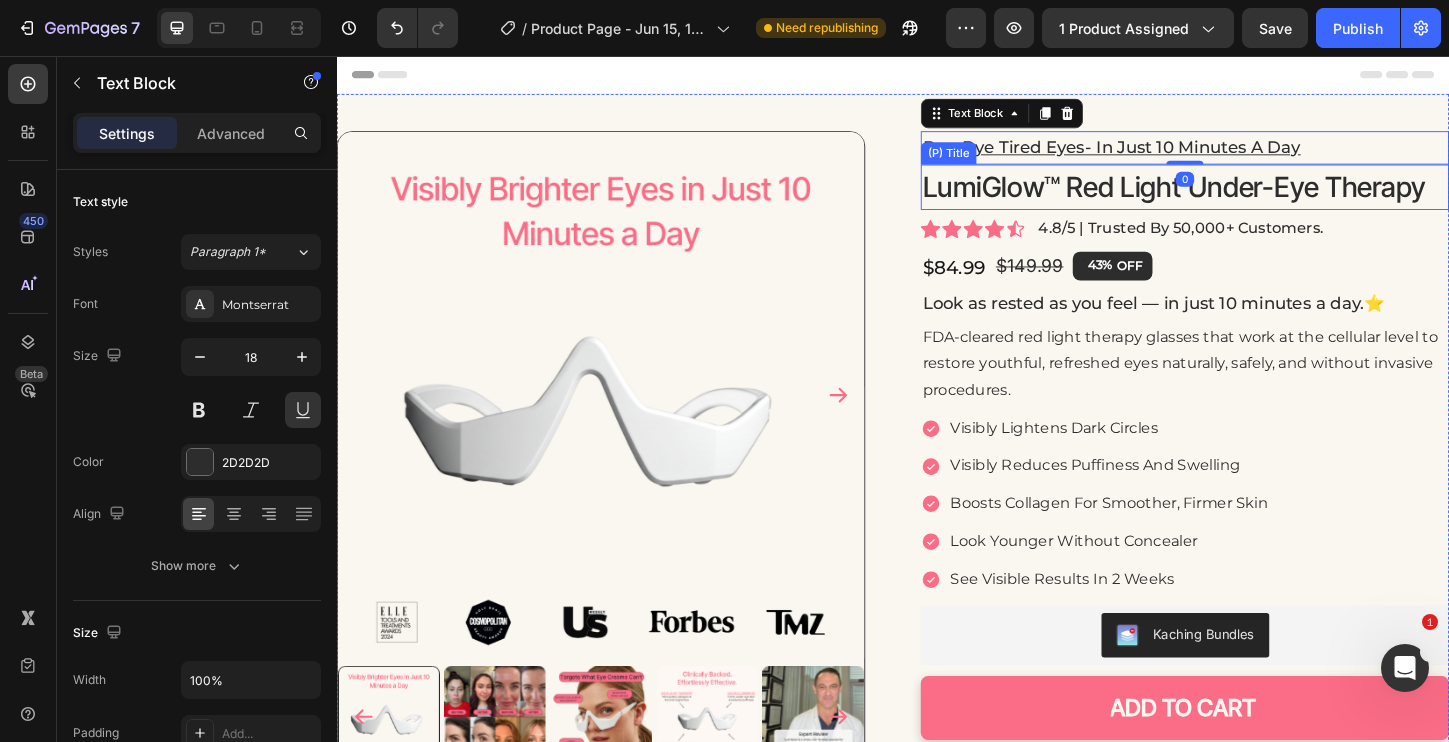 click on "LumiGlow™ Red Light Under-Eye Therapy" at bounding box center (1252, 197) 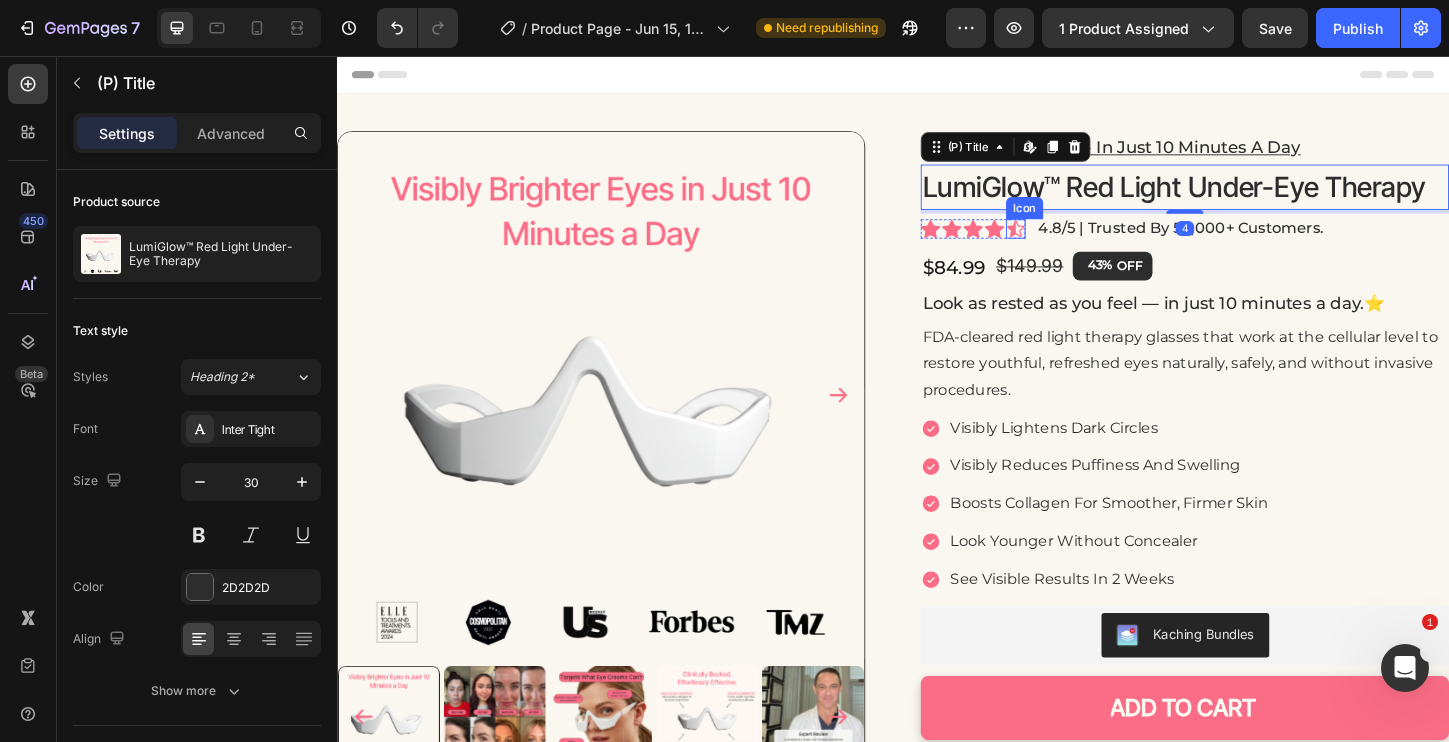 click on "Icon" at bounding box center [1069, 242] 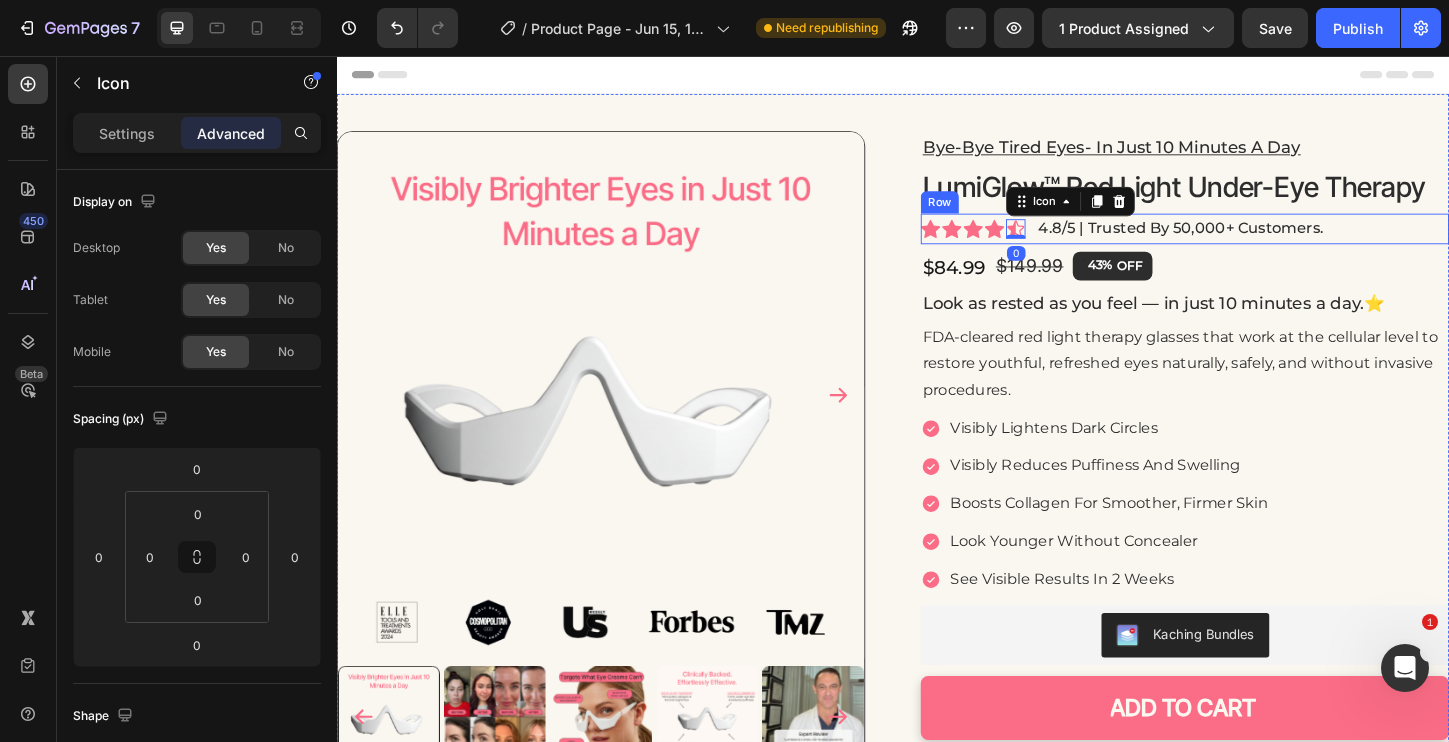 click on "Icon Icon Icon Icon
Icon   0 Icon List 4.8/5 | trusted by 50,000+ customers. Text Block Row" at bounding box center [1252, 242] 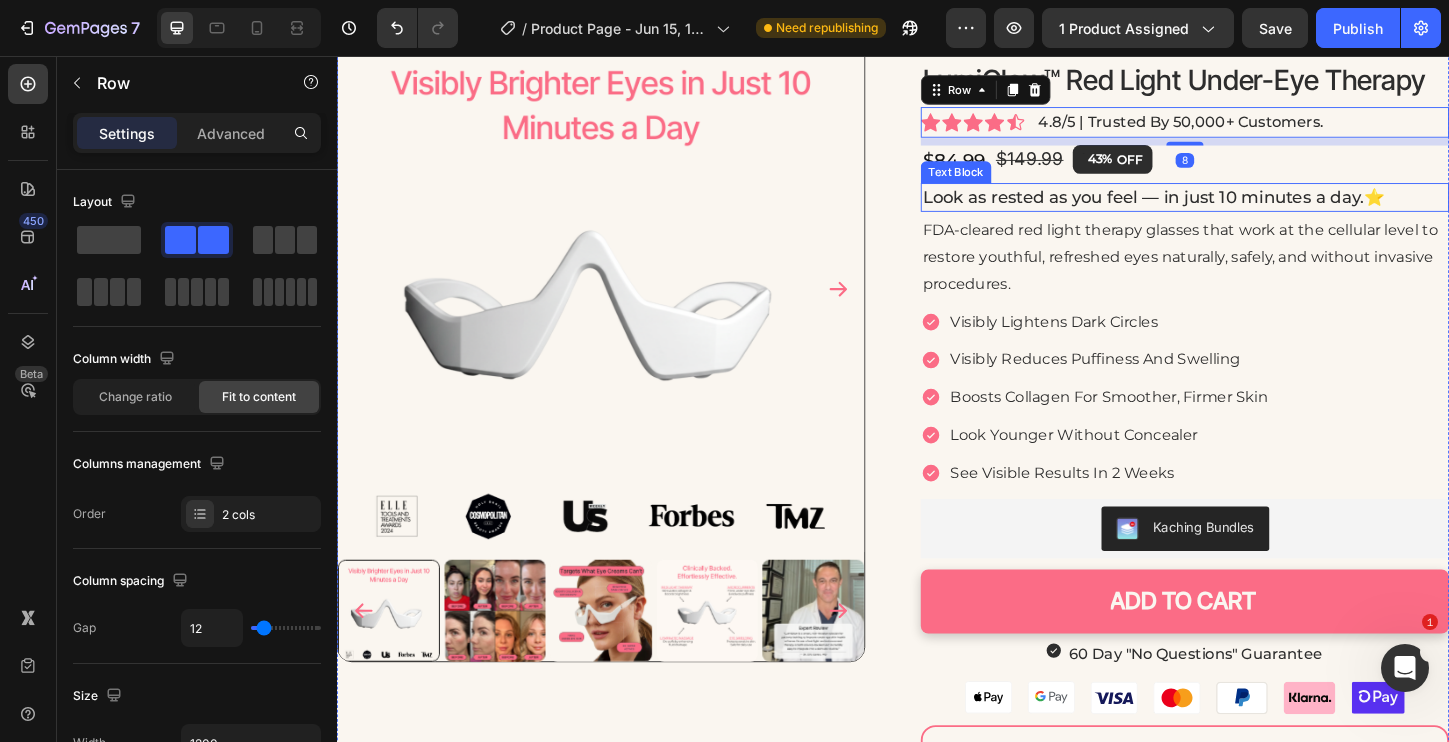 scroll, scrollTop: 323, scrollLeft: 0, axis: vertical 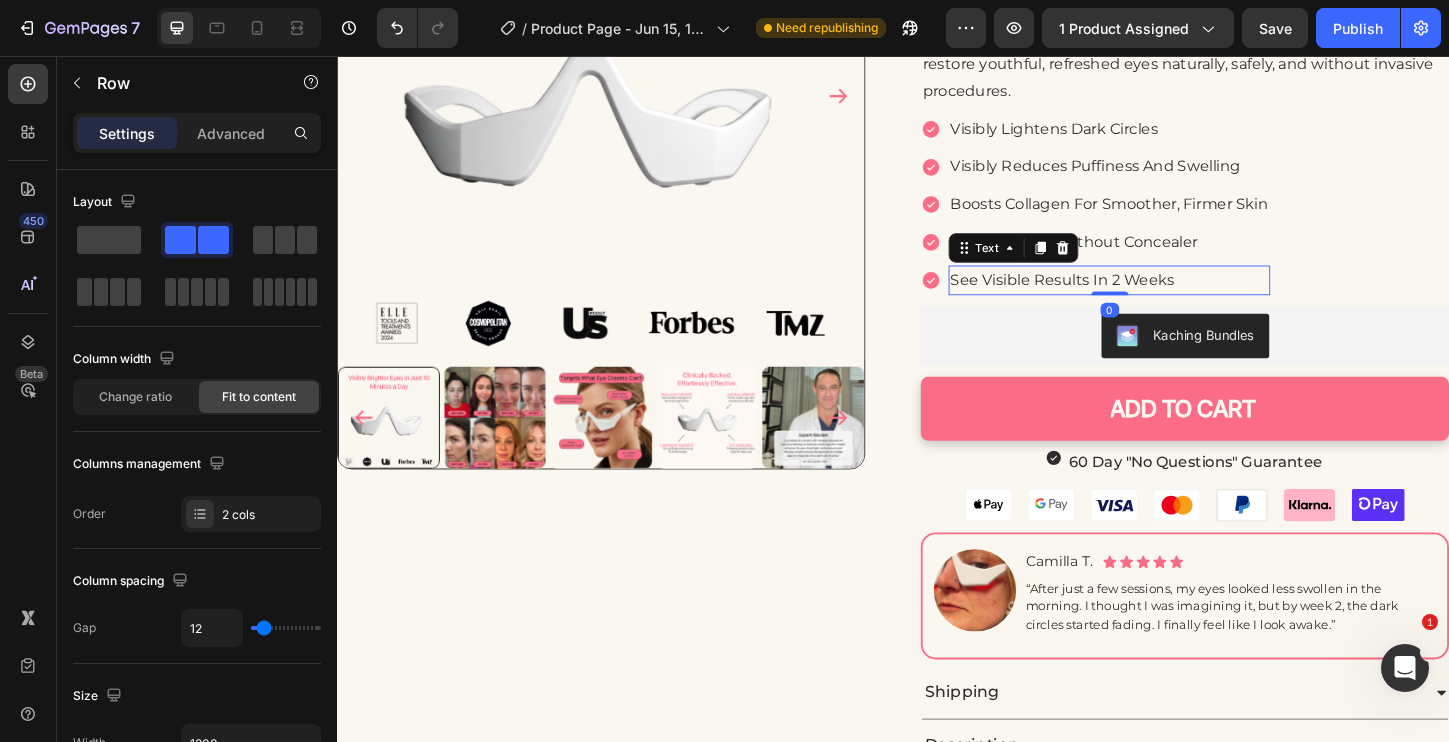 click on "see visible results in 2 weeks" at bounding box center [1170, 298] 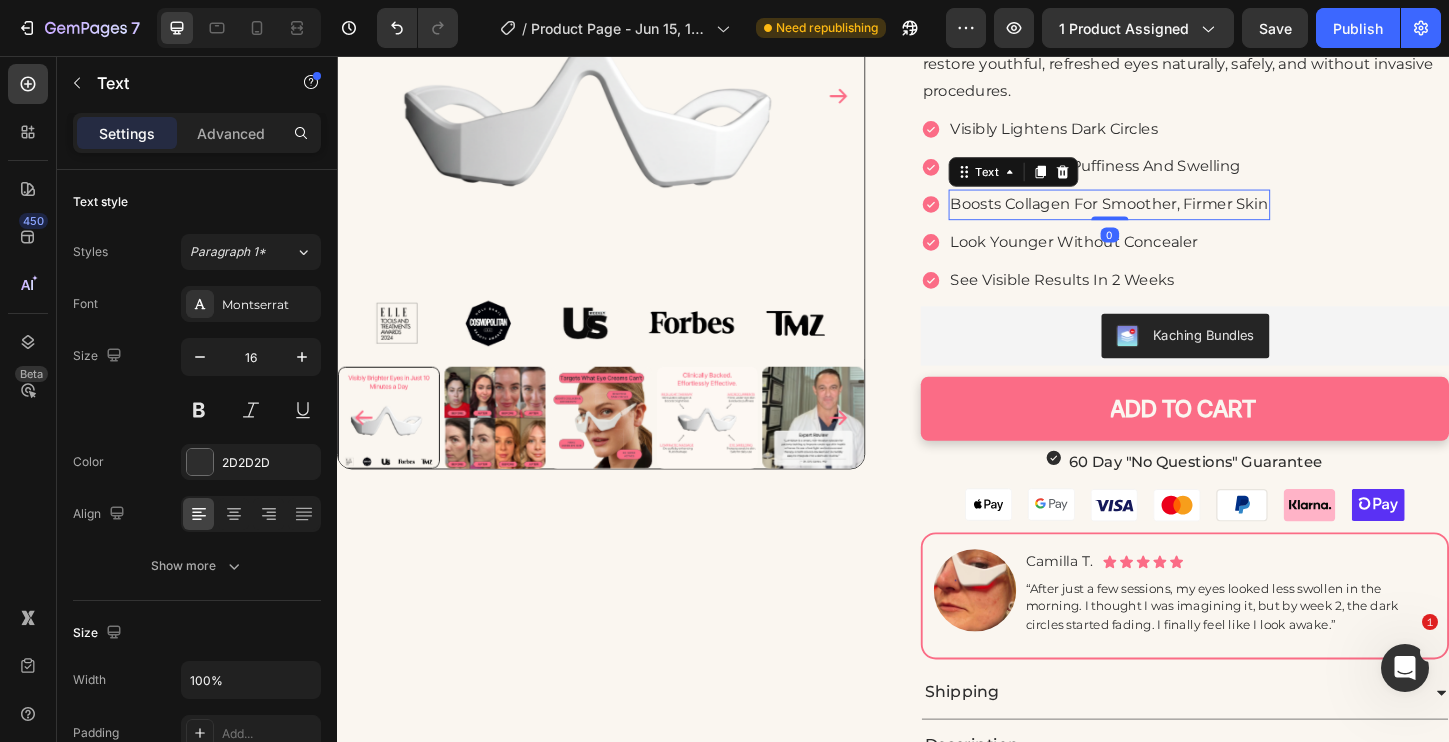 click on "boosts collagen for smoother, firmer skin" at bounding box center (1170, 216) 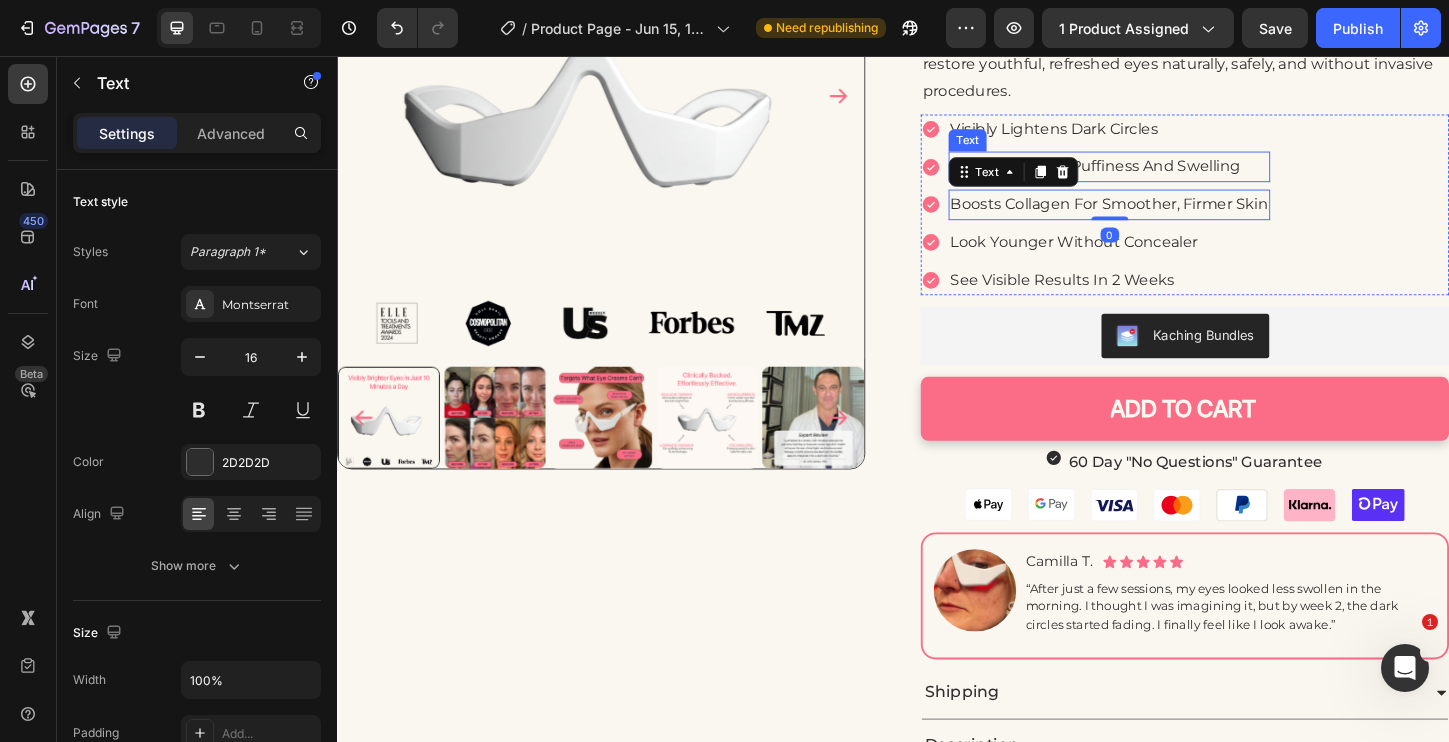 click on "visibly reduces puffiness and swelling" at bounding box center (1170, 175) 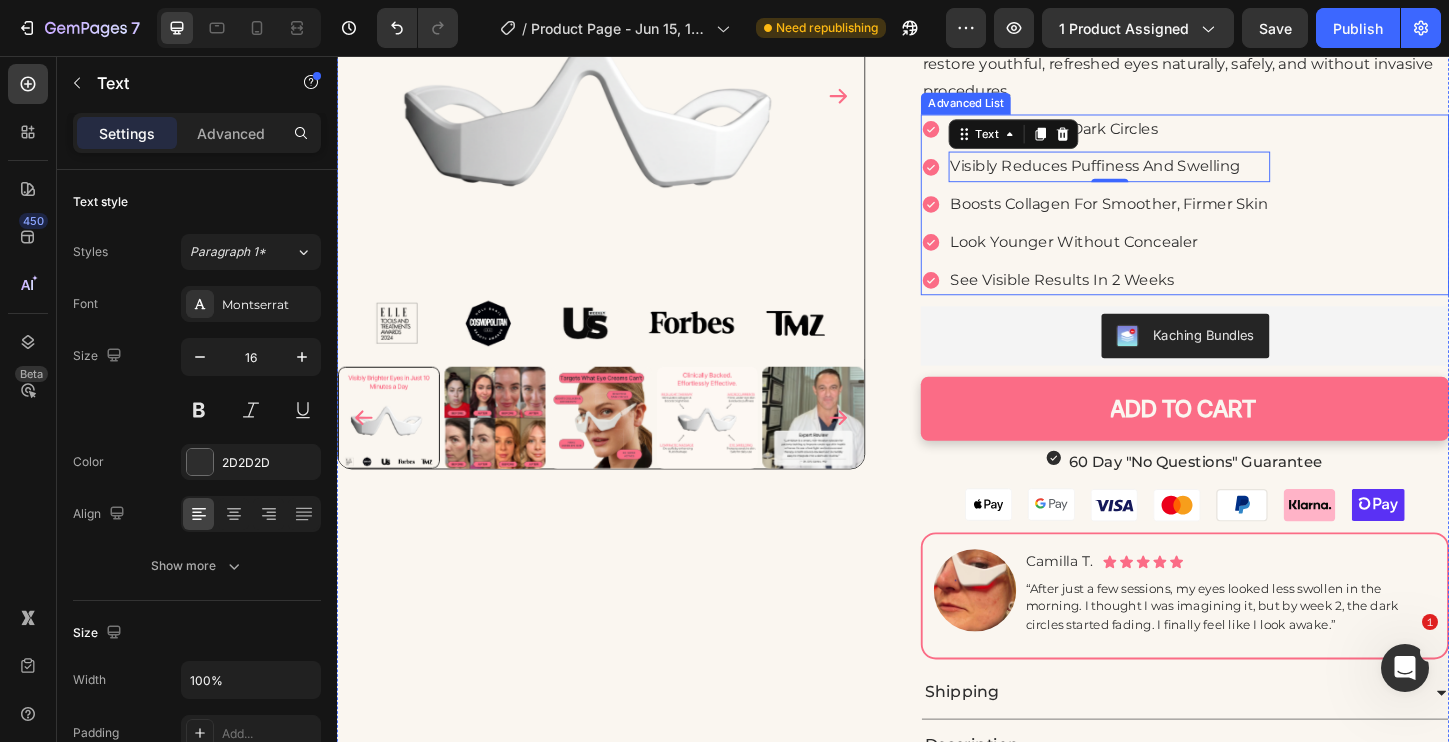 click on "Icon visibly lightens dark circles Text
Icon visibly reduces puffiness and swelling Text   0
Icon boosts collagen for smoother, firmer skin Text
Icon look younger without concealer  Text
Icon see visible results in 2 weeks Text" at bounding box center [1155, 217] 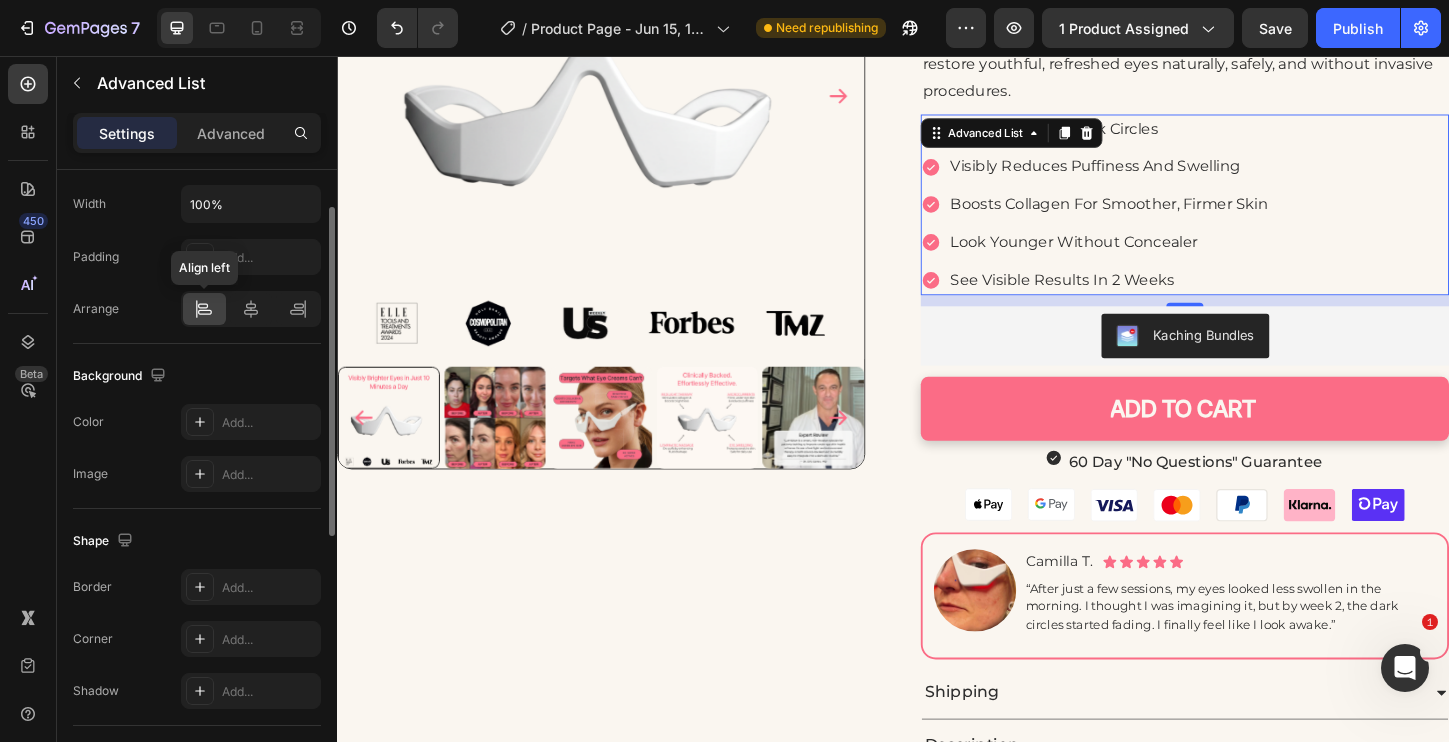 scroll, scrollTop: 572, scrollLeft: 0, axis: vertical 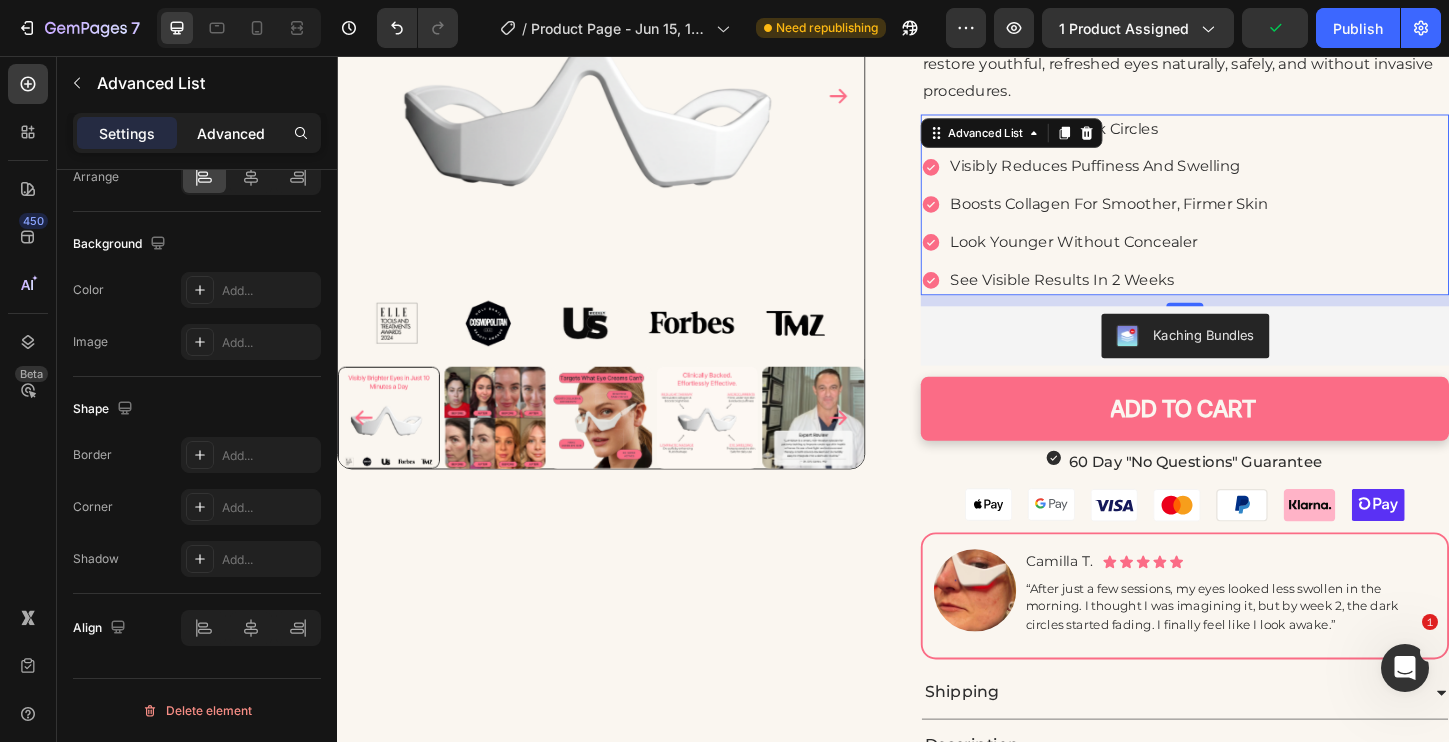 click on "Advanced" at bounding box center [231, 133] 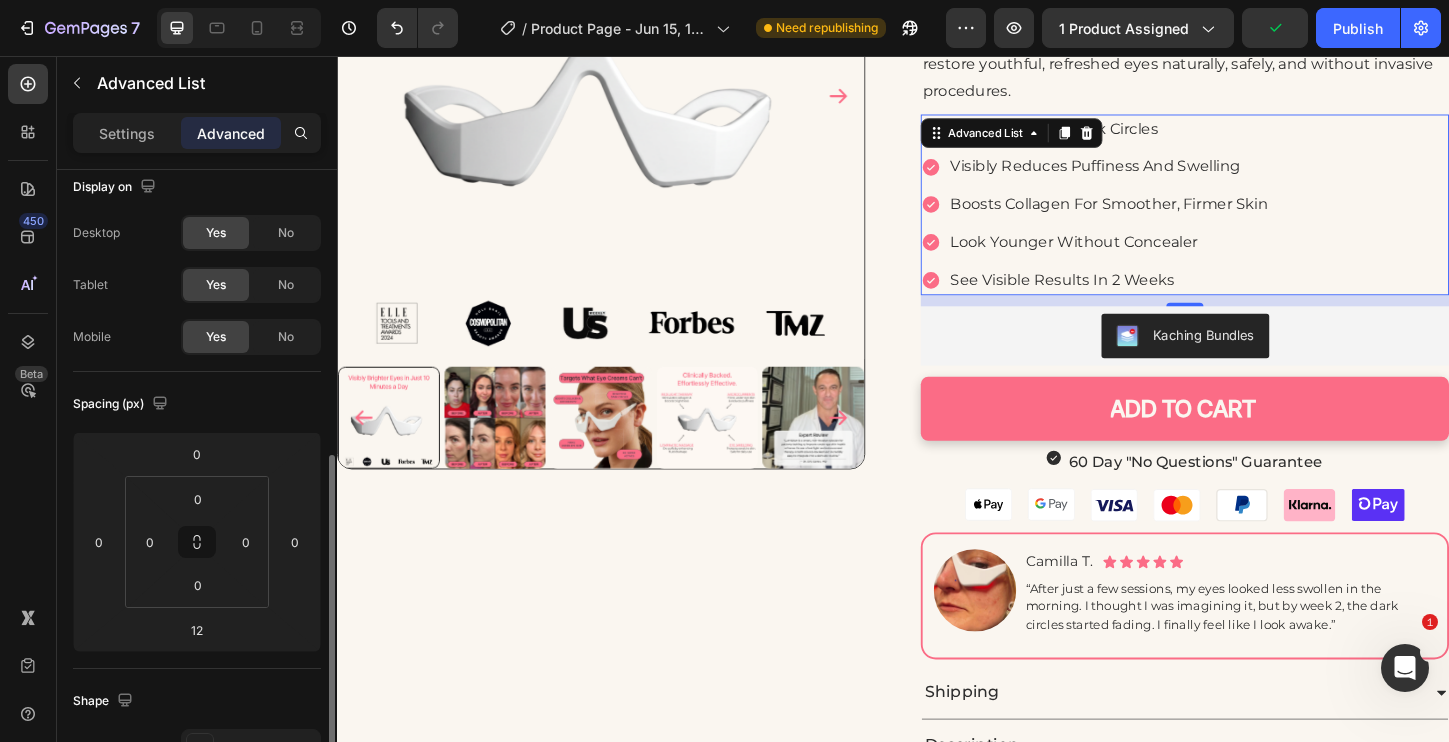scroll, scrollTop: 0, scrollLeft: 0, axis: both 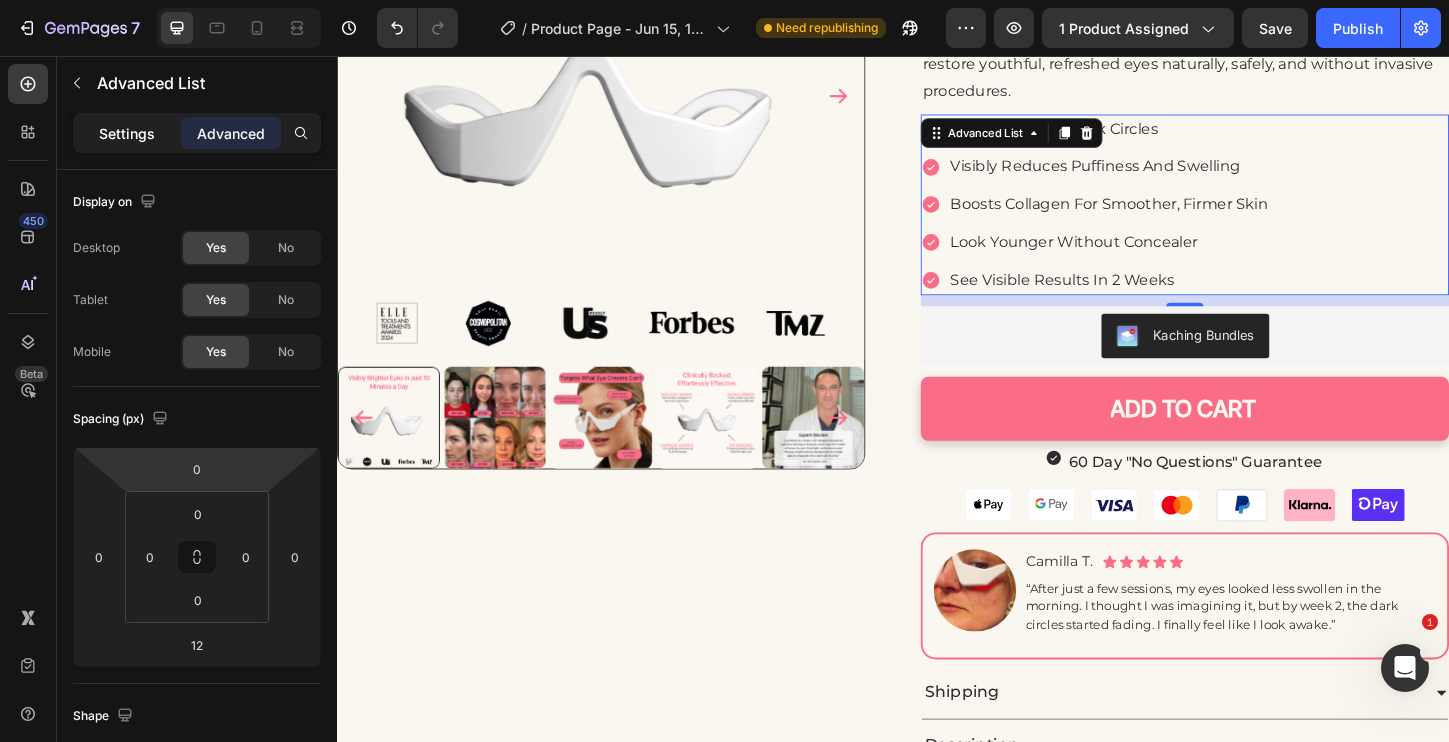 click on "Settings" at bounding box center (127, 133) 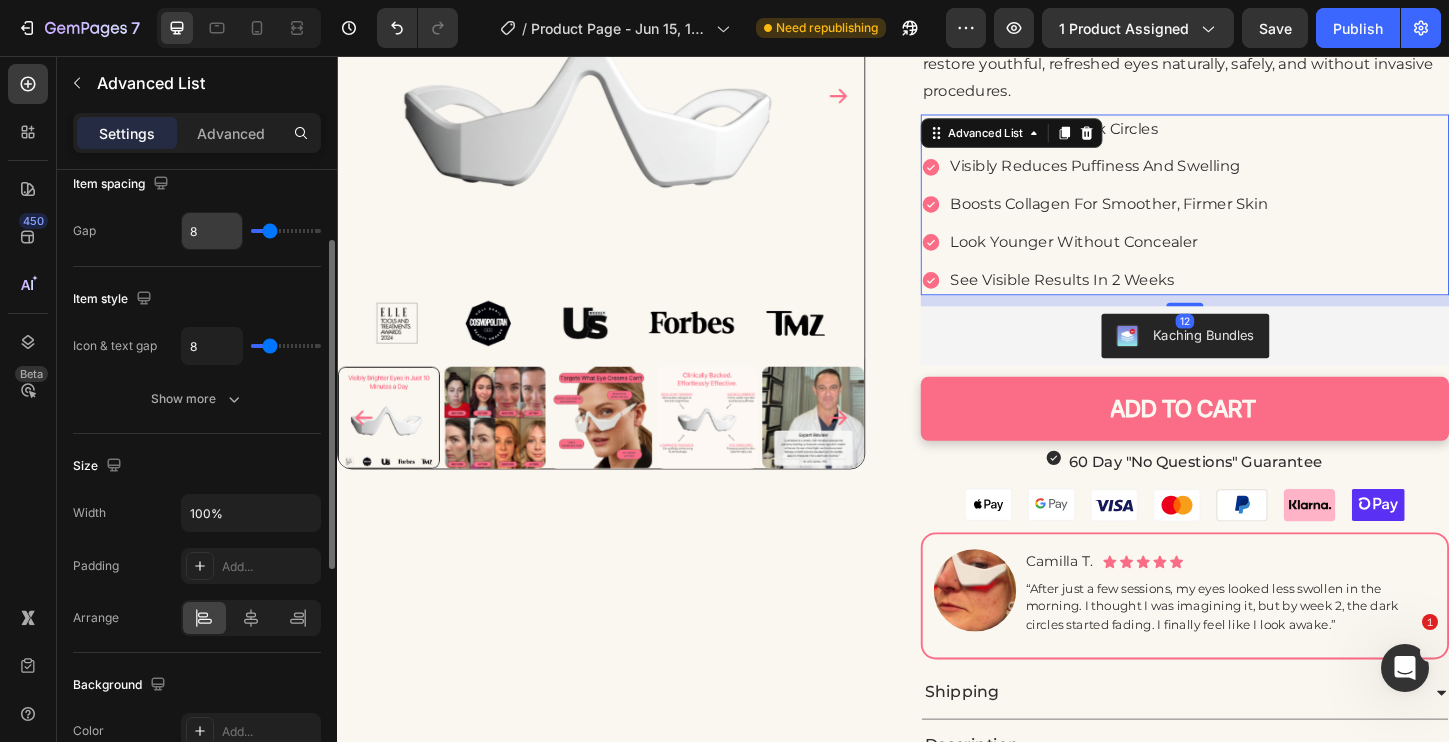 scroll, scrollTop: 133, scrollLeft: 0, axis: vertical 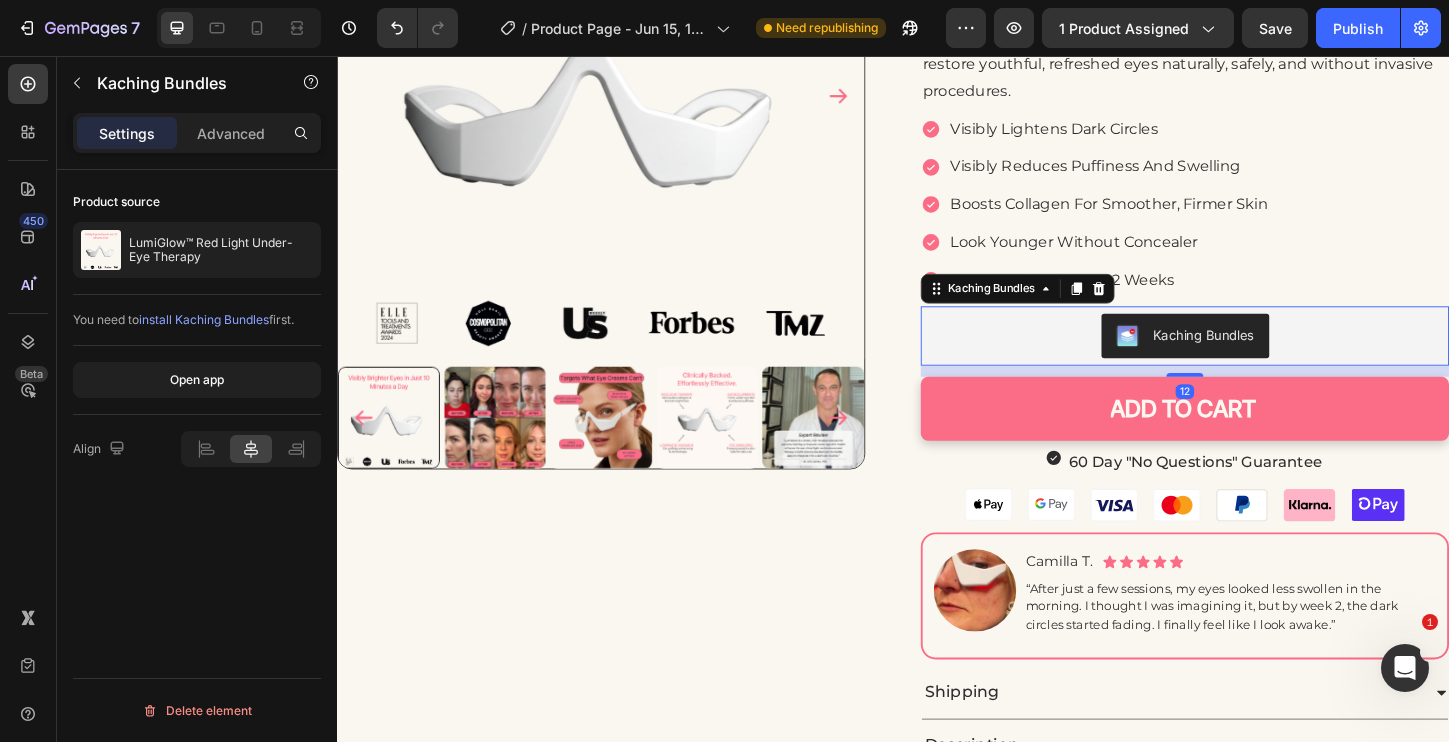 click on "Kaching Bundles" at bounding box center (1252, 358) 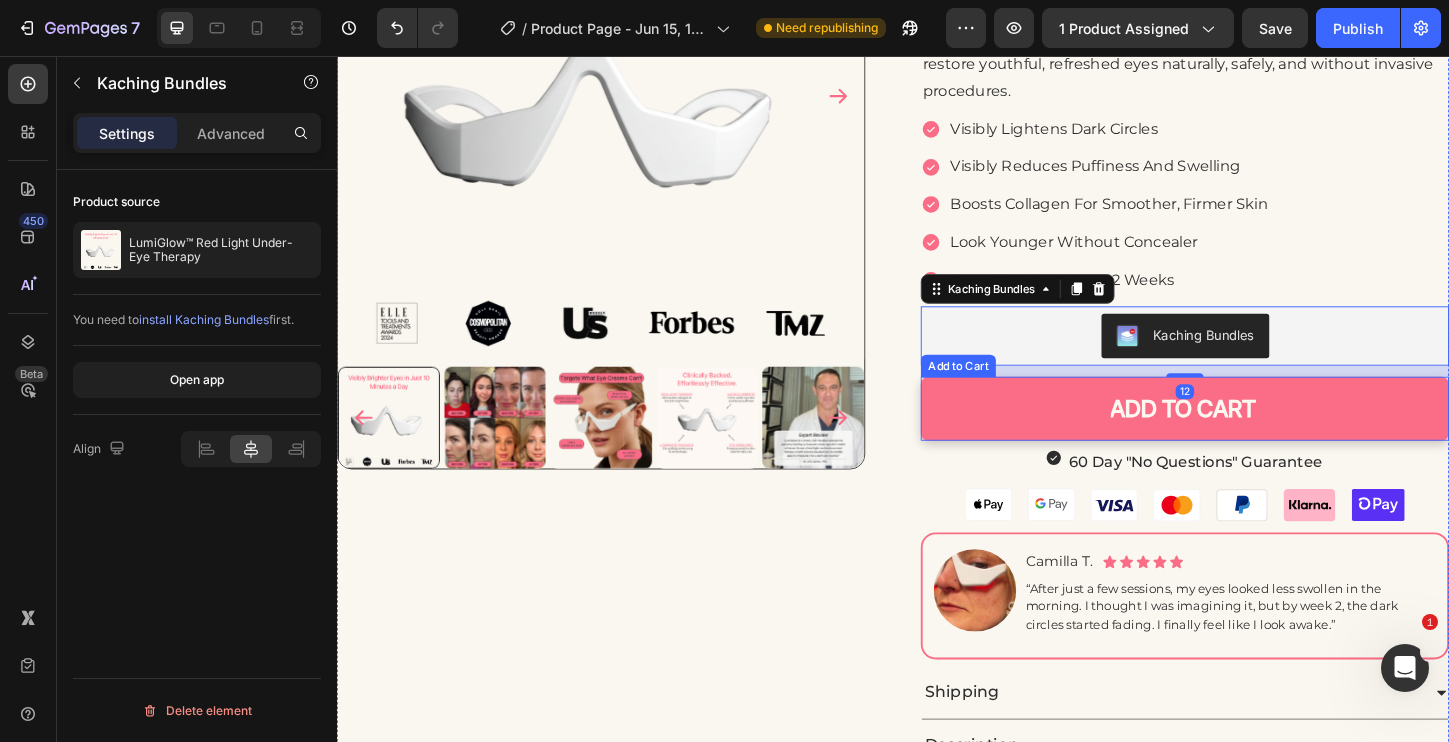 click on "ADD TO CART" at bounding box center [1252, 436] 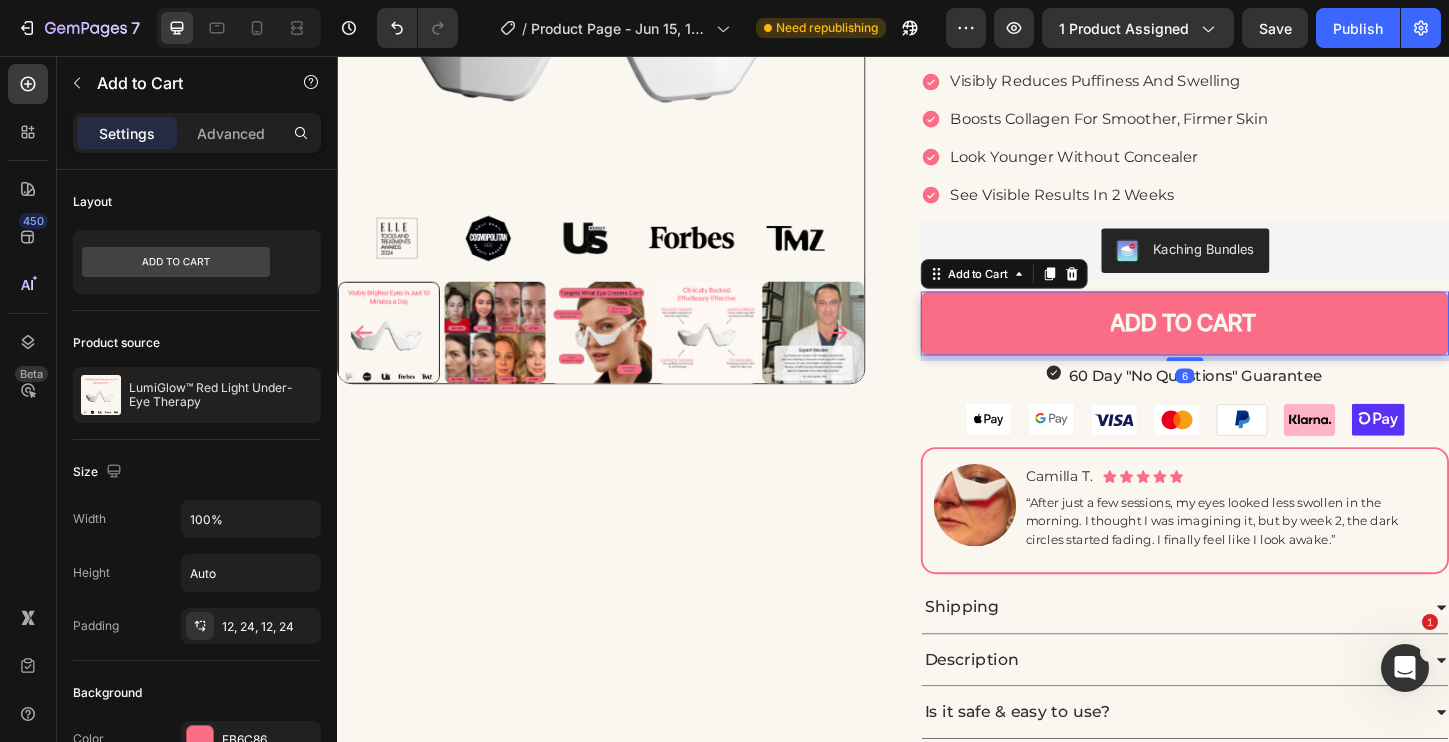 scroll, scrollTop: 439, scrollLeft: 0, axis: vertical 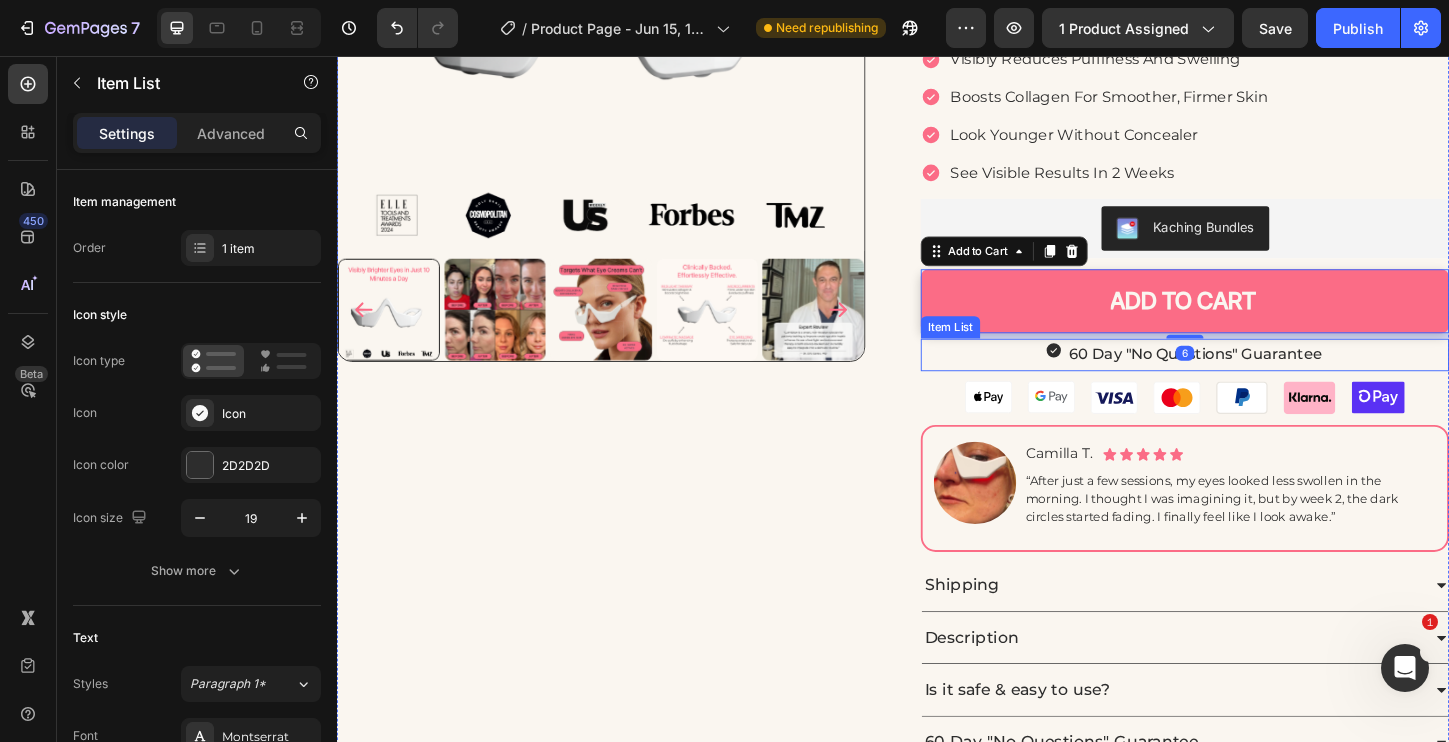 click on "60 Day "No Questions" Guarantee" at bounding box center [1252, 378] 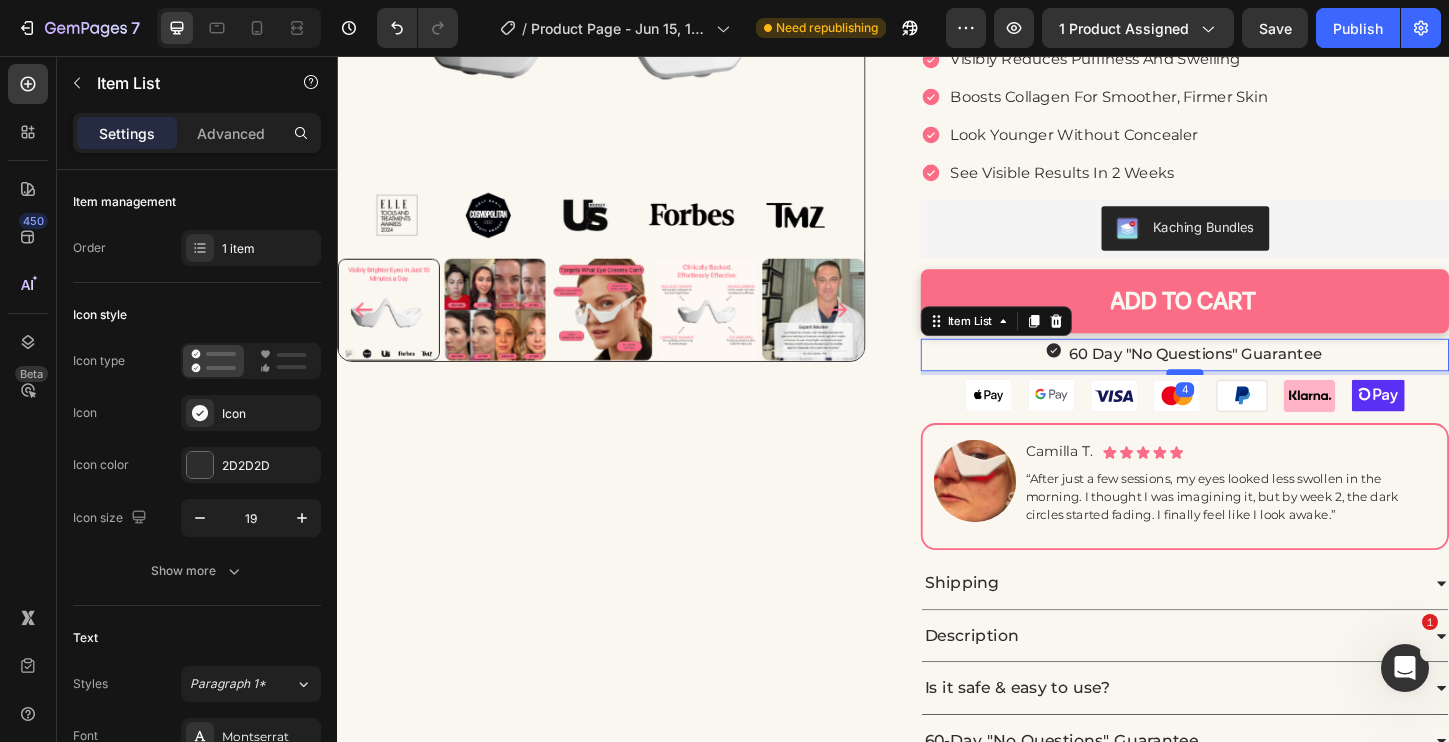 click at bounding box center (1252, 397) 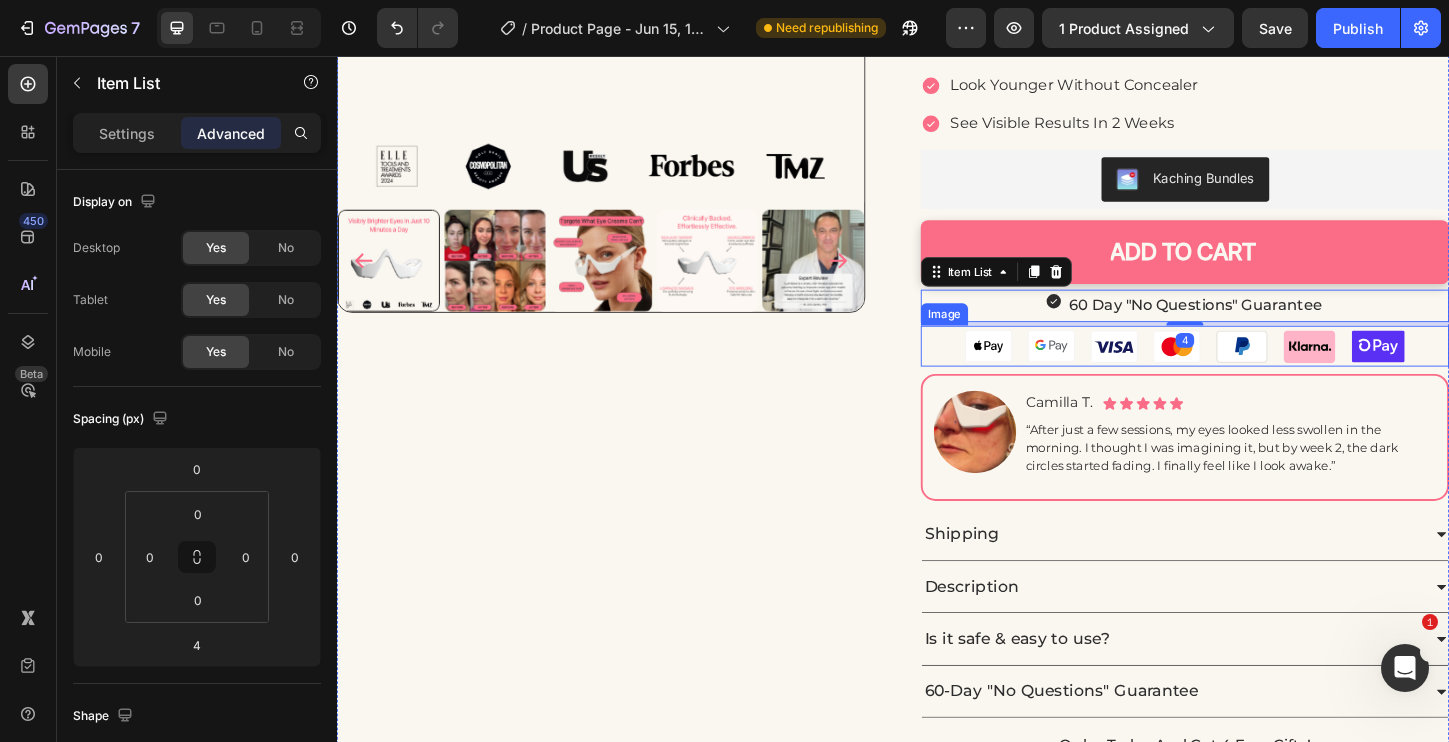 scroll, scrollTop: 562, scrollLeft: 0, axis: vertical 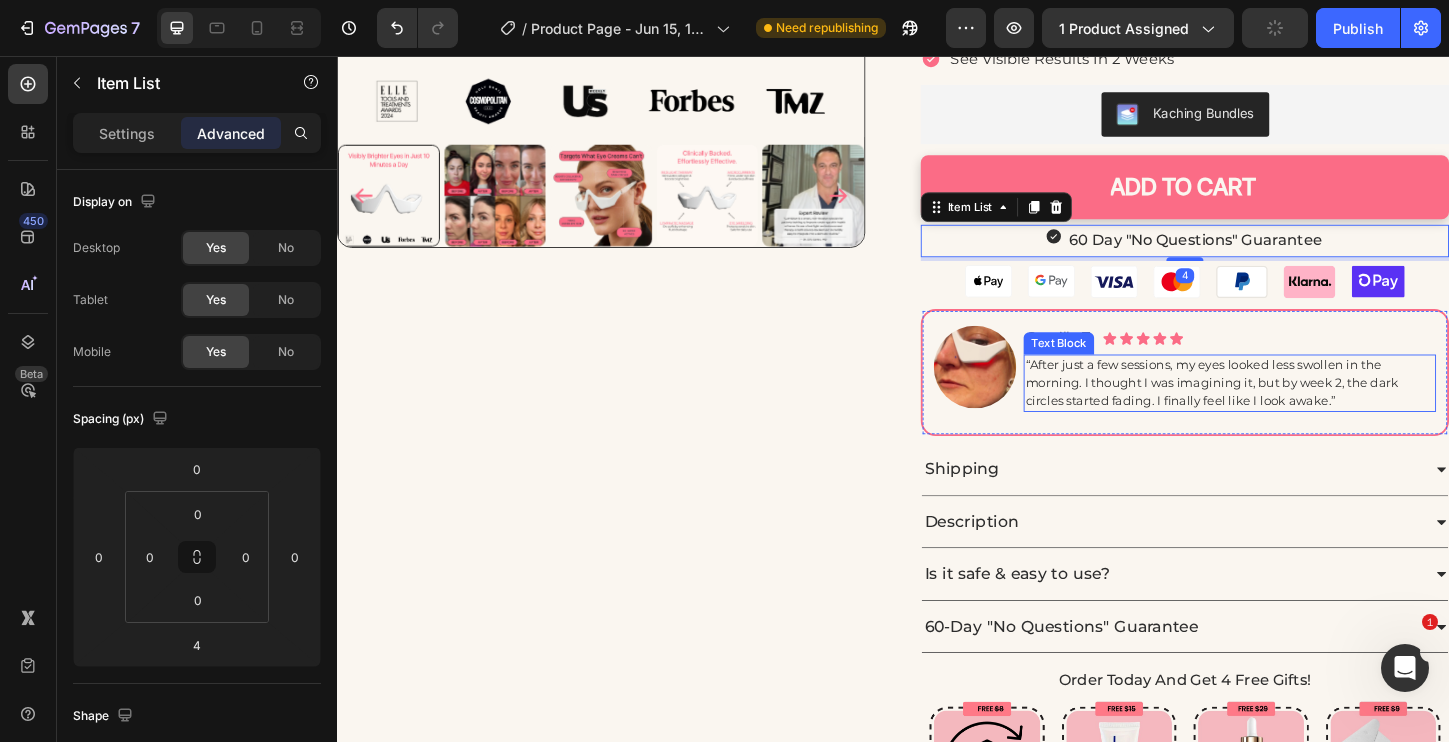 click on "“After just a few sessions, my eyes looked less swollen in the morning. I thought I was imagining it, but by week 2, the dark circles started fading. I finally feel like I look awake.”" at bounding box center [1300, 409] 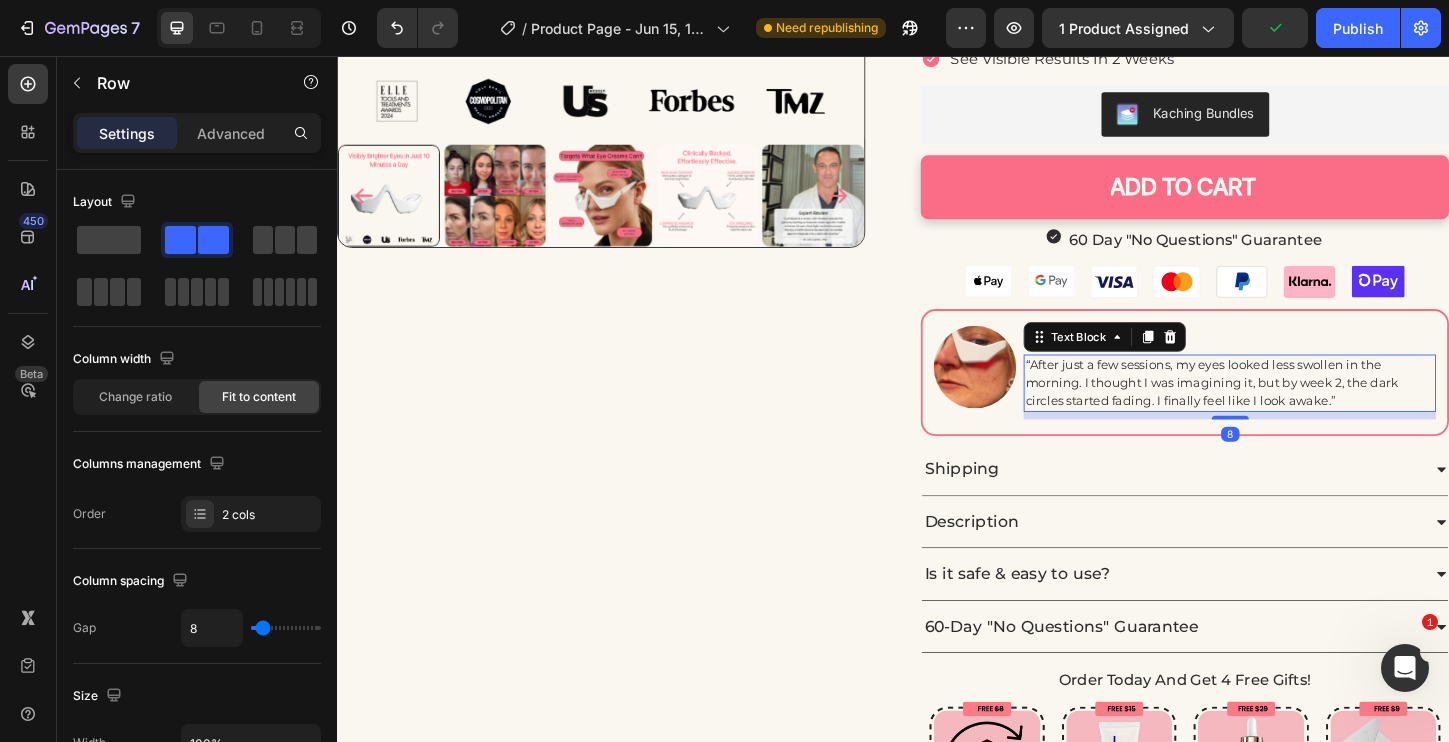 click on "Camilla T. Text Block Icon Icon Icon Icon
Icon Icon List Row" at bounding box center (1300, 360) 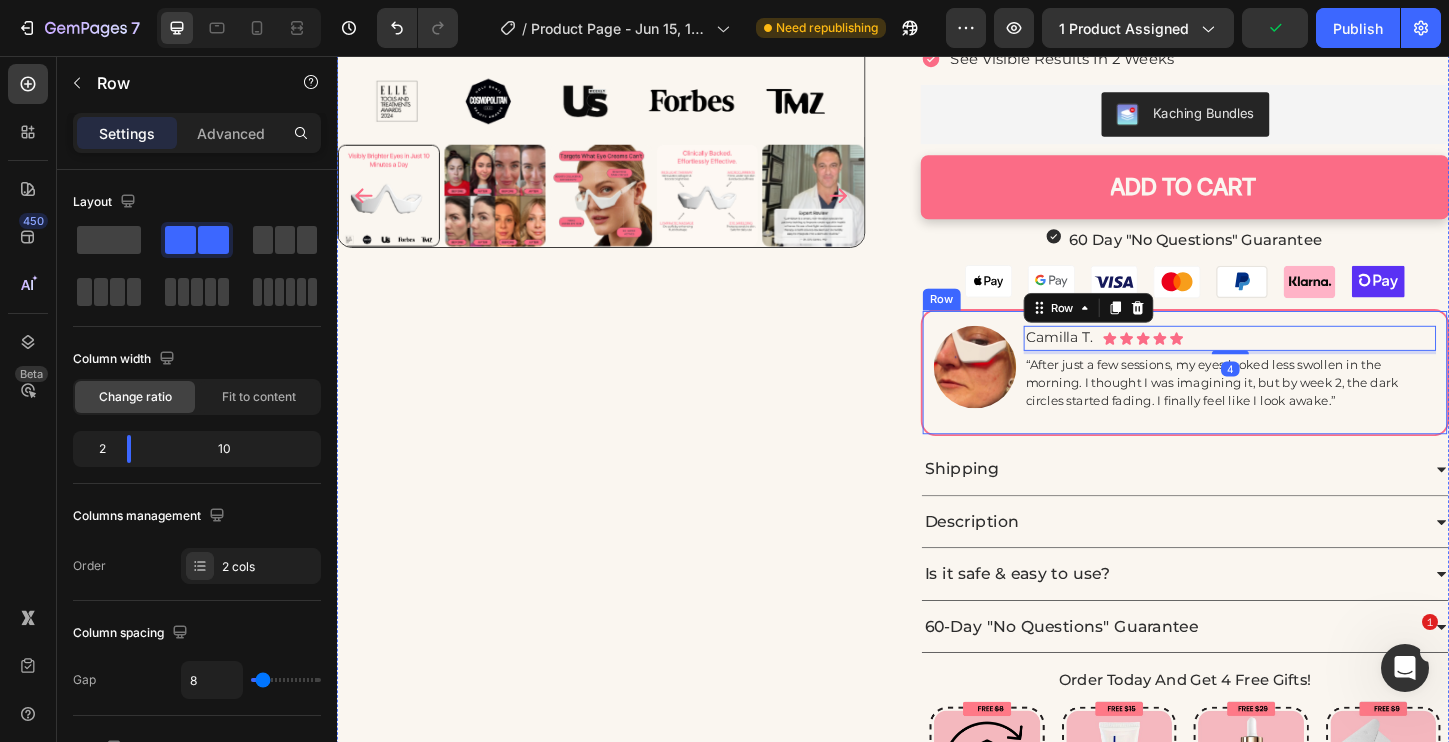 click on "Image Camilla T. Text Block Icon Icon Icon Icon
Icon Icon List Row   4 “After just a few sessions, my eyes looked less swollen in the morning. I thought I was imagining it, but by week 2, the dark circles started fading. I finally feel like I look awake.” Text Block Row" at bounding box center [1252, 397] 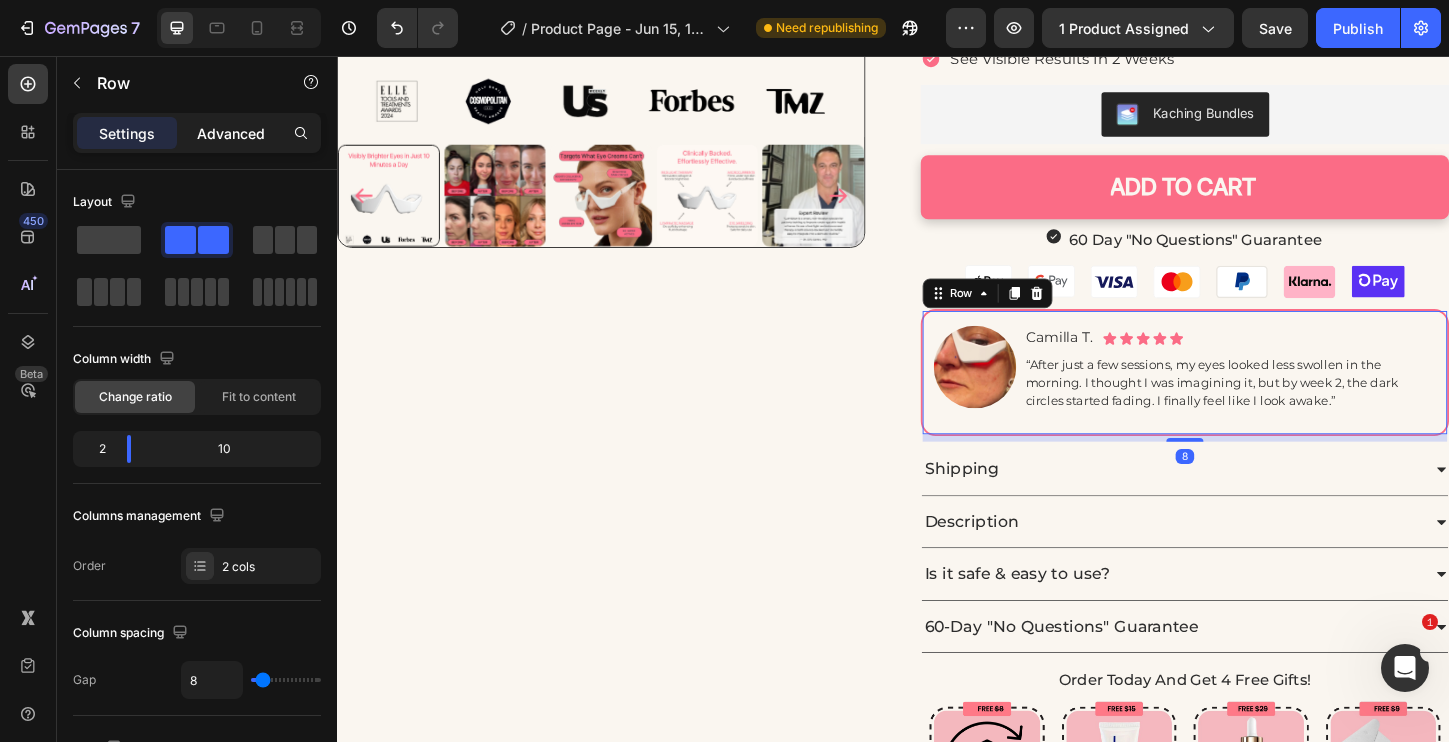 click on "Advanced" 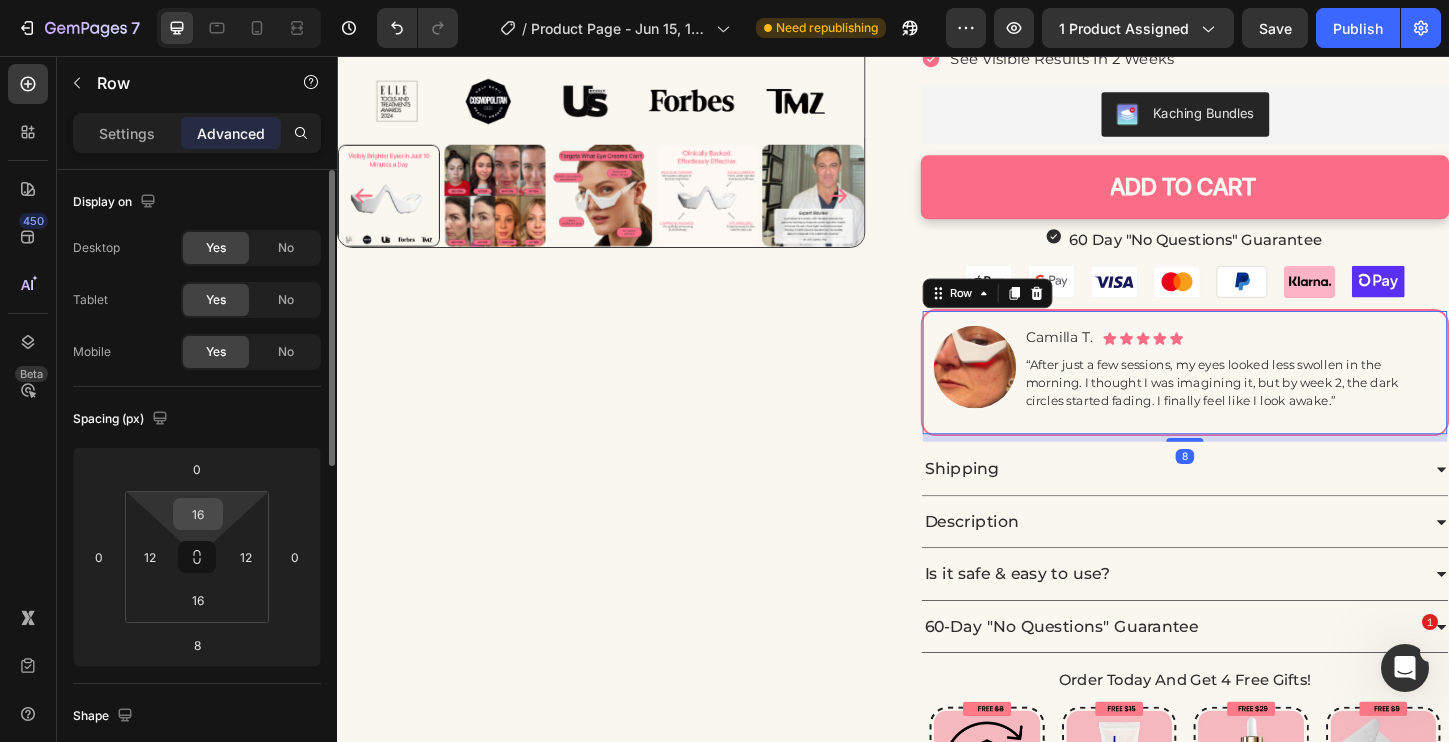click on "16" at bounding box center (198, 514) 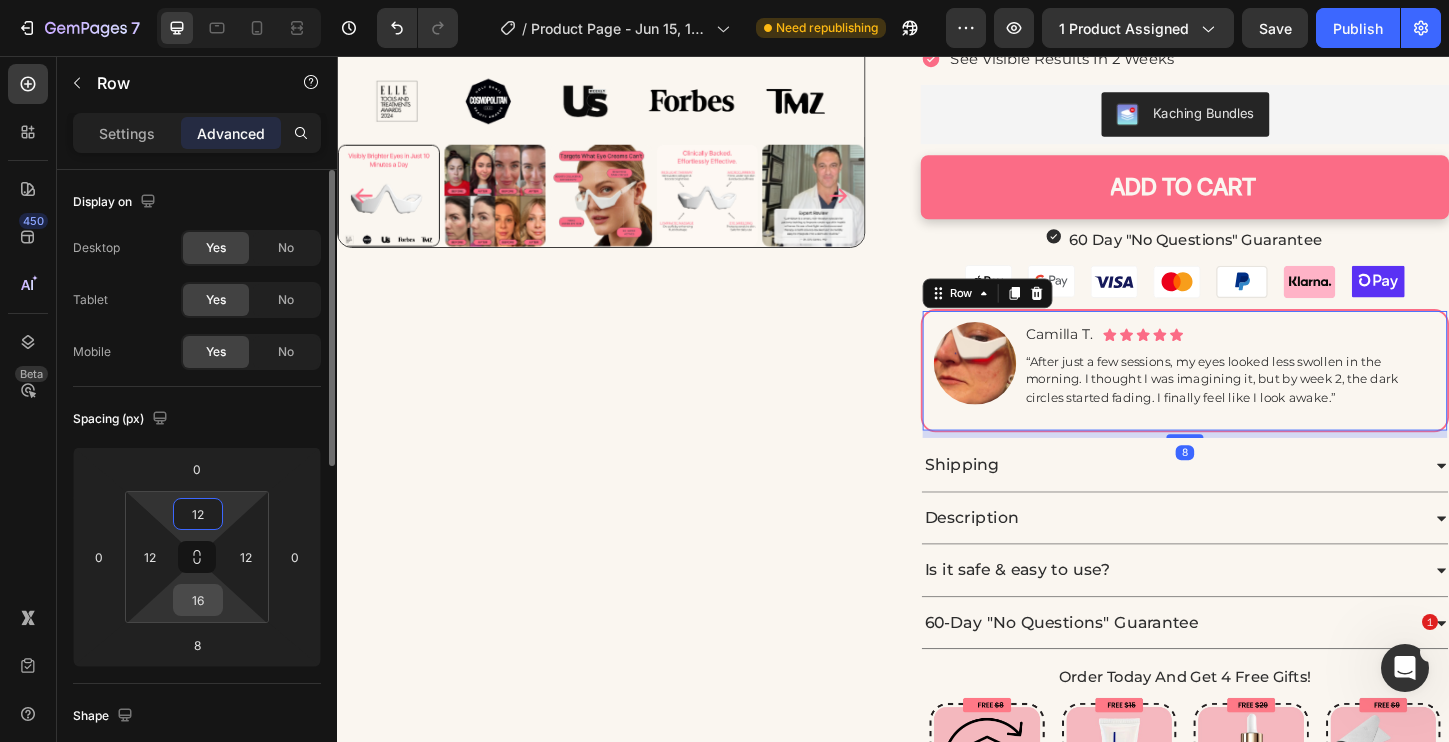 type on "12" 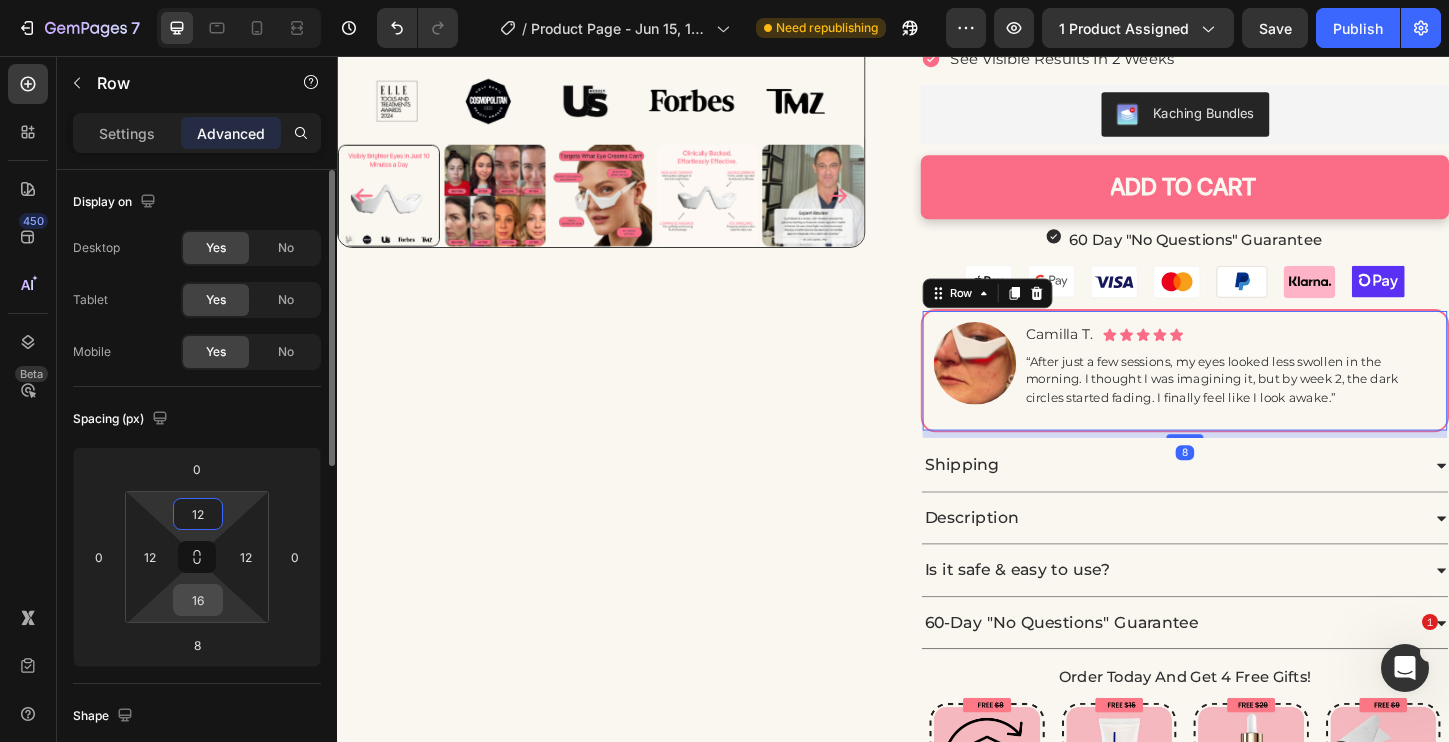 click on "16" at bounding box center [198, 600] 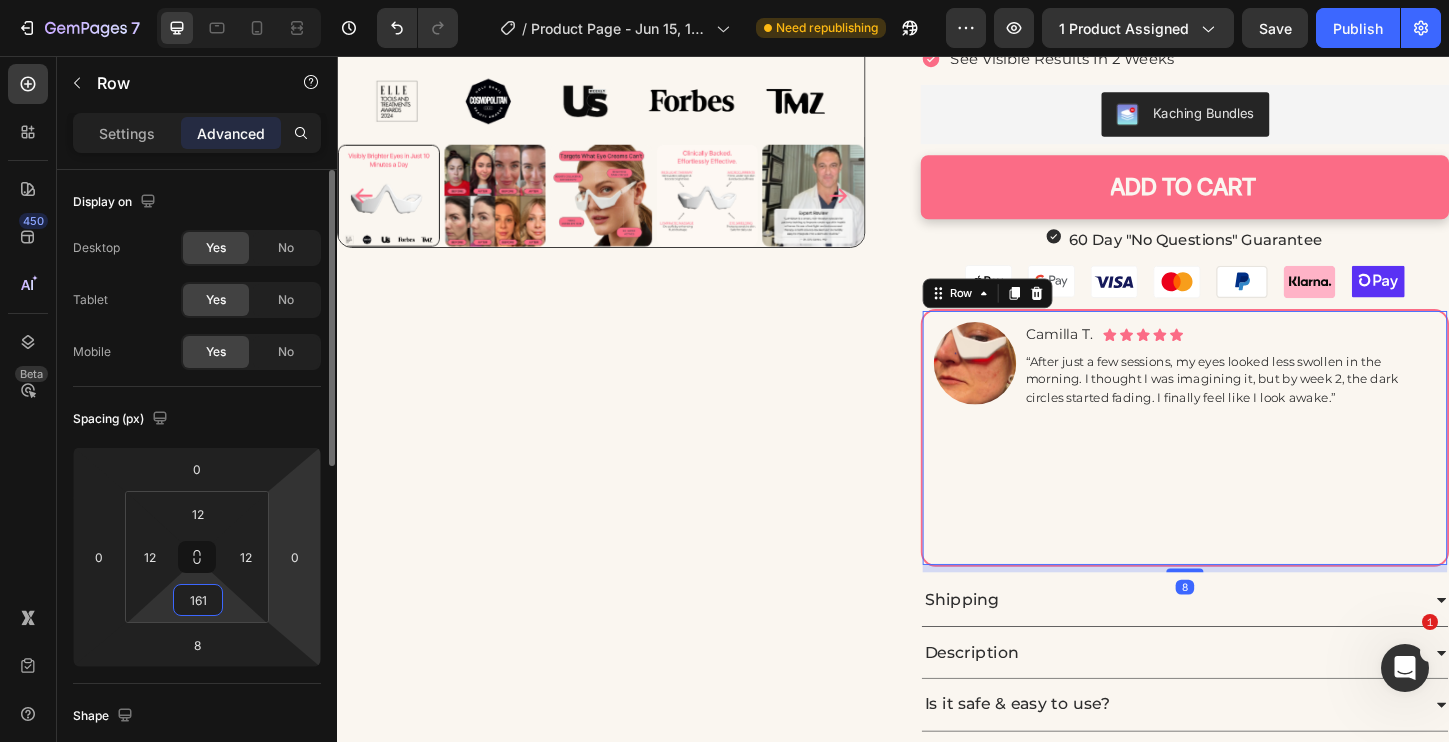 type on "2" 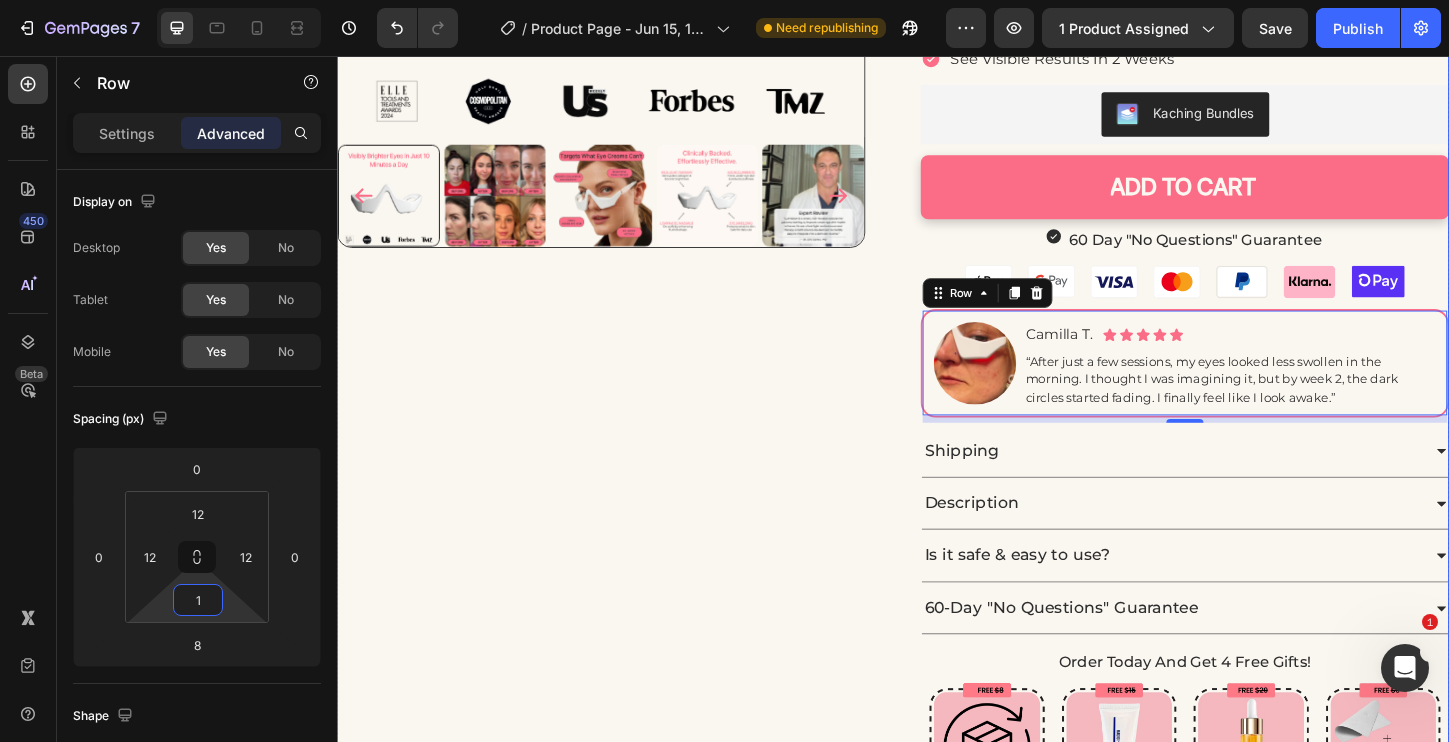 type on "12" 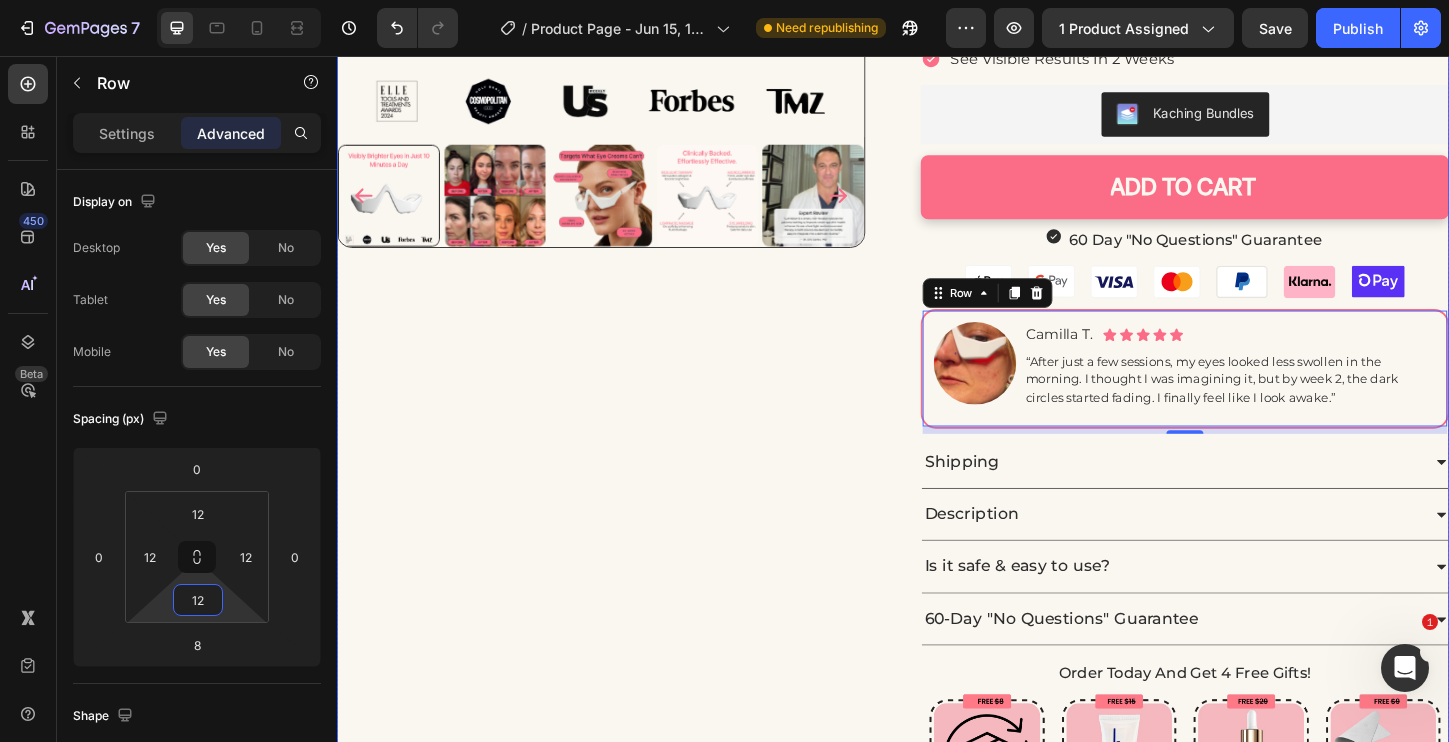 click on "Product Images" at bounding box center (622, 265) 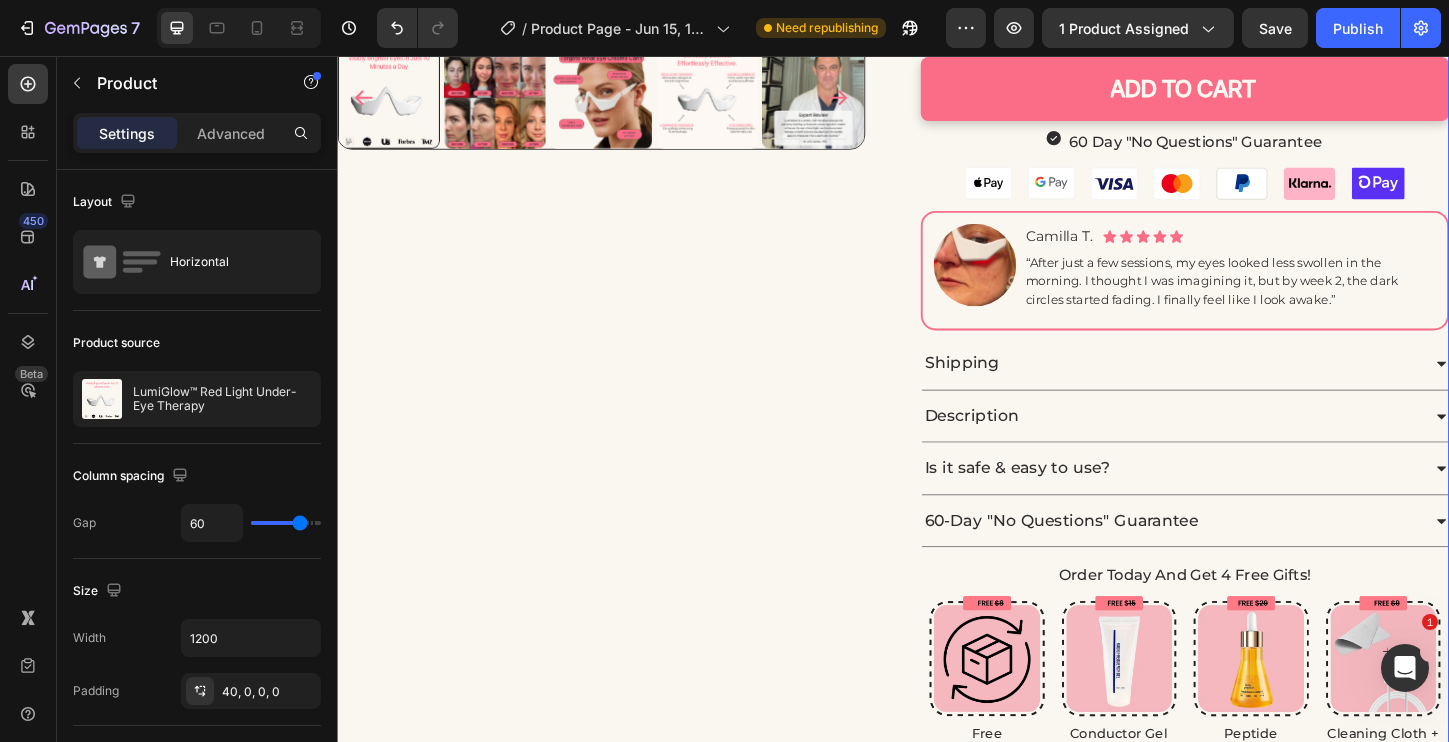 scroll, scrollTop: 707, scrollLeft: 0, axis: vertical 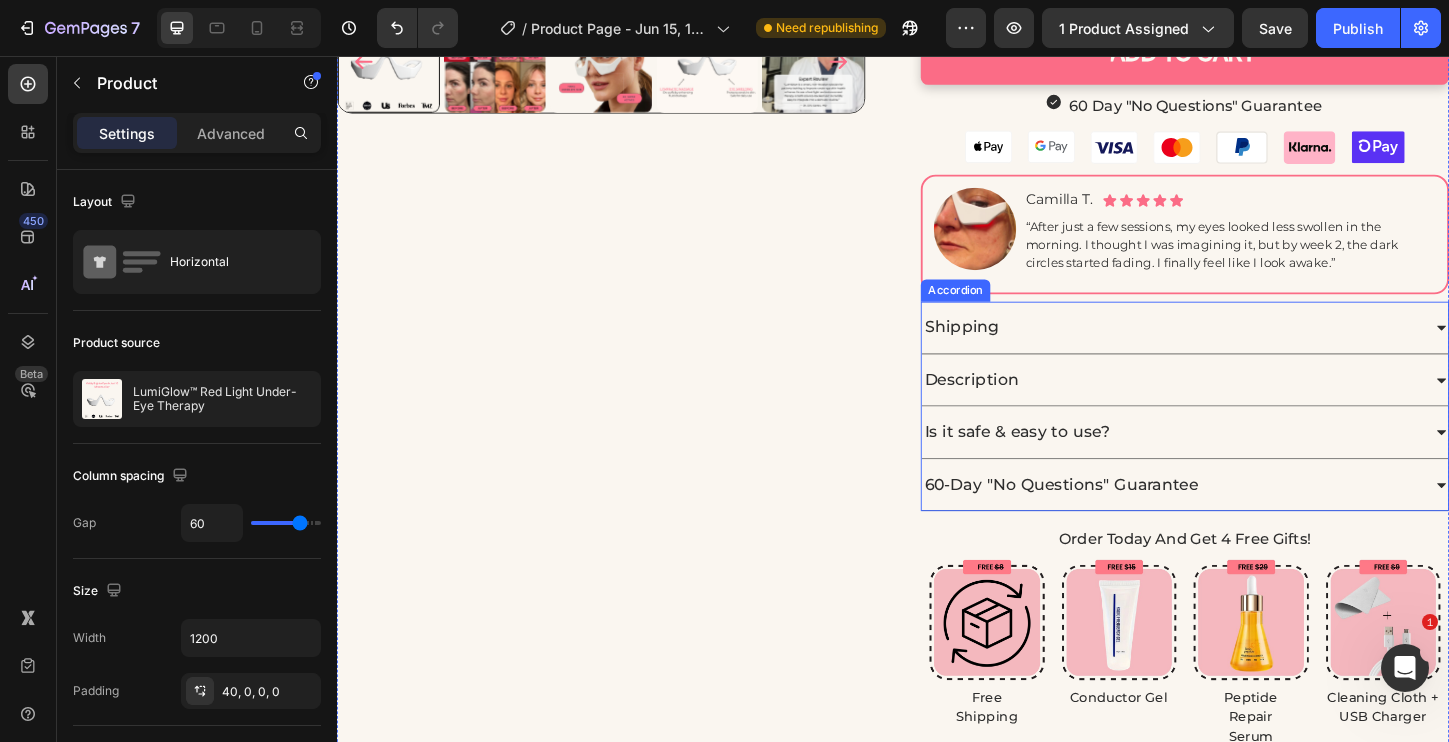 click on "Shipping" at bounding box center [1252, 349] 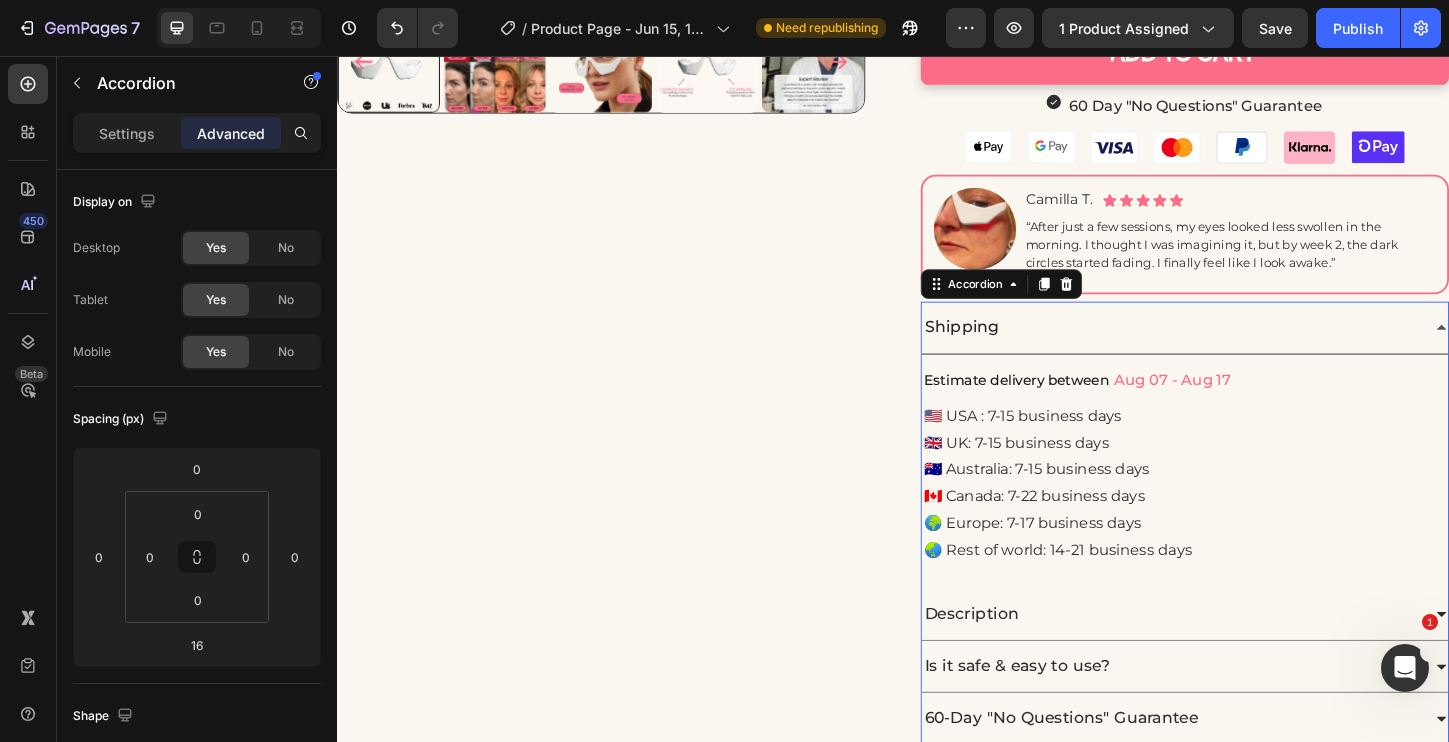 click on "Shipping" at bounding box center [1252, 349] 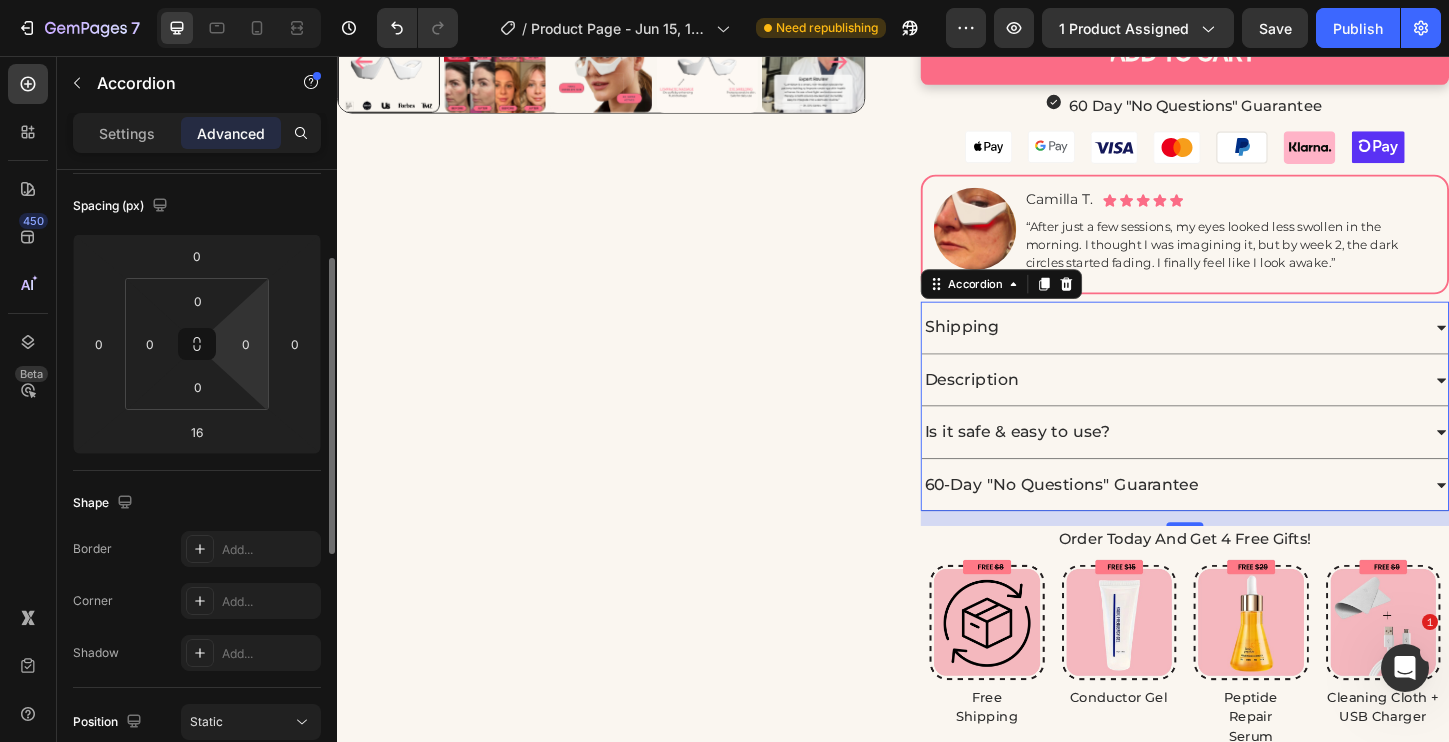 scroll, scrollTop: 186, scrollLeft: 0, axis: vertical 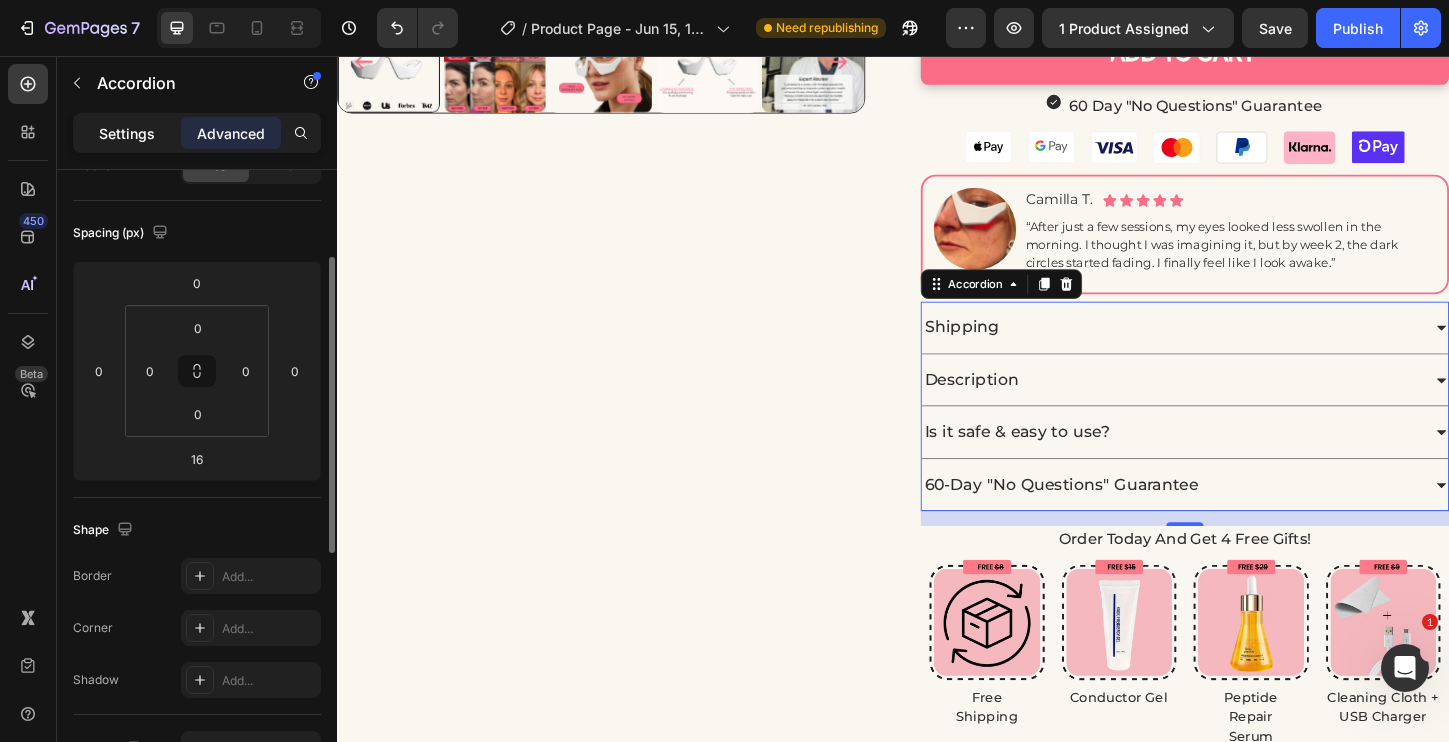 click on "Settings" at bounding box center (127, 133) 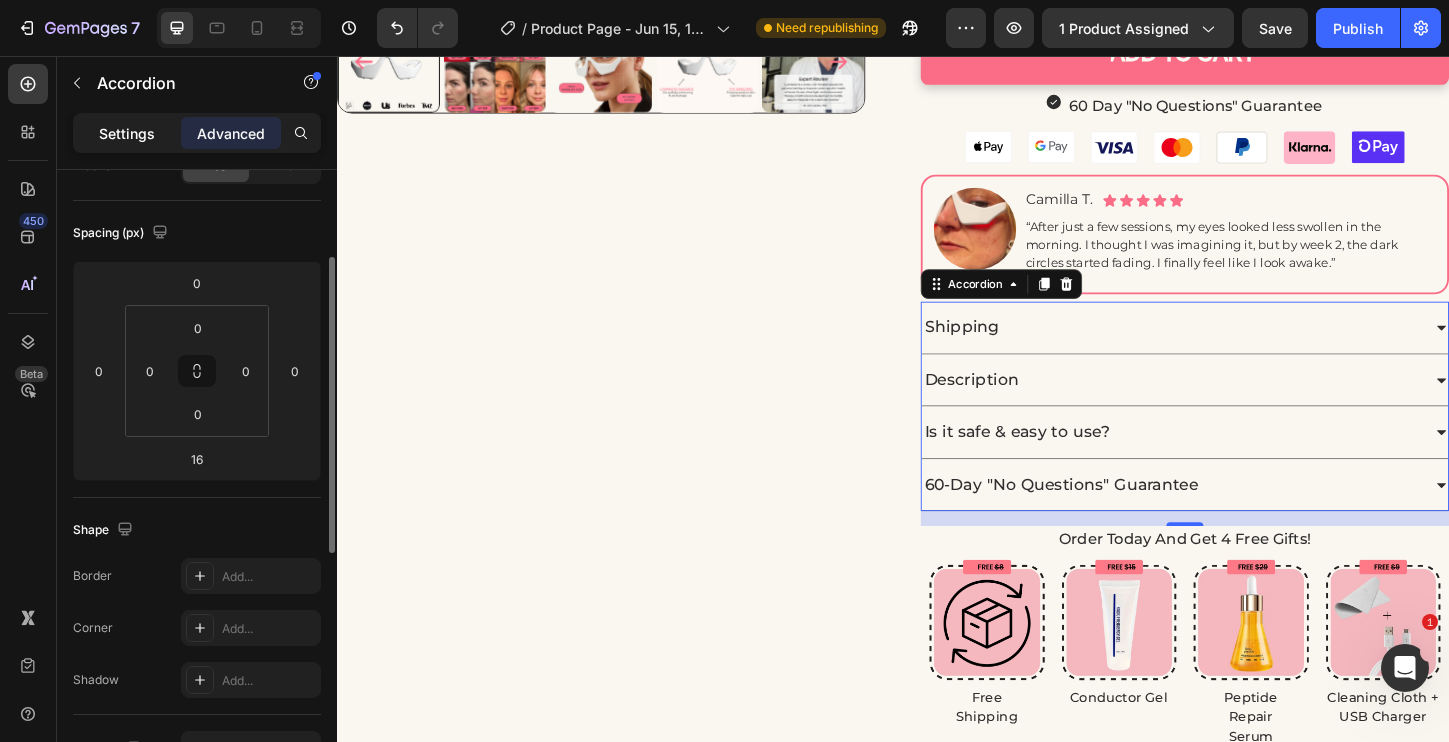 type on "0" 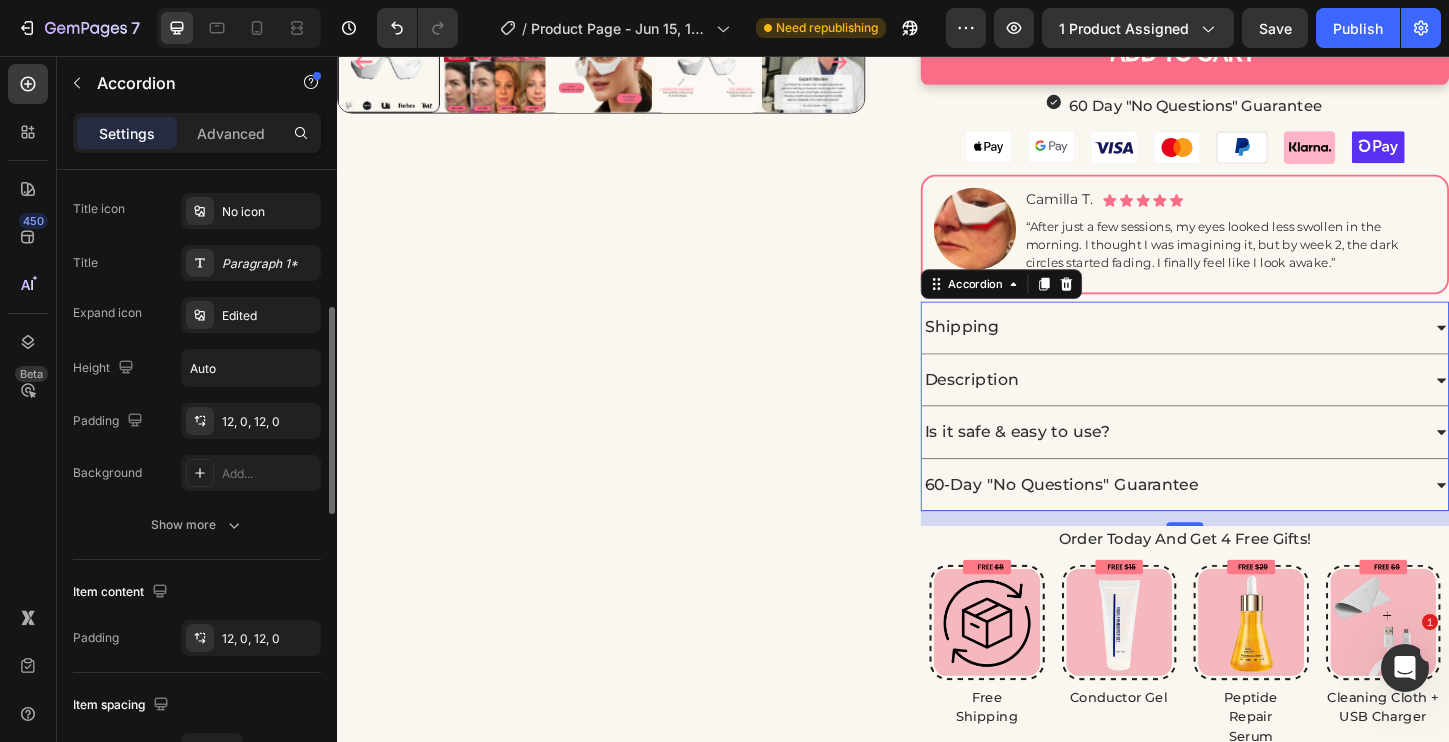 scroll, scrollTop: 426, scrollLeft: 0, axis: vertical 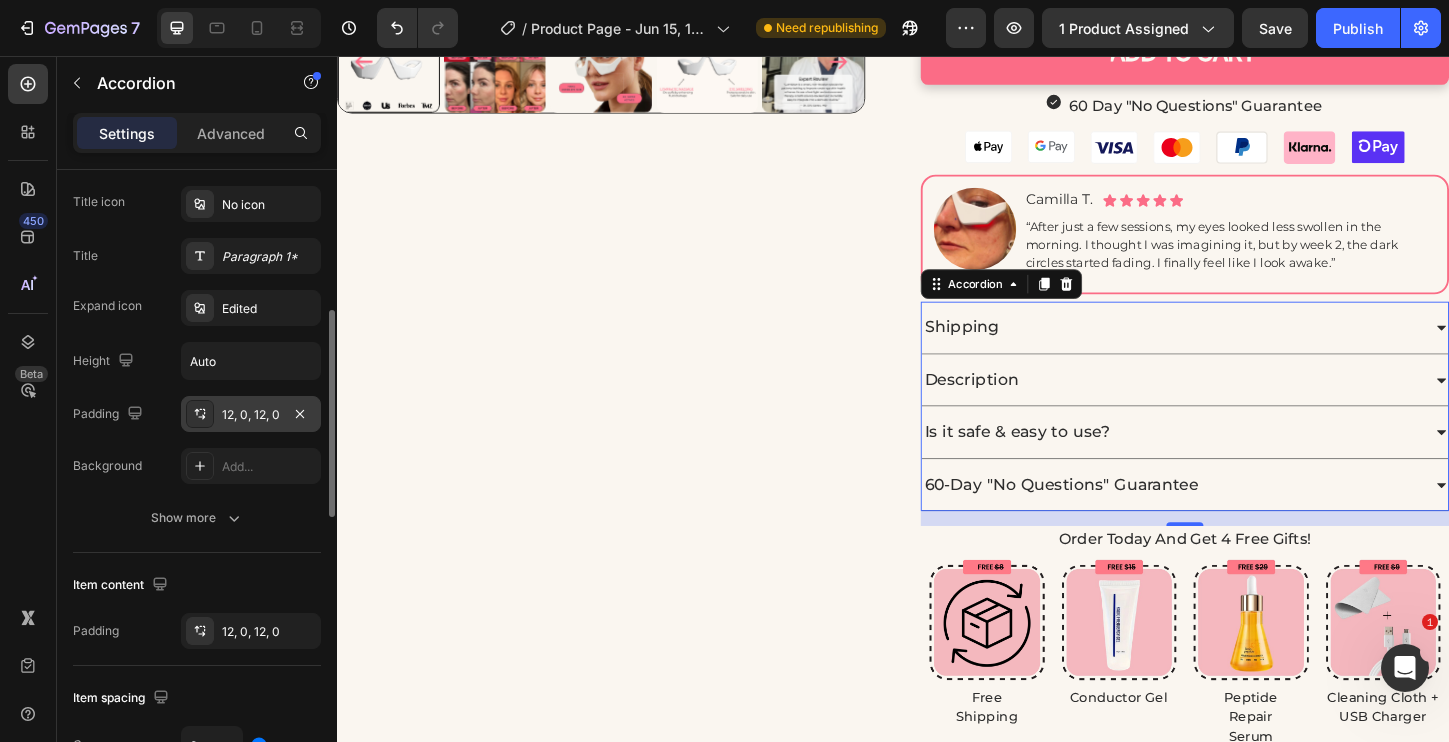 click on "12, 0, 12, 0" at bounding box center (251, 415) 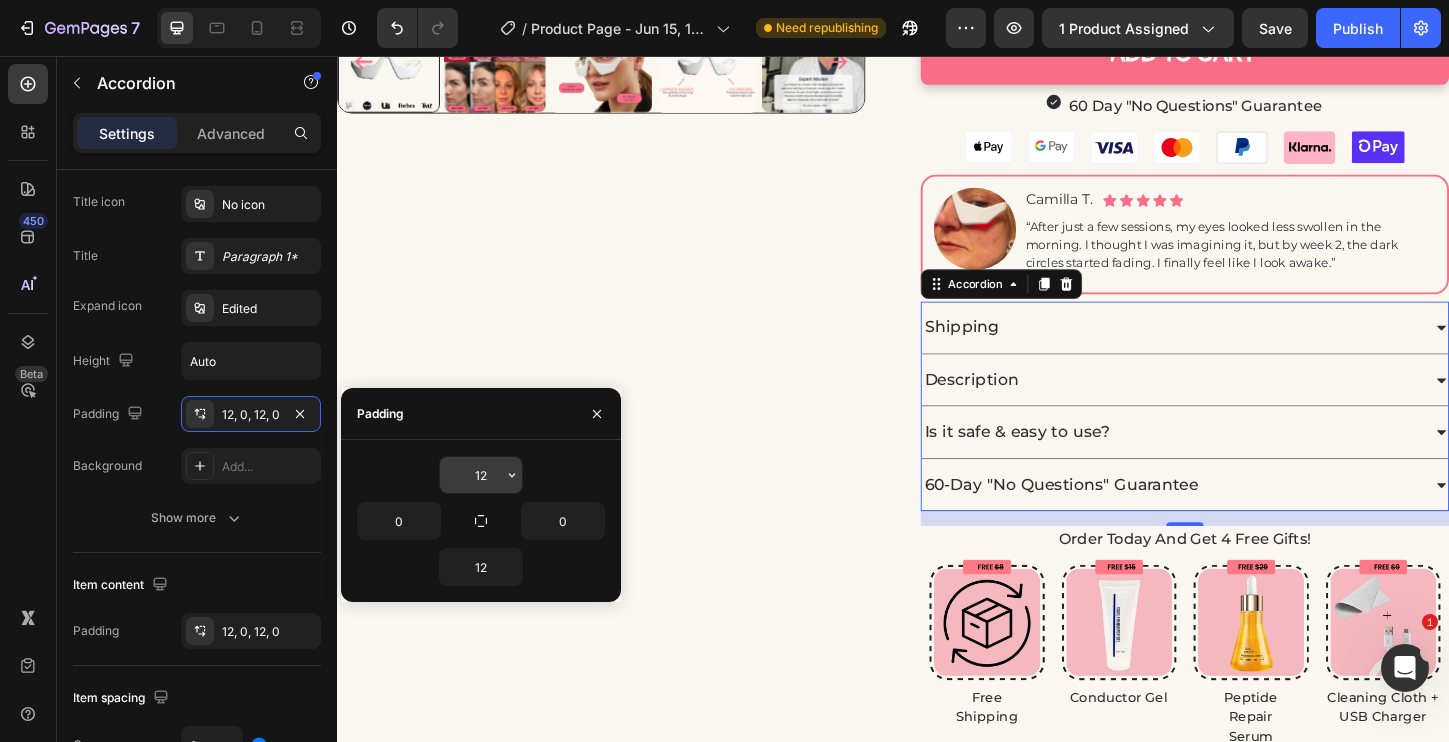 click on "12" at bounding box center (481, 475) 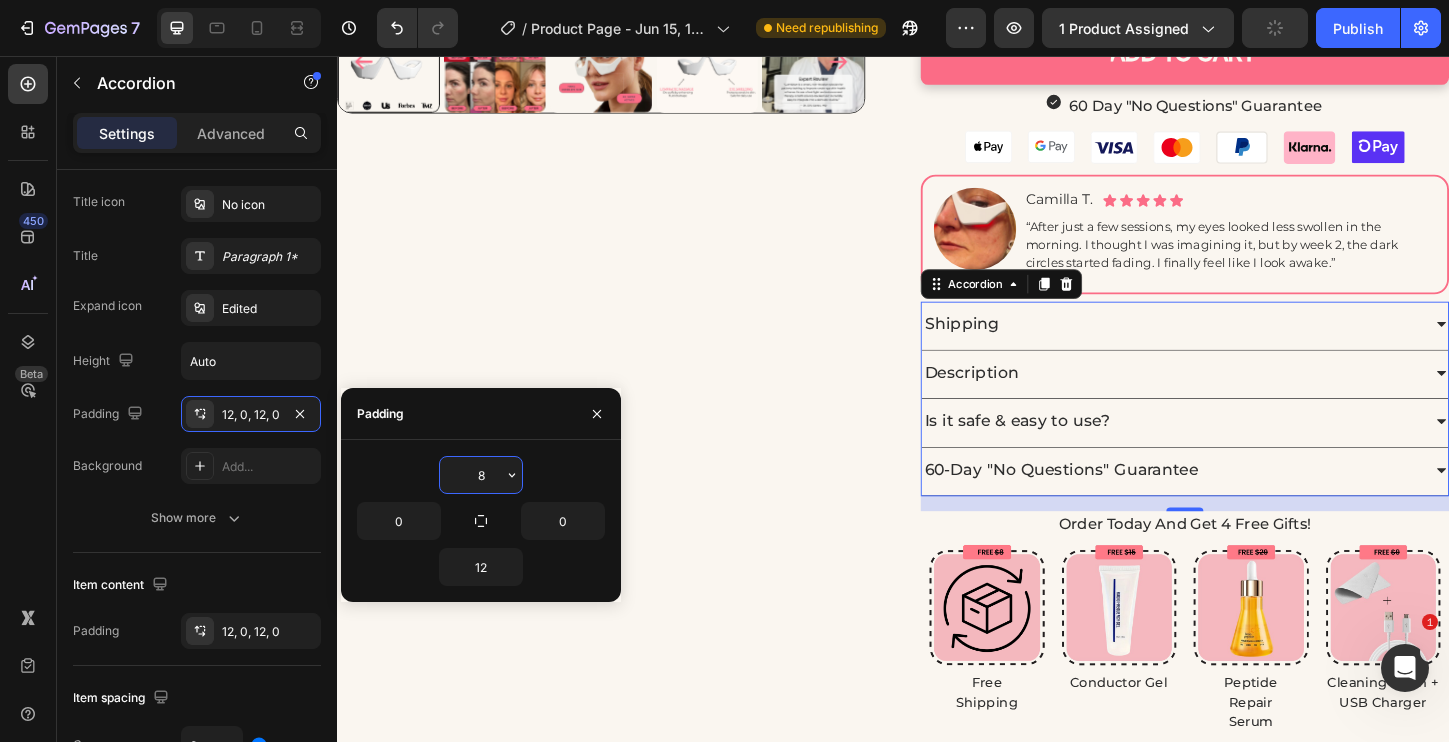 type on "8" 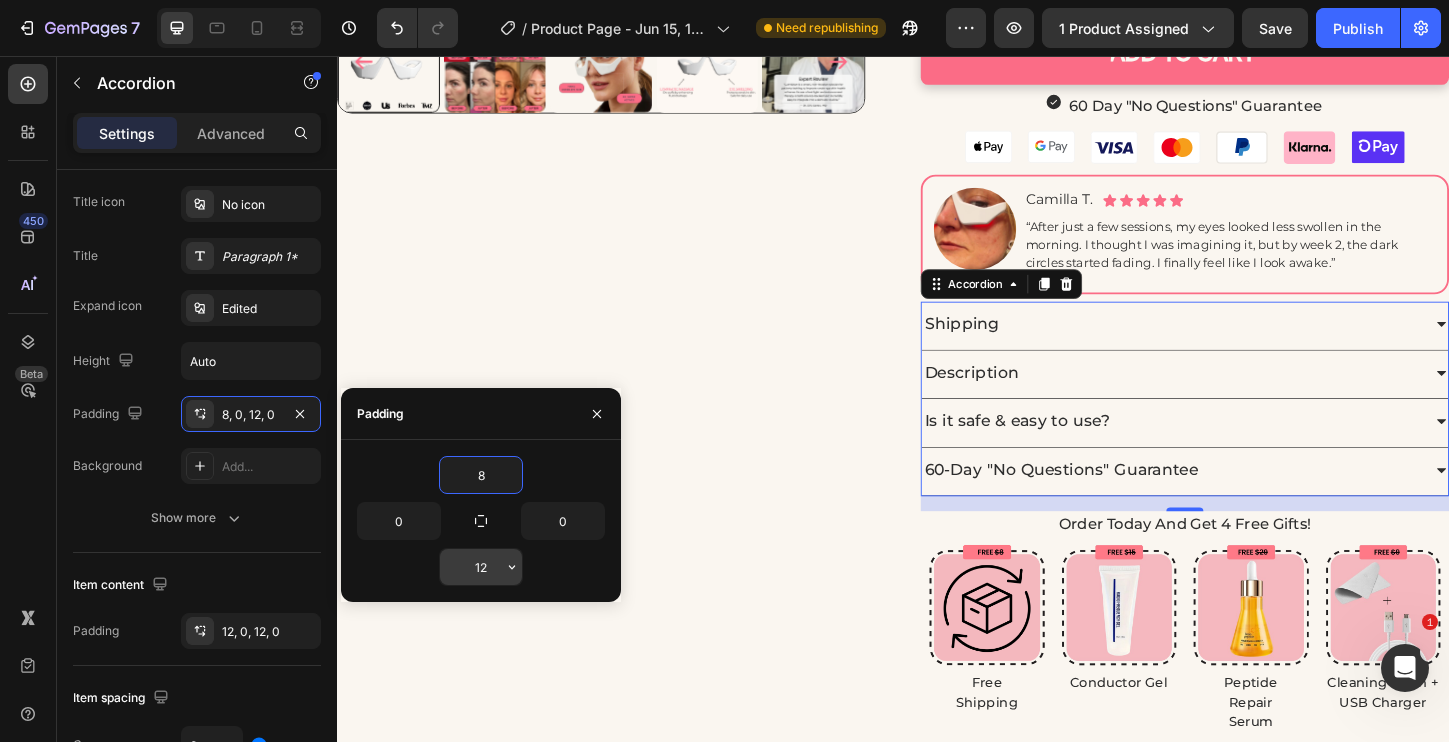 click on "12" at bounding box center (481, 567) 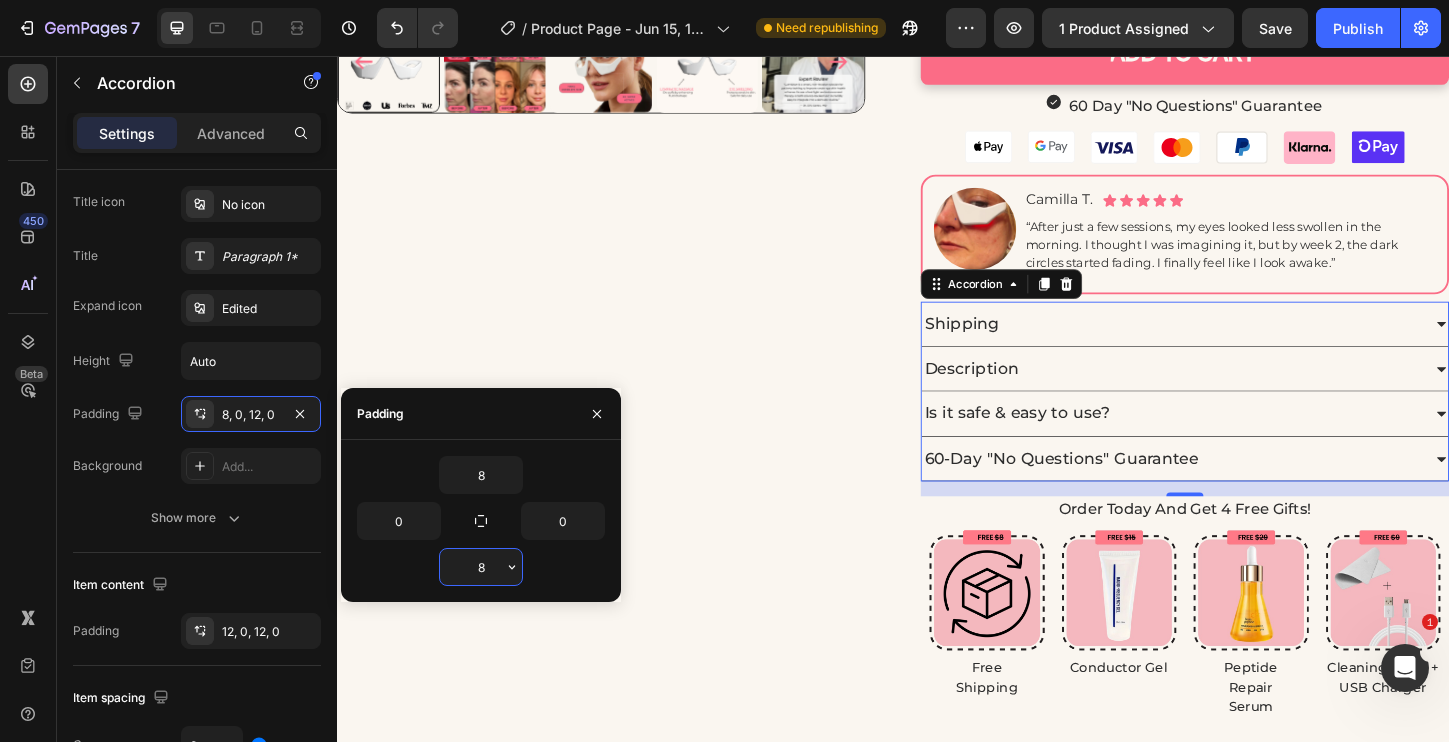 type on "8" 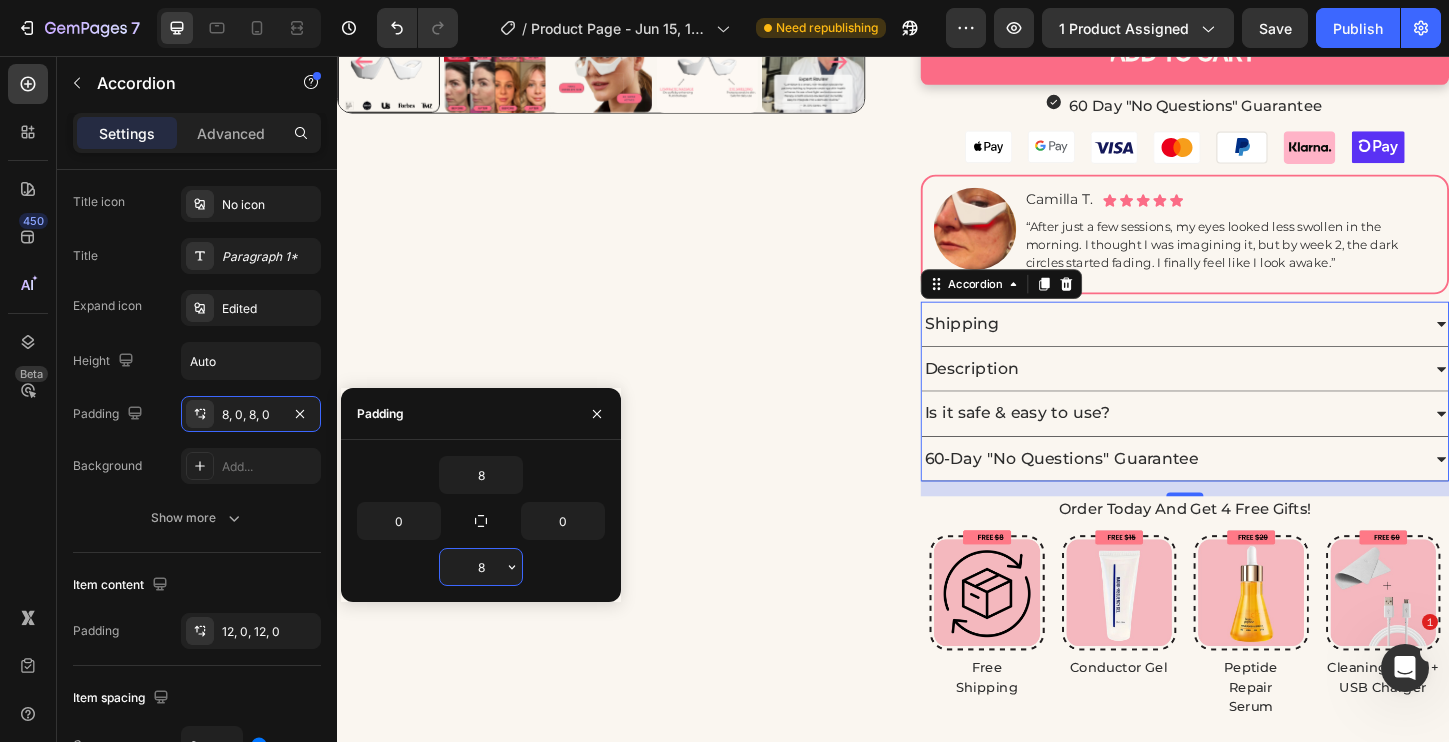 click on "Product Images" at bounding box center [622, 104] 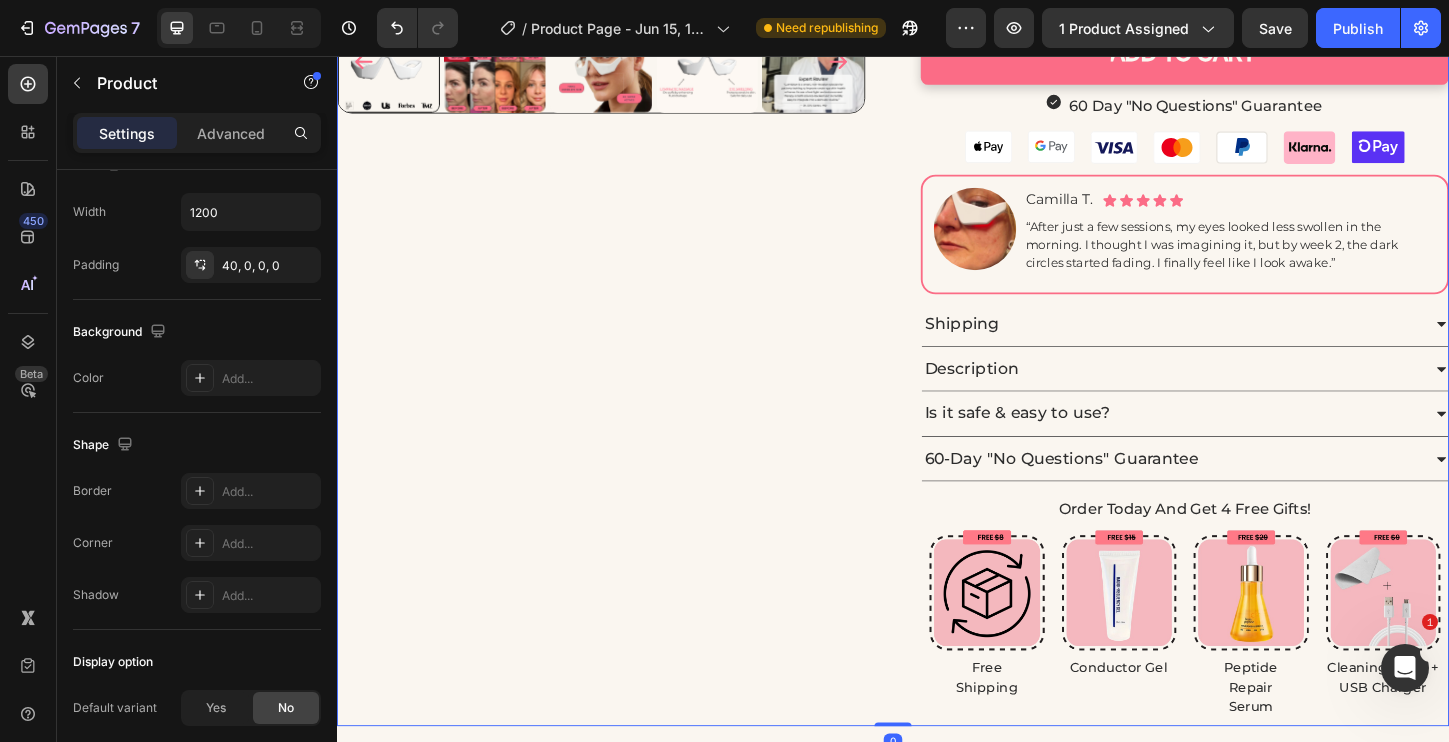 scroll, scrollTop: 0, scrollLeft: 0, axis: both 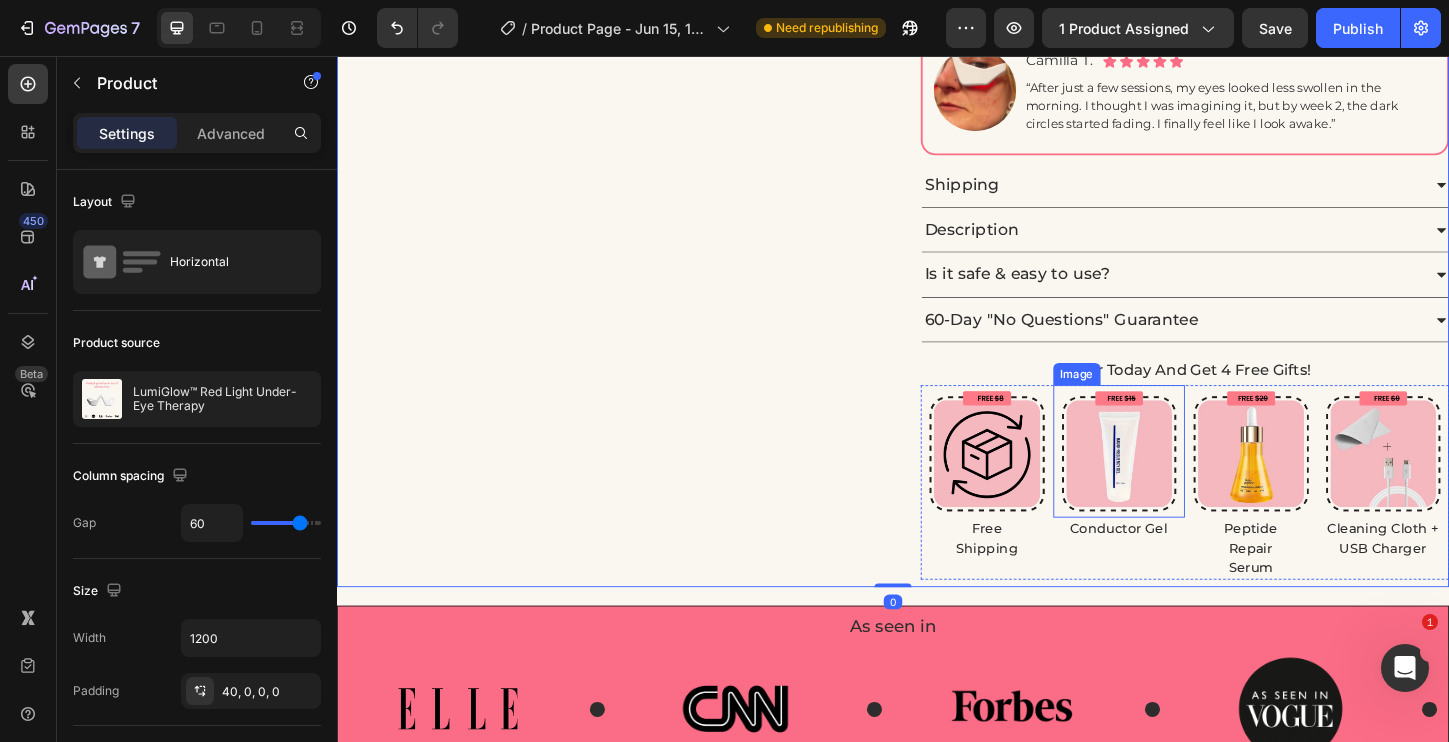 click at bounding box center [1181, 482] 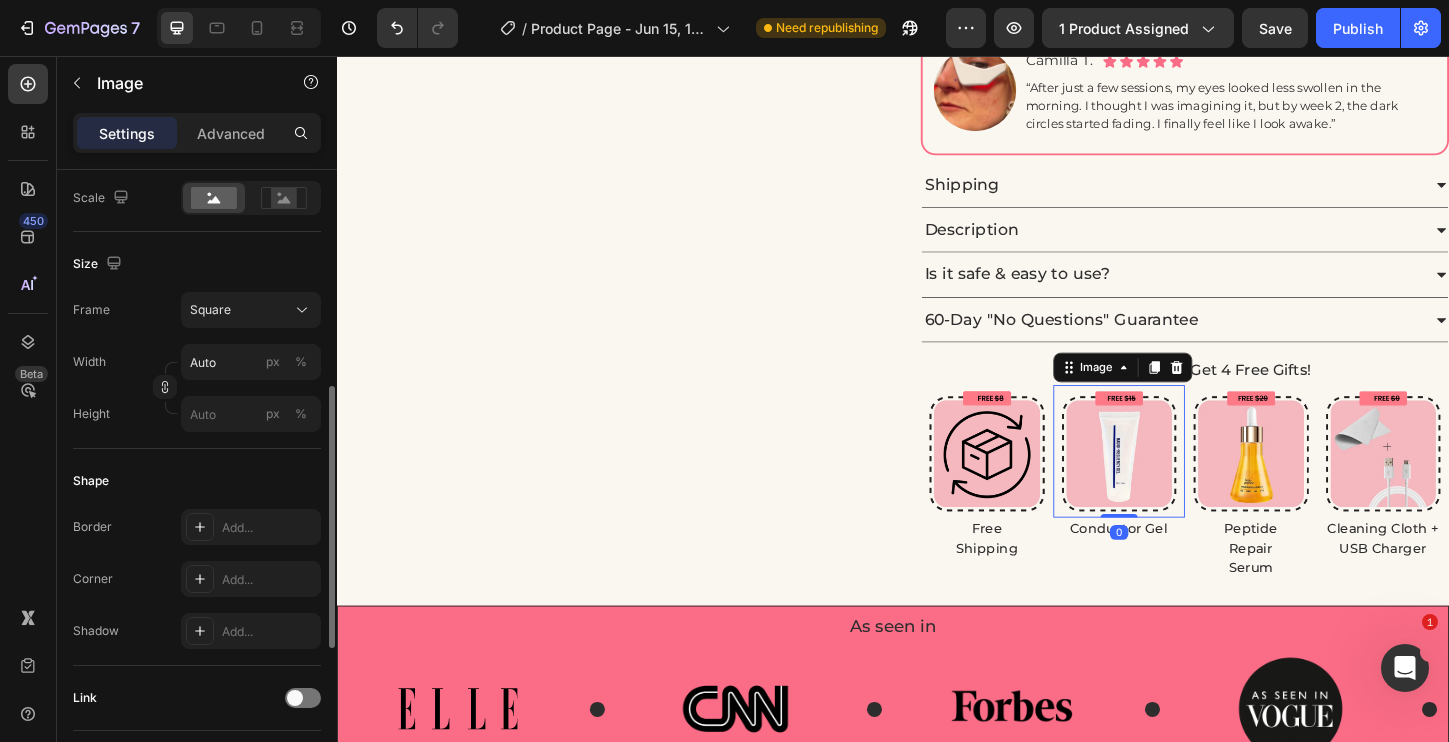 scroll, scrollTop: 480, scrollLeft: 0, axis: vertical 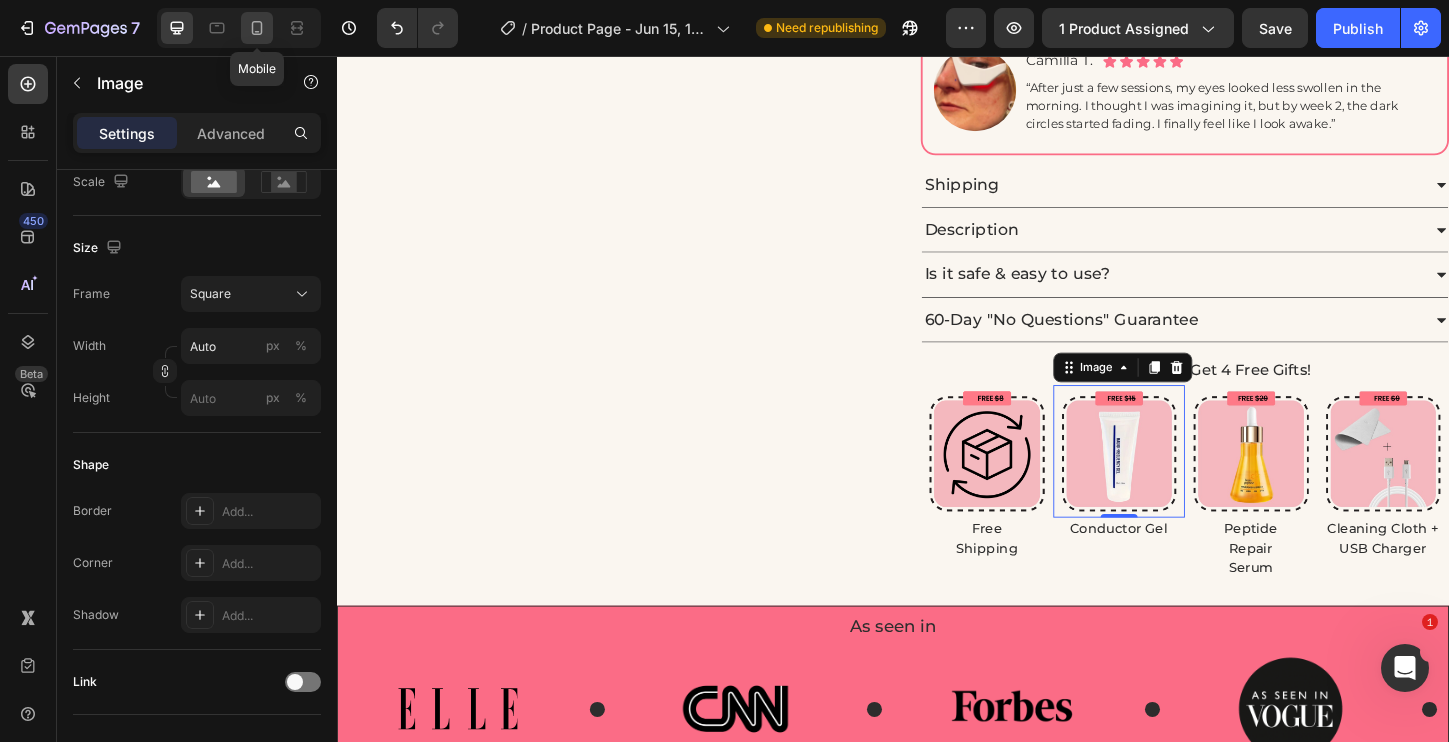 click 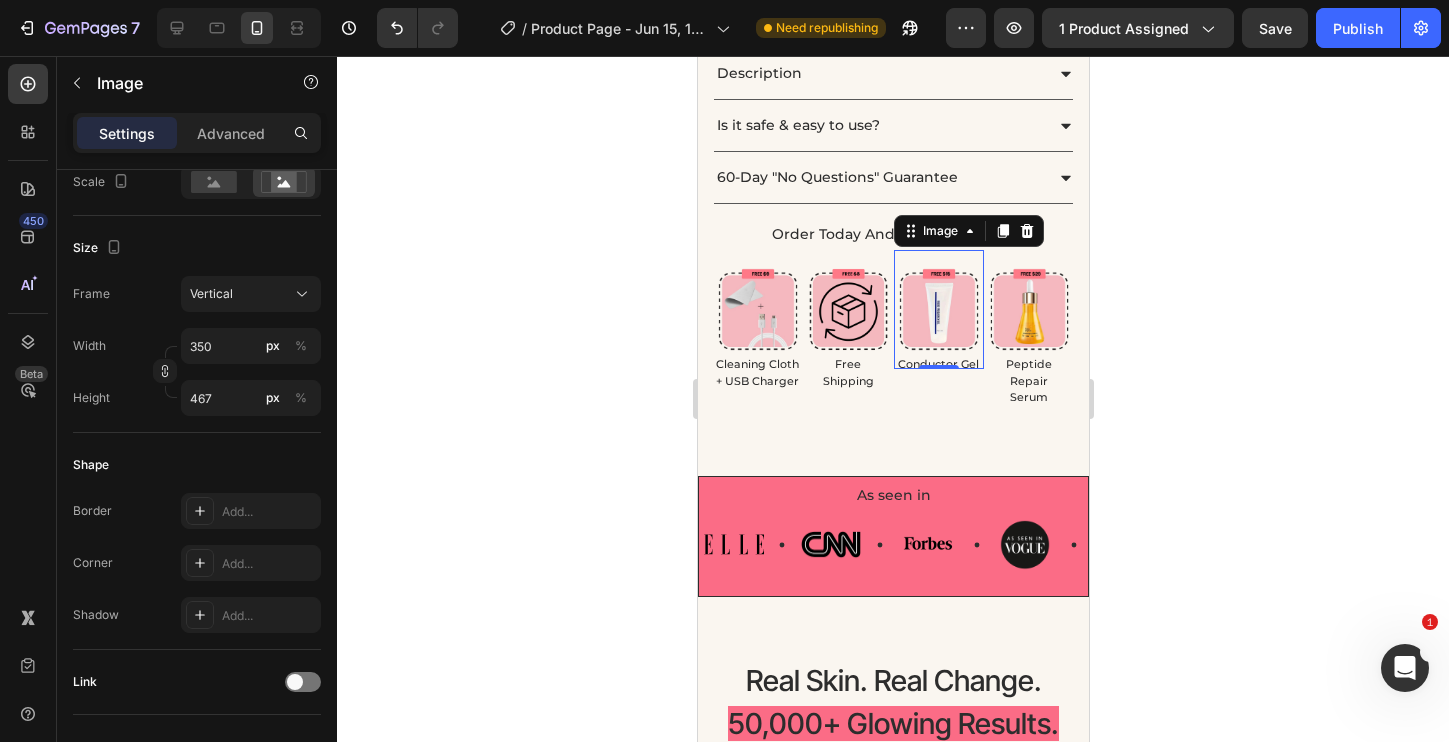 scroll, scrollTop: 1471, scrollLeft: 0, axis: vertical 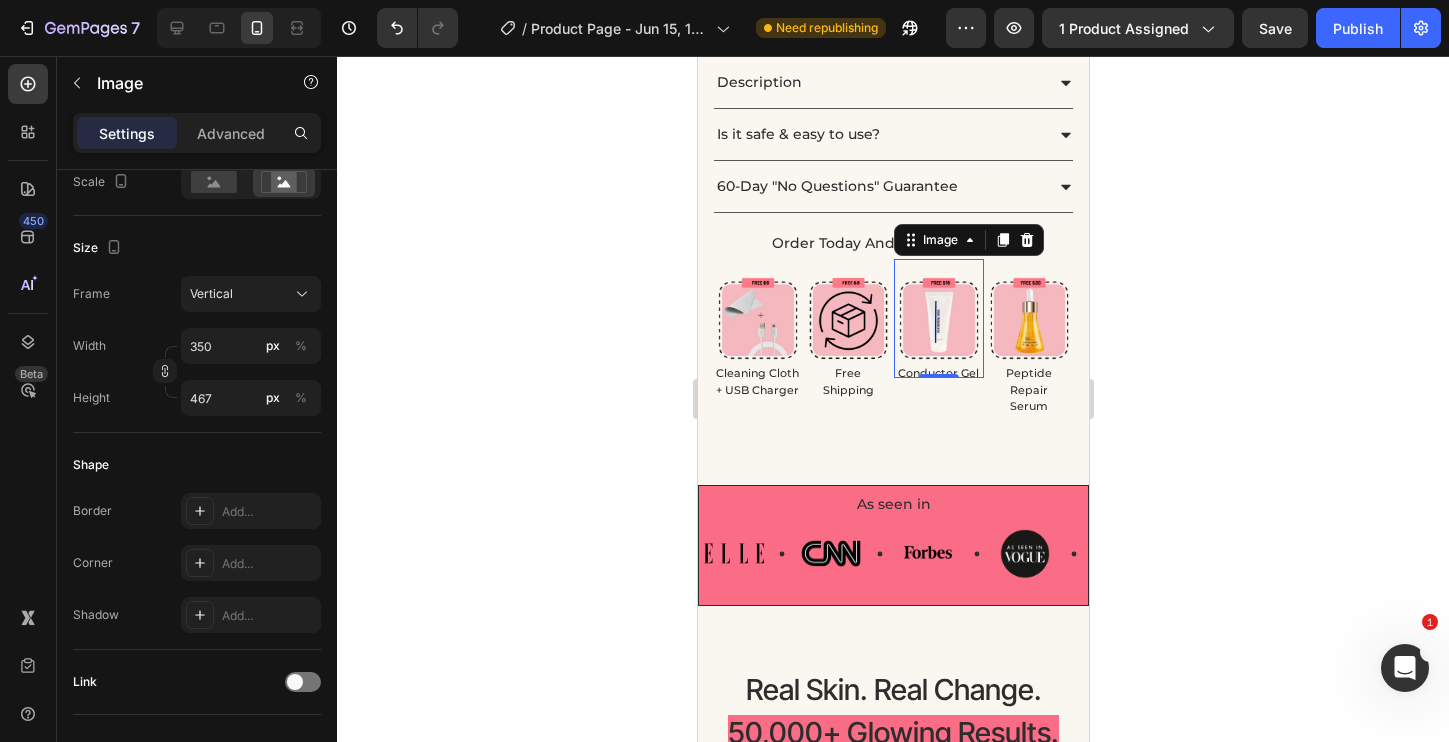 click 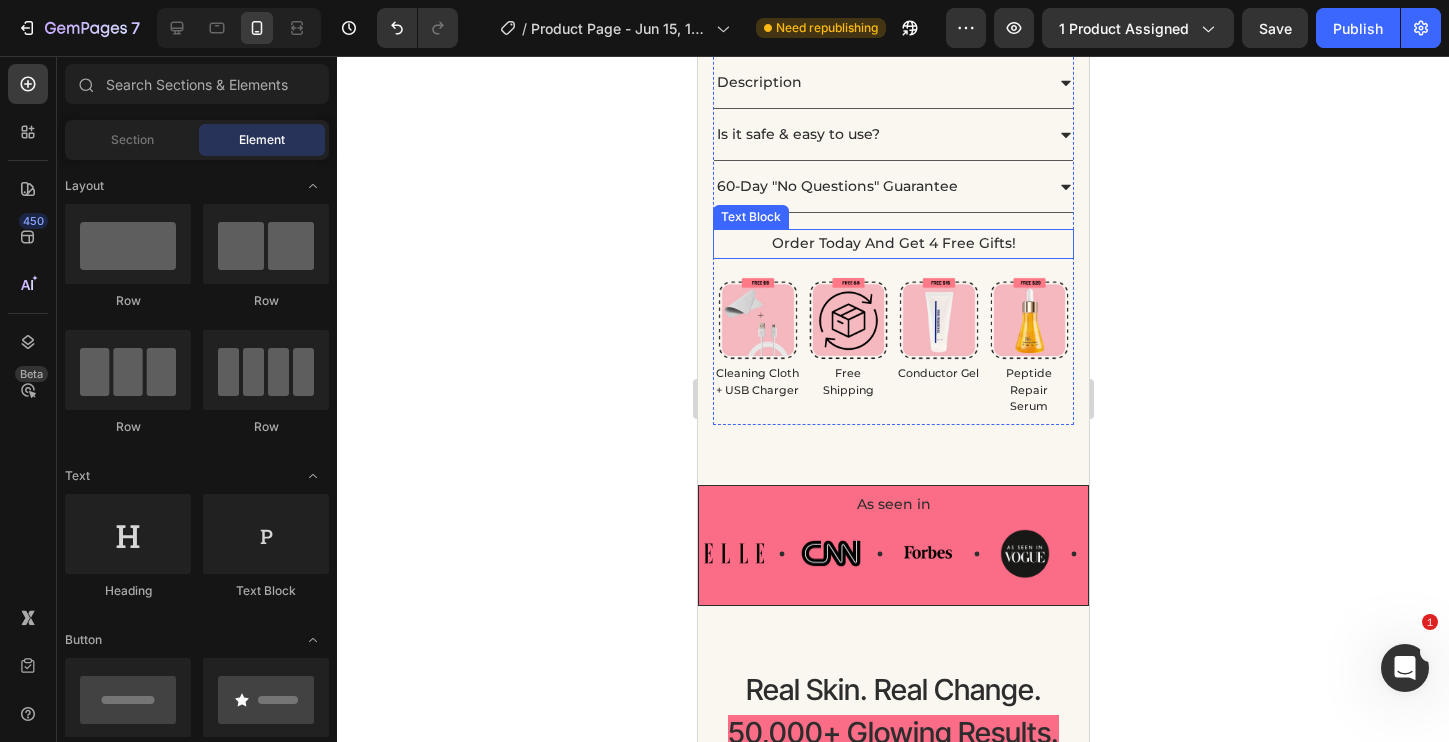 click on "order today and get 4 free gifts!" at bounding box center (892, 243) 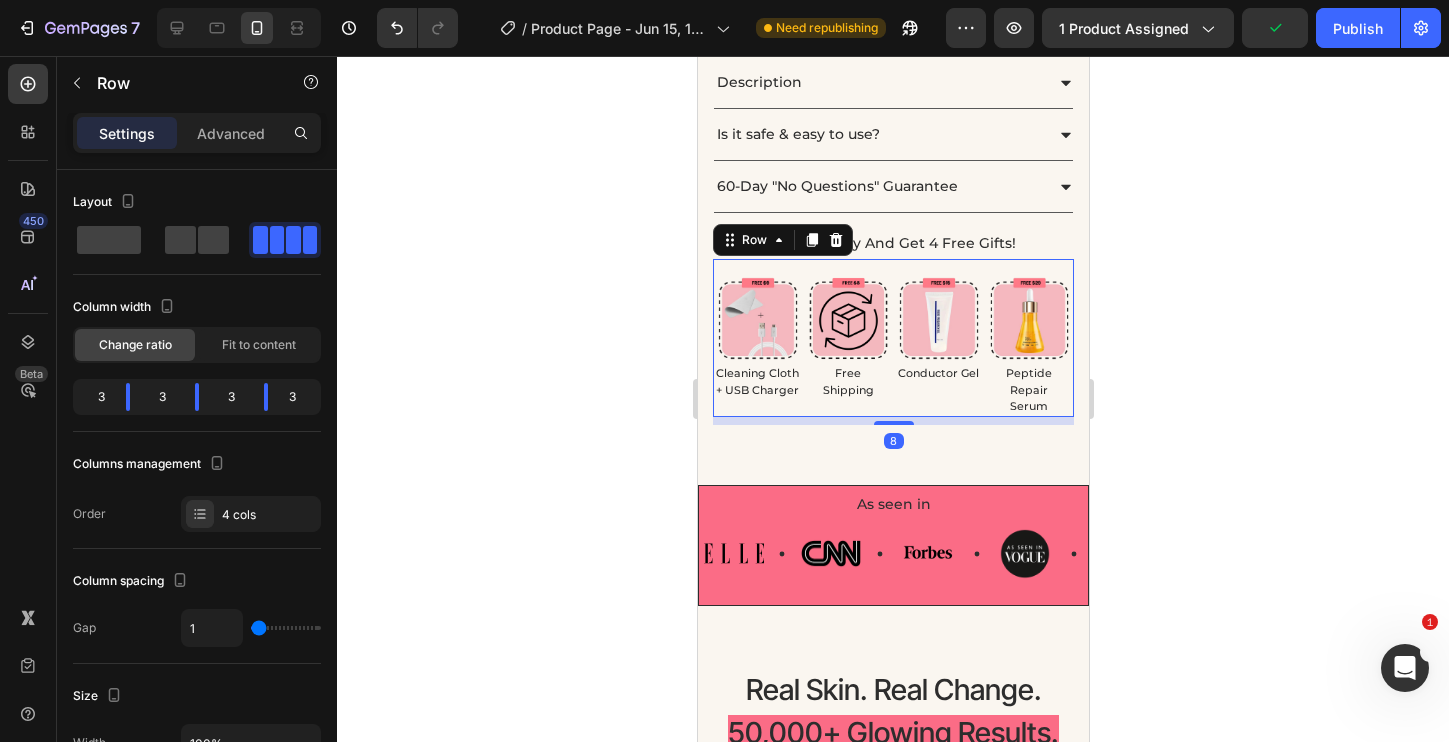 click on "Image Conductor Gel Text" at bounding box center (938, 338) 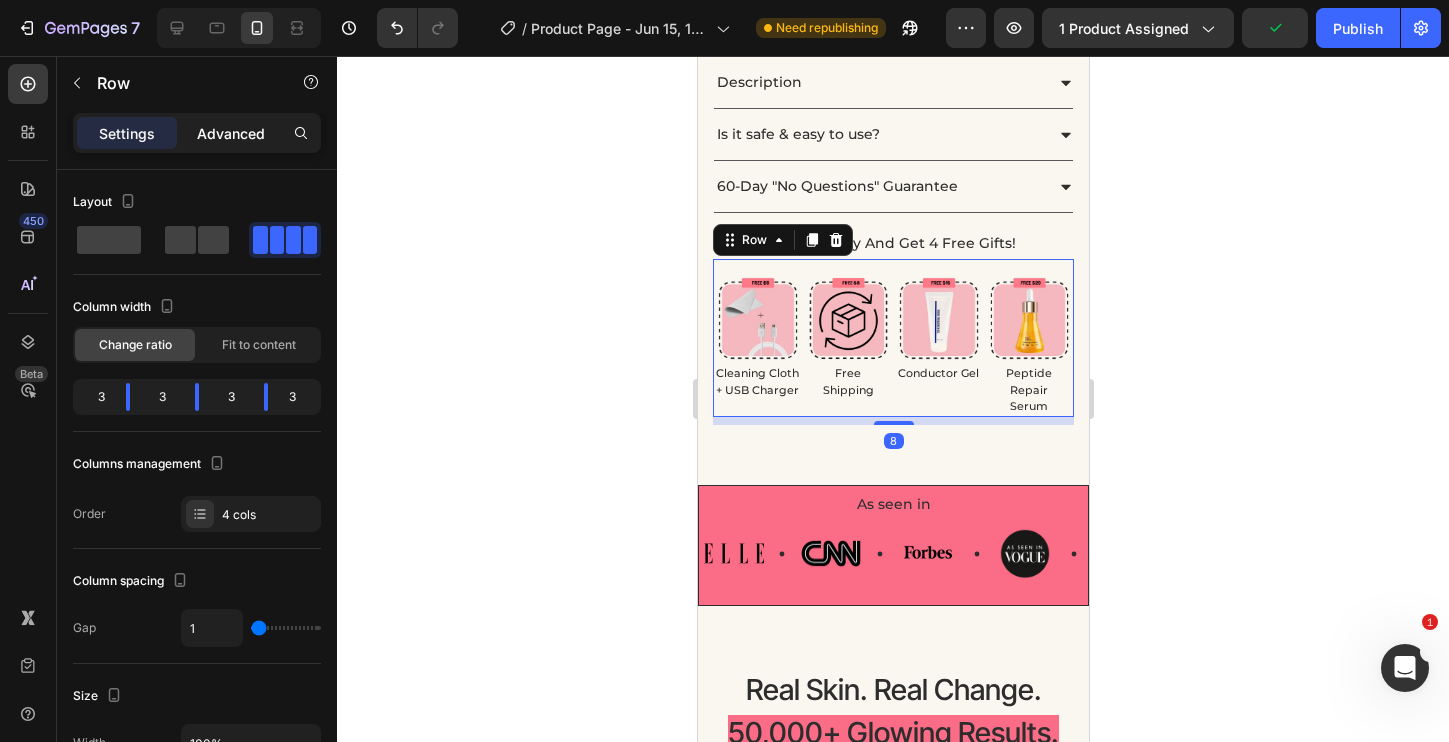 click on "Advanced" 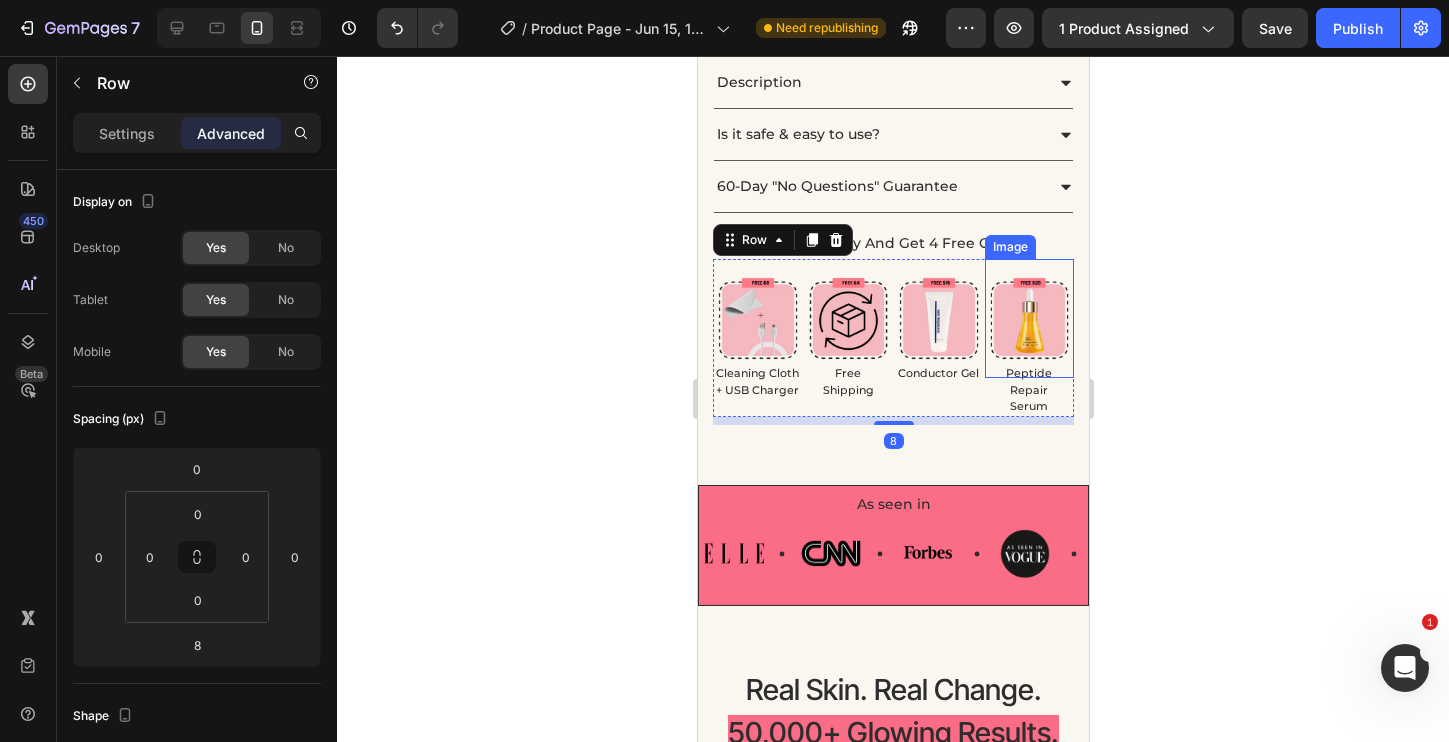 click on "Image" at bounding box center [1009, 247] 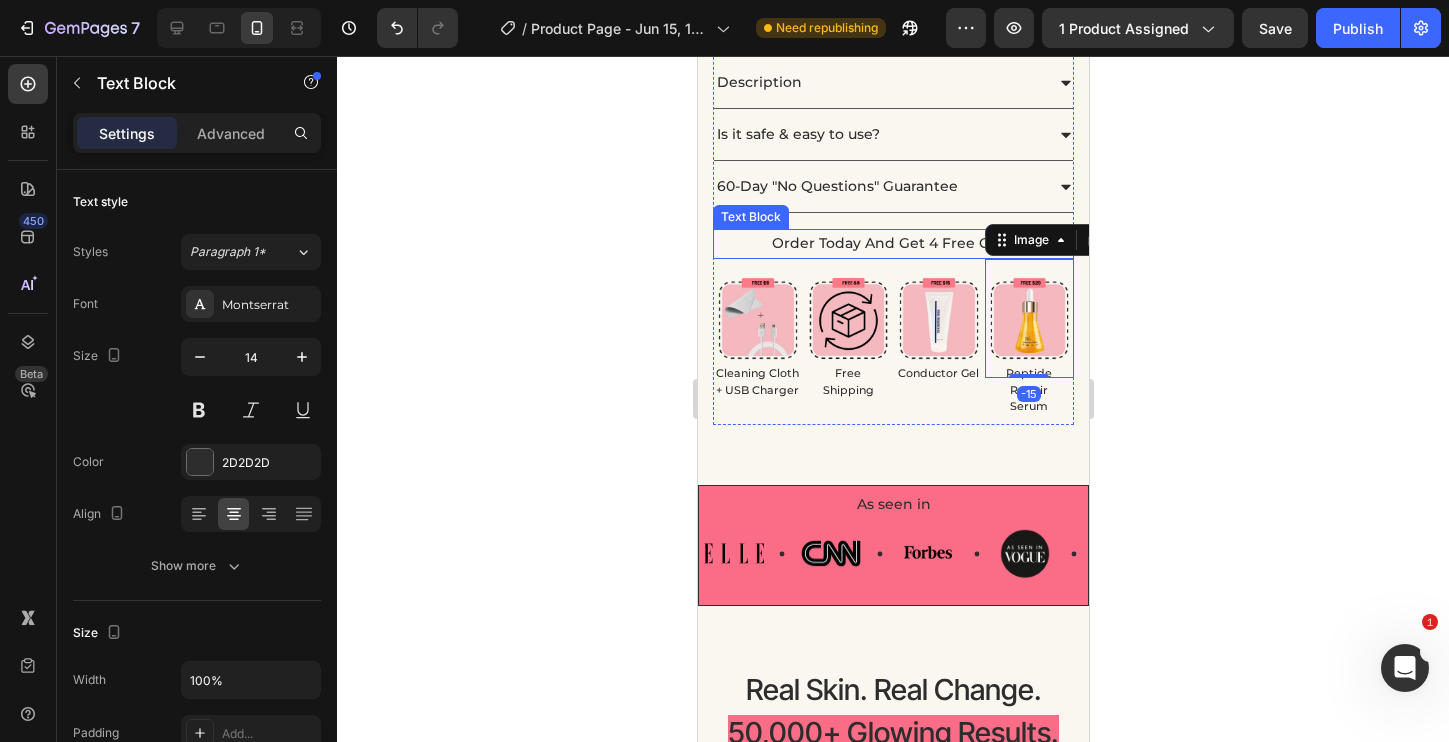 click on "order today and get 4 free gifts!" at bounding box center [892, 243] 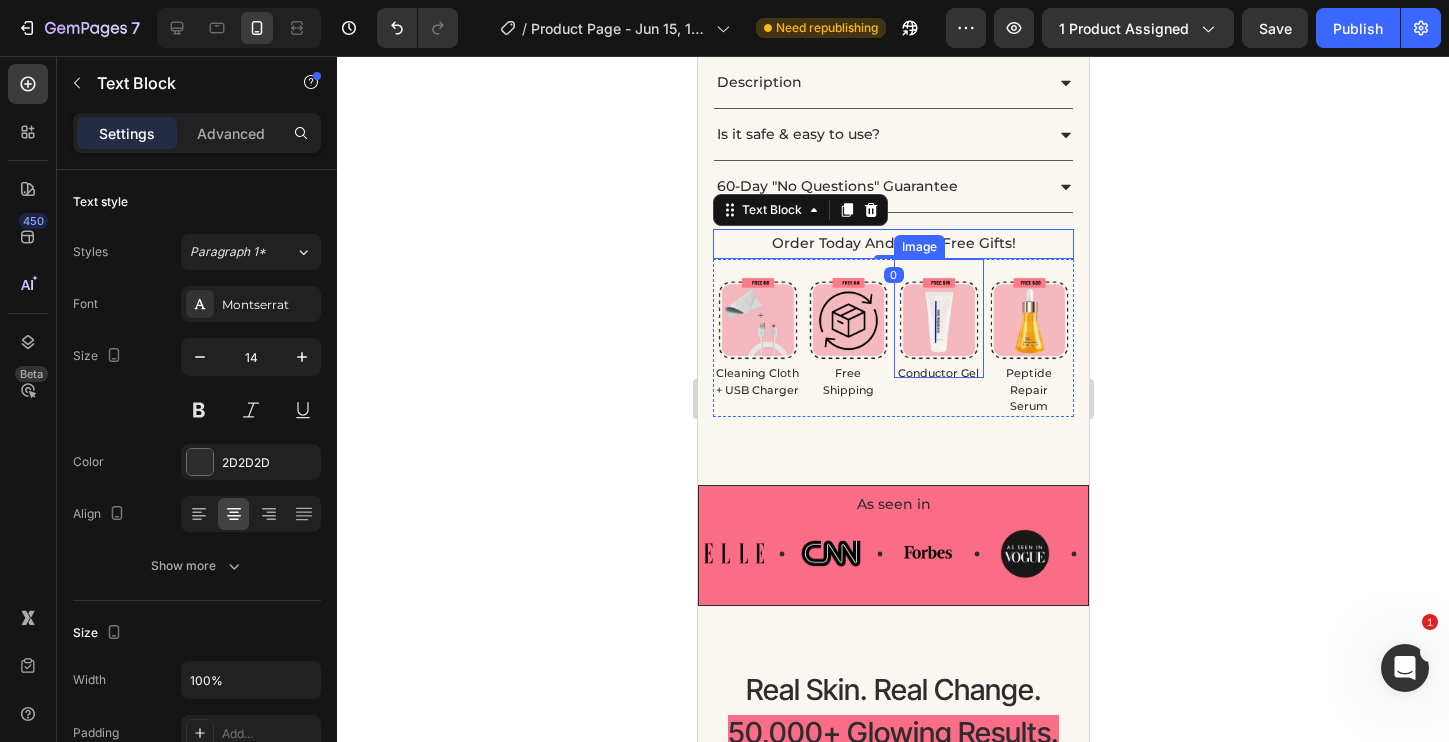 click at bounding box center (938, 318) 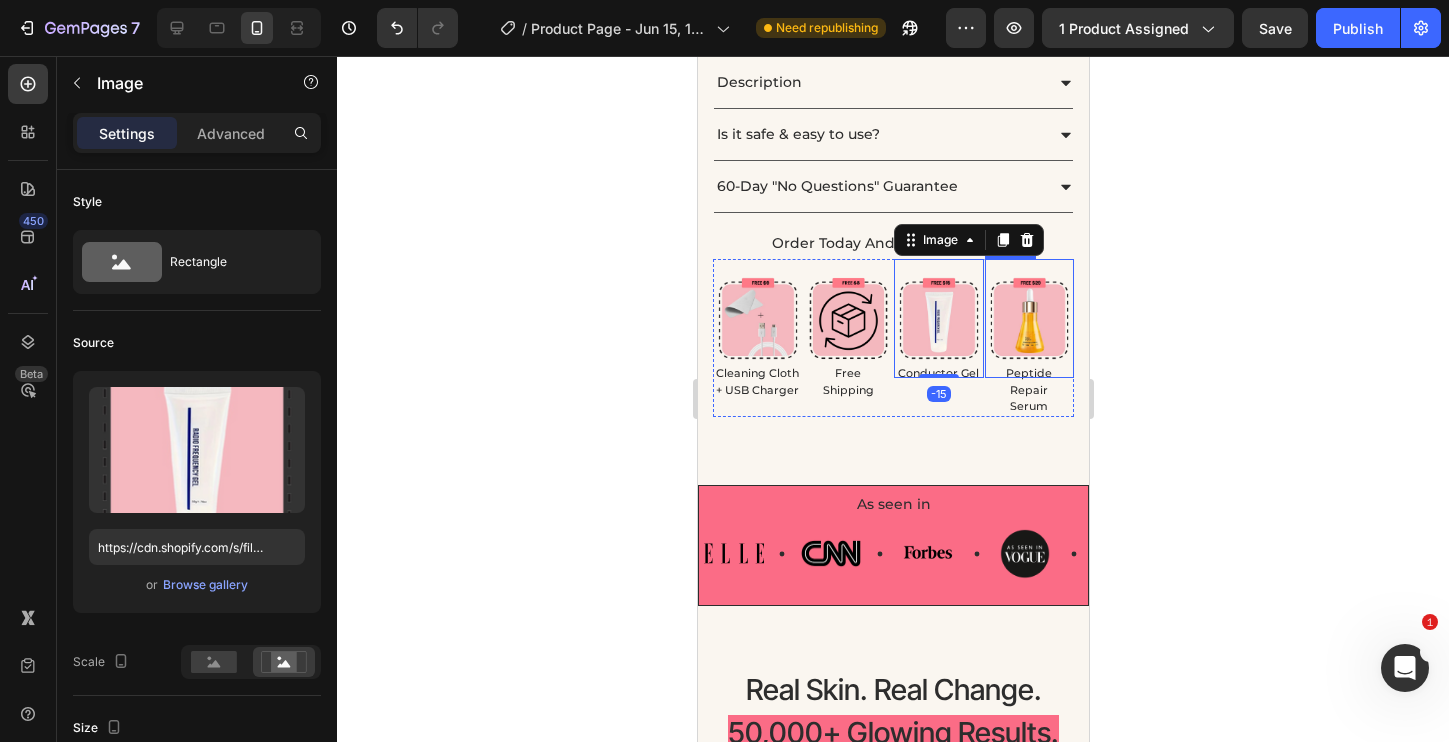 click 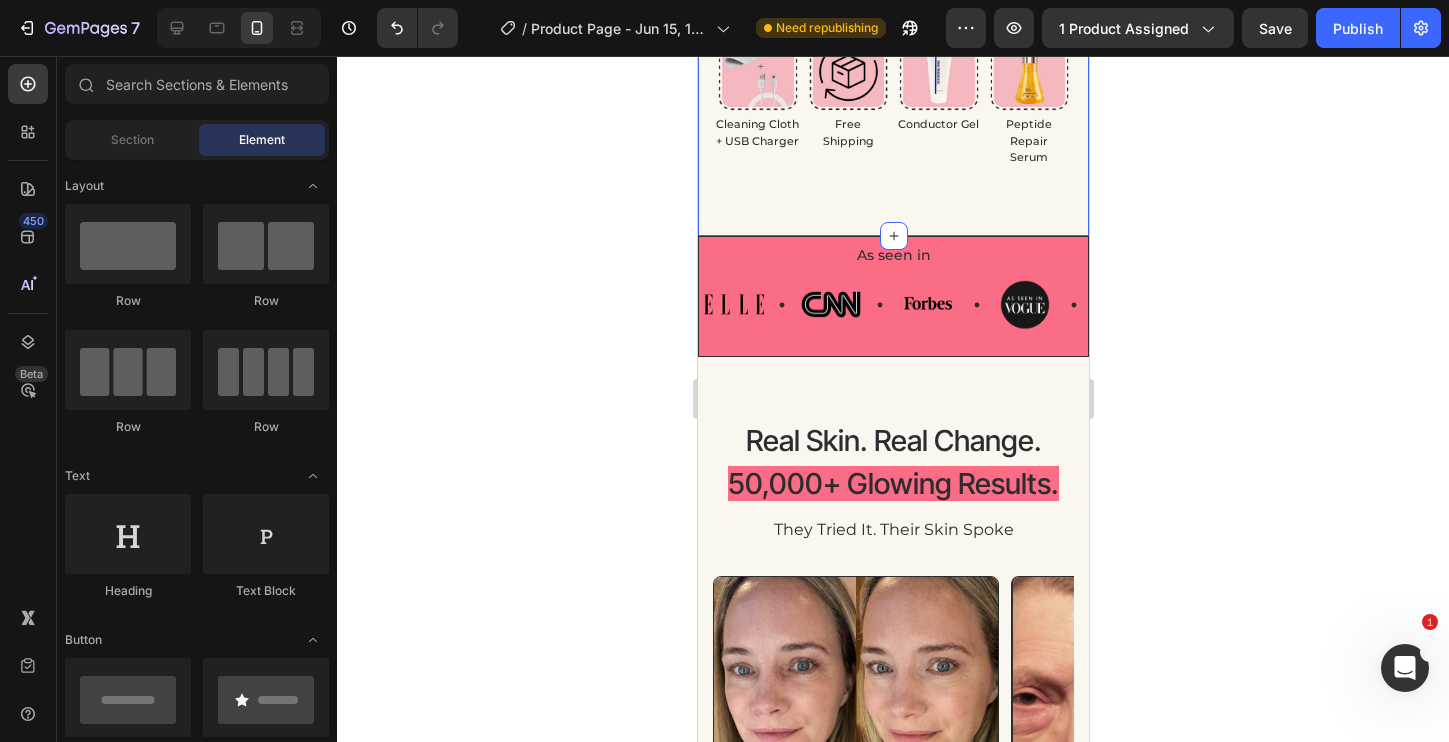 click on "Product Images bye-bye tired eyes- in just 10 minutes a day Text Block LumiGlow™ Red Light Under-Eye Therapy (P) Title Icon Icon Icon Icon
Icon Icon List 4.8/5 | trusted by 50,000+ customers. Text Block Row $84.99 Product Price Product Price $149.99 Product Price Product Price 43% OFF Discount Tag Row Look as rested as you feel — in just 10 minutes a day.⭐️ Text Block FDA-cleared red light therapy glasses that work at the cellular level to restore youthful, refreshed eyes naturally, safely, and without invasive procedures. Text Block
Icon visibly lightens dark circles Text
Icon visibly reduces puffiness and swelling Text
Icon boosts collagen for smoother, firmer skin Text
Icon look younger without concealer  Text
Icon see visible results in 2 weeks Text Advanced List Kaching Bundles Kaching Bundles ADD TO CART Add to Cart Item List Image Image" at bounding box center [892, -694] 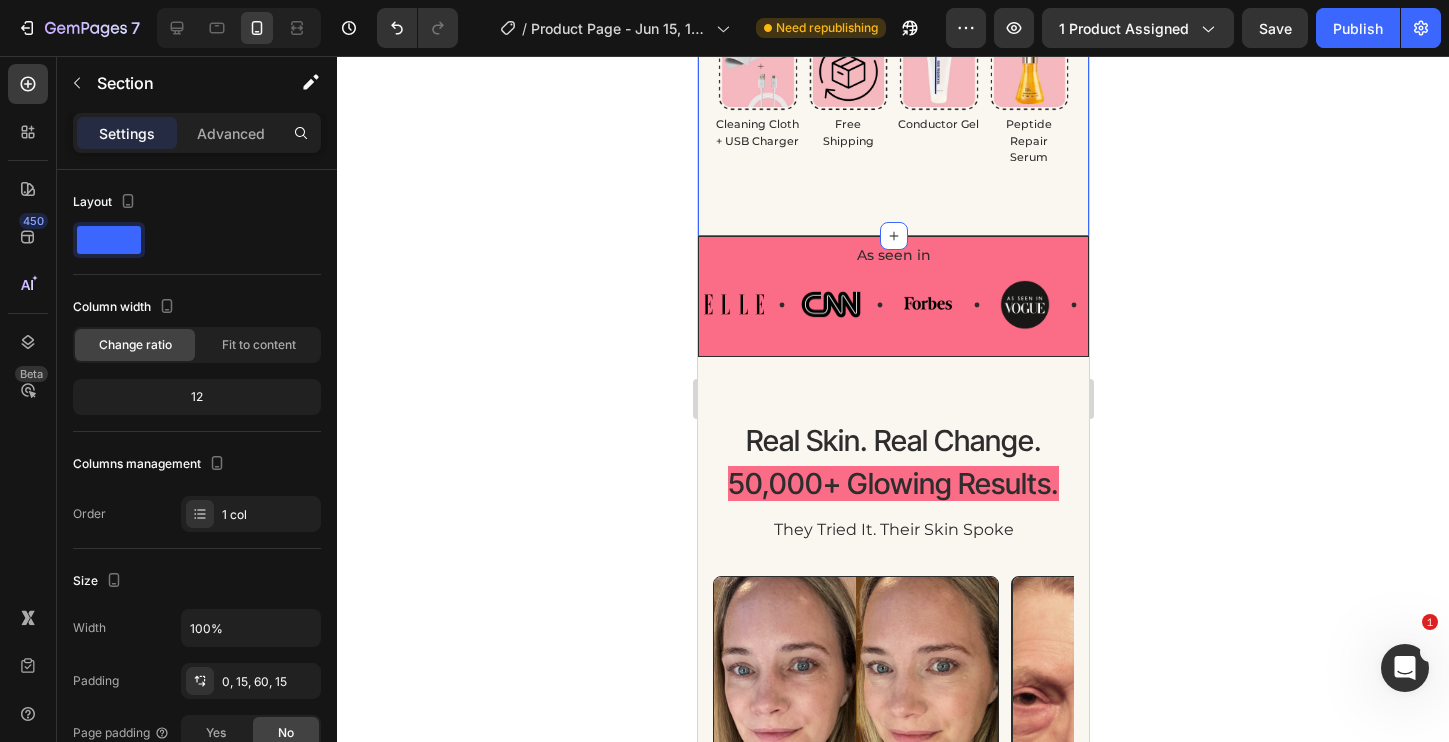 scroll, scrollTop: 1711, scrollLeft: 0, axis: vertical 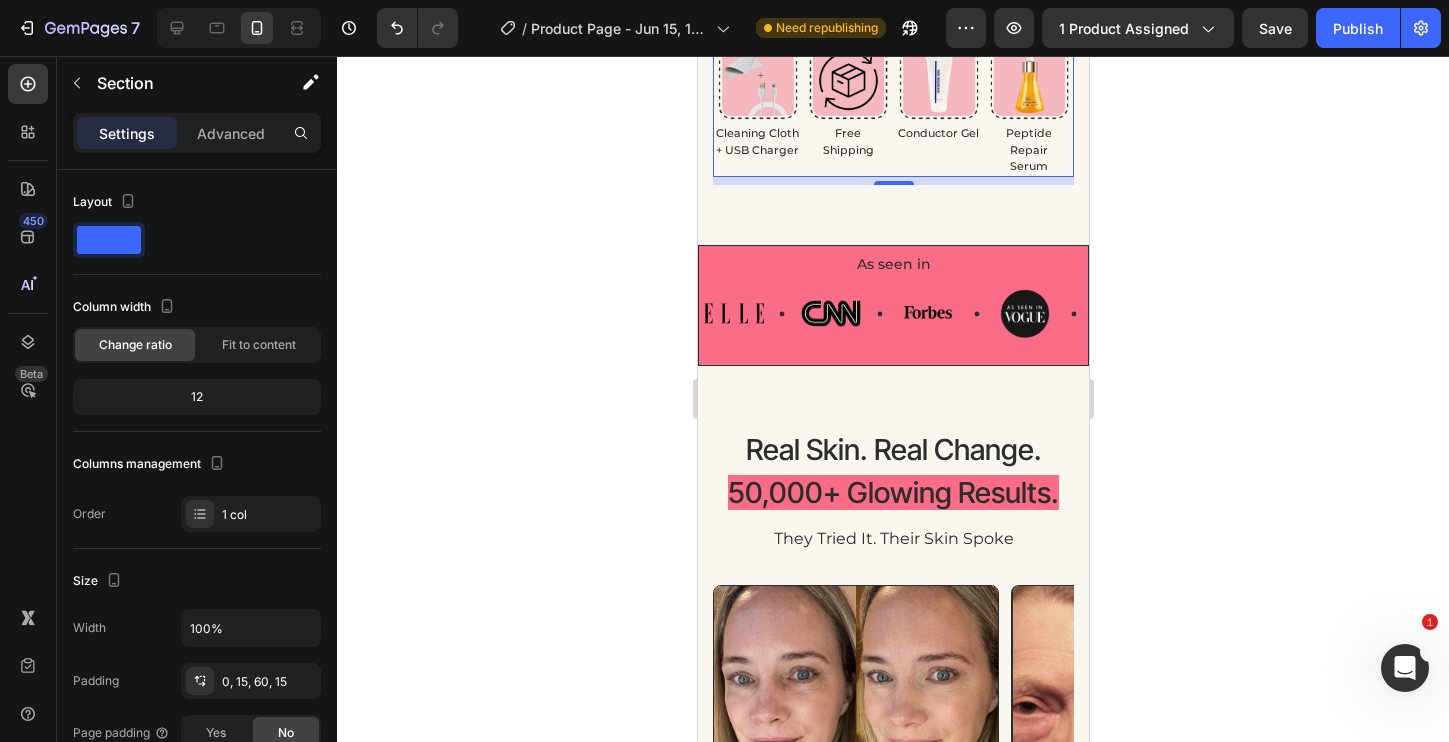 click on "Image Conductor Gel Text" at bounding box center (938, 98) 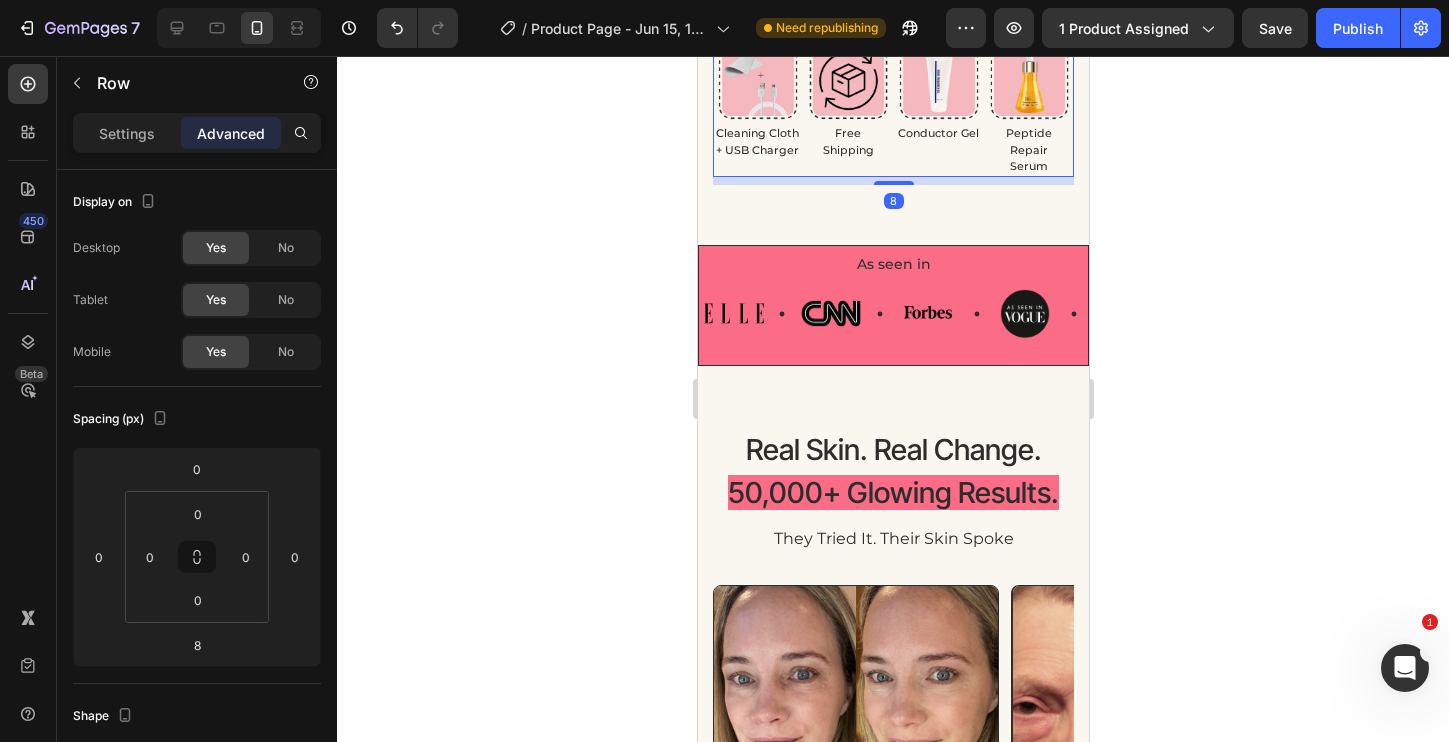 drag, startPoint x: 896, startPoint y: 163, endPoint x: 896, endPoint y: 141, distance: 22 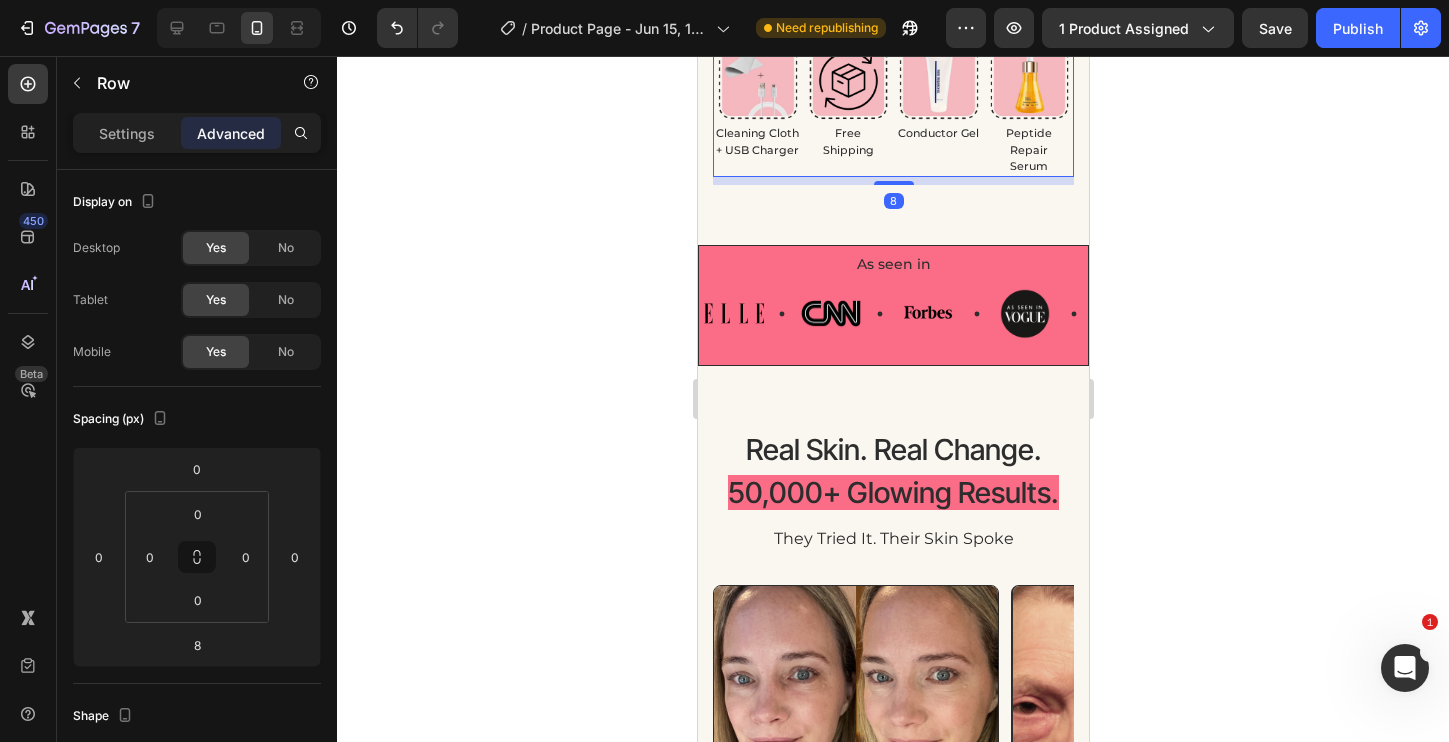 click on "Image Cleaning Cloth + USB Charger Text Image Free Shipping Text Image Peptide Repair Serum Text Image Conductor Gel Text Row   8" at bounding box center [892, 98] 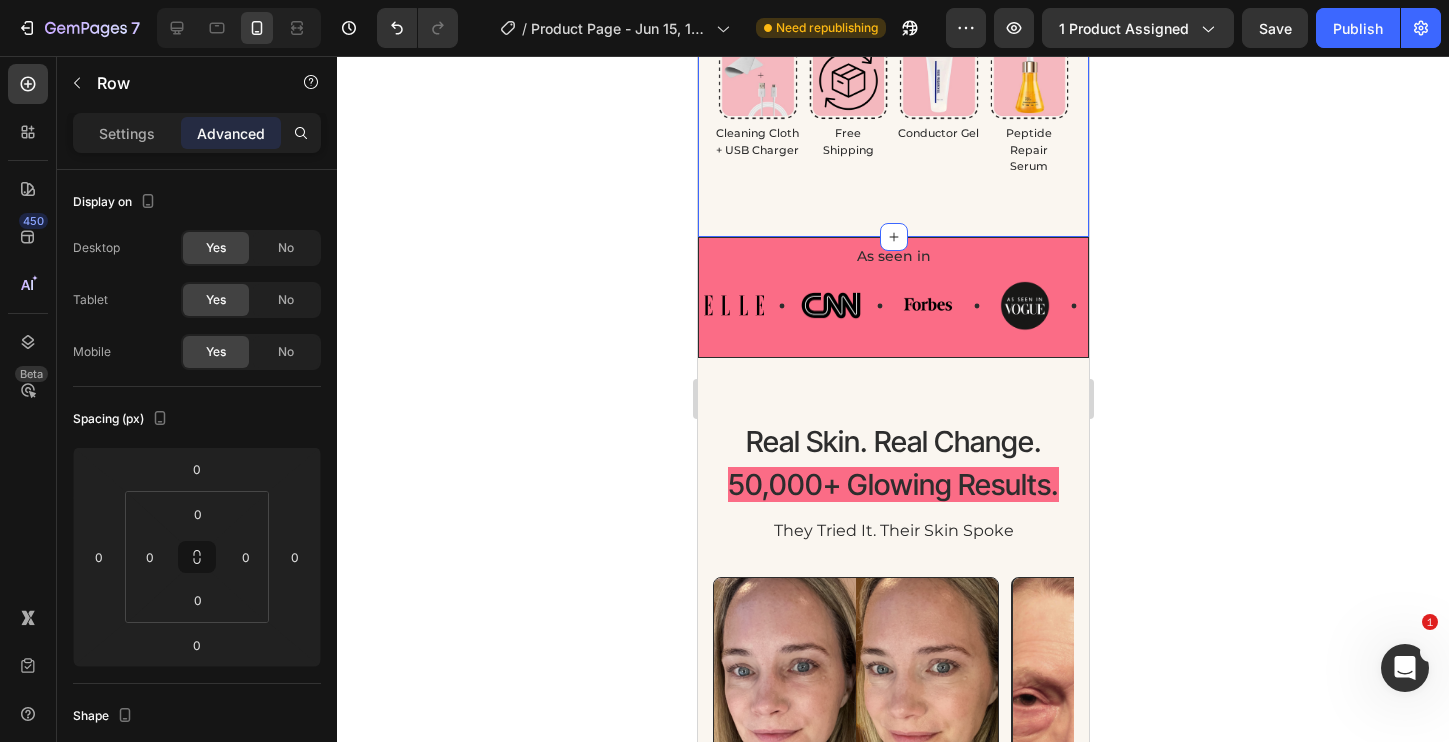 click on "Product Images bye-bye tired eyes- in just 10 minutes a day Text Block LumiGlow™ Red Light Under-Eye Therapy (P) Title Icon Icon Icon Icon
Icon Icon List 4.8/5 | trusted by 50,000+ customers. Text Block Row $84.99 Product Price Product Price $149.99 Product Price Product Price 43% OFF Discount Tag Row Look as rested as you feel — in just 10 minutes a day.⭐️ Text Block FDA-cleared red light therapy glasses that work at the cellular level to restore youthful, refreshed eyes naturally, safely, and without invasive procedures. Text Block
Icon visibly lightens dark circles Text
Icon visibly reduces puffiness and swelling Text
Icon boosts collagen for smoother, firmer skin Text
Icon look younger without concealer  Text
Icon see visible results in 2 weeks Text Advanced List Kaching Bundles Kaching Bundles ADD TO CART Add to Cart Item List Image Image" at bounding box center (892, -689) 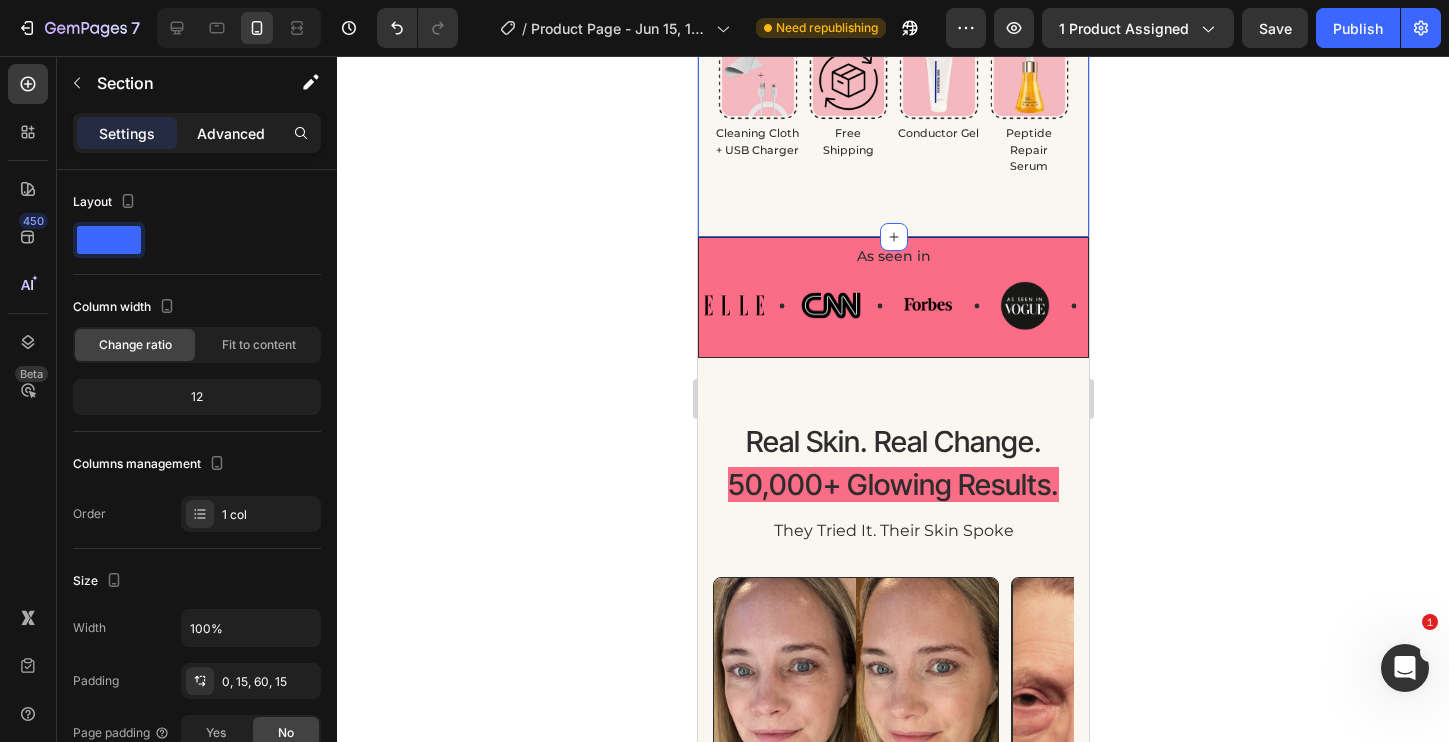 click on "Advanced" at bounding box center [231, 133] 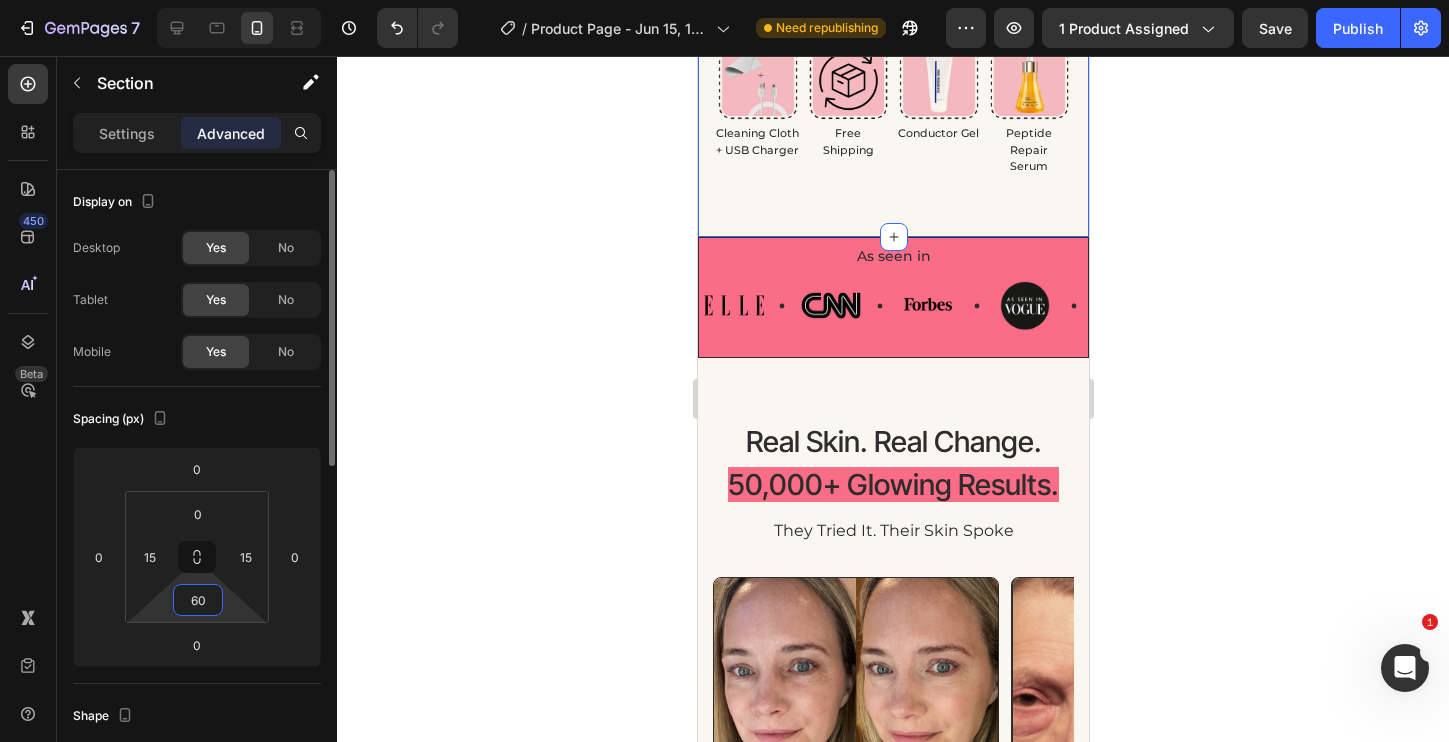 click on "60" at bounding box center (198, 600) 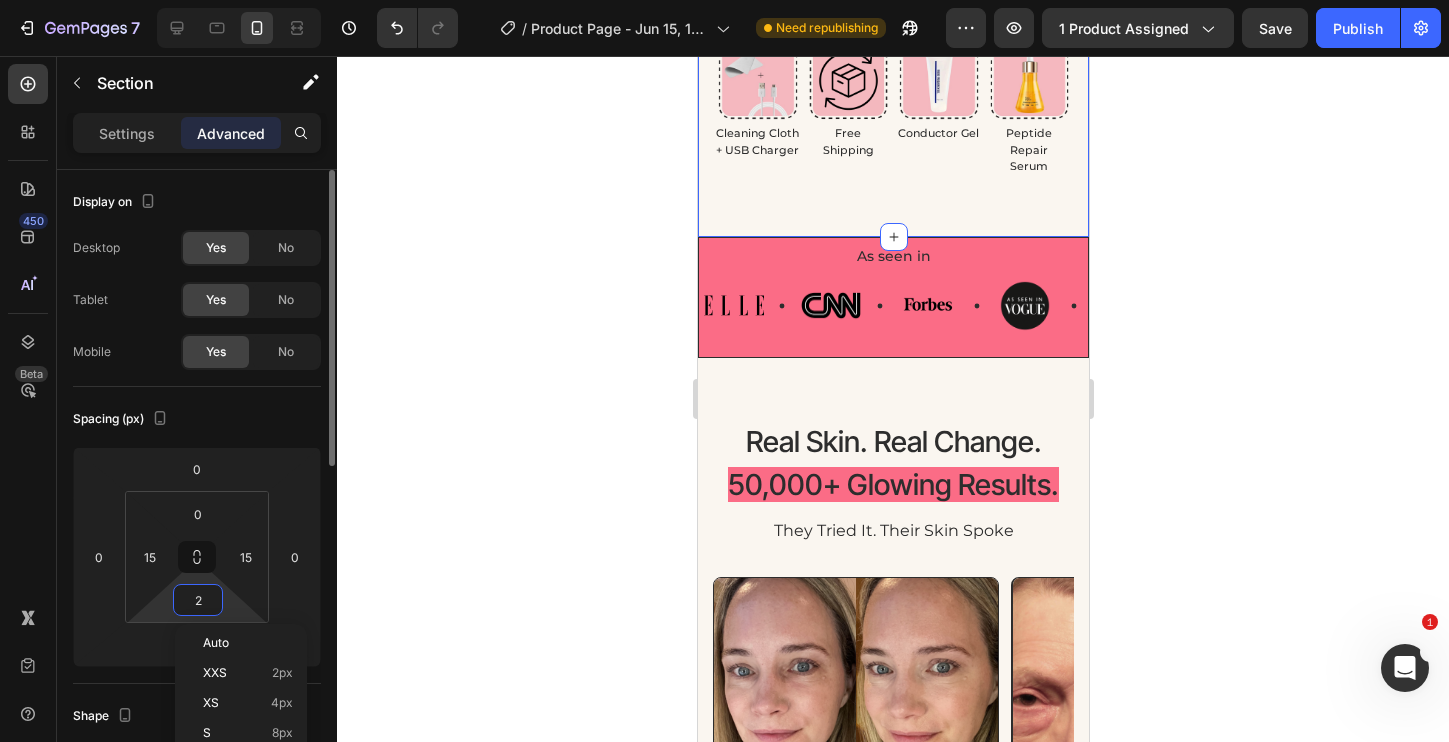 type on "20" 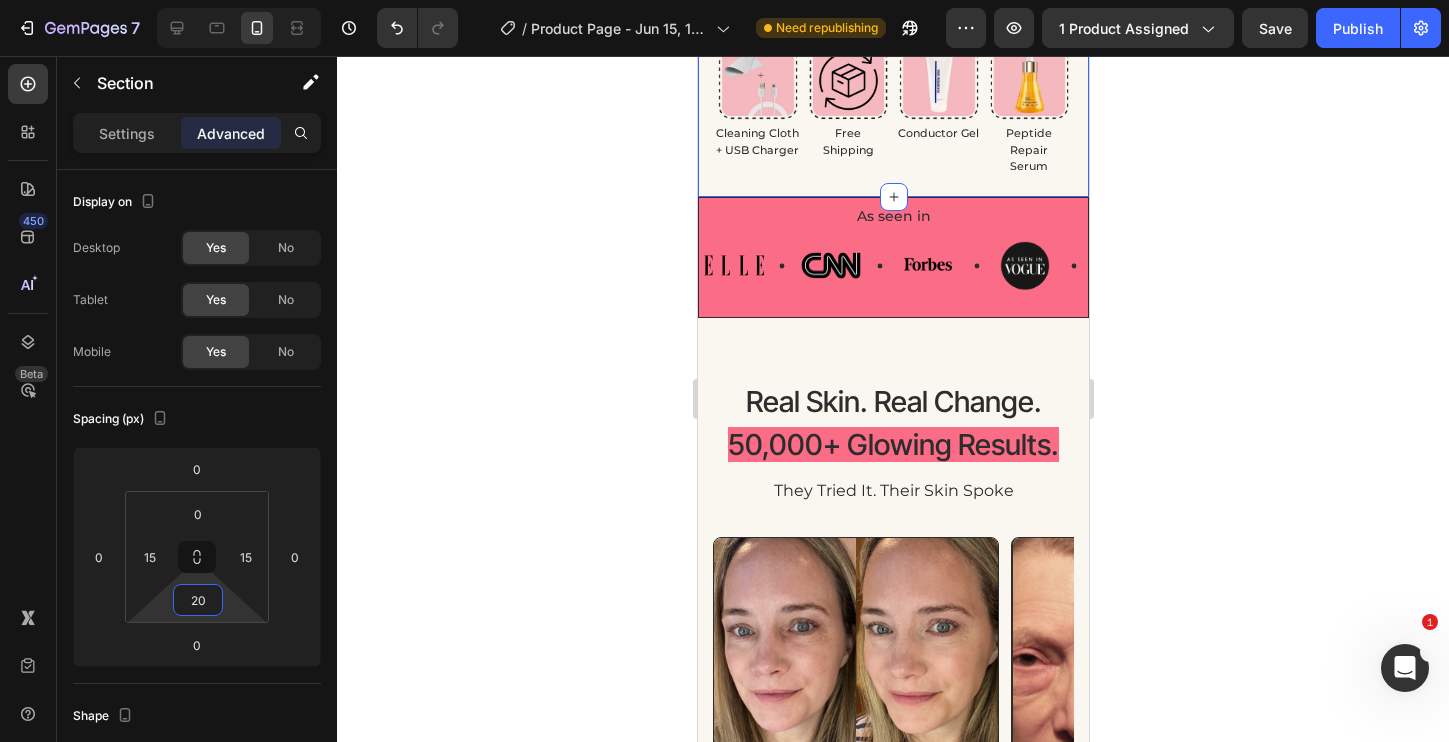 click 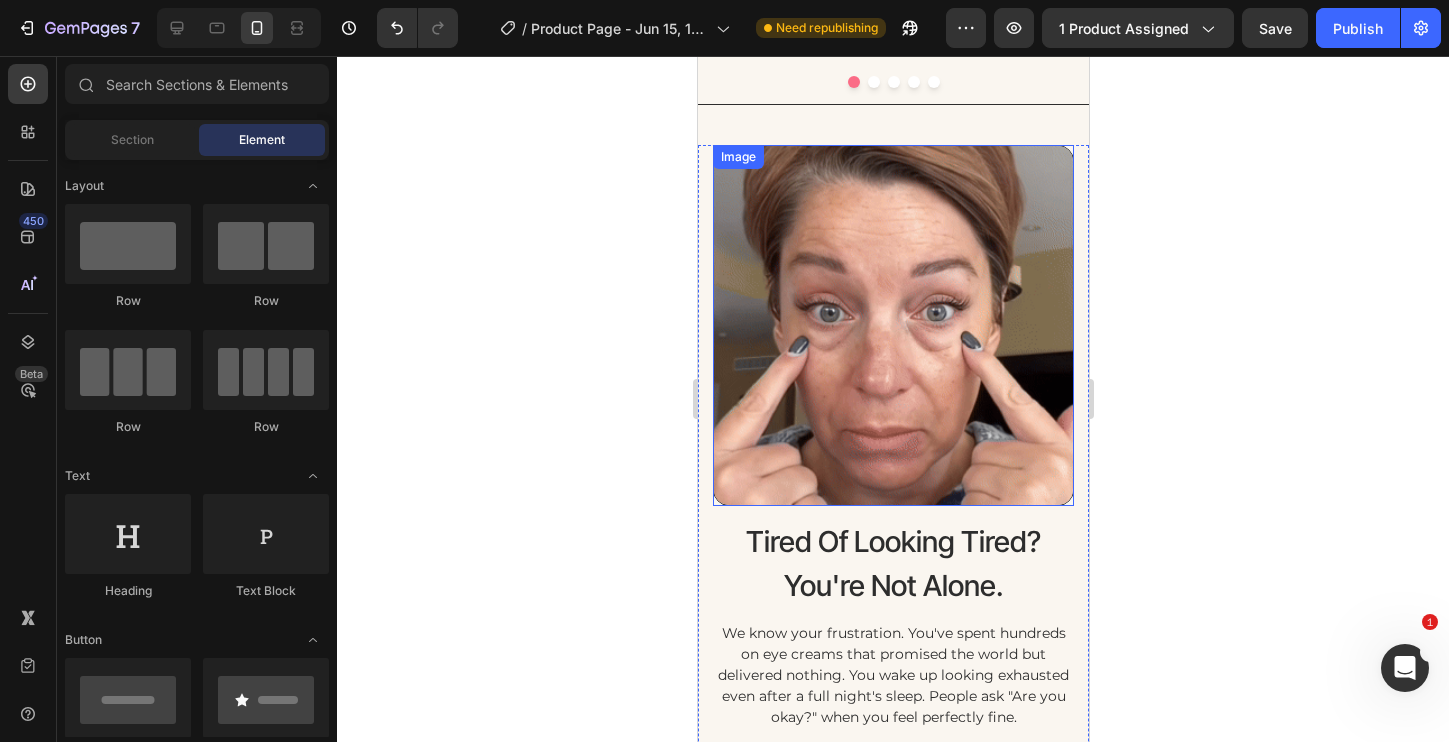 scroll, scrollTop: 2894, scrollLeft: 0, axis: vertical 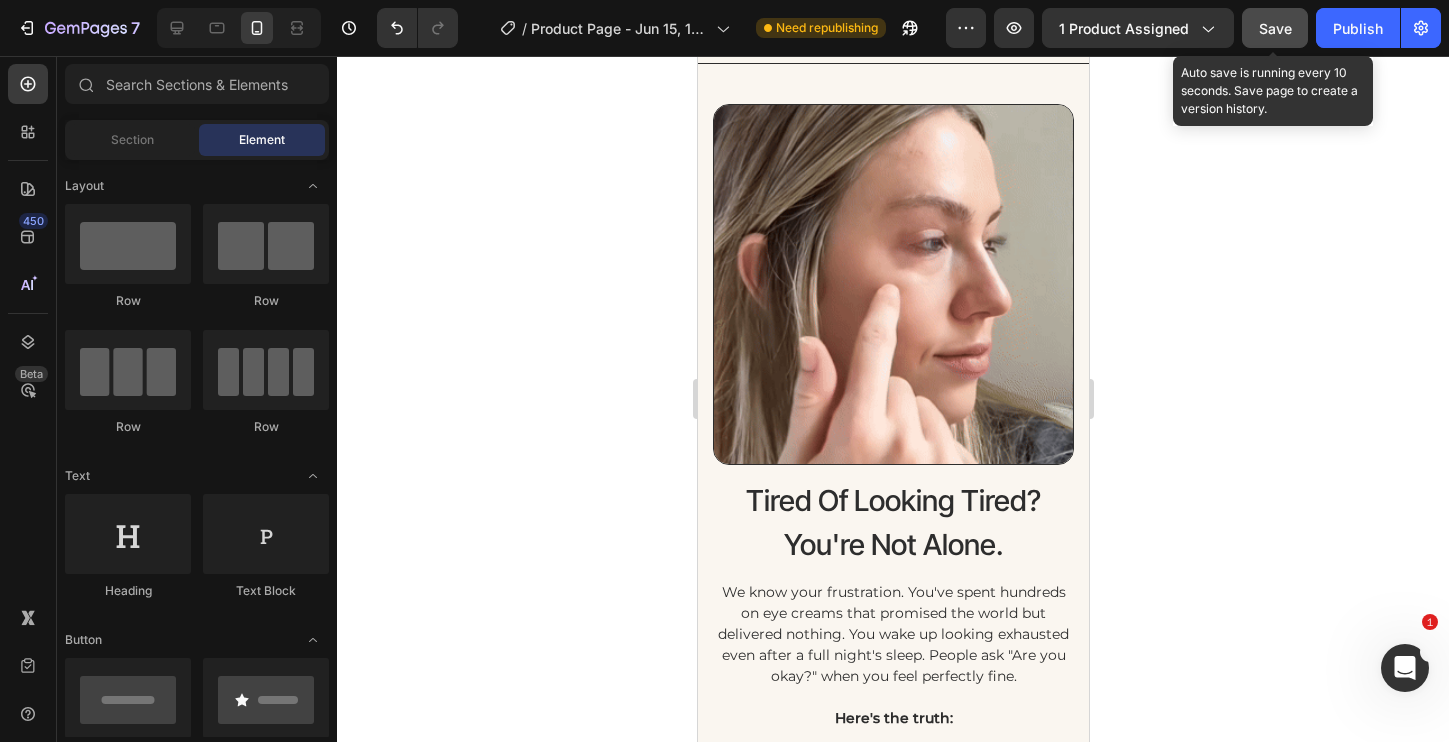 click on "Save" 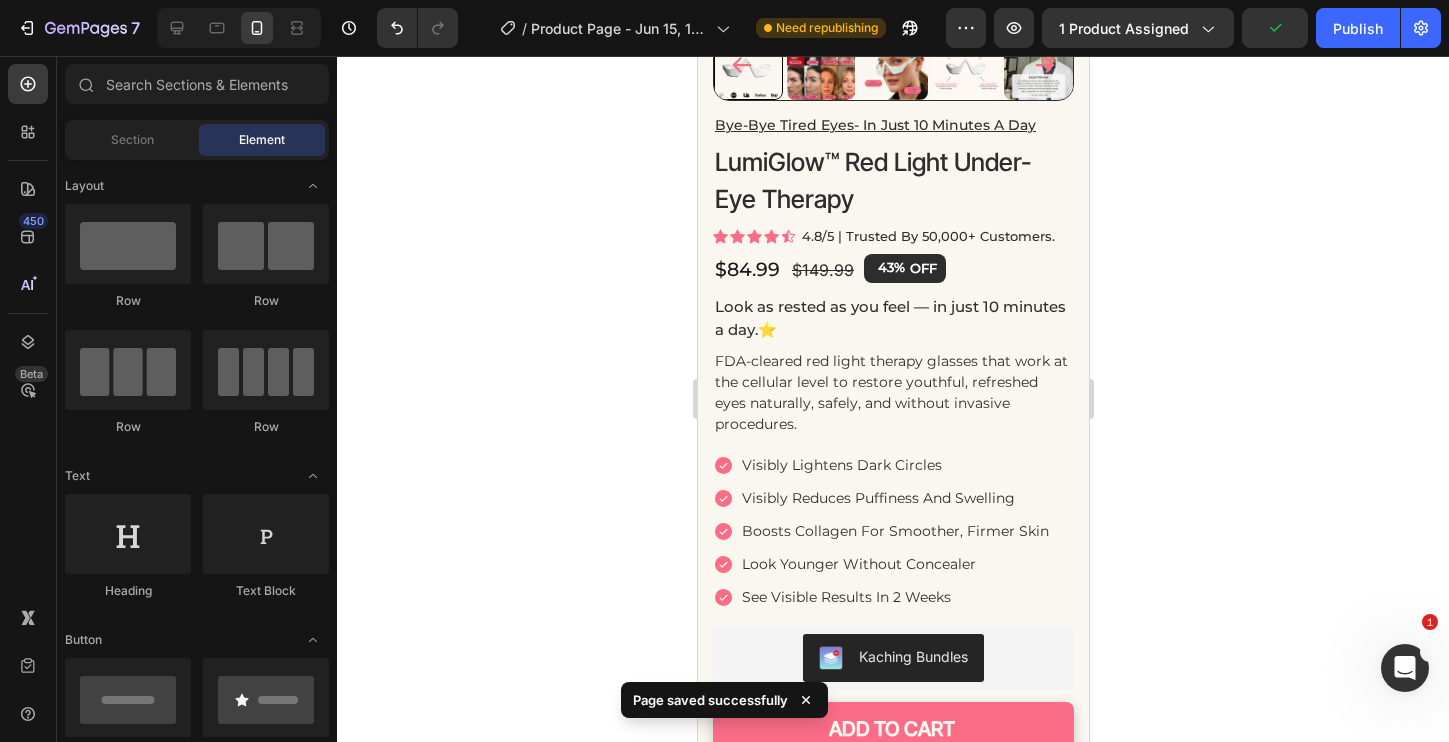 scroll, scrollTop: 458, scrollLeft: 0, axis: vertical 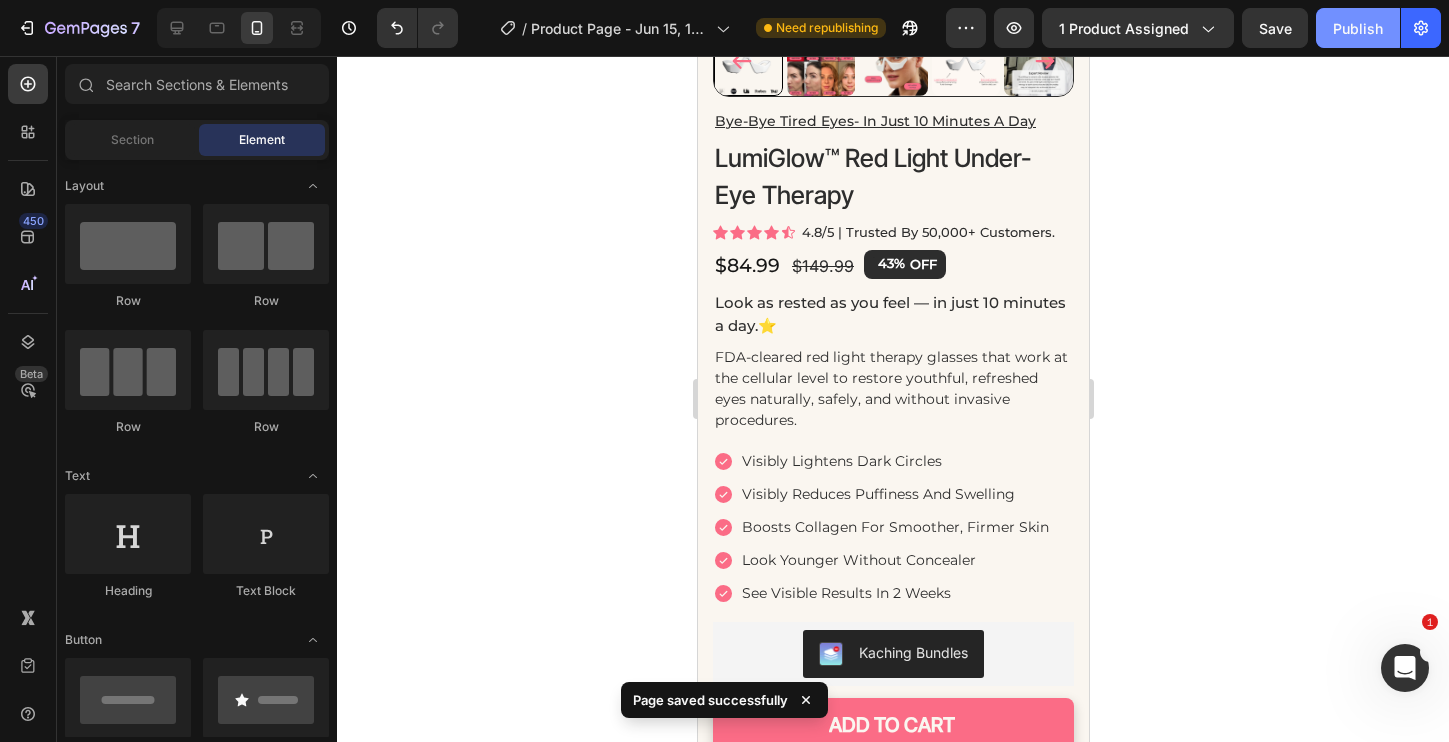 click on "Publish" at bounding box center (1358, 28) 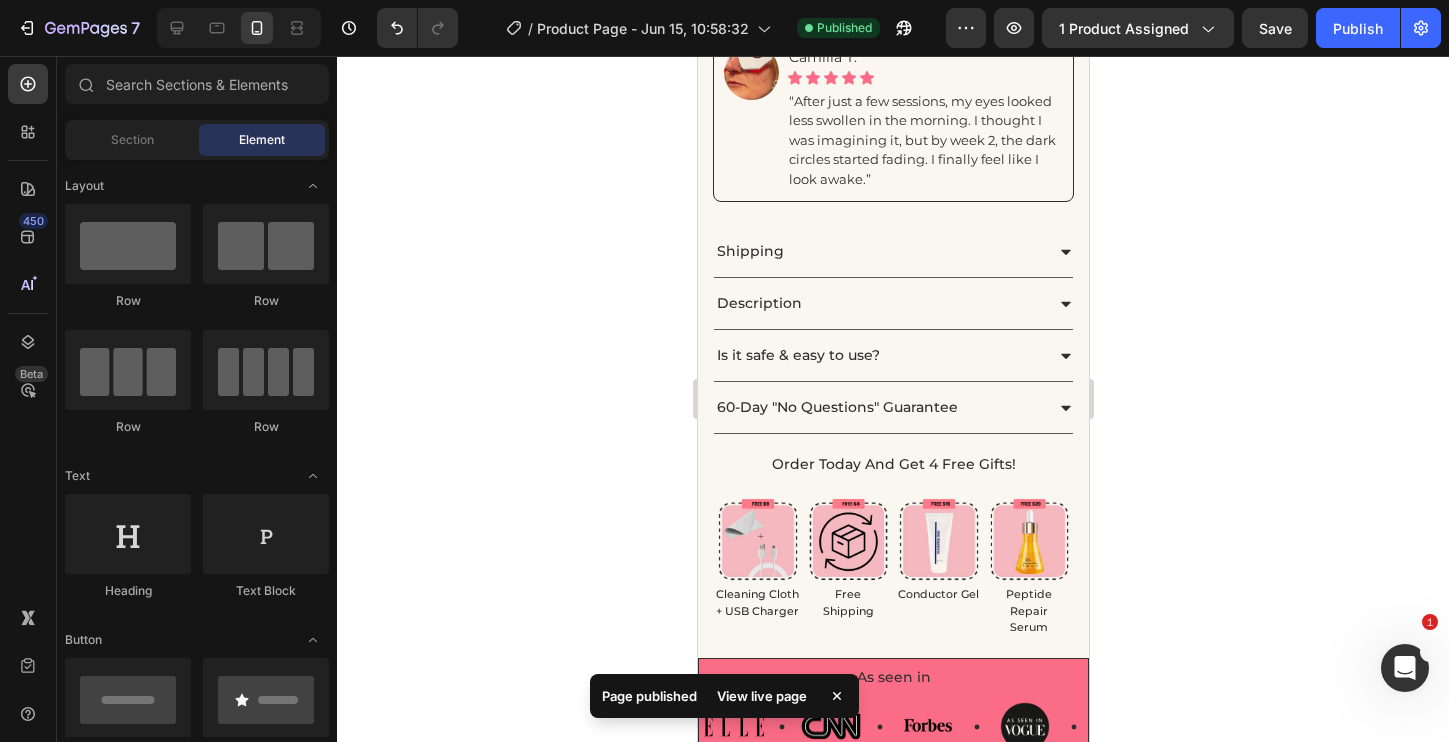 scroll, scrollTop: 0, scrollLeft: 0, axis: both 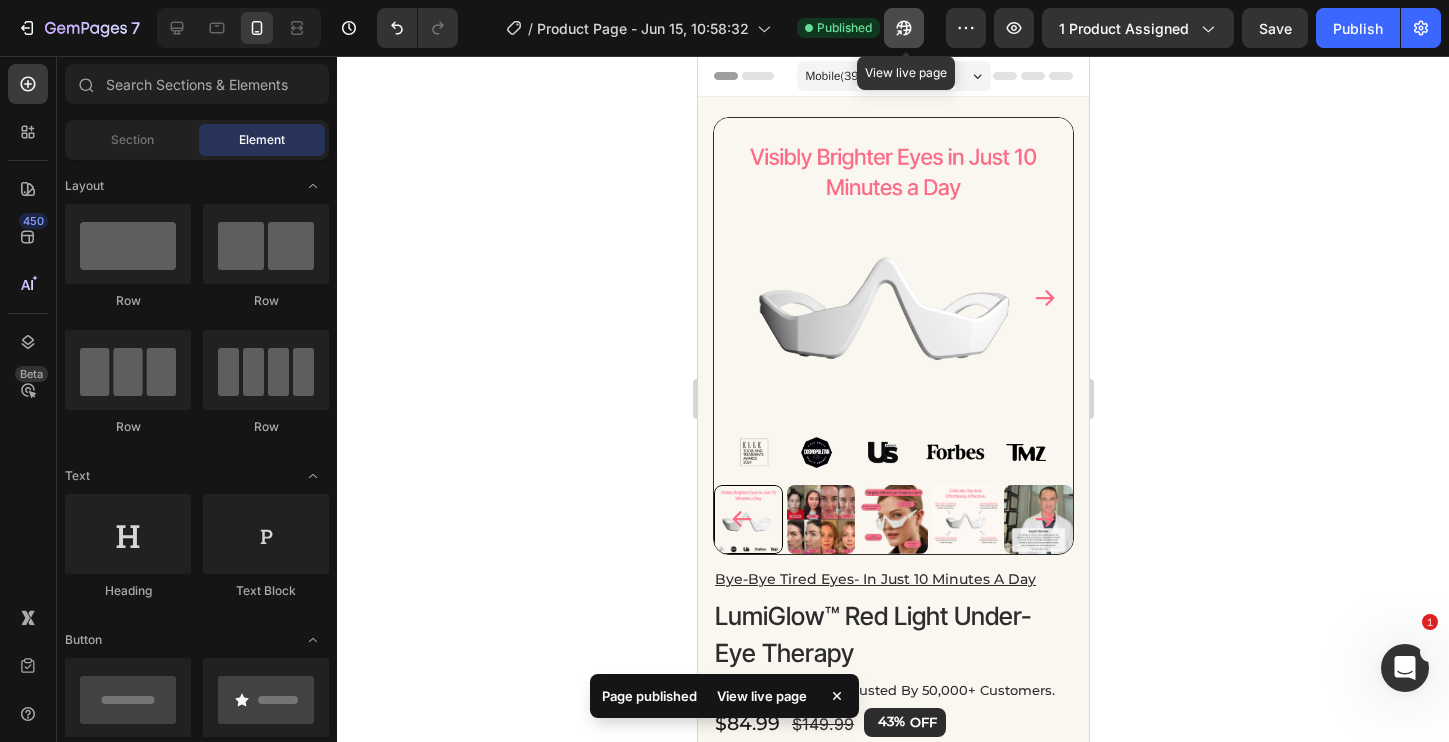 click 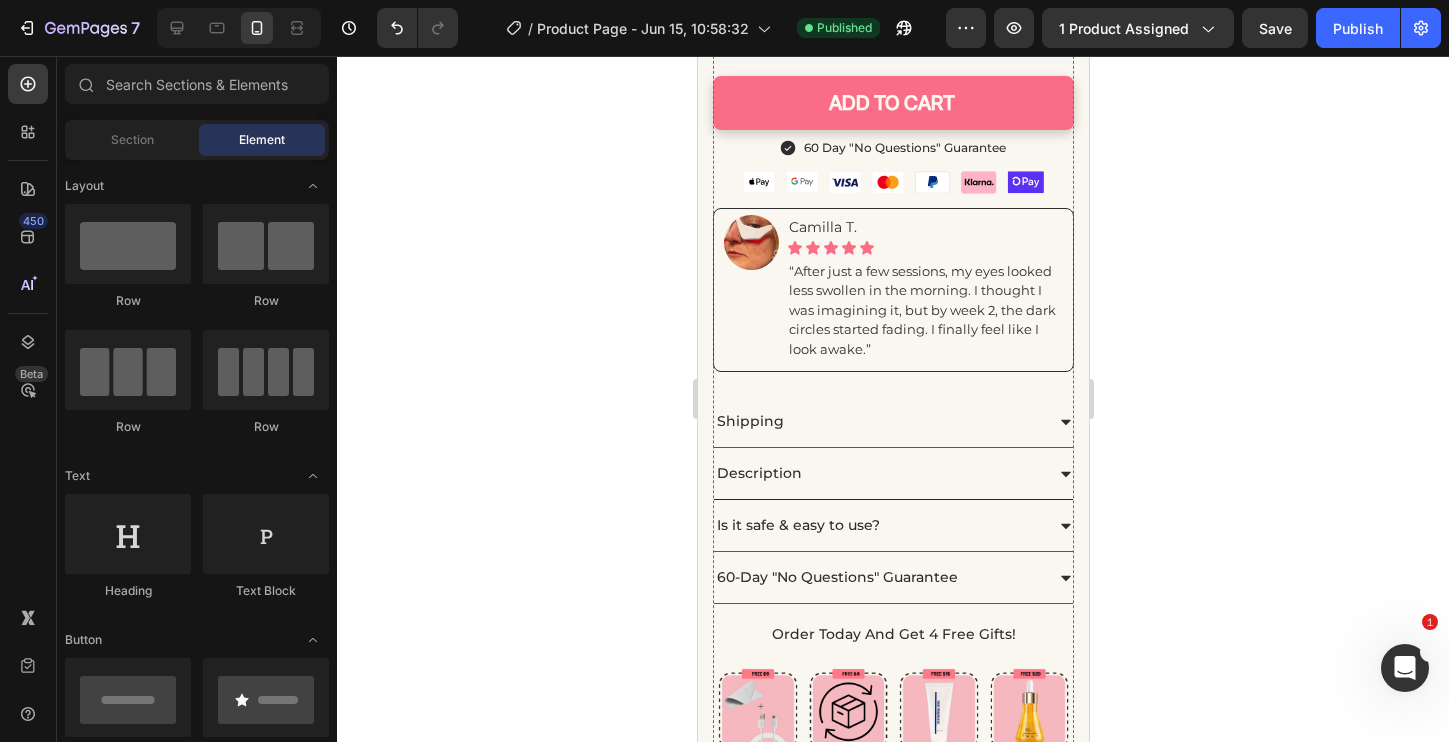 scroll, scrollTop: 1333, scrollLeft: 0, axis: vertical 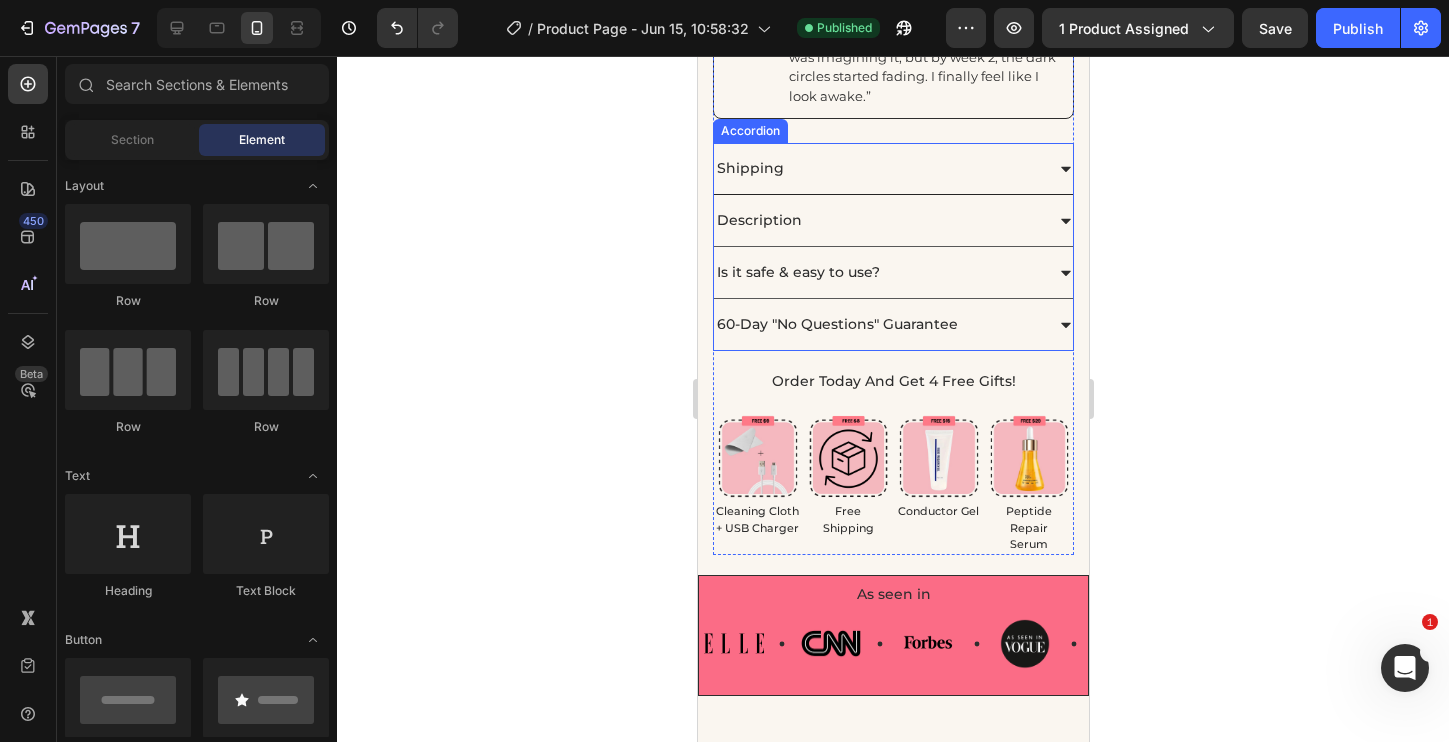 click on "Shipping" at bounding box center [877, 168] 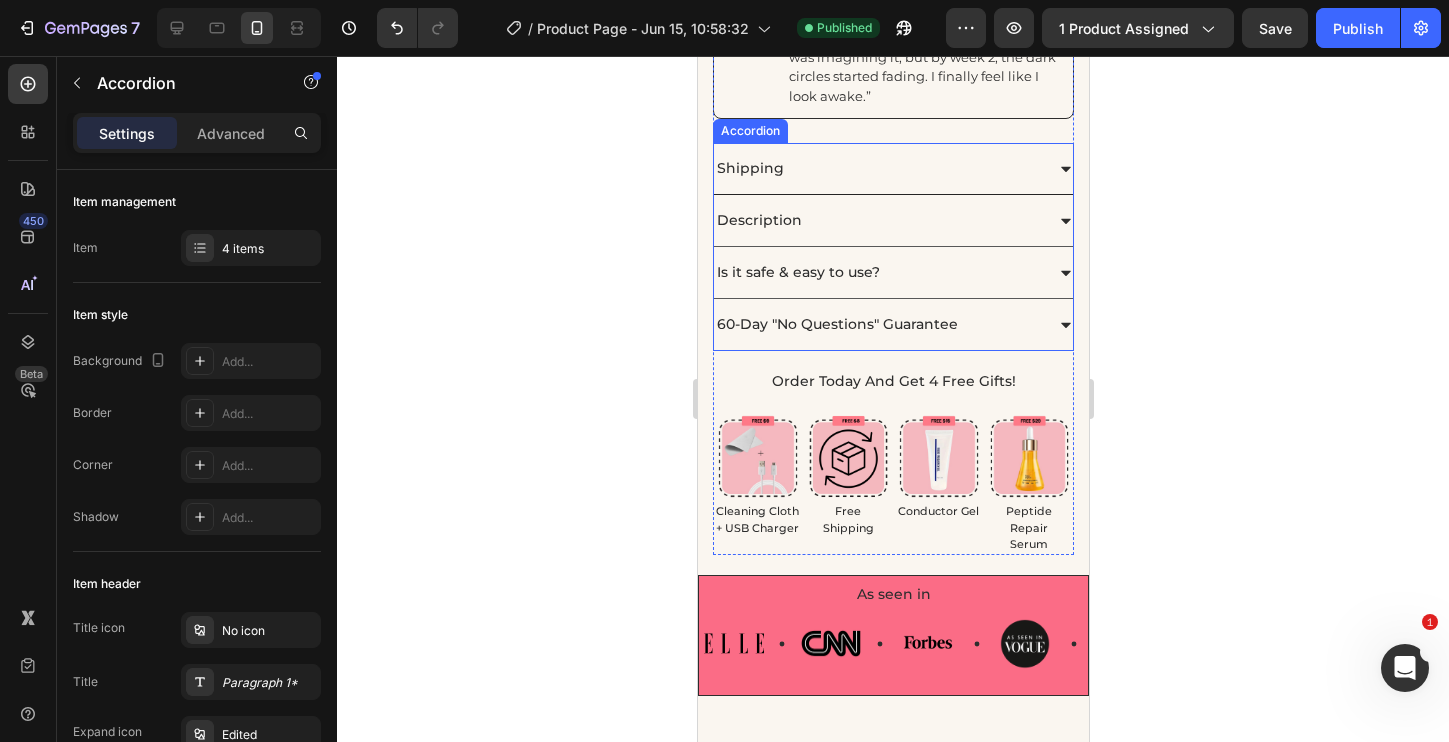 click on "Shipping" at bounding box center (877, 168) 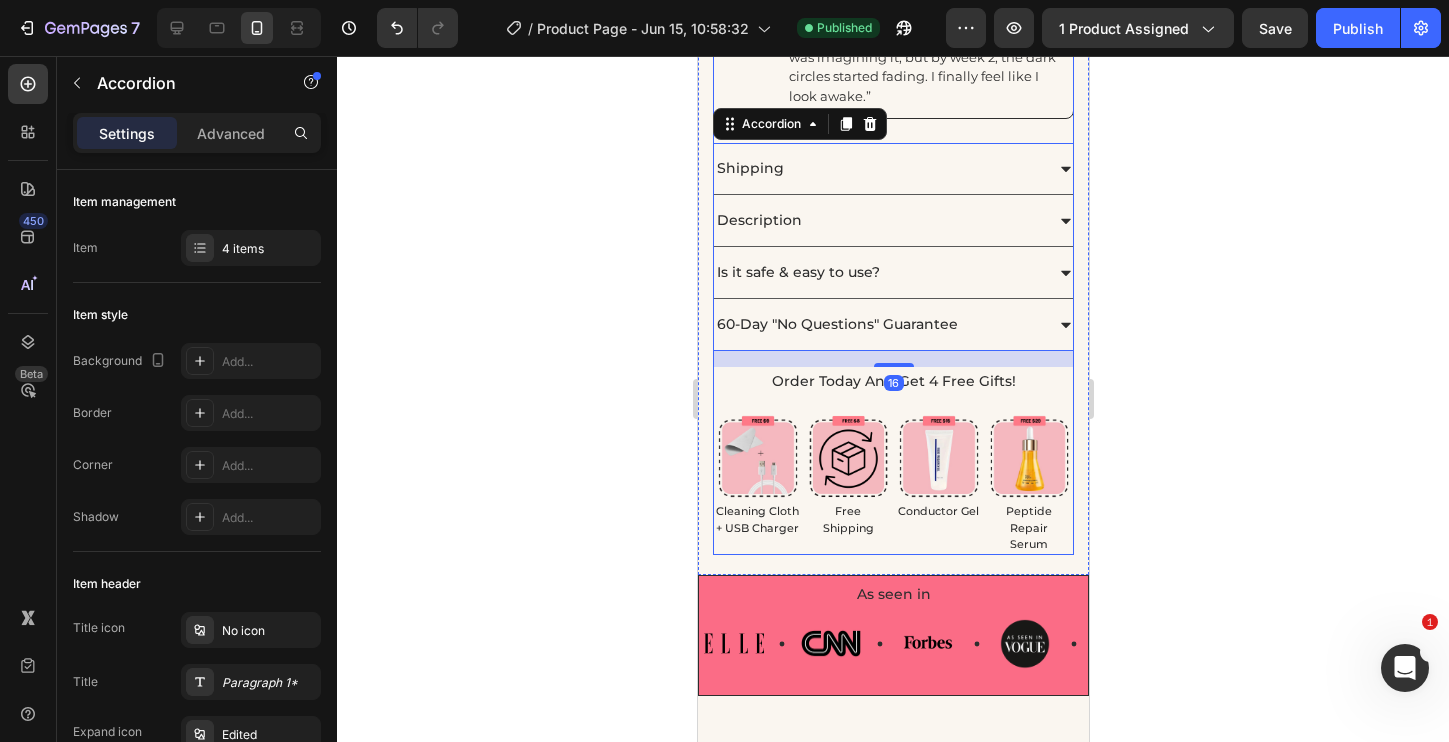 scroll, scrollTop: 1328, scrollLeft: 0, axis: vertical 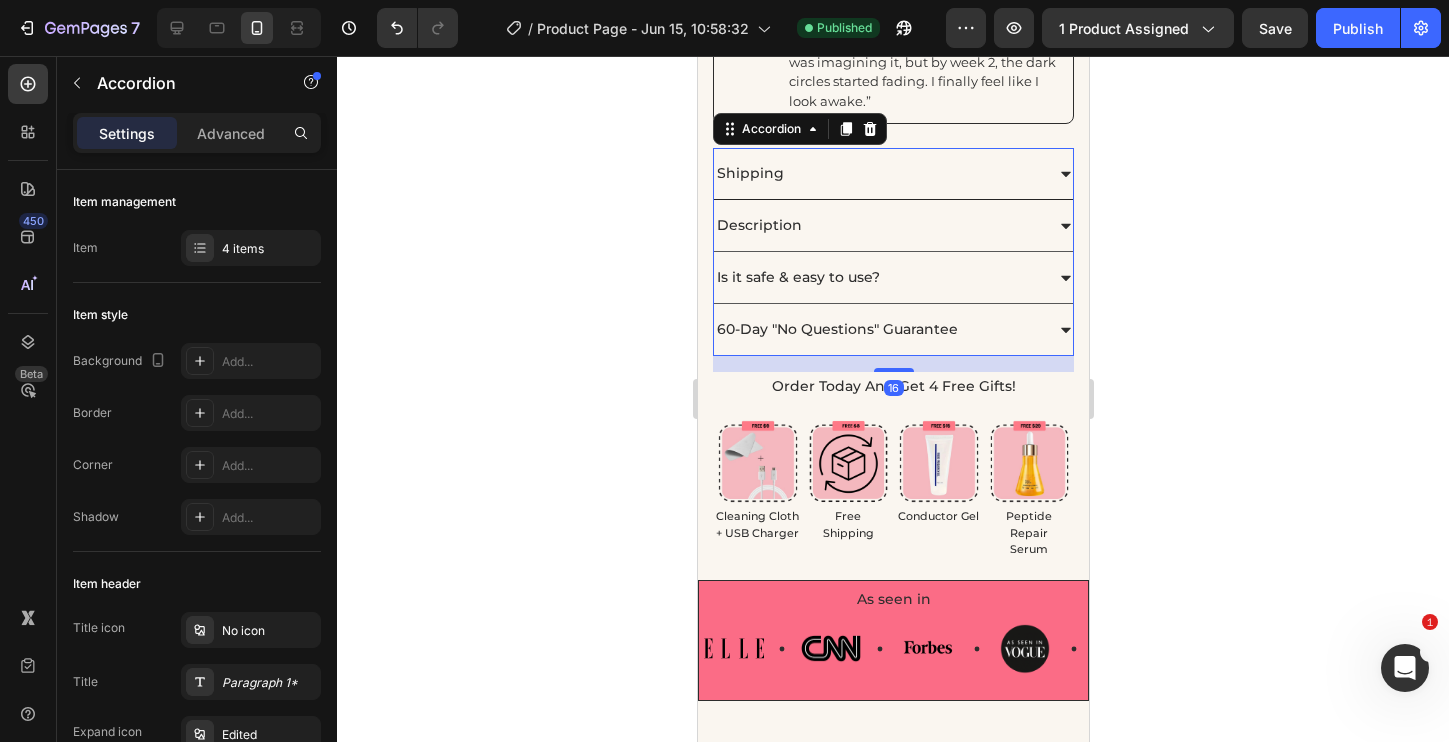 click on "Shipping" at bounding box center [877, 173] 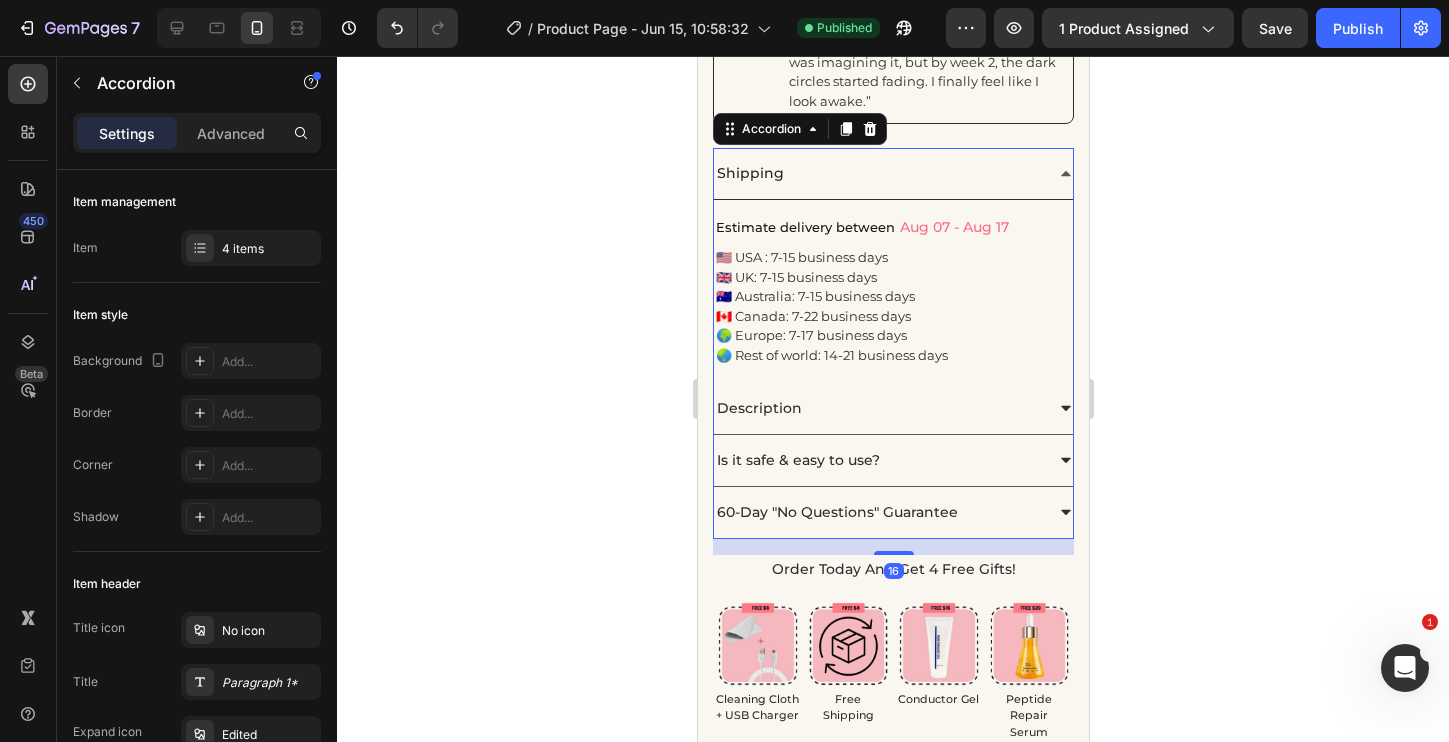 click on "Shipping" at bounding box center (877, 173) 